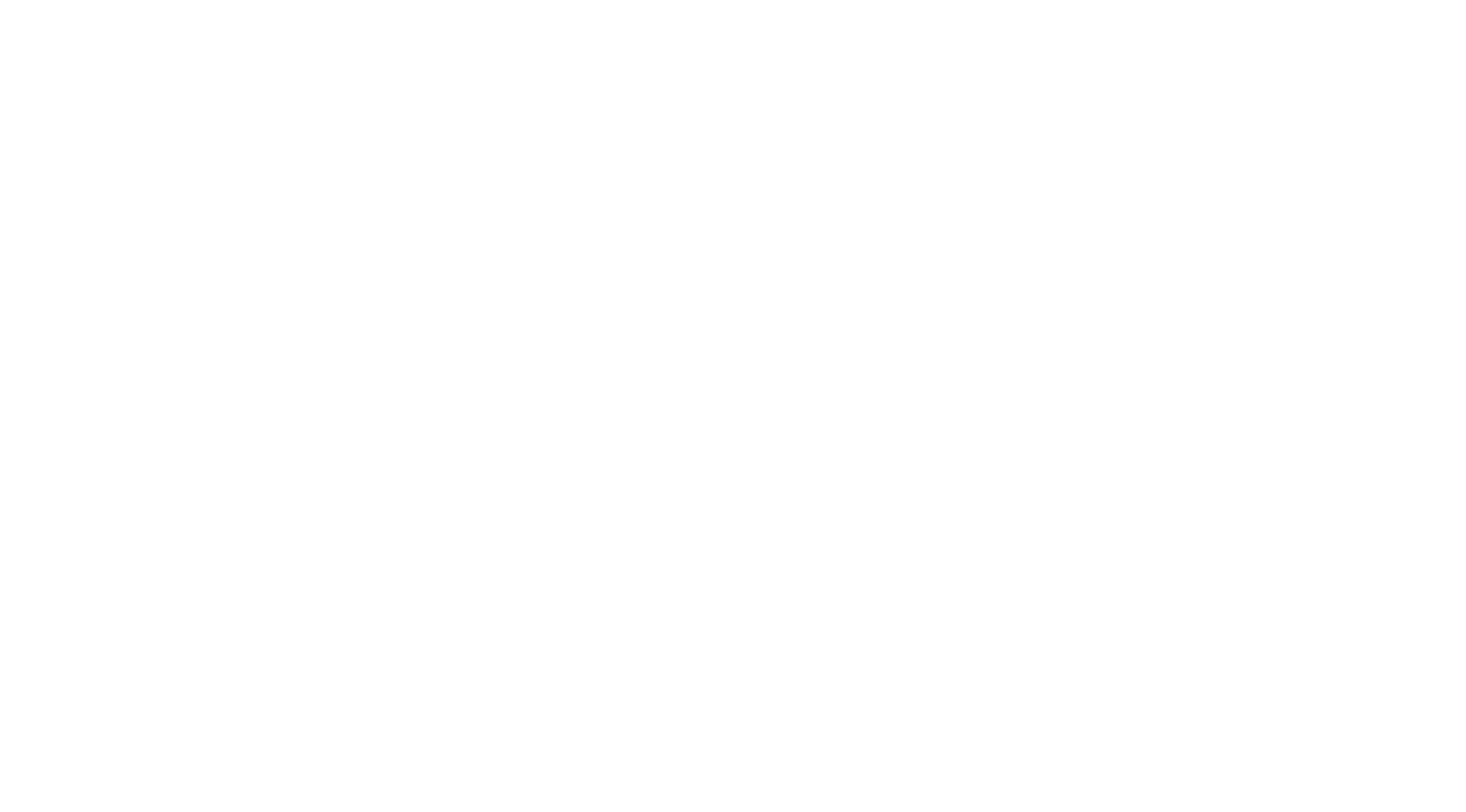 scroll, scrollTop: 0, scrollLeft: 0, axis: both 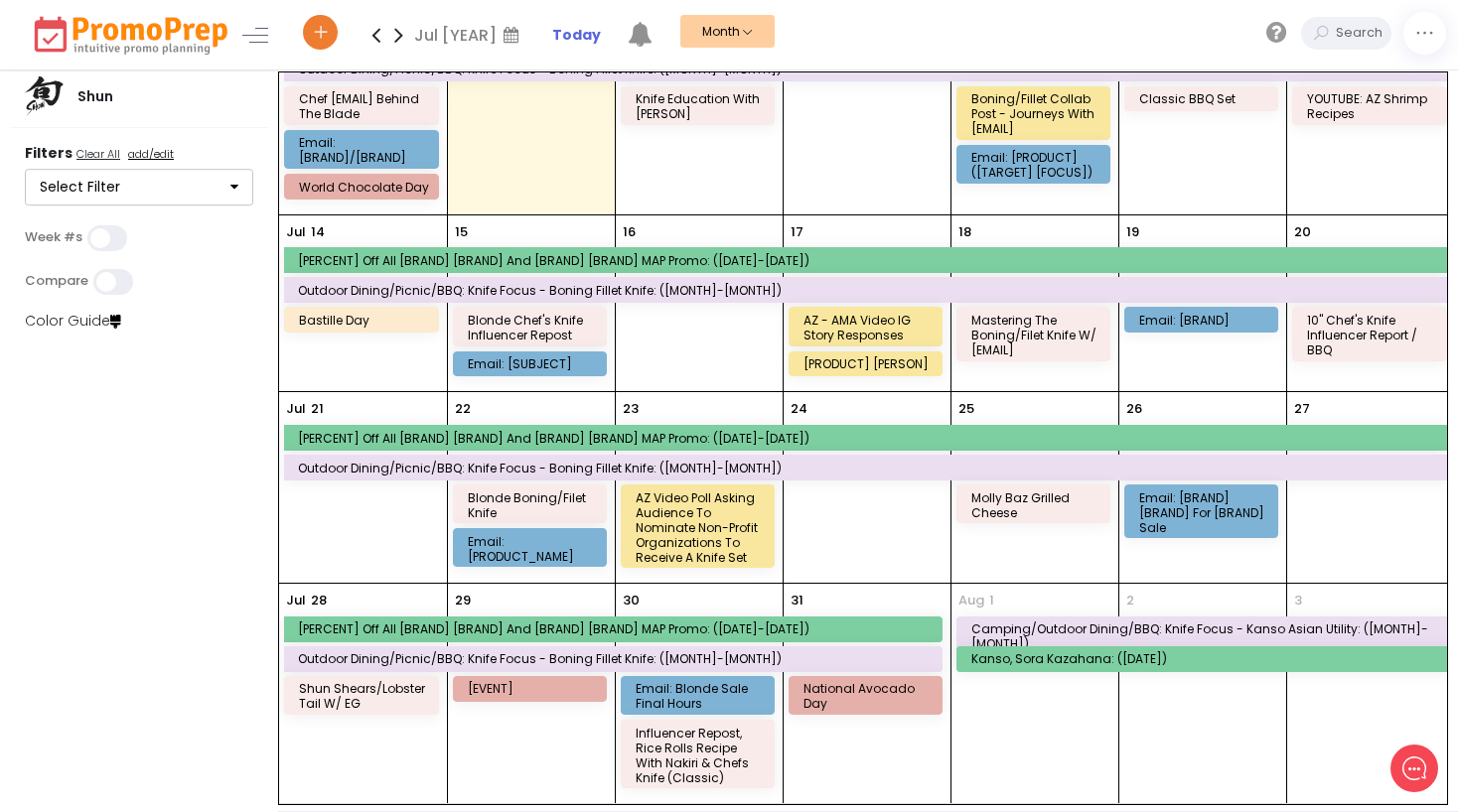 click at bounding box center [398, 35] 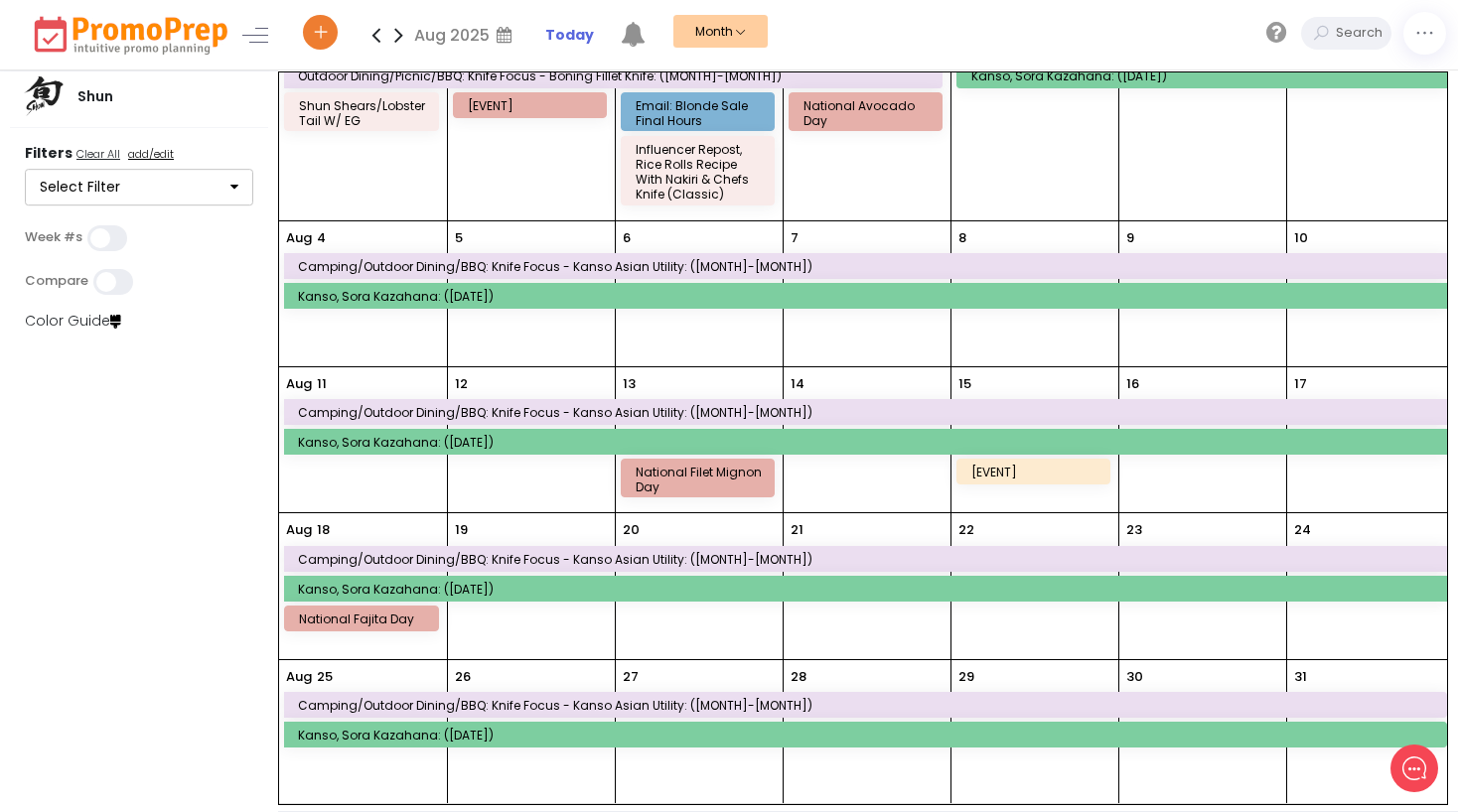 scroll, scrollTop: 0, scrollLeft: 0, axis: both 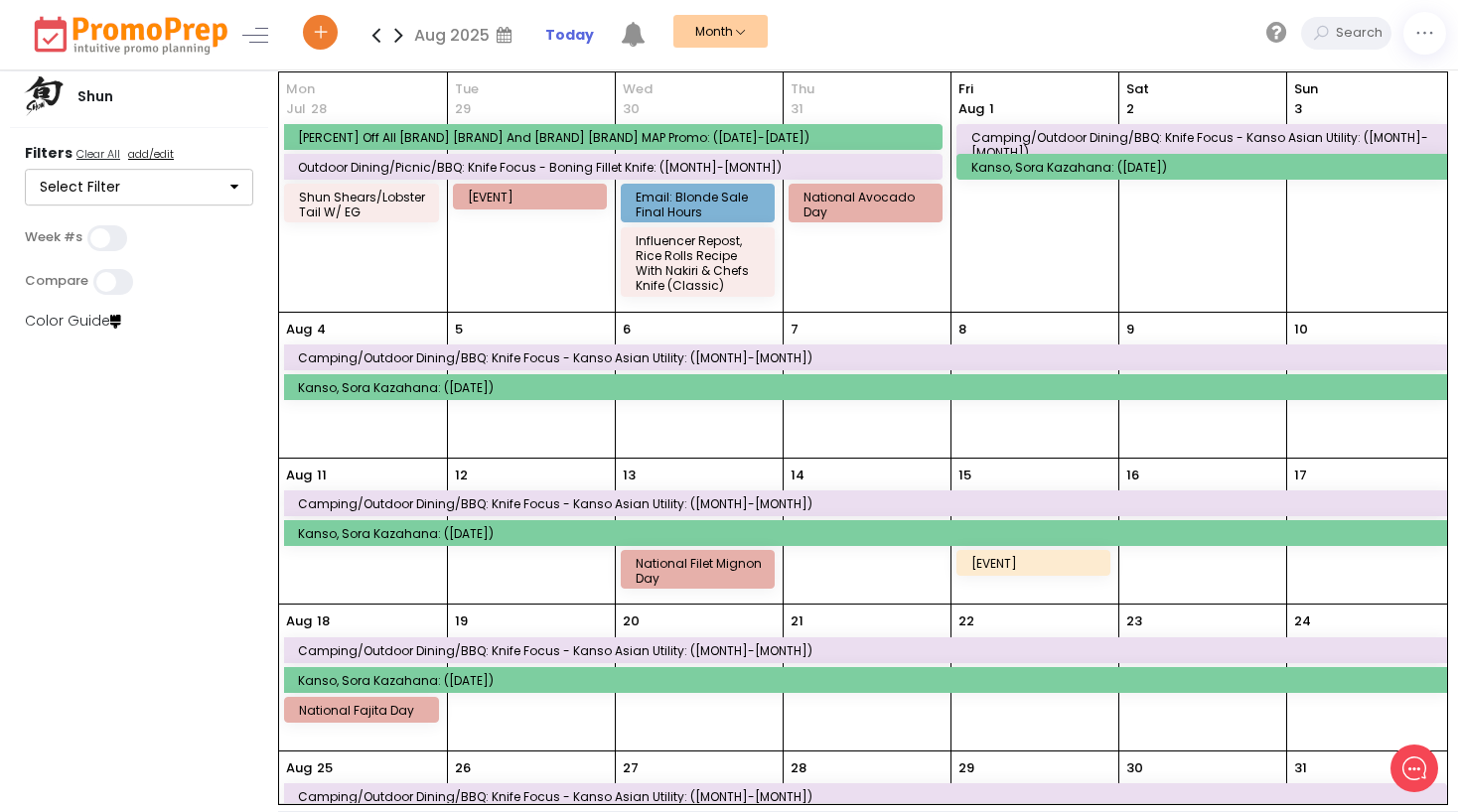 click on "Fri Aug 1 Camping/Outdoor dining/BBQ: Knife focus - Kanso Asian Utility:  (8/1-8/31) Kanso, Sora Kazahana:  (8/1-8/31)" at bounding box center (1035, 192) 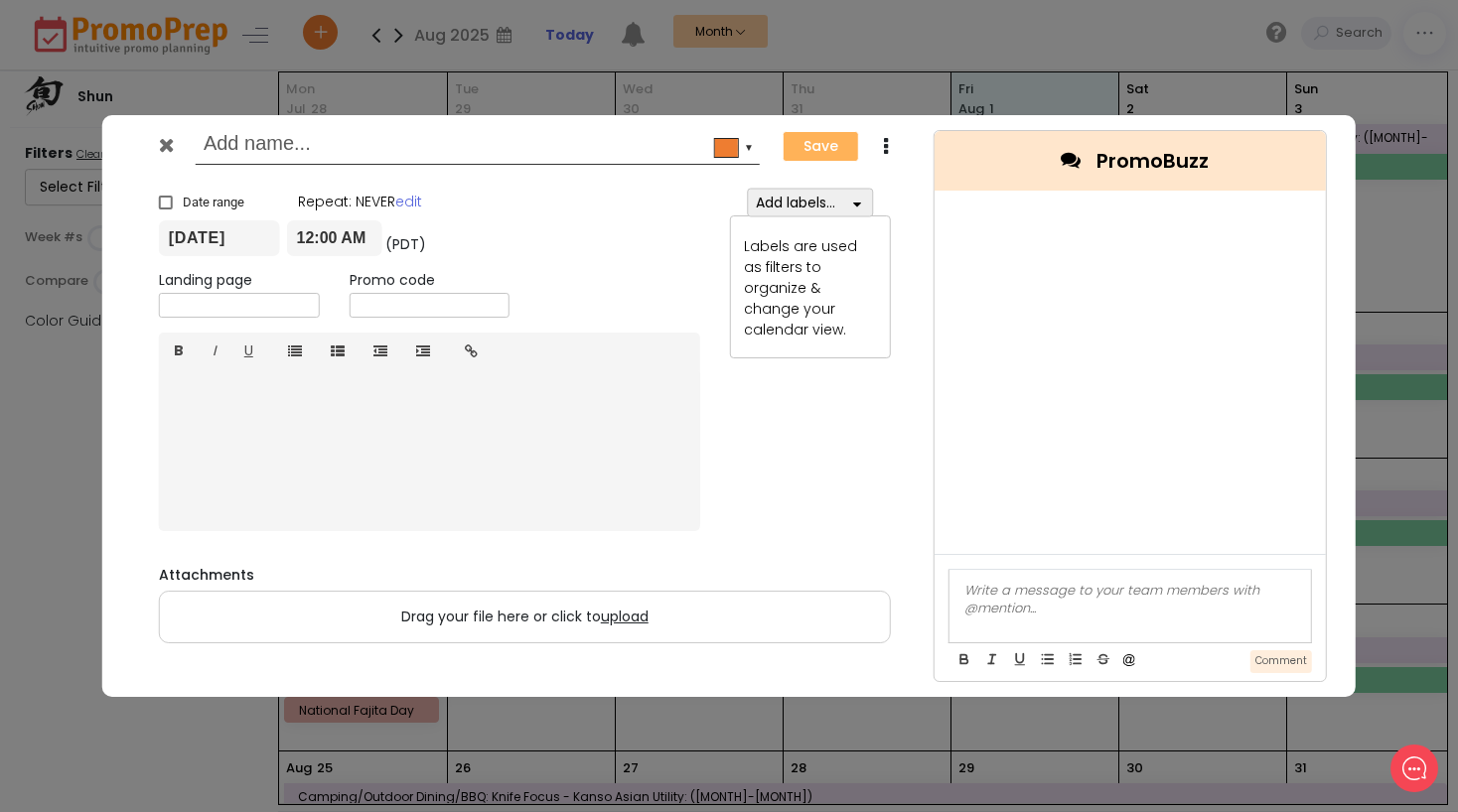 click at bounding box center (474, 146) 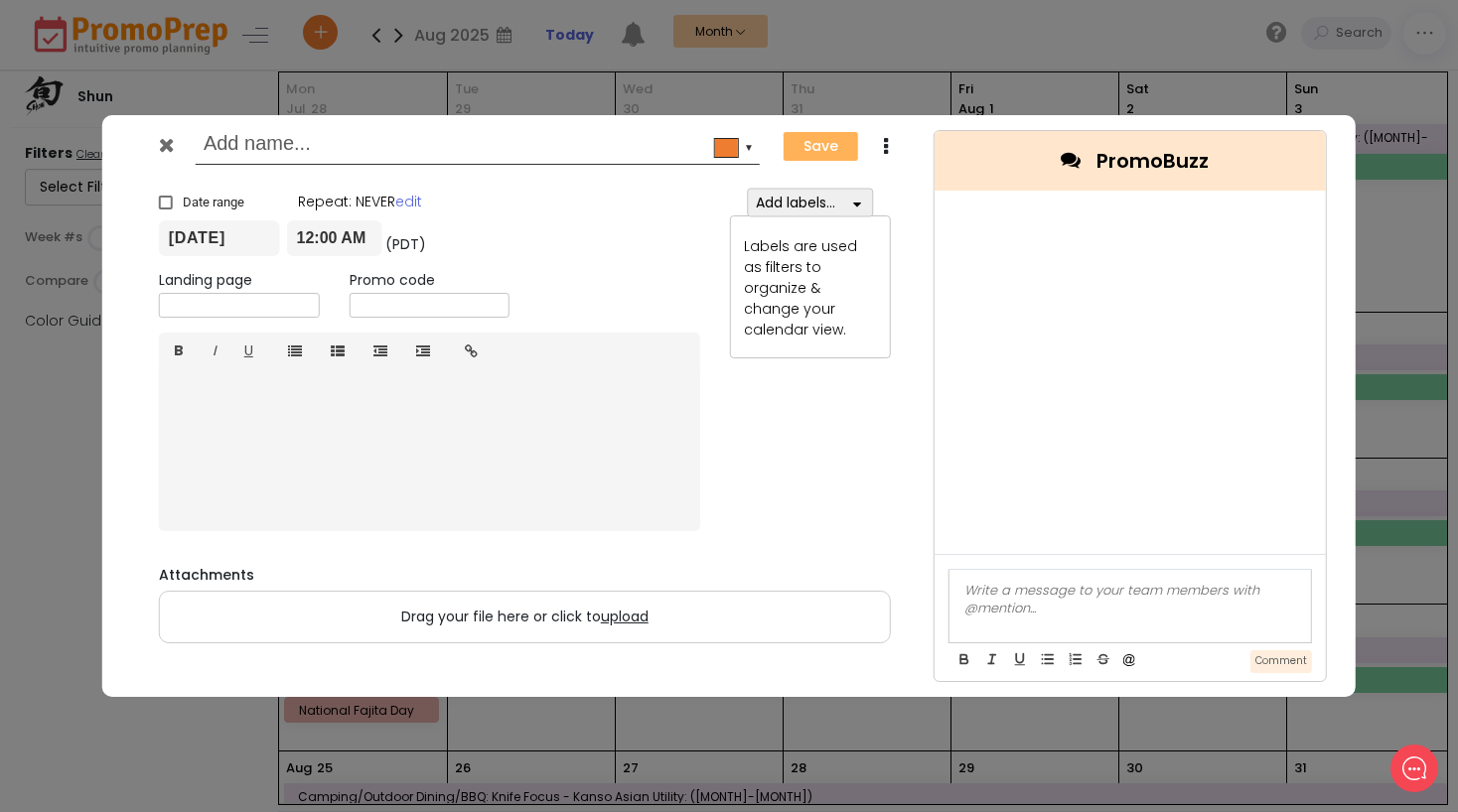 click at bounding box center (886, 147) 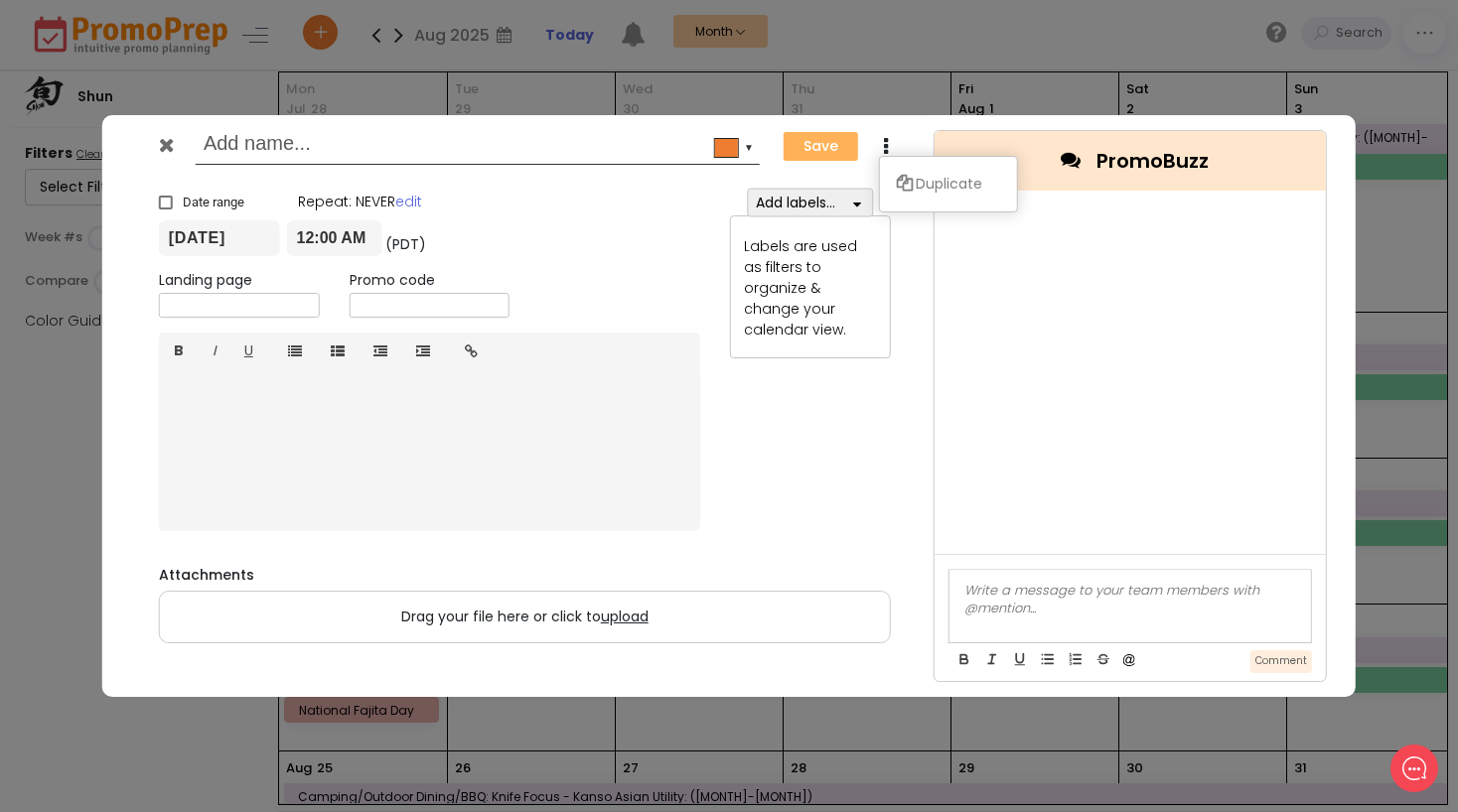 click at bounding box center [886, 147] 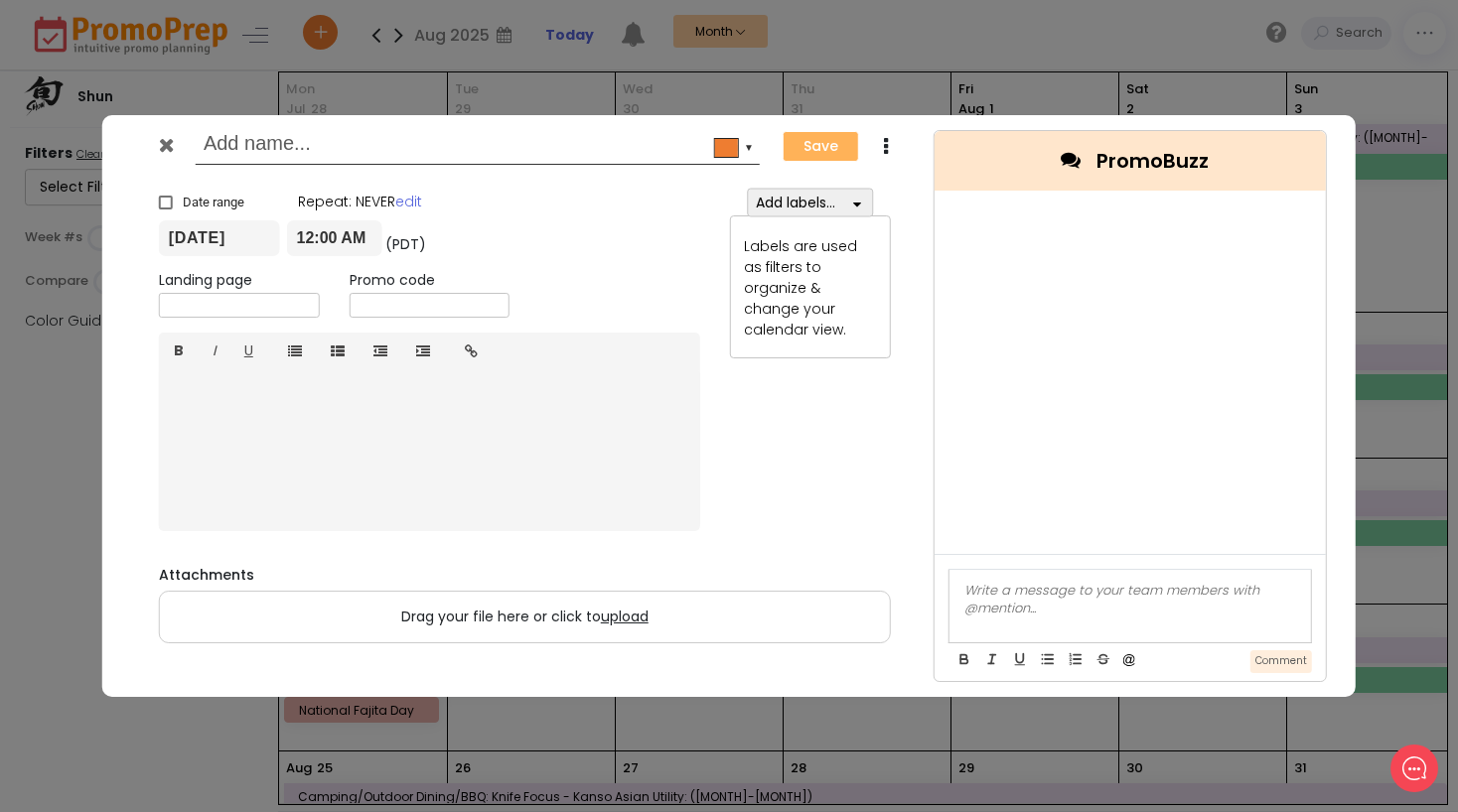 click on "Add labels..." at bounding box center [809, 203] 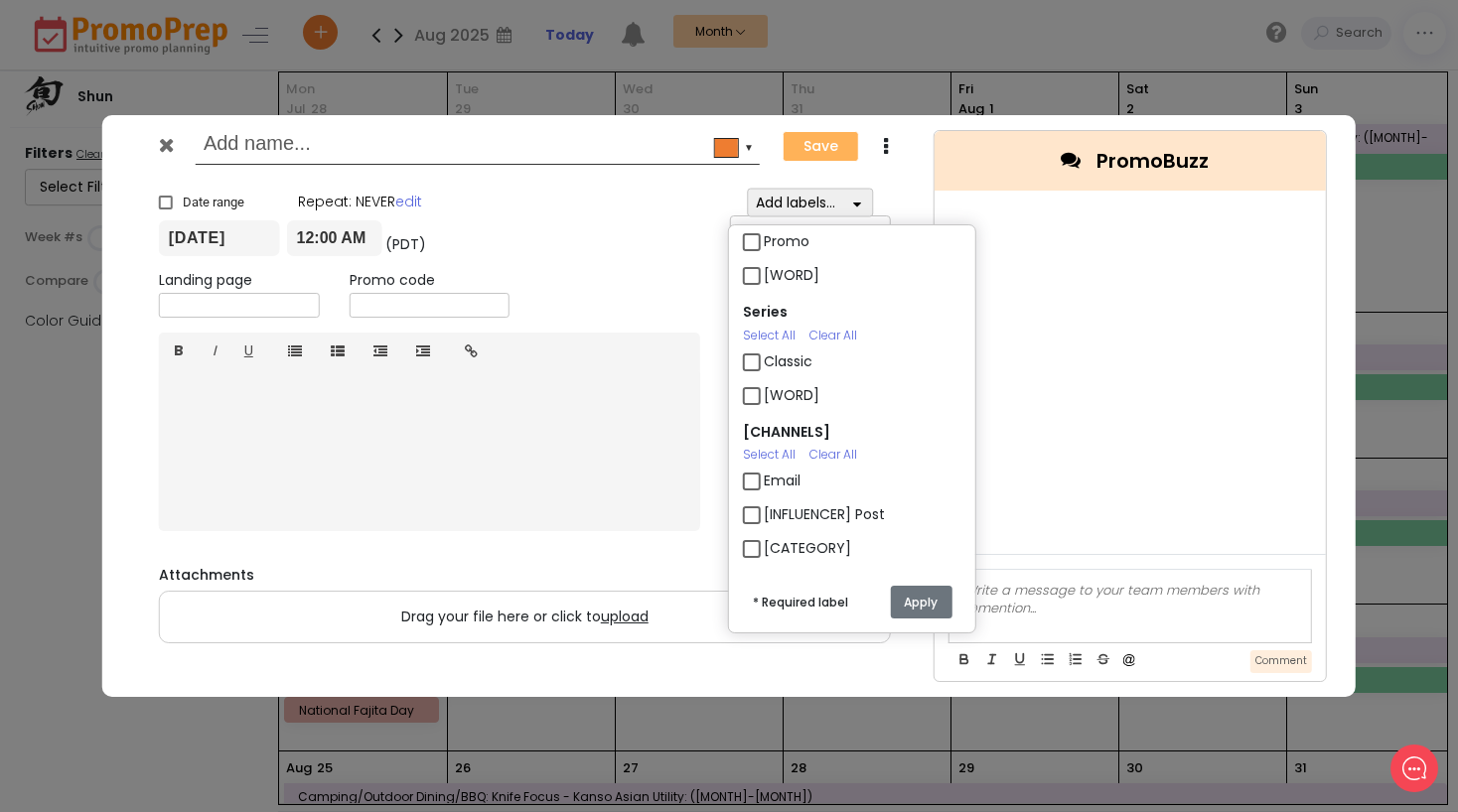 scroll, scrollTop: 167, scrollLeft: 0, axis: vertical 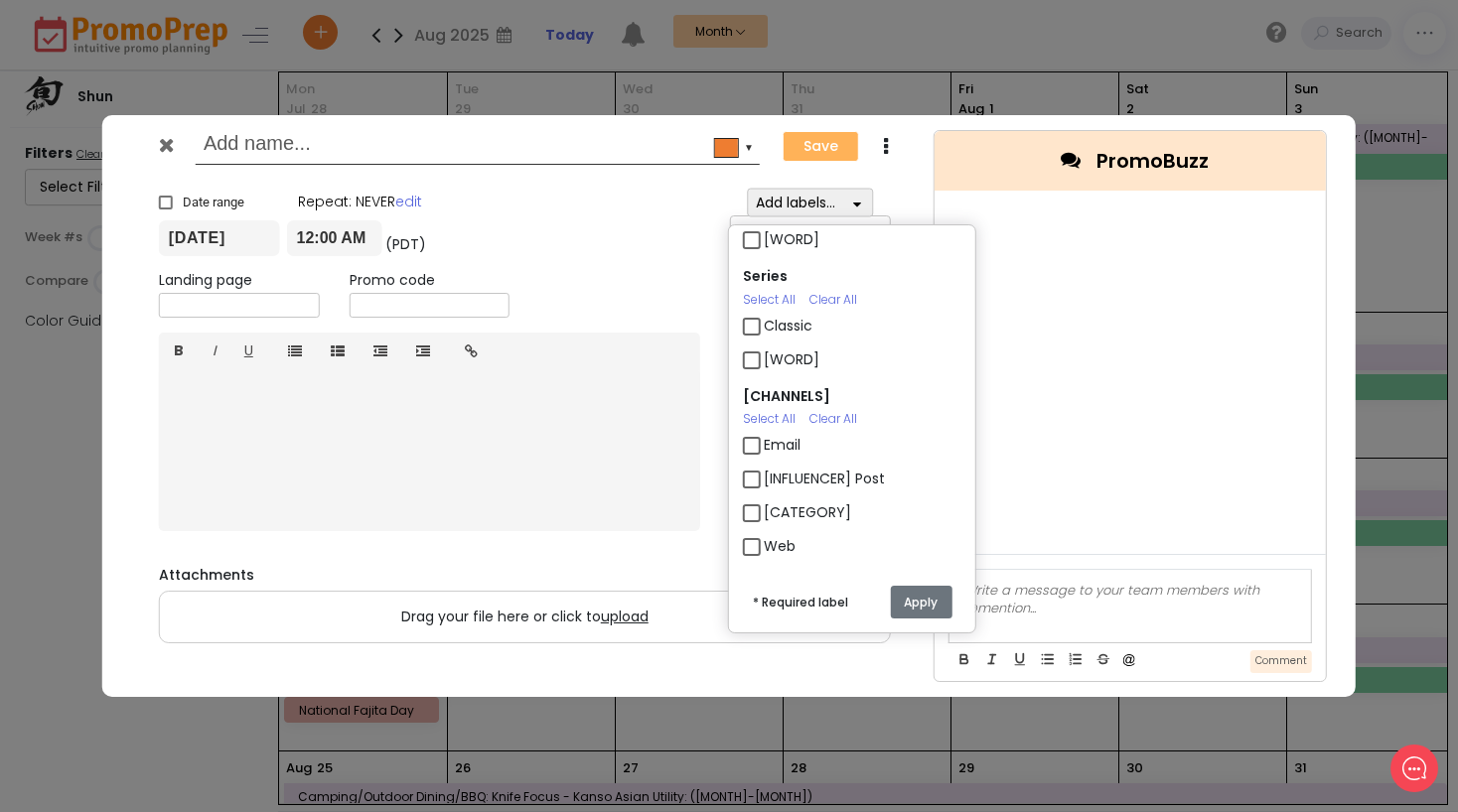 click on "Email" at bounding box center [782, 445] 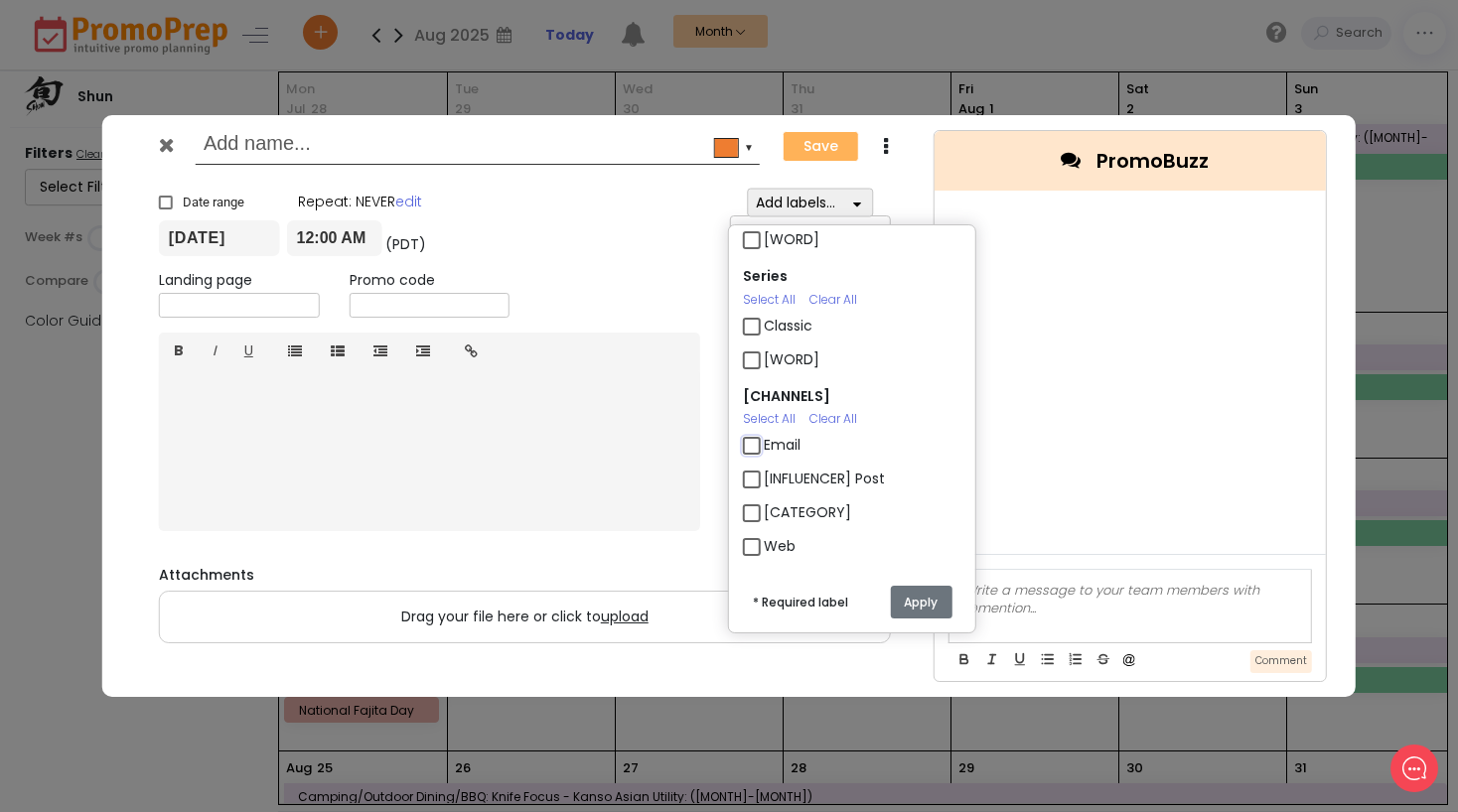 click on "Email" at bounding box center (770, 437) 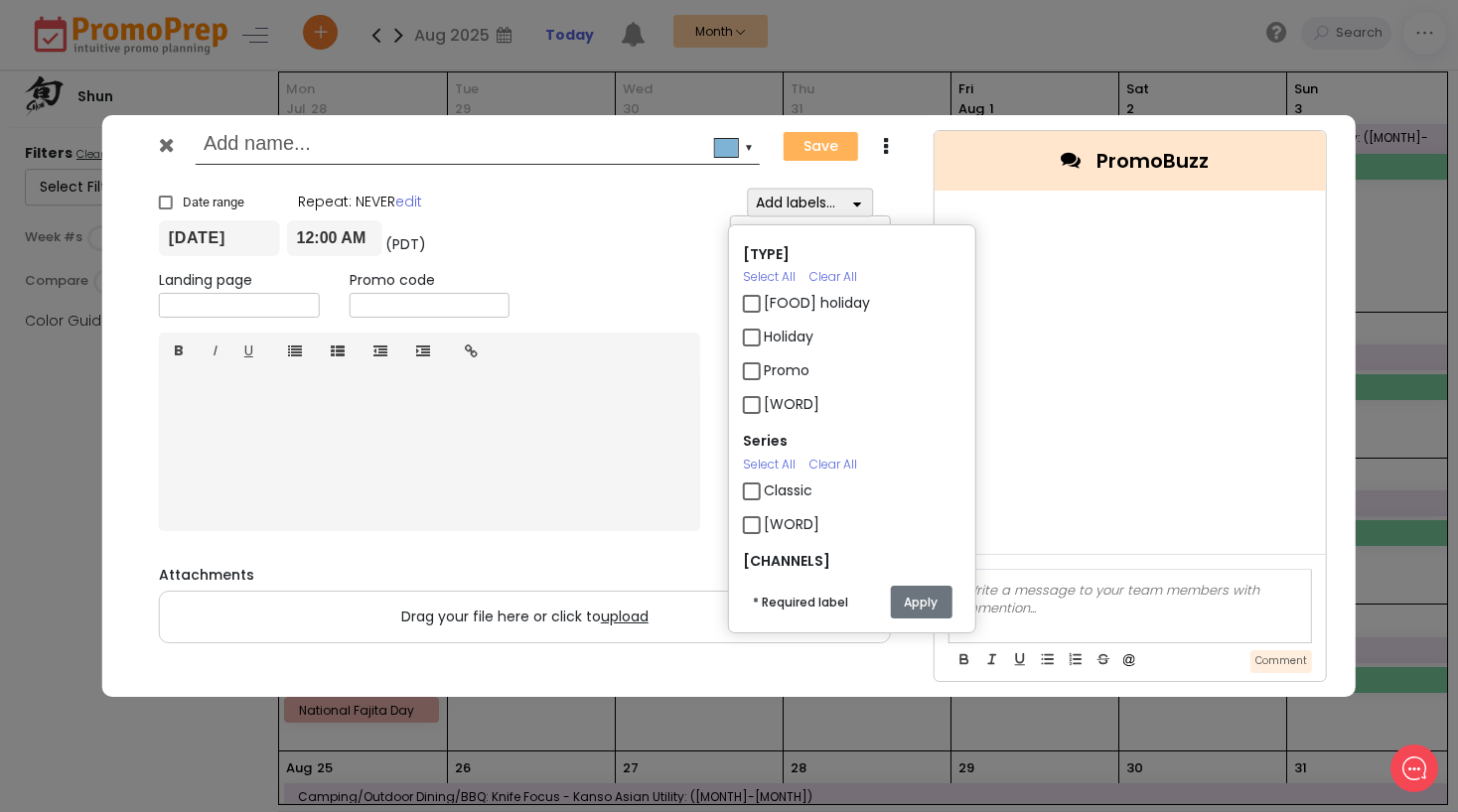 scroll, scrollTop: 0, scrollLeft: 0, axis: both 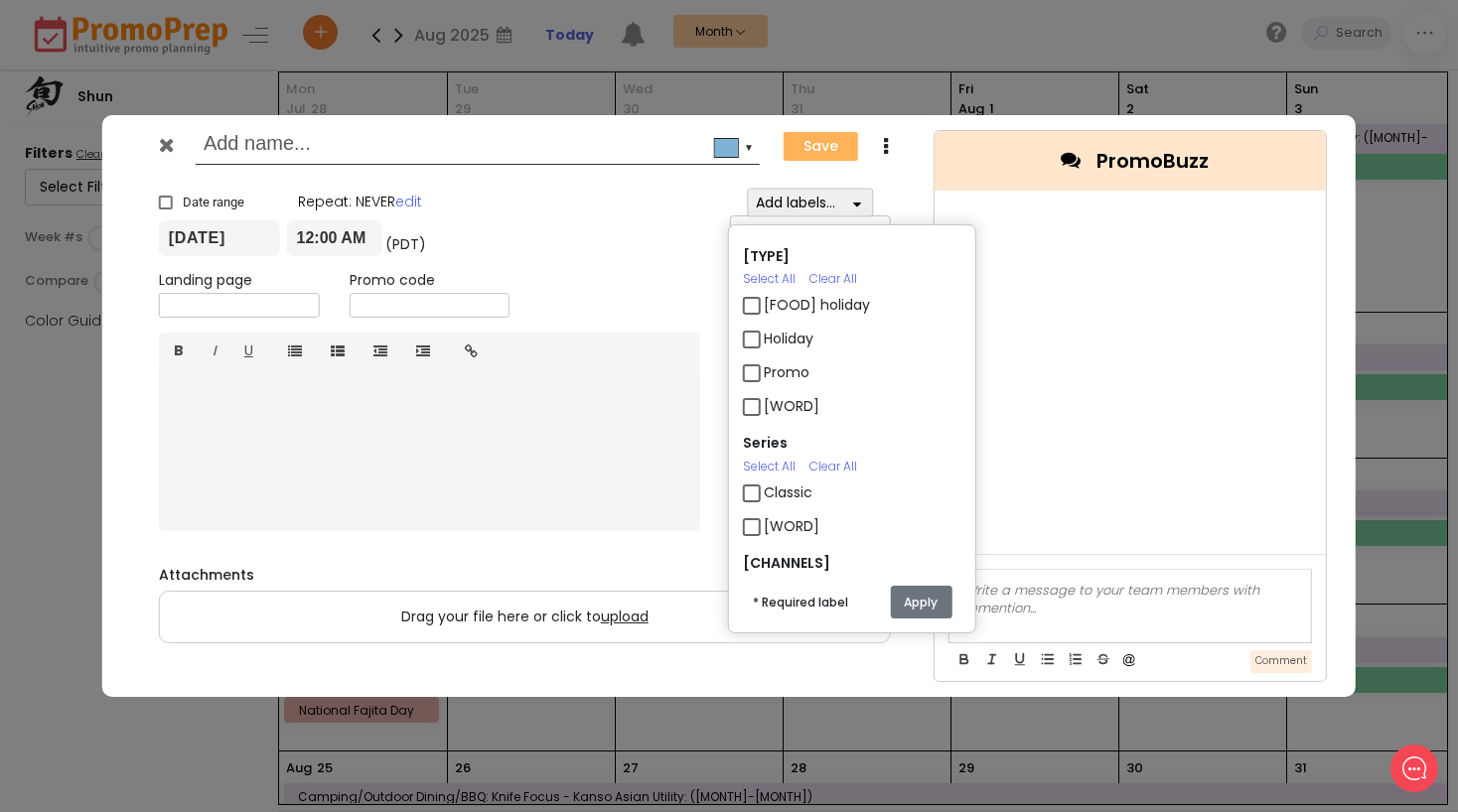 click on "Apply" at bounding box center (921, 602) 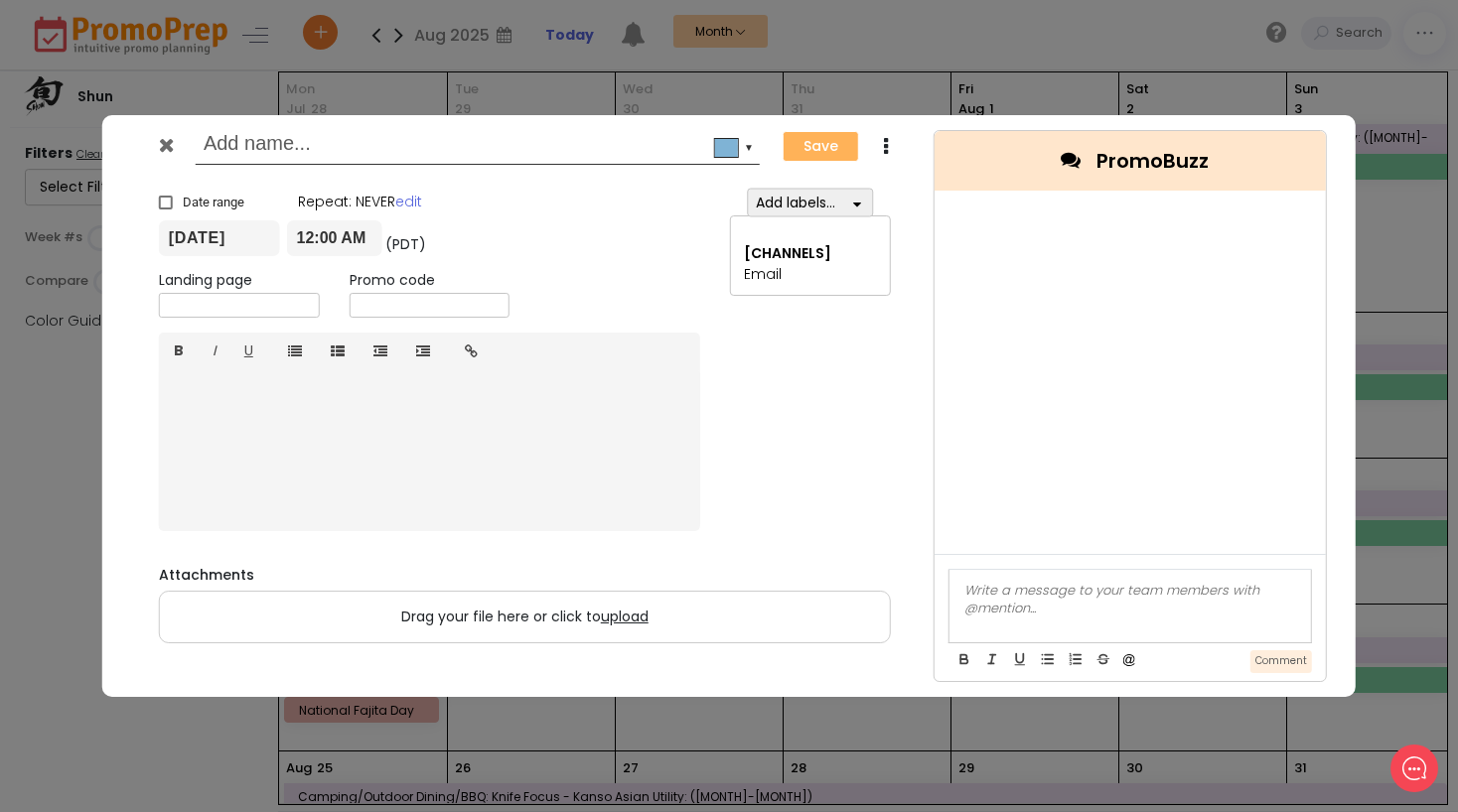 click at bounding box center (474, 146) 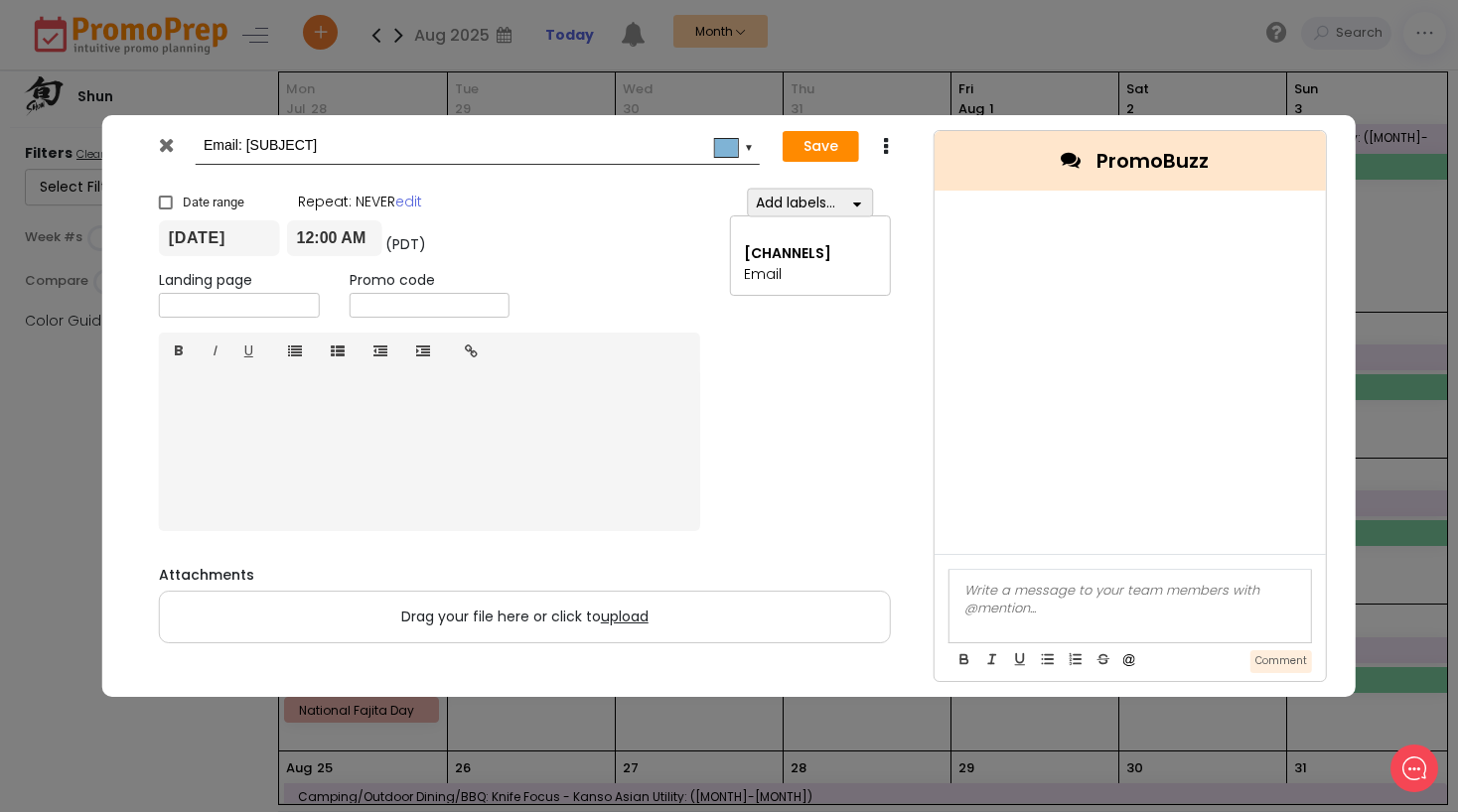 type on "Email: [SUBJECT]" 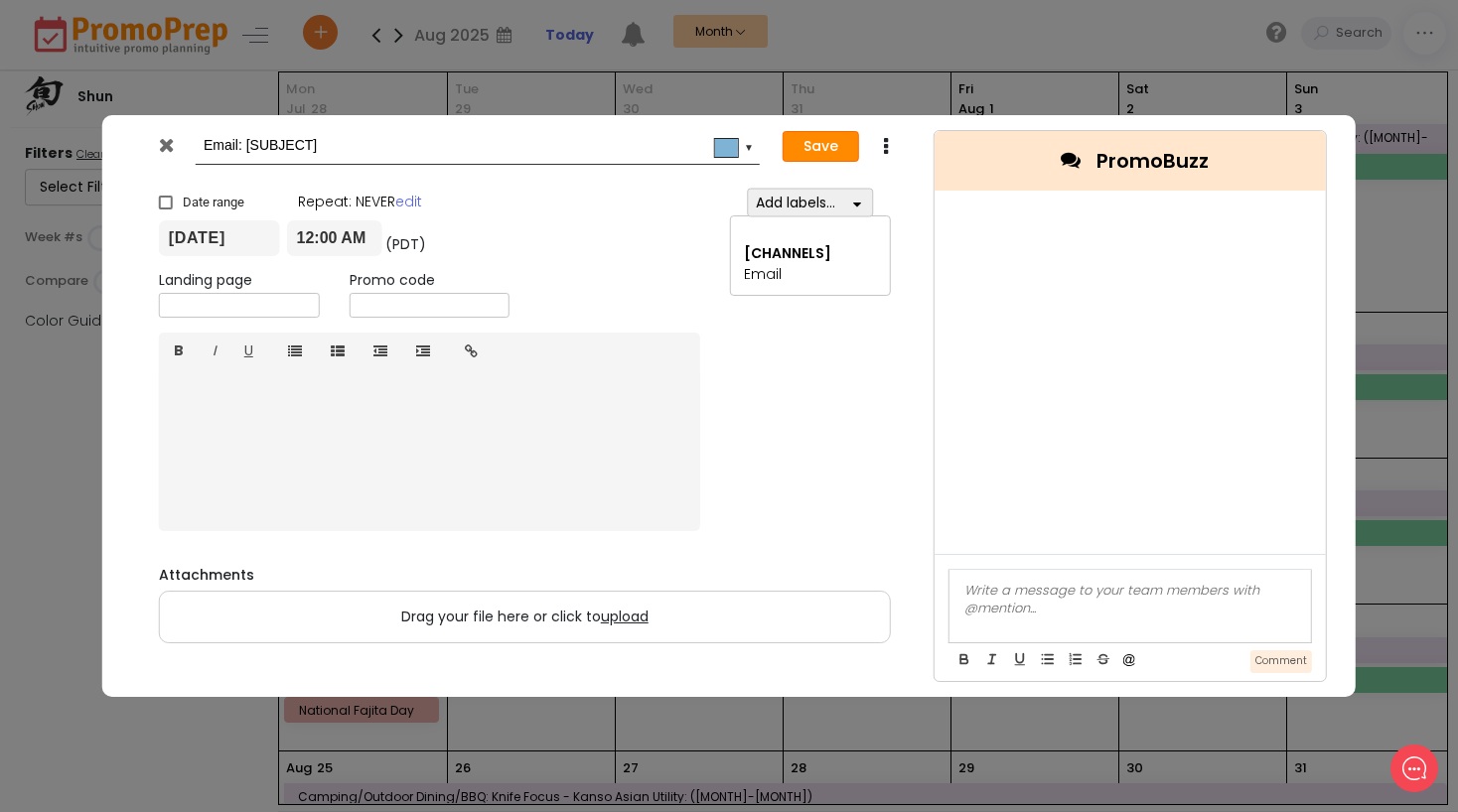 click on "Save" at bounding box center [820, 147] 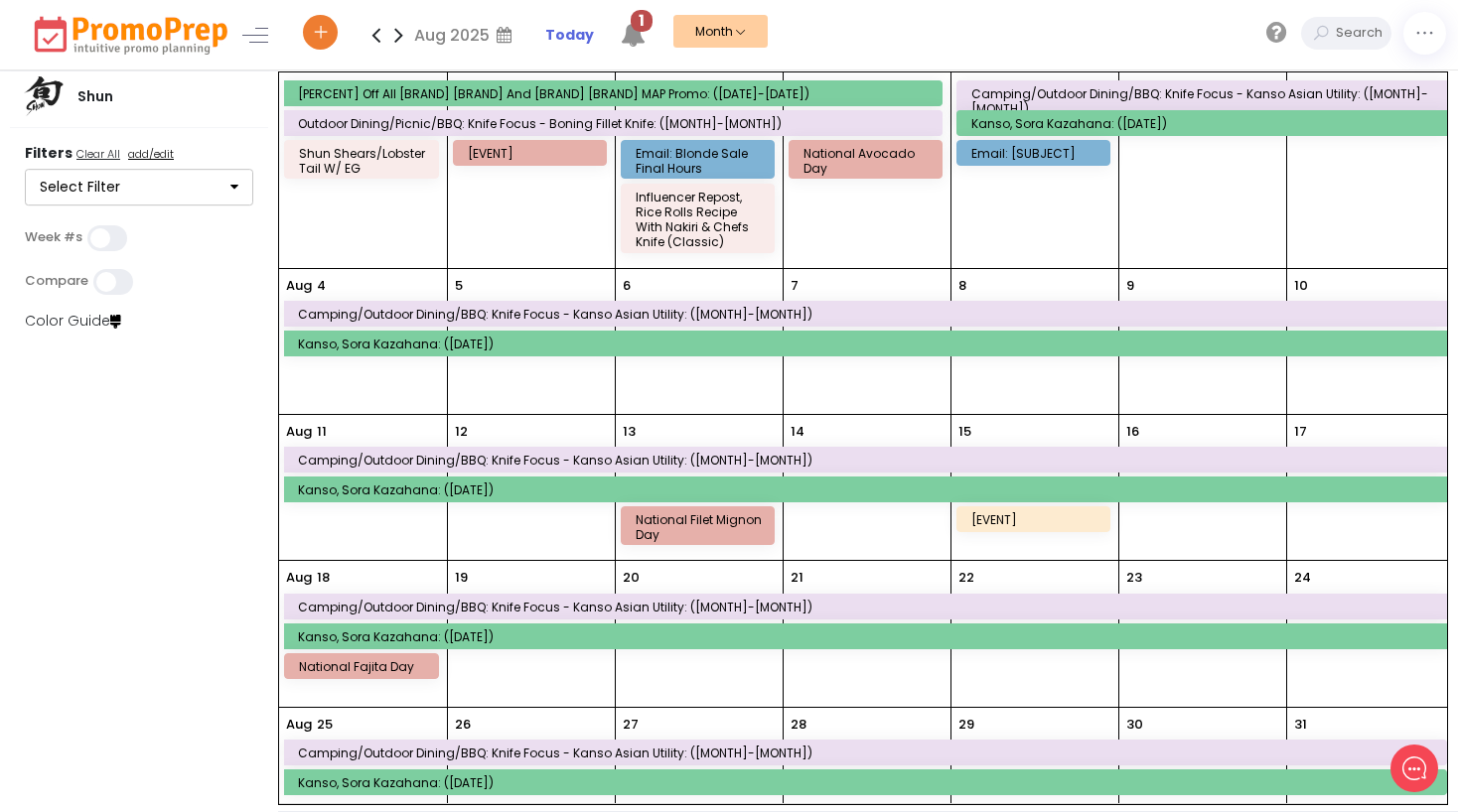 scroll, scrollTop: 91, scrollLeft: 0, axis: vertical 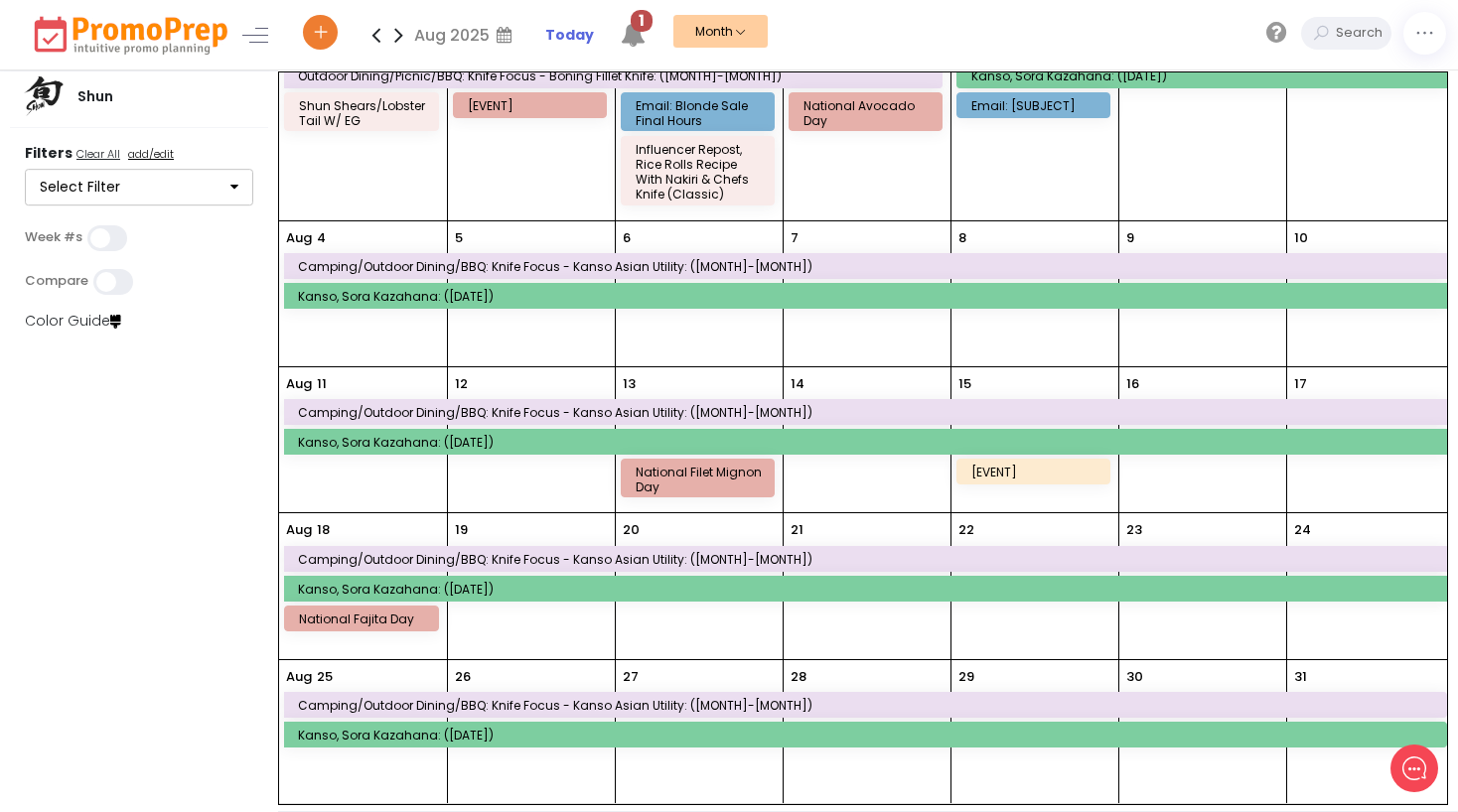 click on "28" at bounding box center (867, 733) 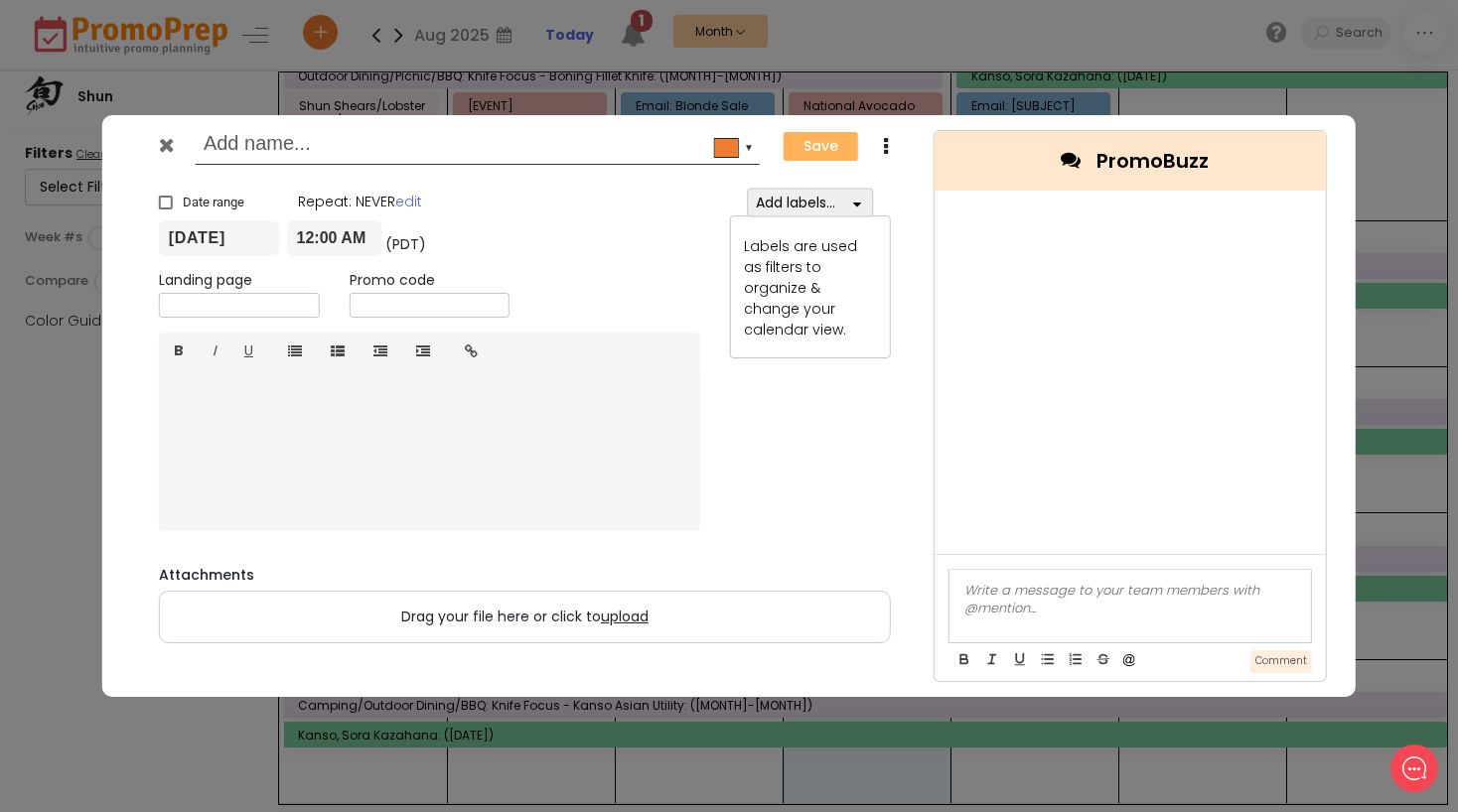 click on "Add labels..." at bounding box center (809, 203) 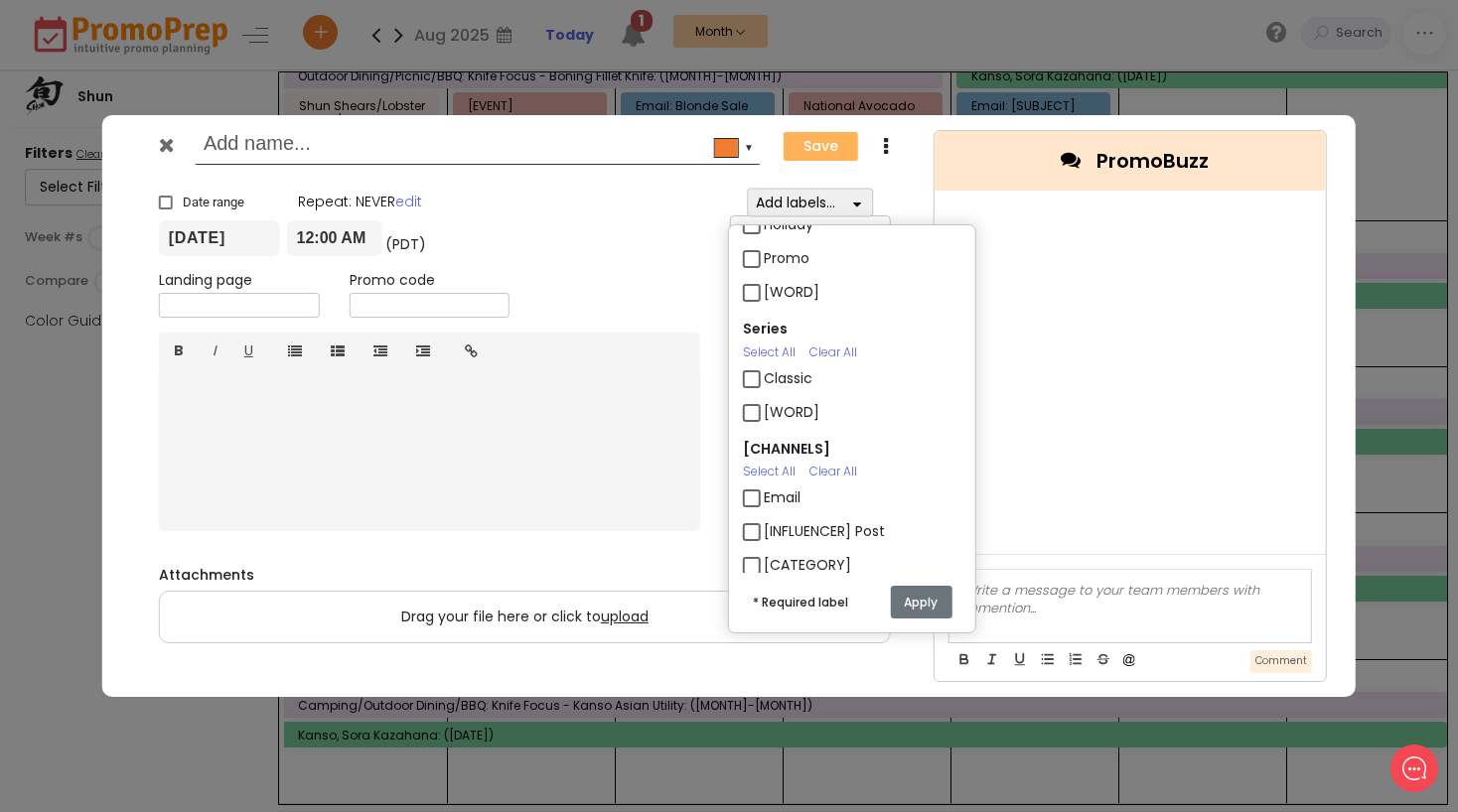 scroll, scrollTop: 167, scrollLeft: 0, axis: vertical 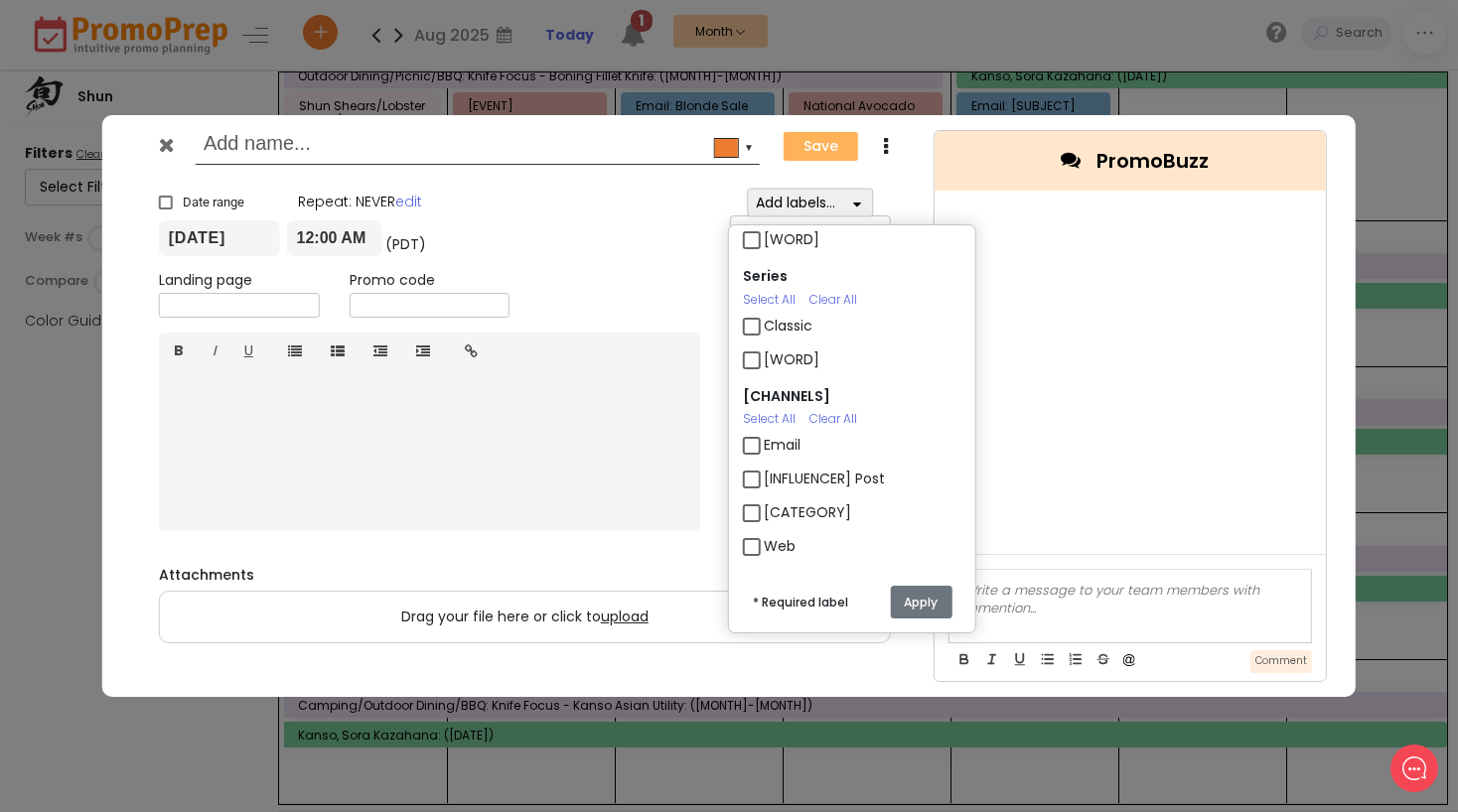 click on "Email" at bounding box center [782, 445] 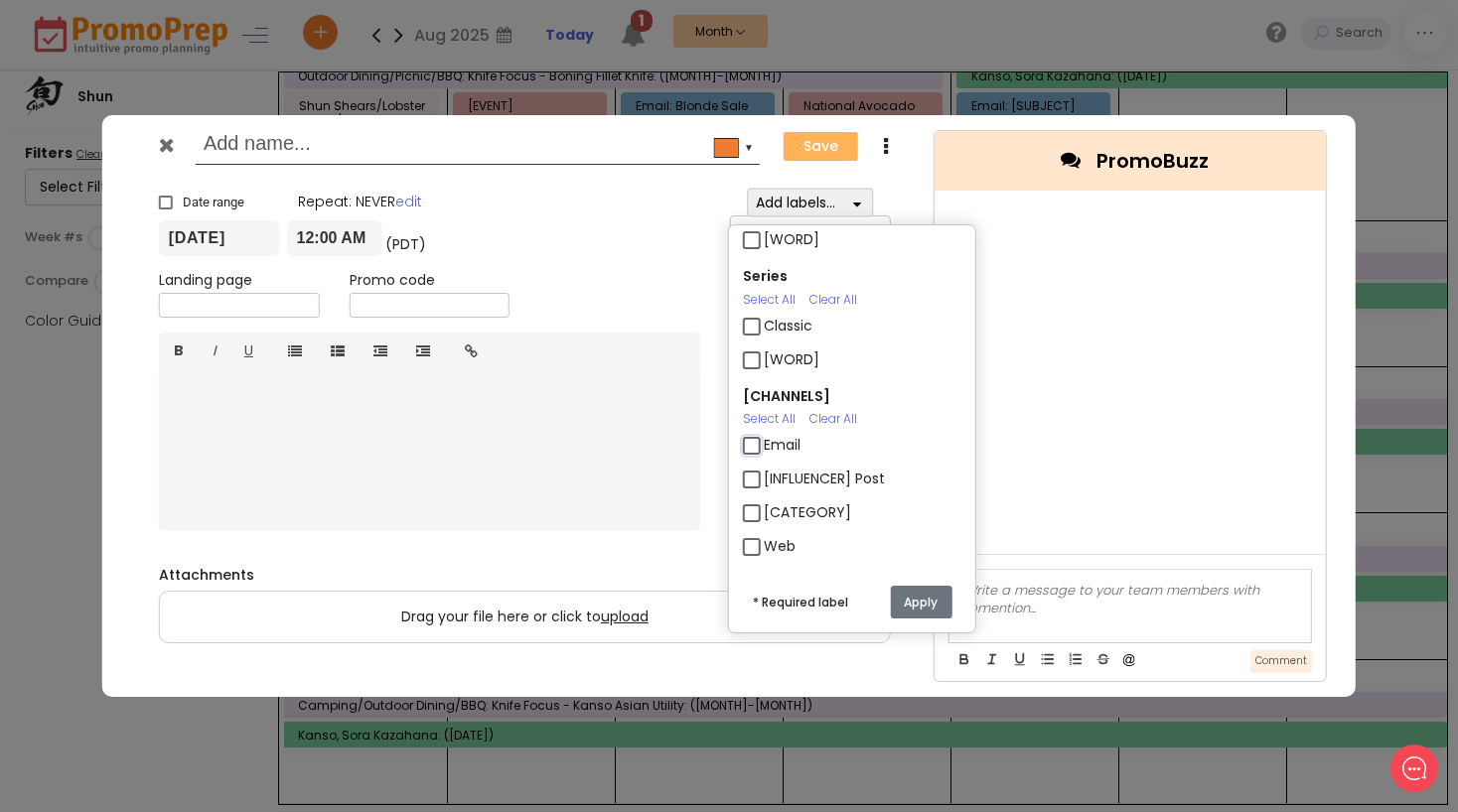 click on "Email" at bounding box center (770, 437) 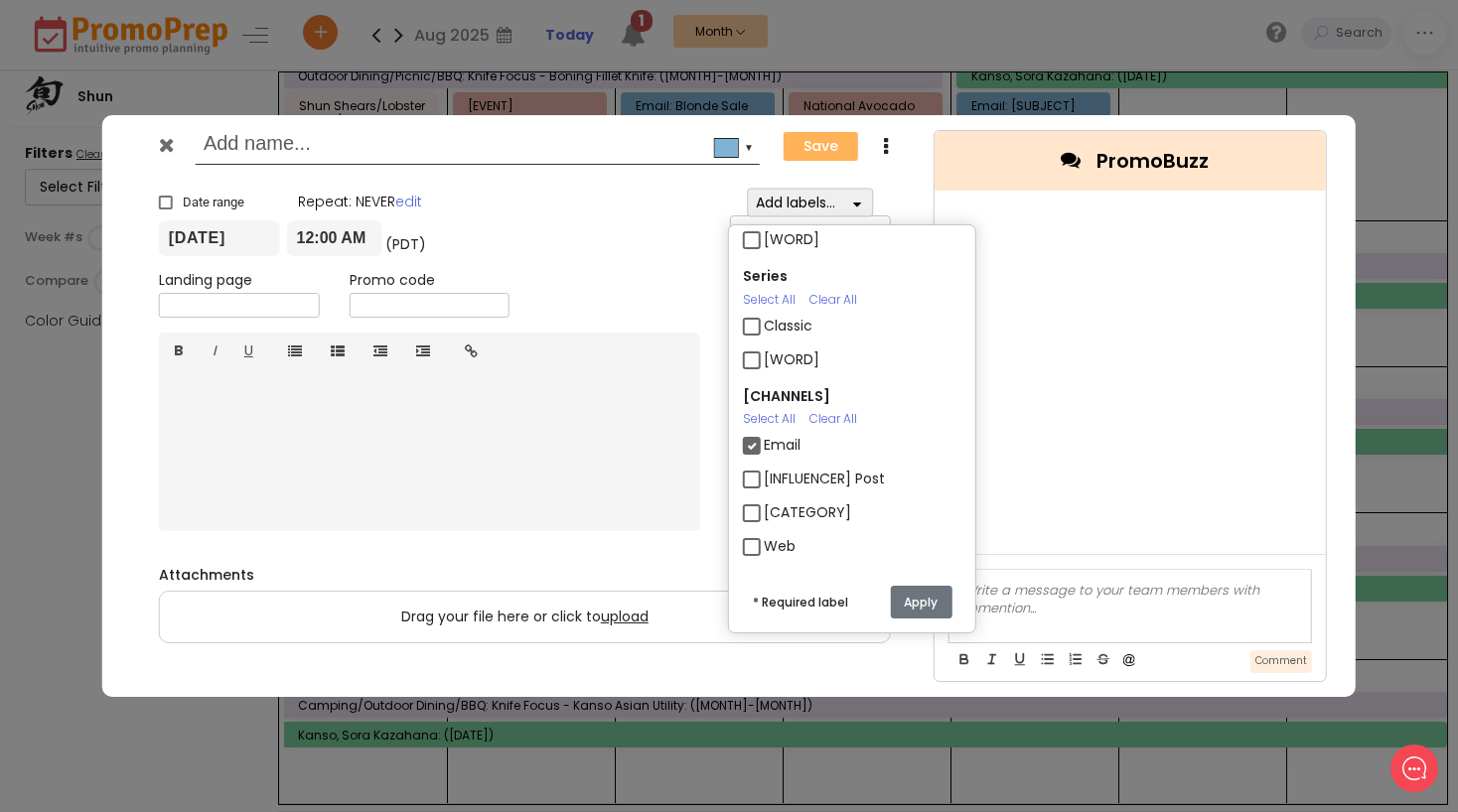 click on "Apply" at bounding box center (921, 602) 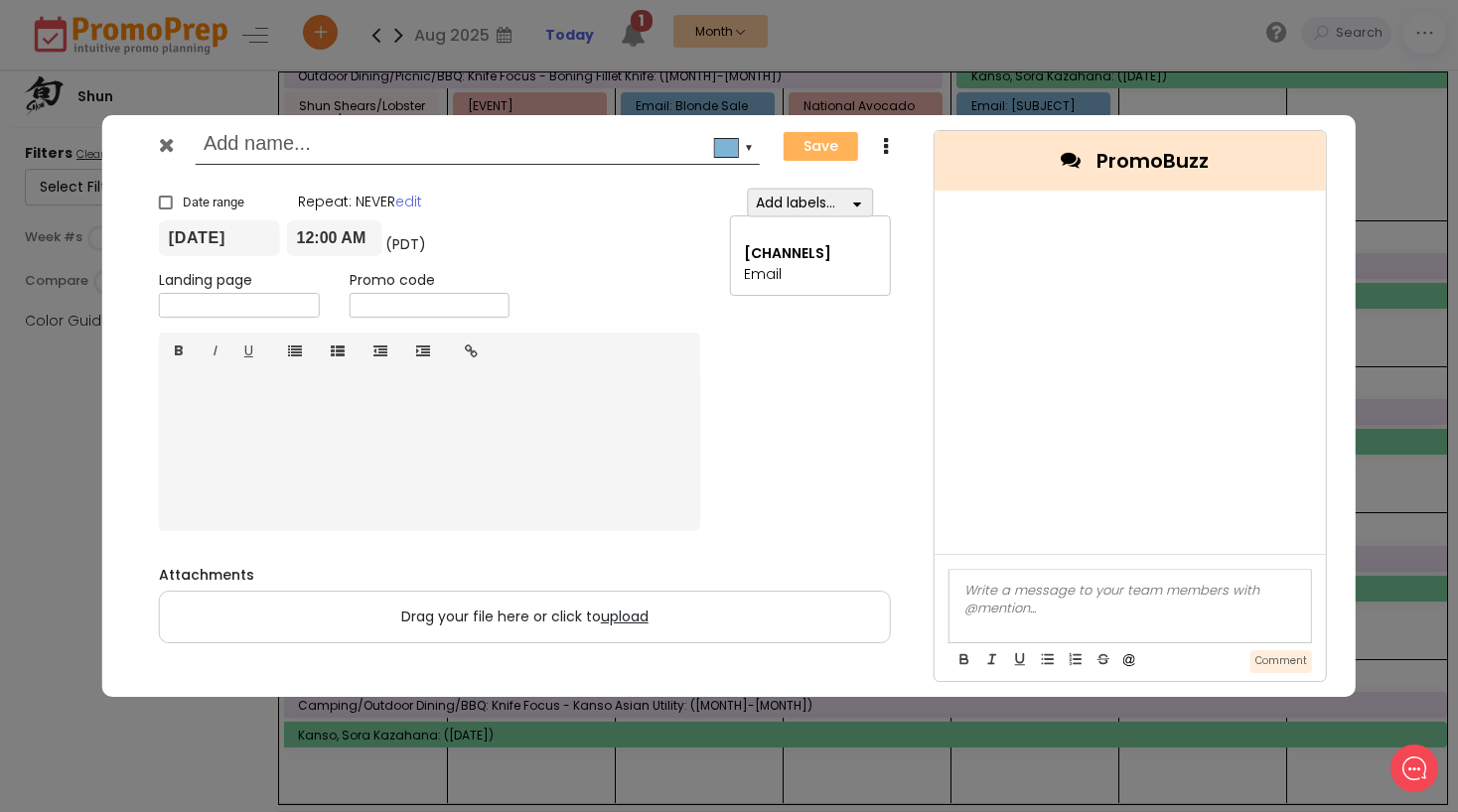 click at bounding box center (474, 146) 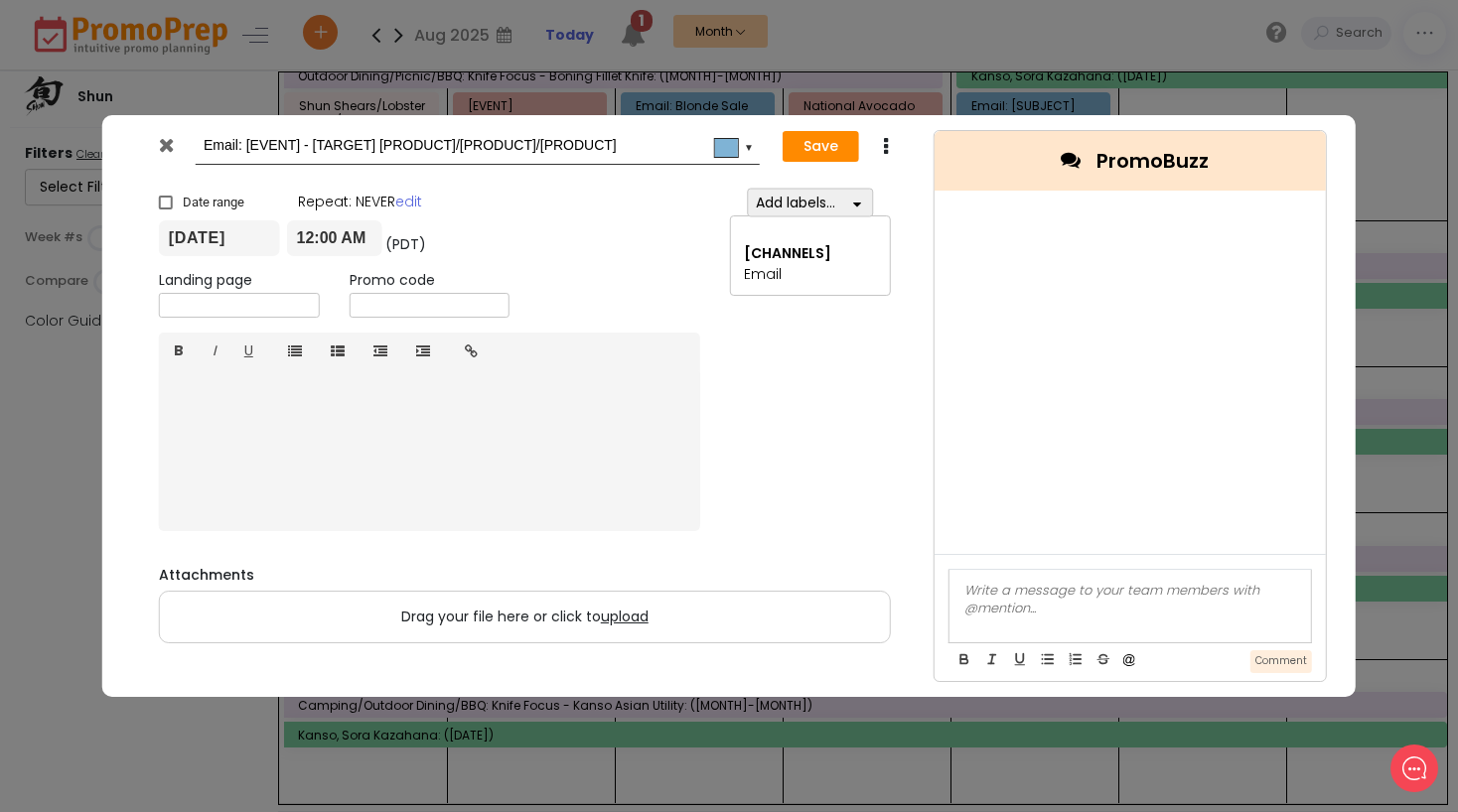 type on "Email: [EVENT] - [TARGET] [PRODUCT]/[PRODUCT]/[PRODUCT]" 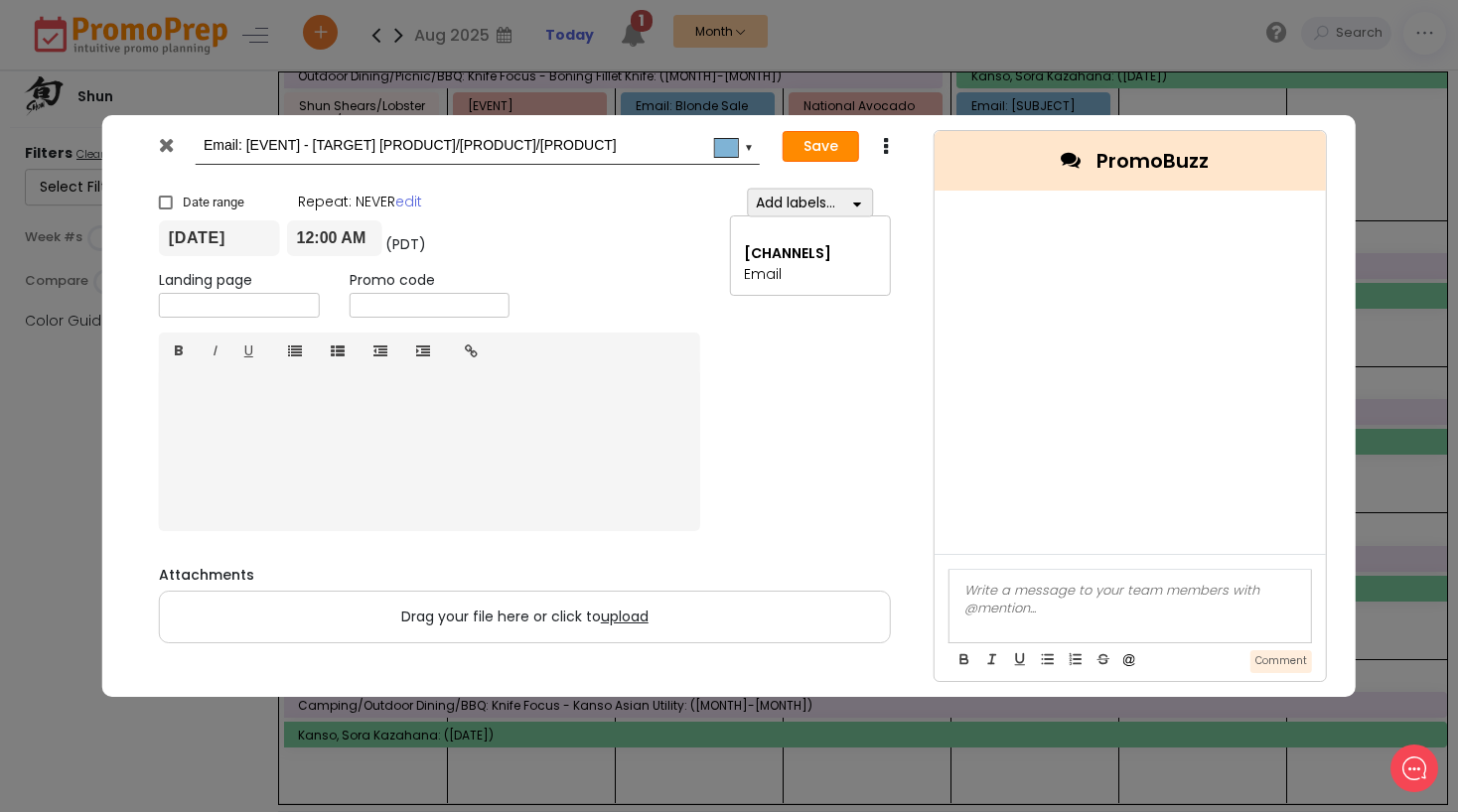 click on "Save" at bounding box center [820, 147] 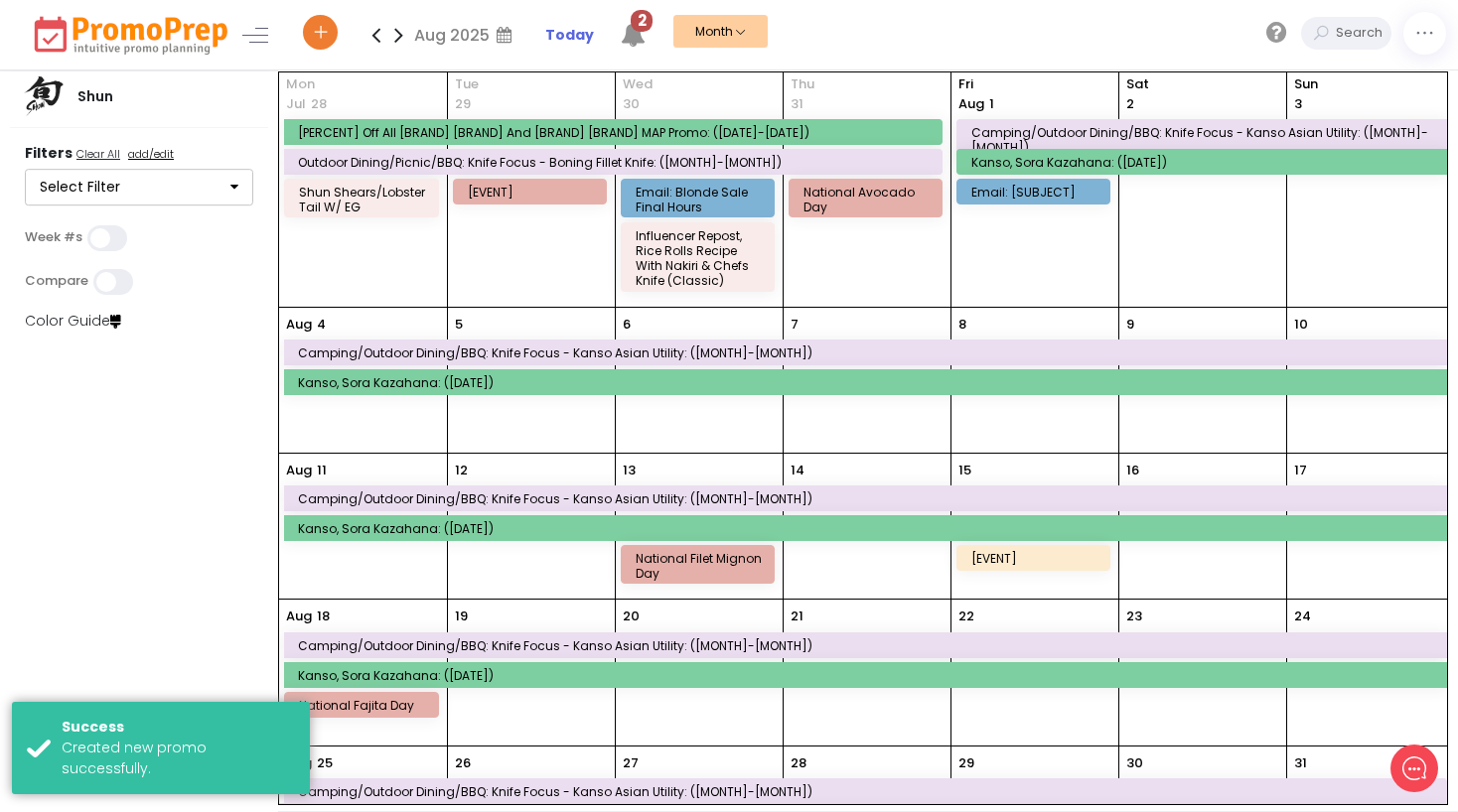 scroll, scrollTop: 0, scrollLeft: 0, axis: both 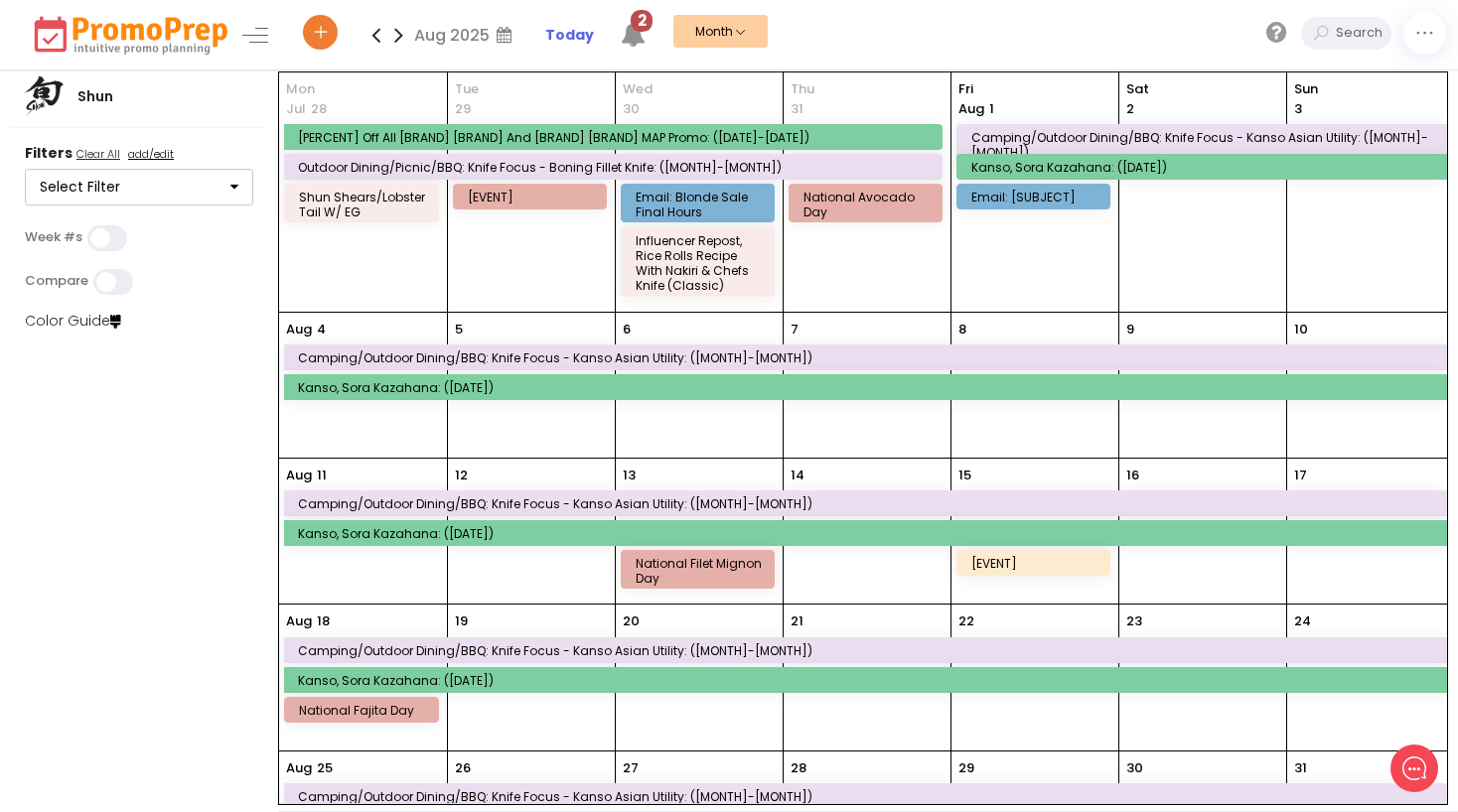 click on "2" at bounding box center [642, 21] 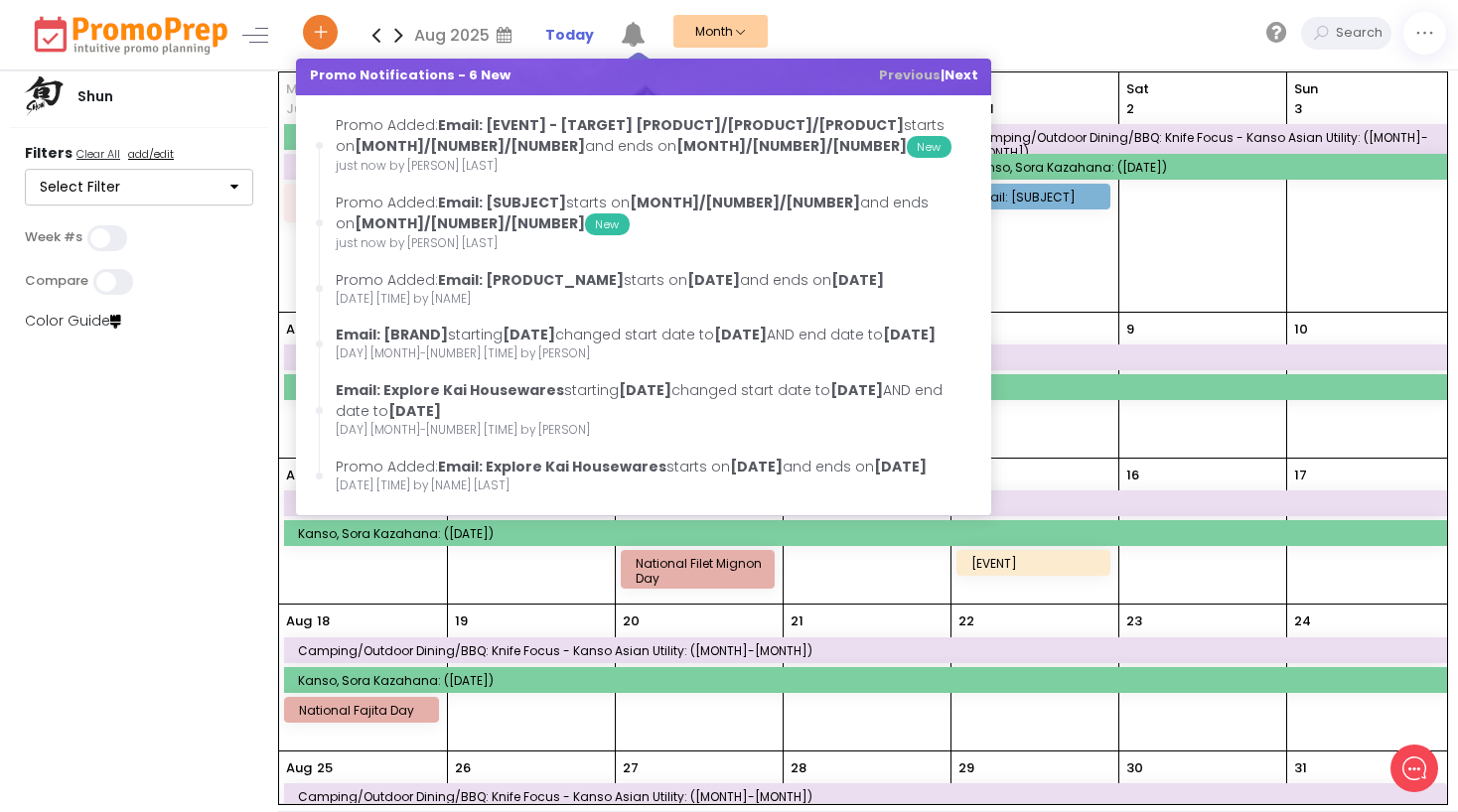 click at bounding box center [633, 34] 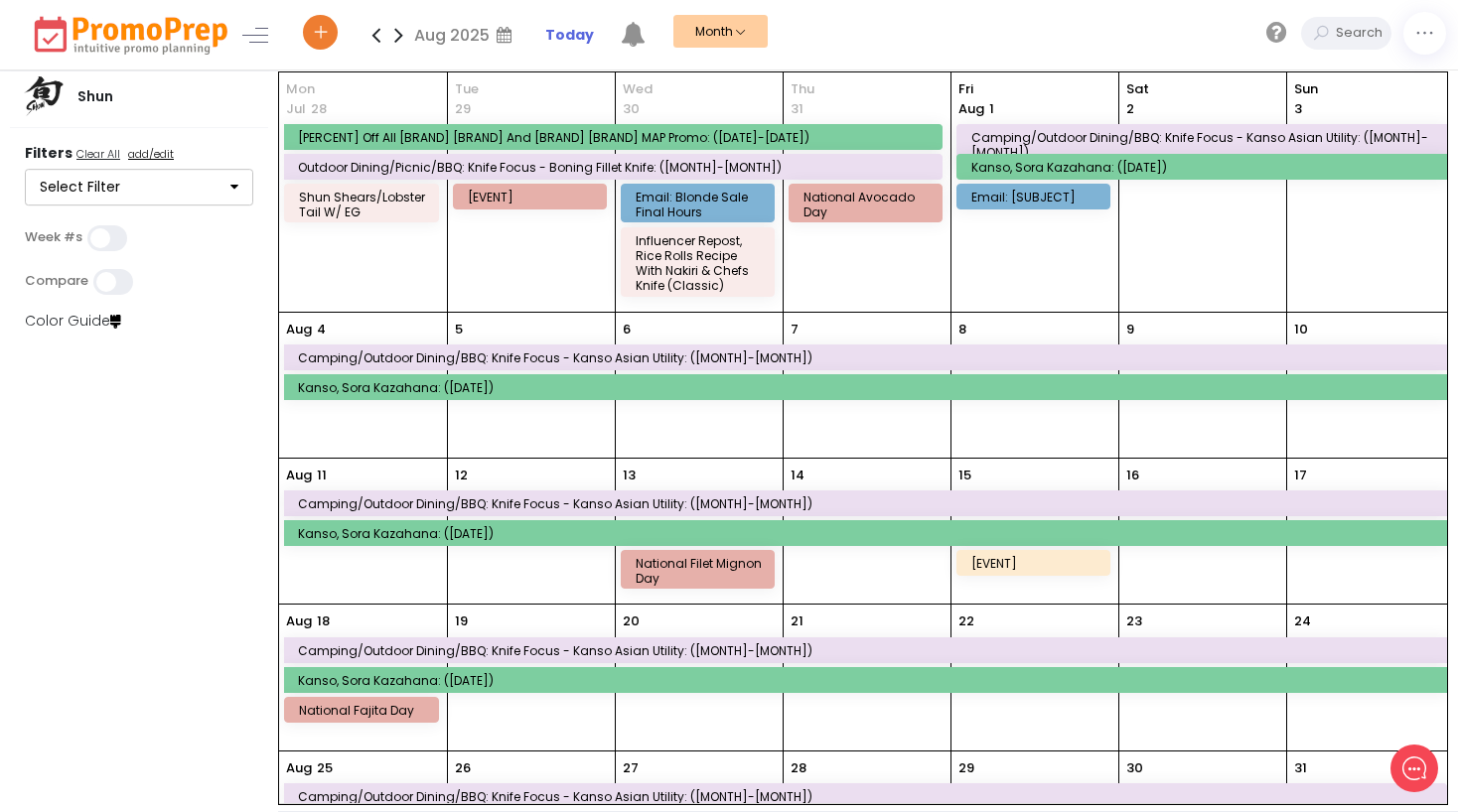 click on "5" at bounding box center [531, 385] 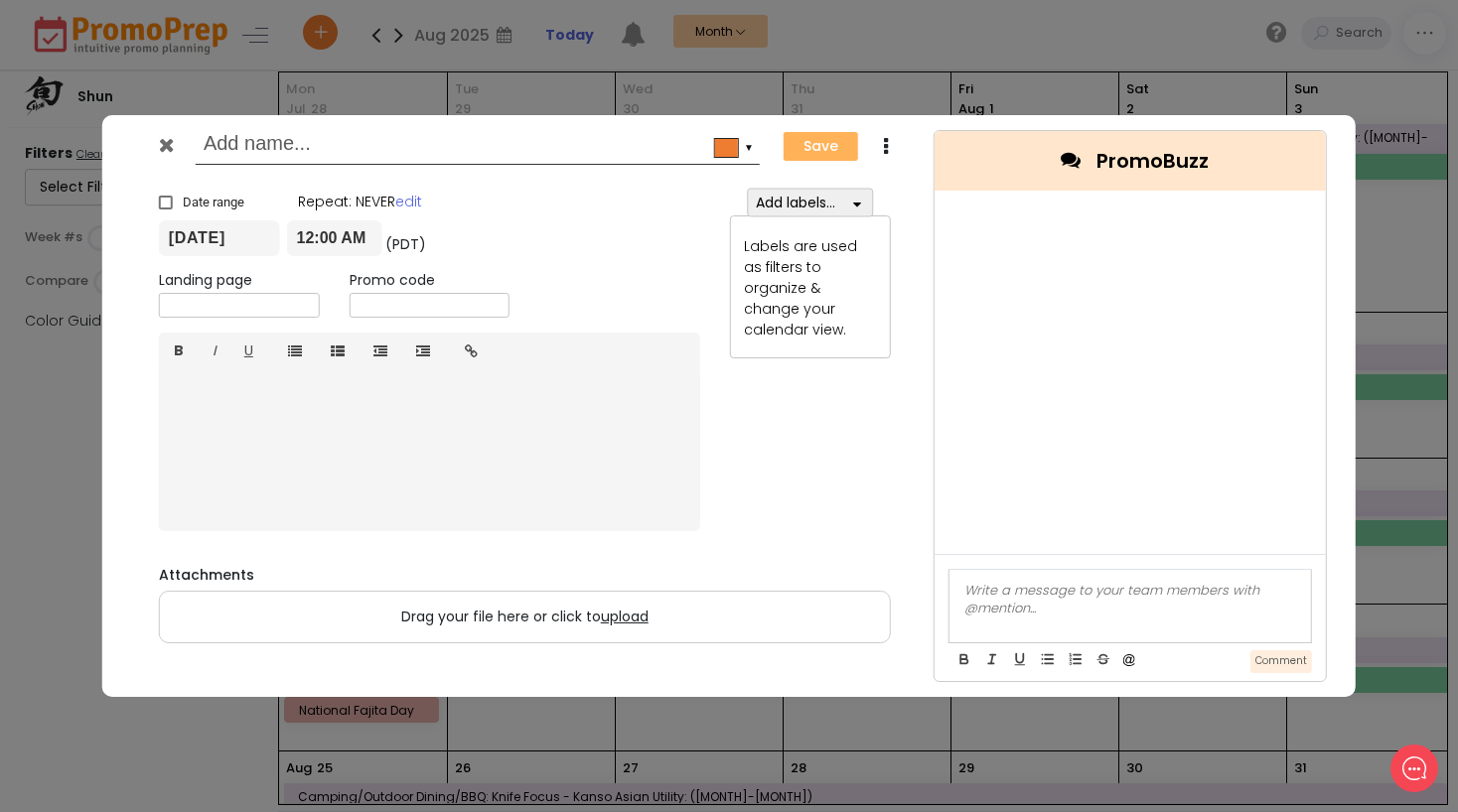 click on "▼" at bounding box center [749, 146] 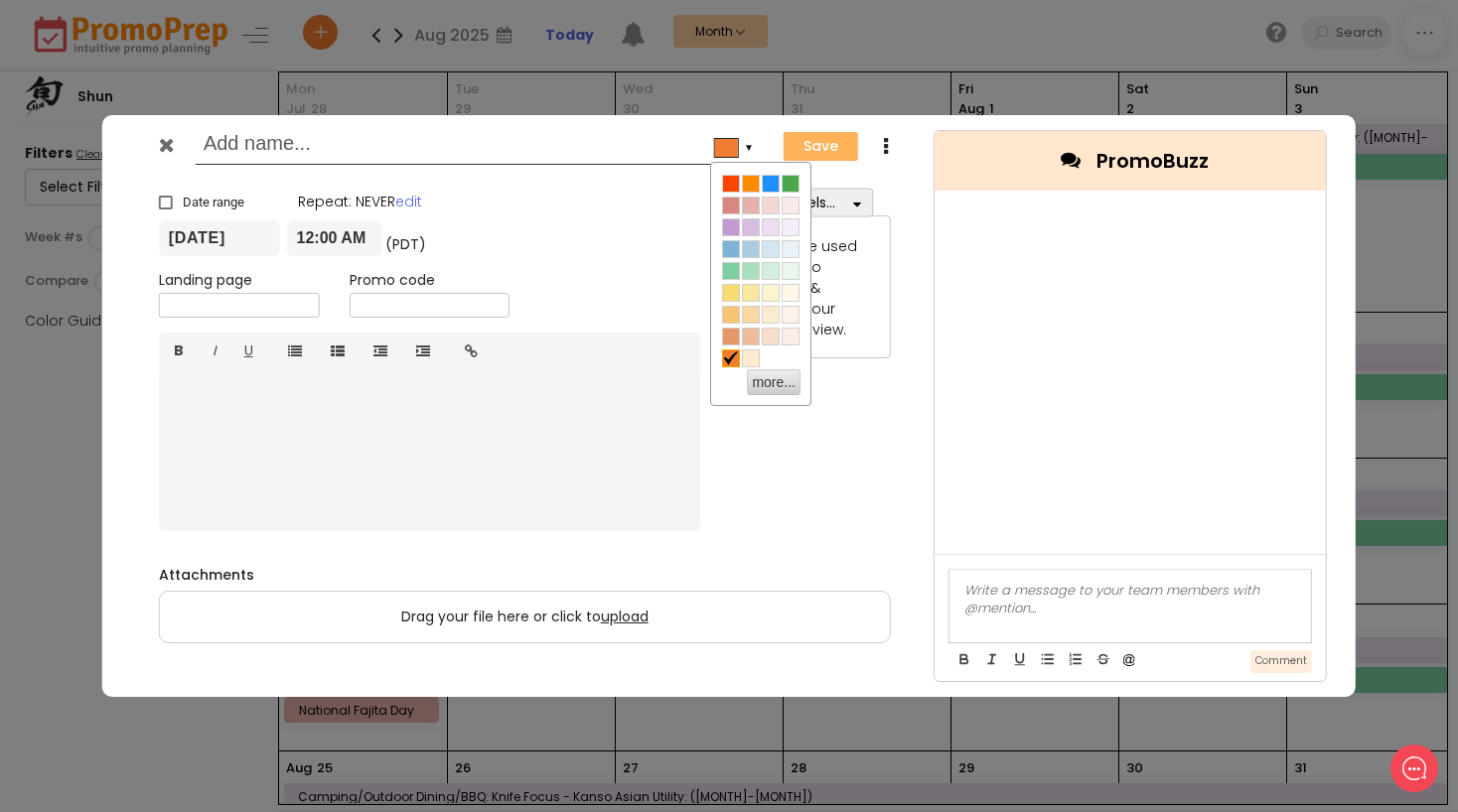 click on "#ee7d31 ▼       Save   Duplicate" at bounding box center [524, 146] 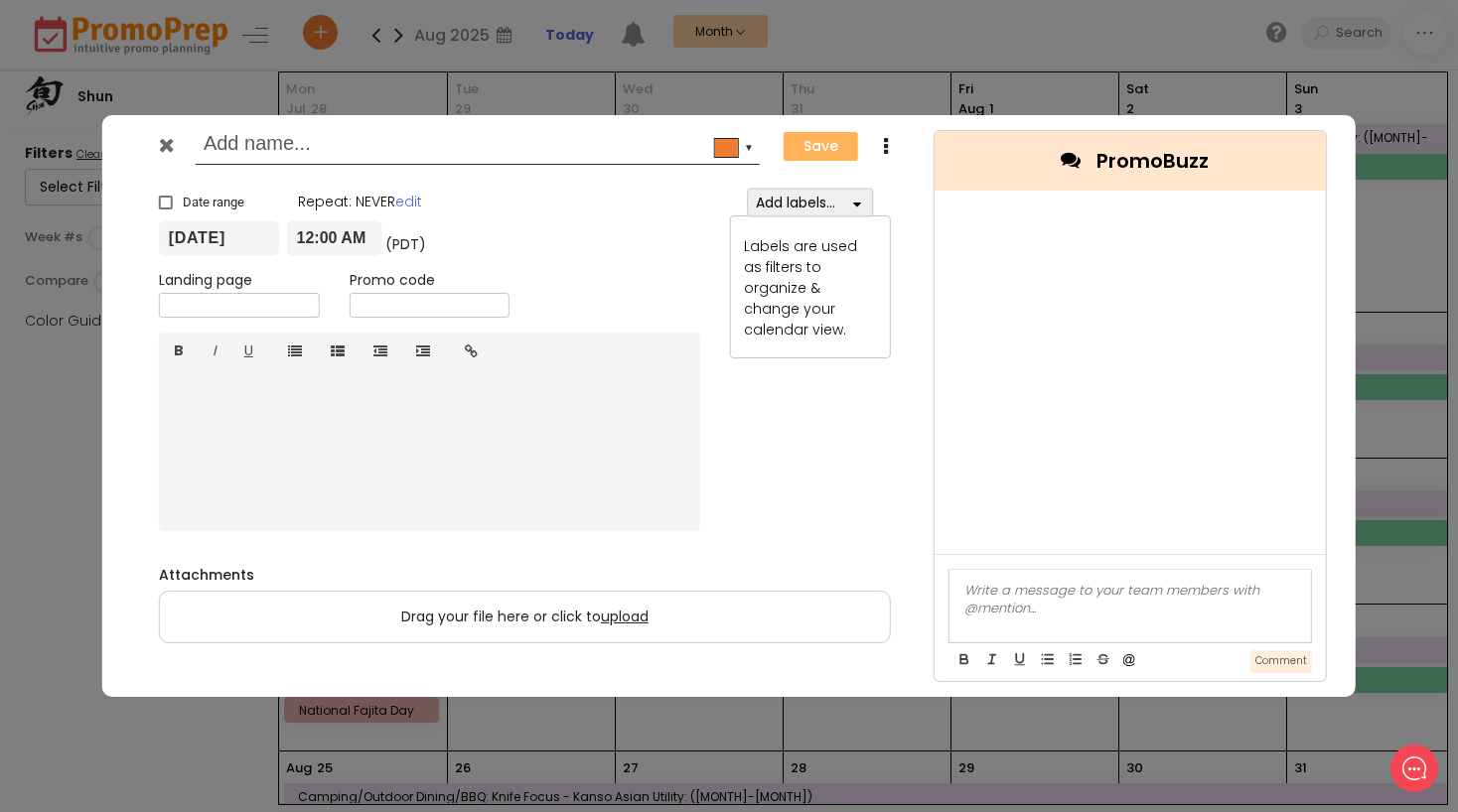 click at bounding box center (856, 203) 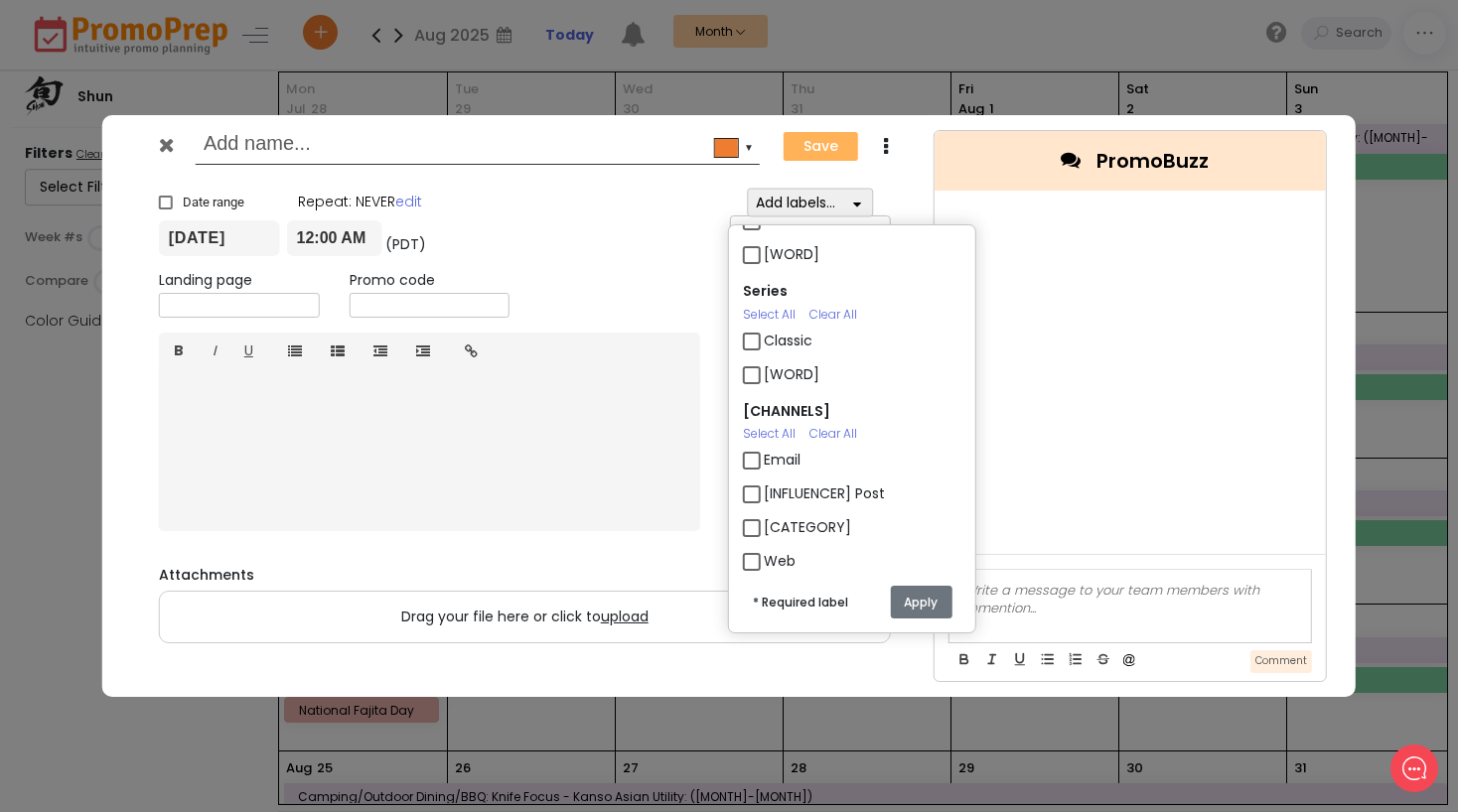 scroll, scrollTop: 167, scrollLeft: 0, axis: vertical 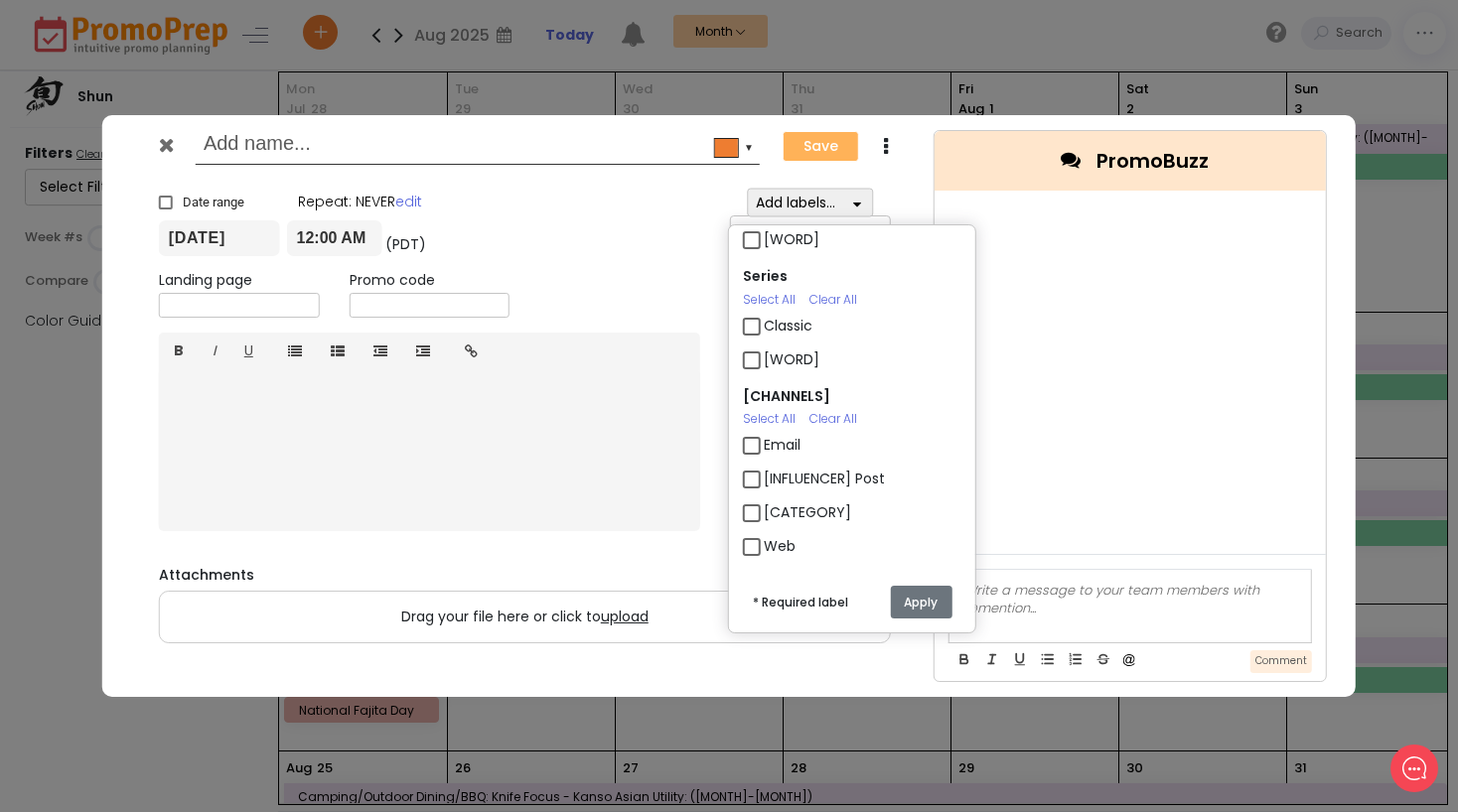 click on "Email" at bounding box center [782, 445] 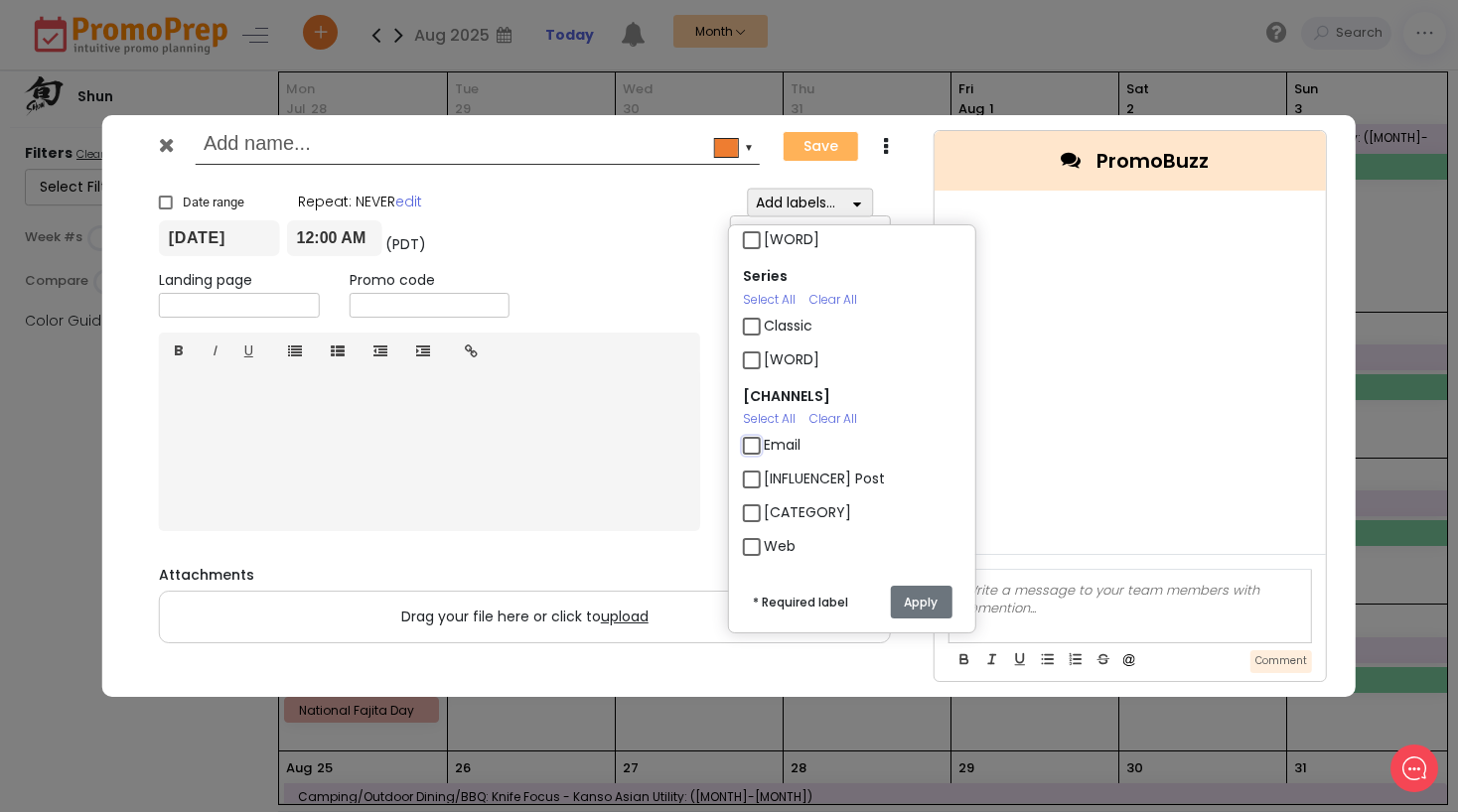 click on "Email" at bounding box center [770, 437] 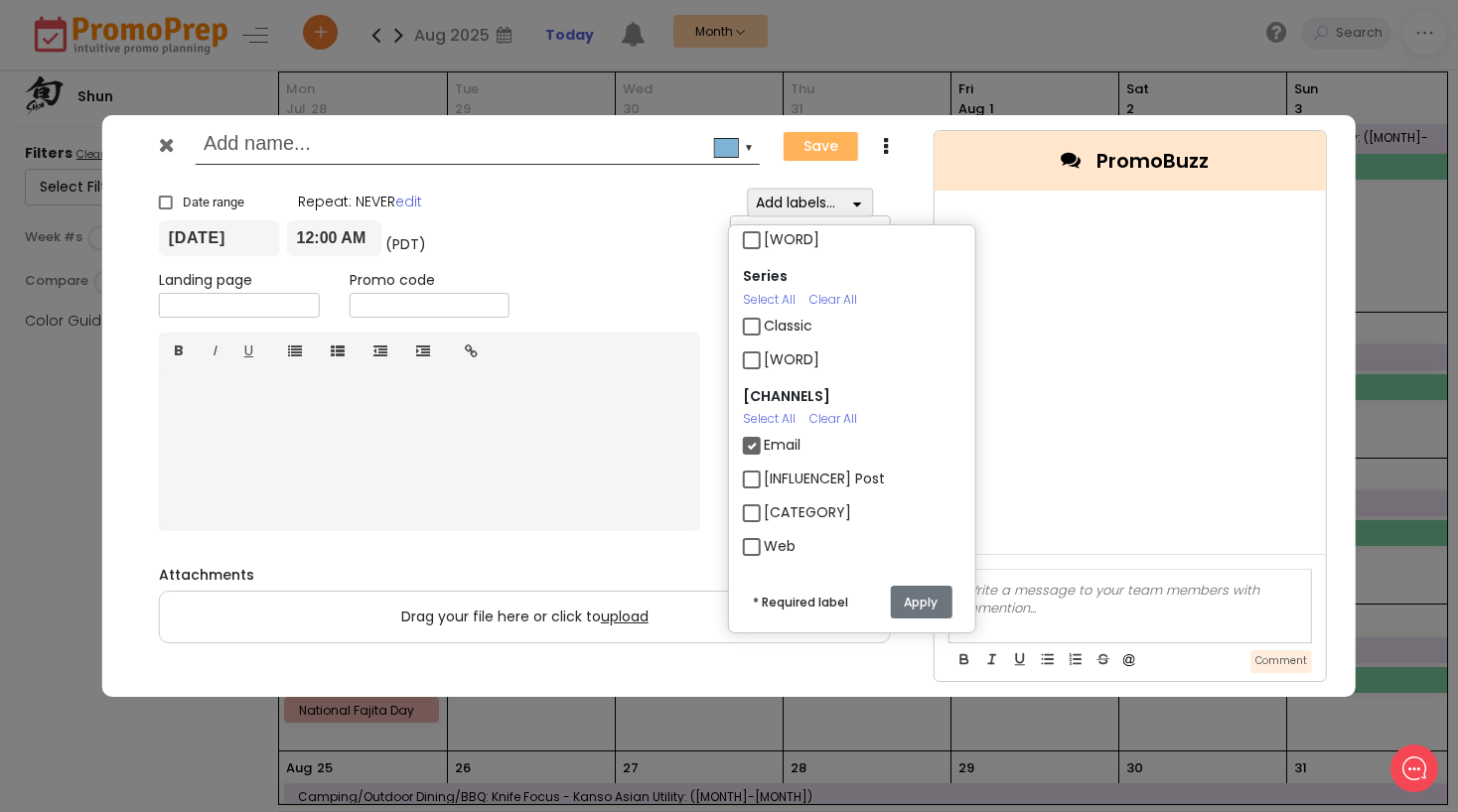 click at bounding box center [474, 146] 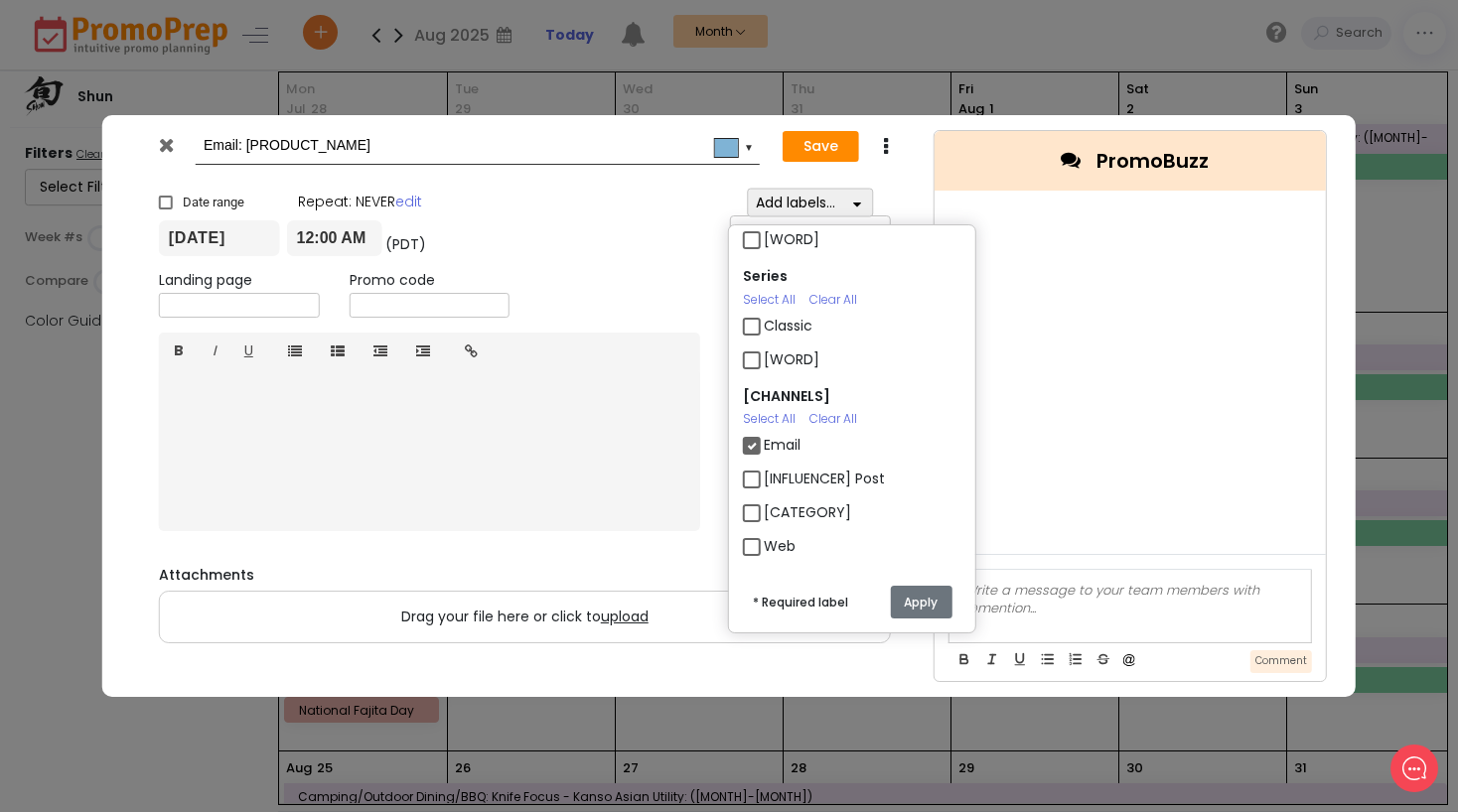 type on "Email: [PRODUCT_NAME]" 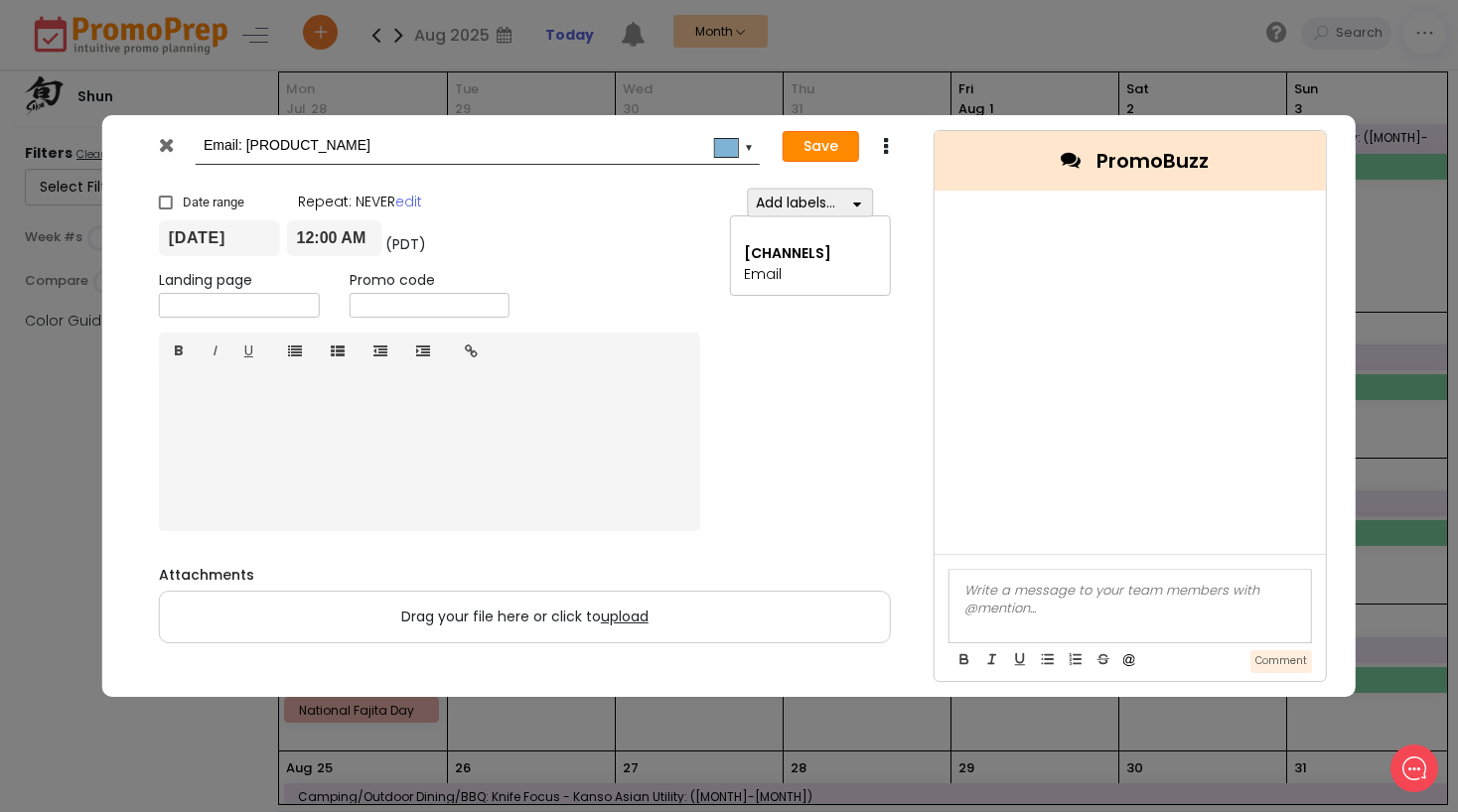 click on "Save" at bounding box center (820, 147) 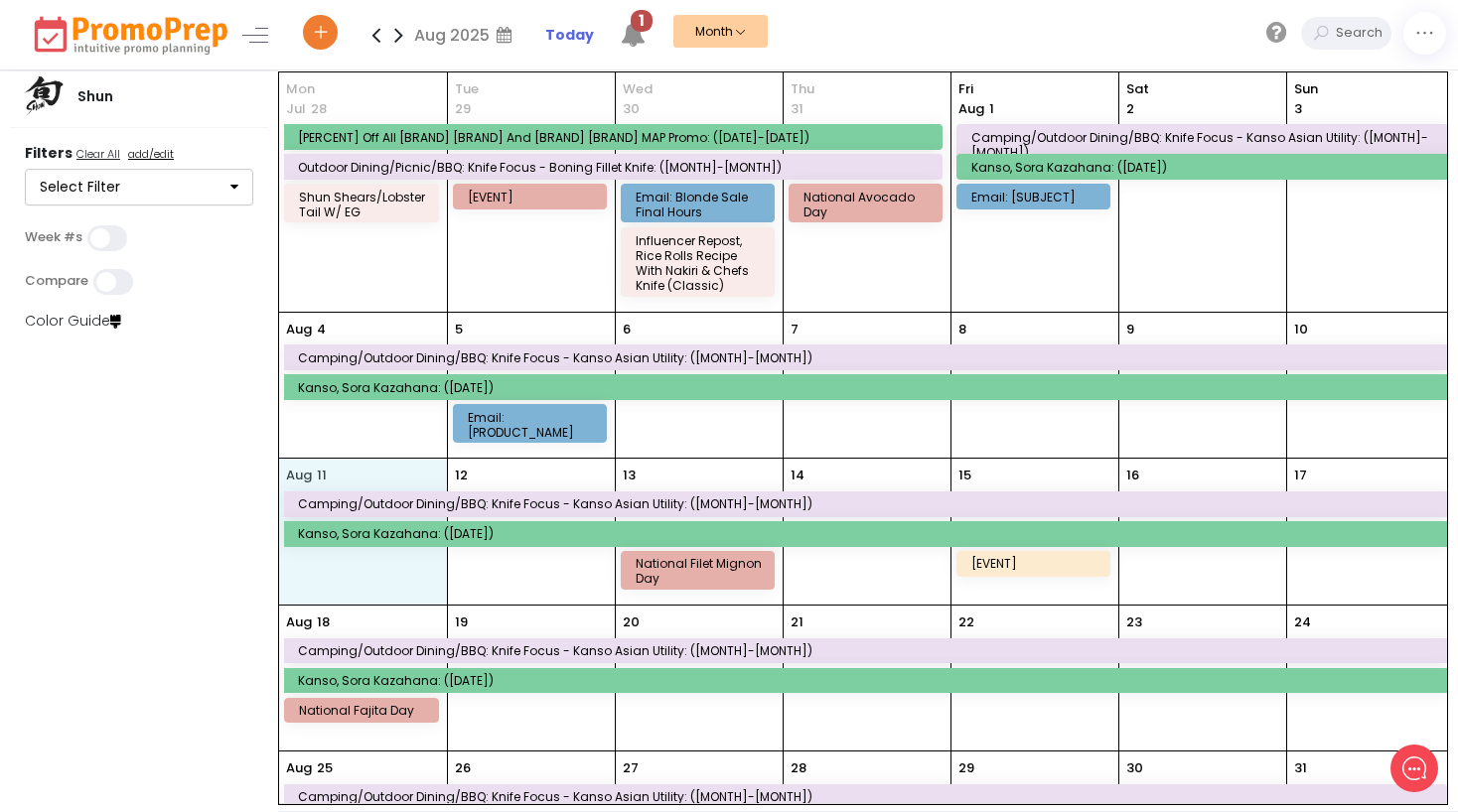 click on "[MONTH] [DAY] Camping/Outdoor dining/BBQ: Knife focus - [BRAND]: ([DATE]-[DATE]) [BRAND], [BRAND]: ([DATE]-[DATE])" at bounding box center [363, 531] 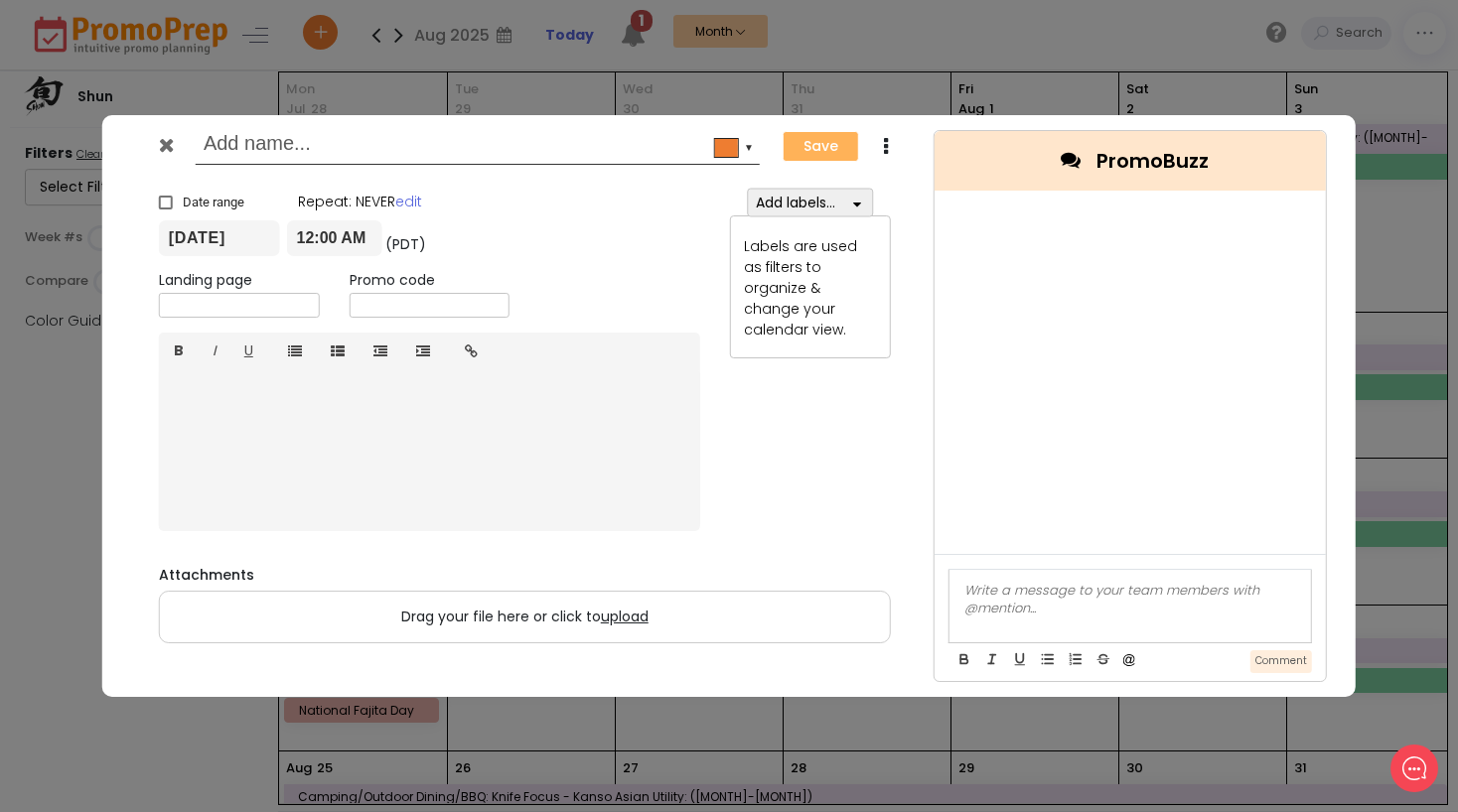 click at bounding box center [857, 204] 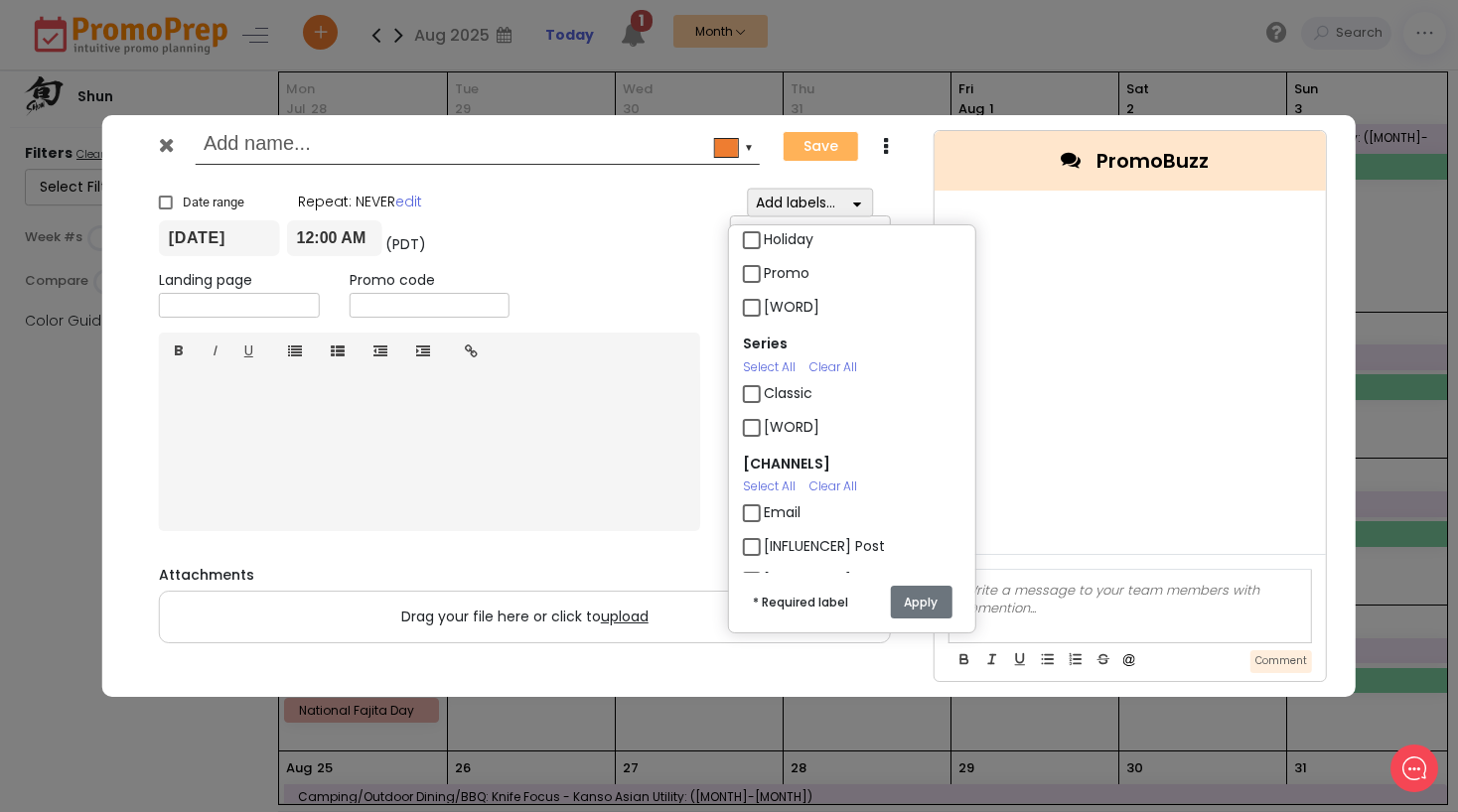 scroll, scrollTop: 167, scrollLeft: 0, axis: vertical 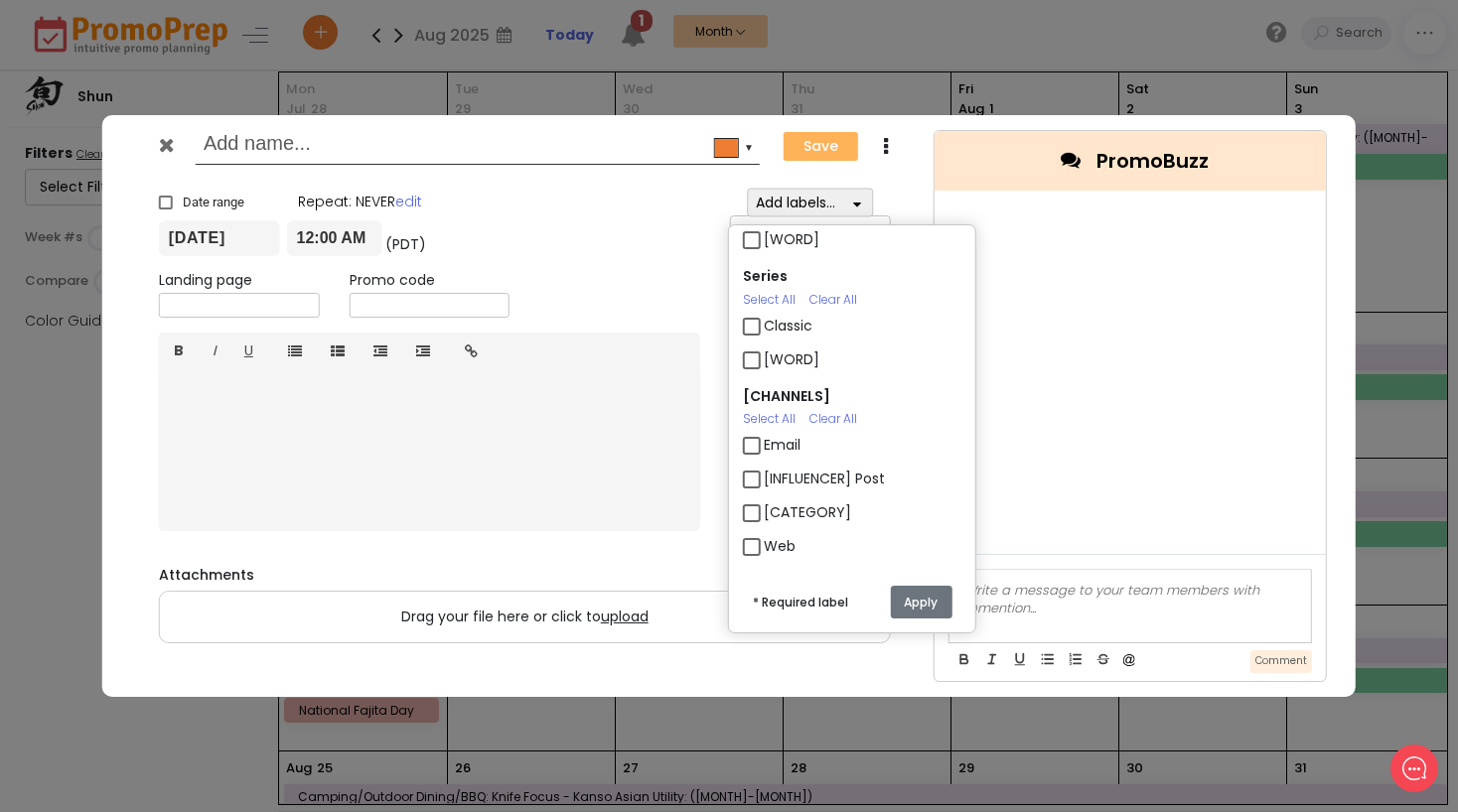 click on "Email" at bounding box center (782, 445) 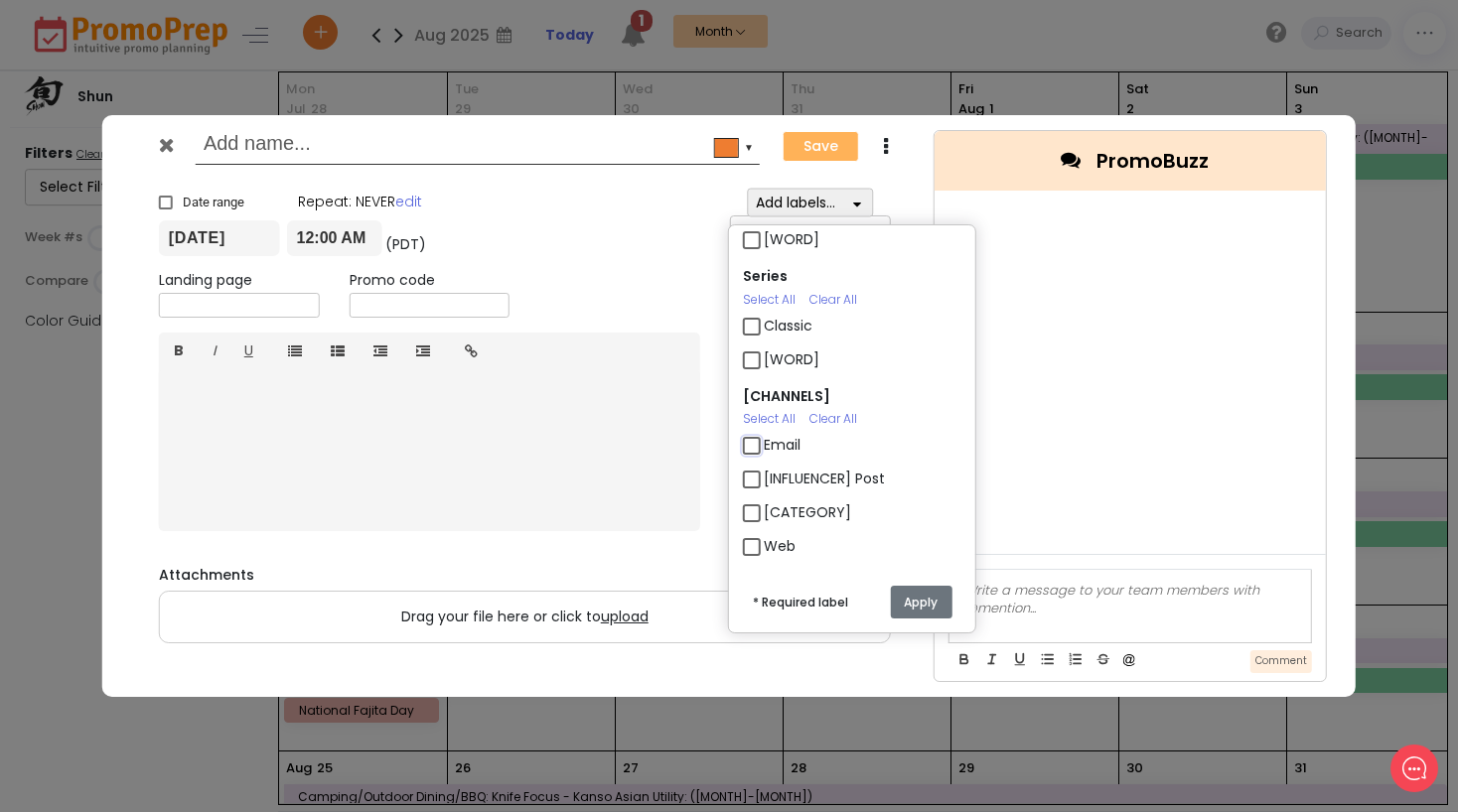 click on "Email" at bounding box center (770, 437) 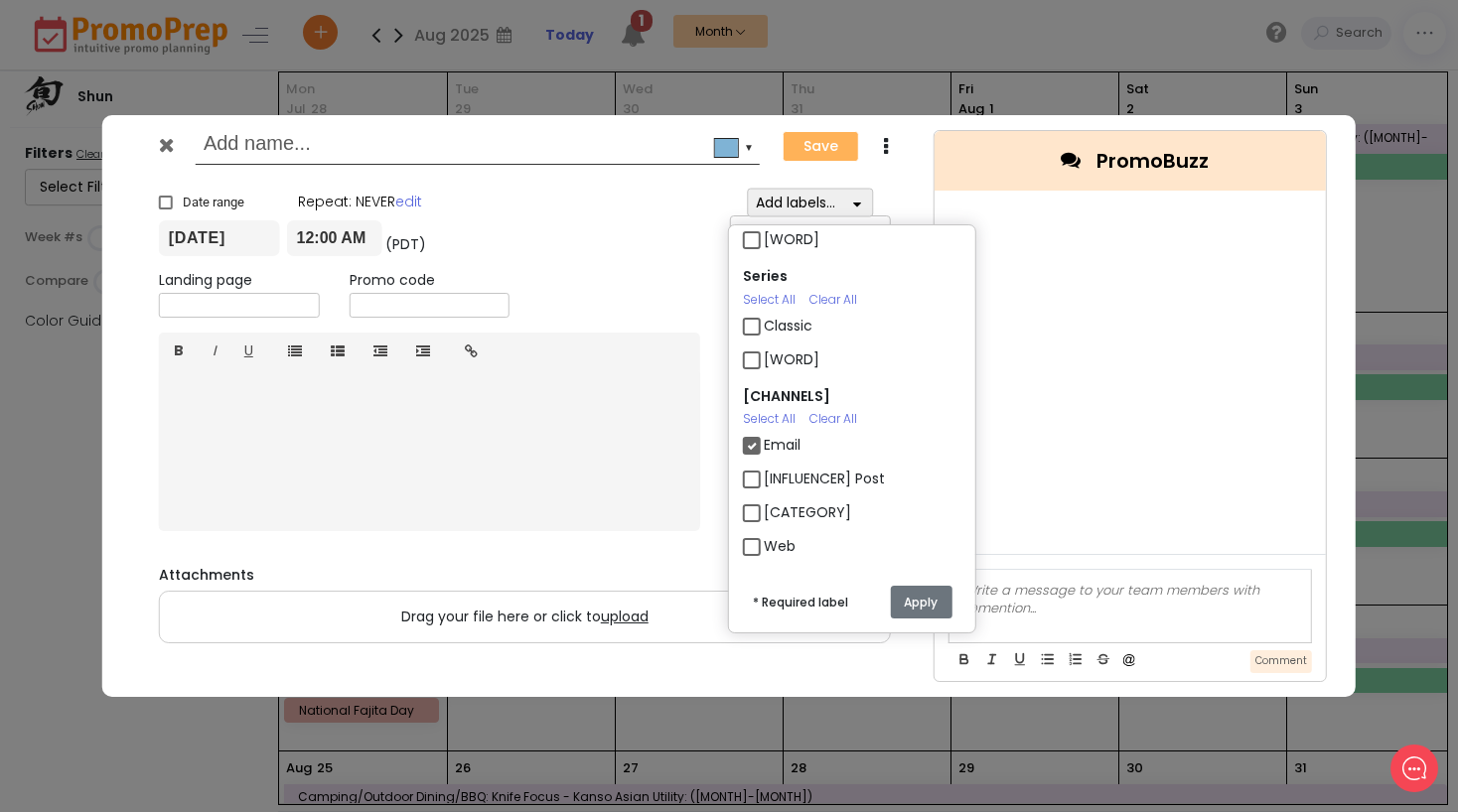 click at bounding box center (474, 146) 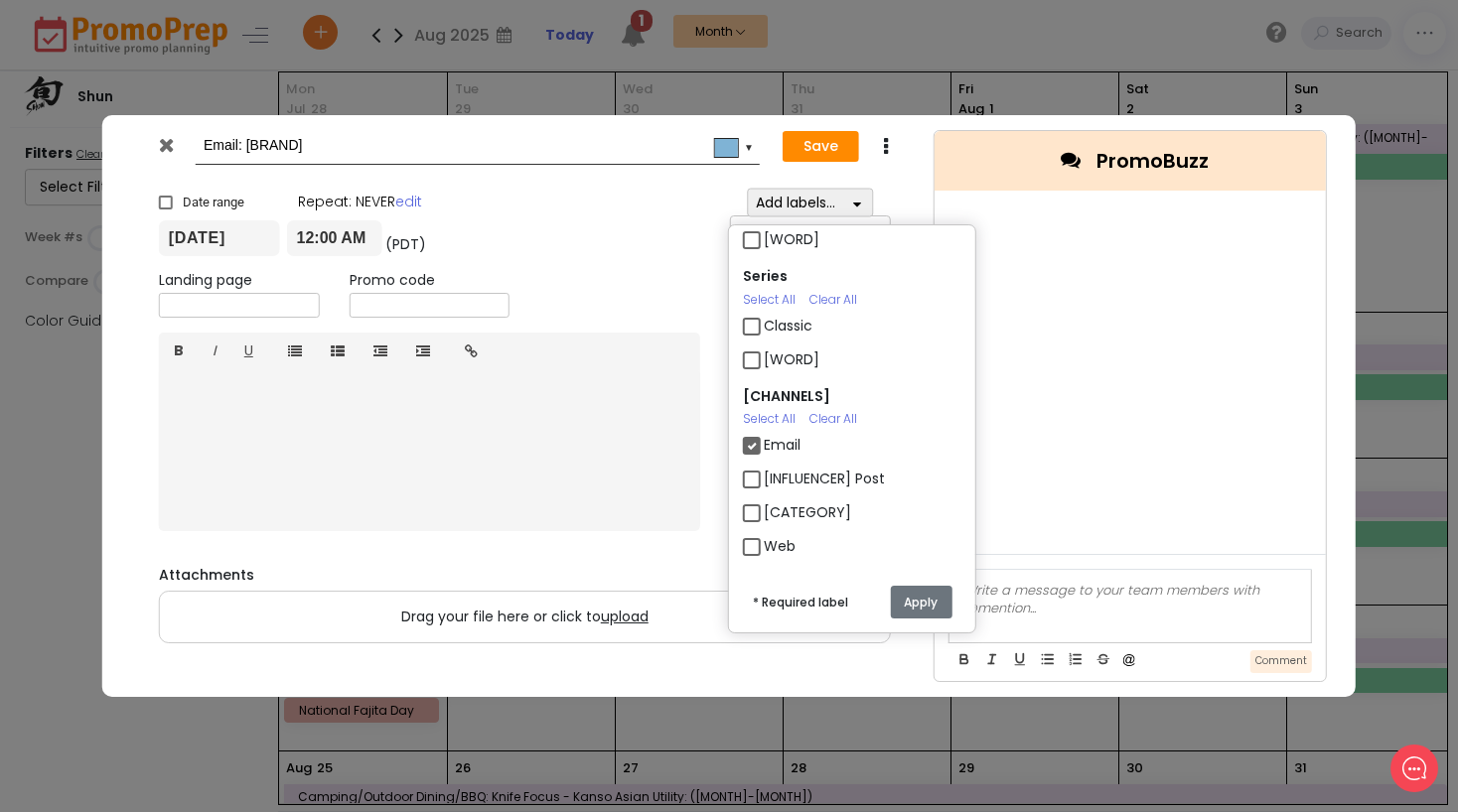 type on "Email: [BRAND]" 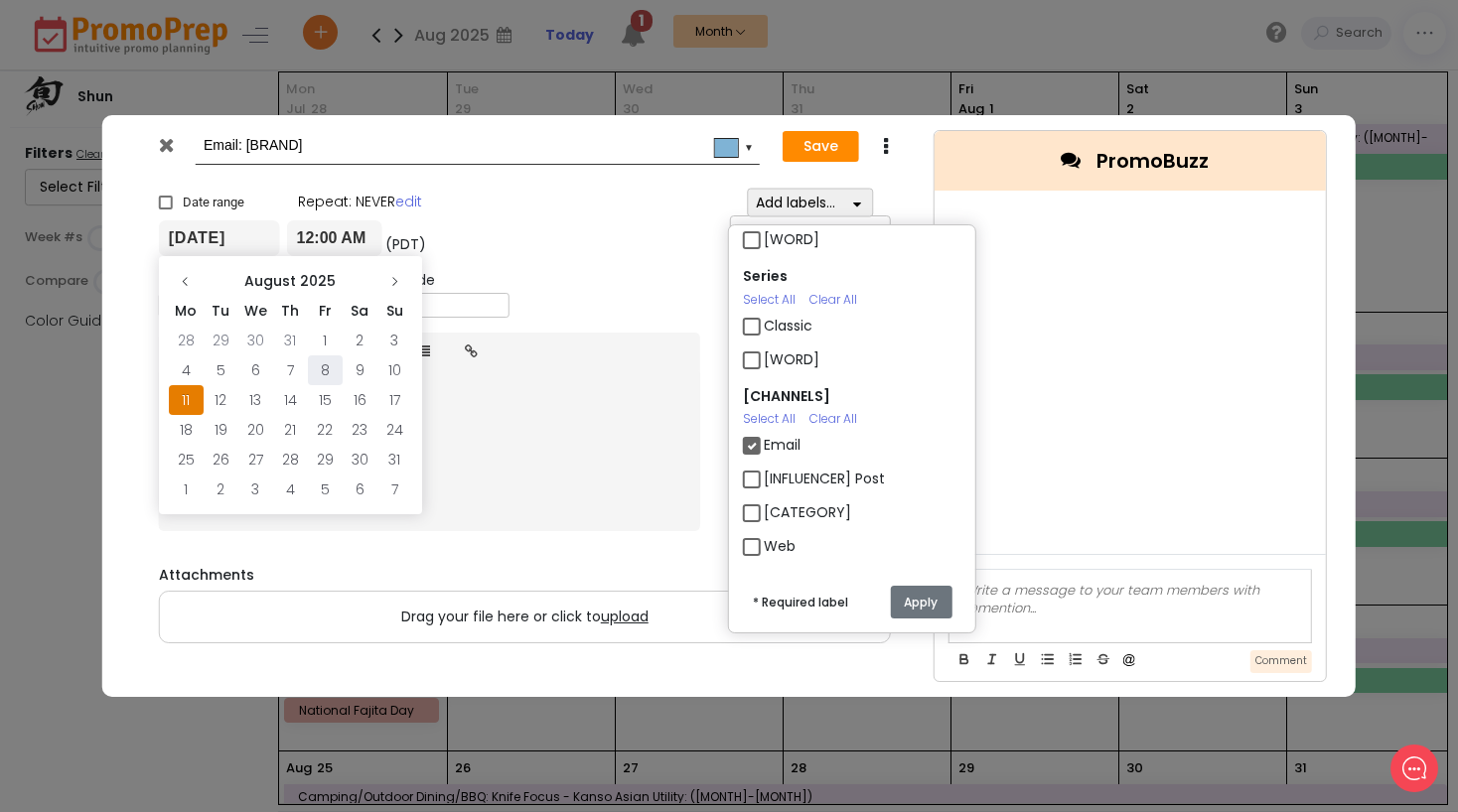 click on "8" at bounding box center (325, 340) 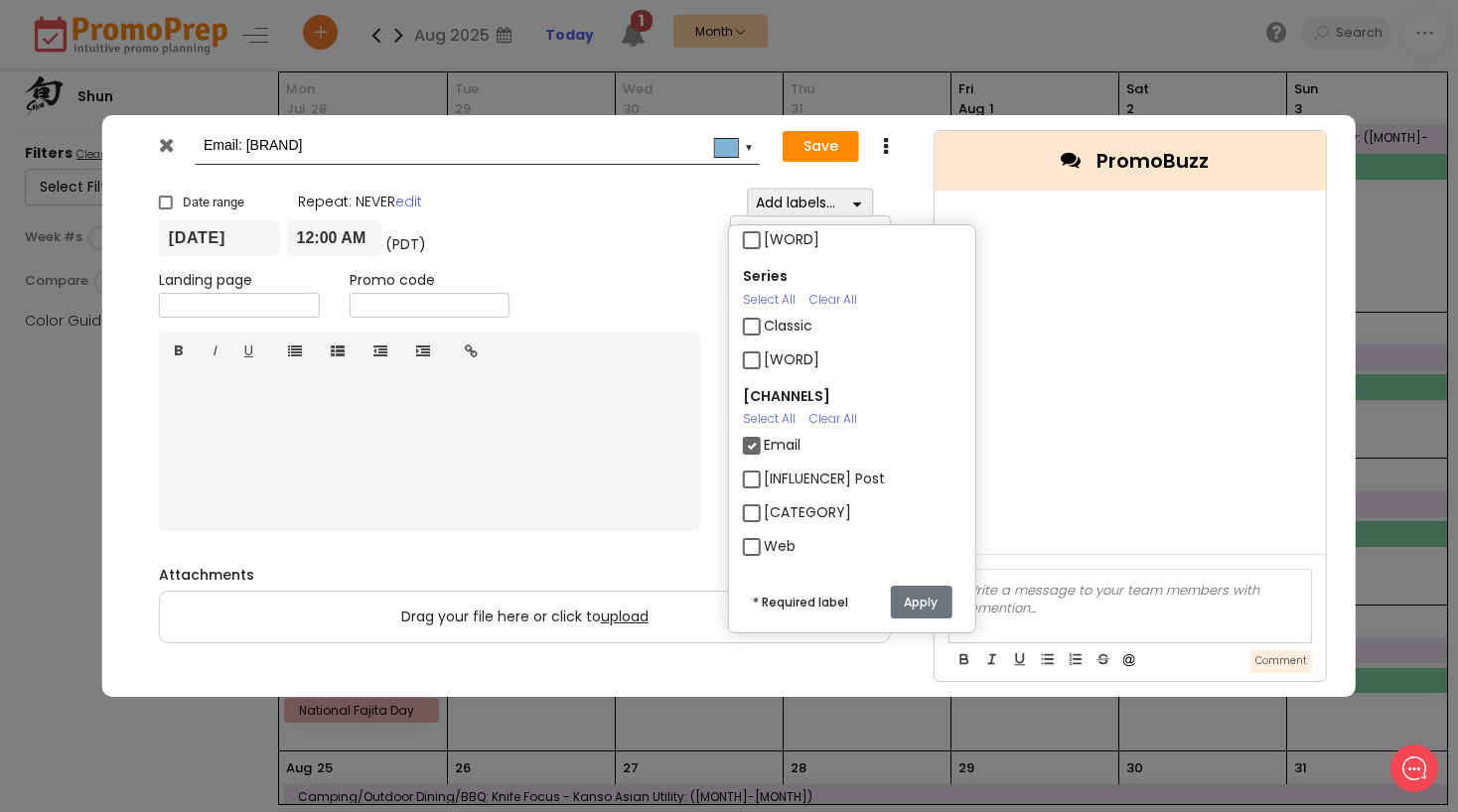 click on "12:00 AM" at bounding box center (335, 238) 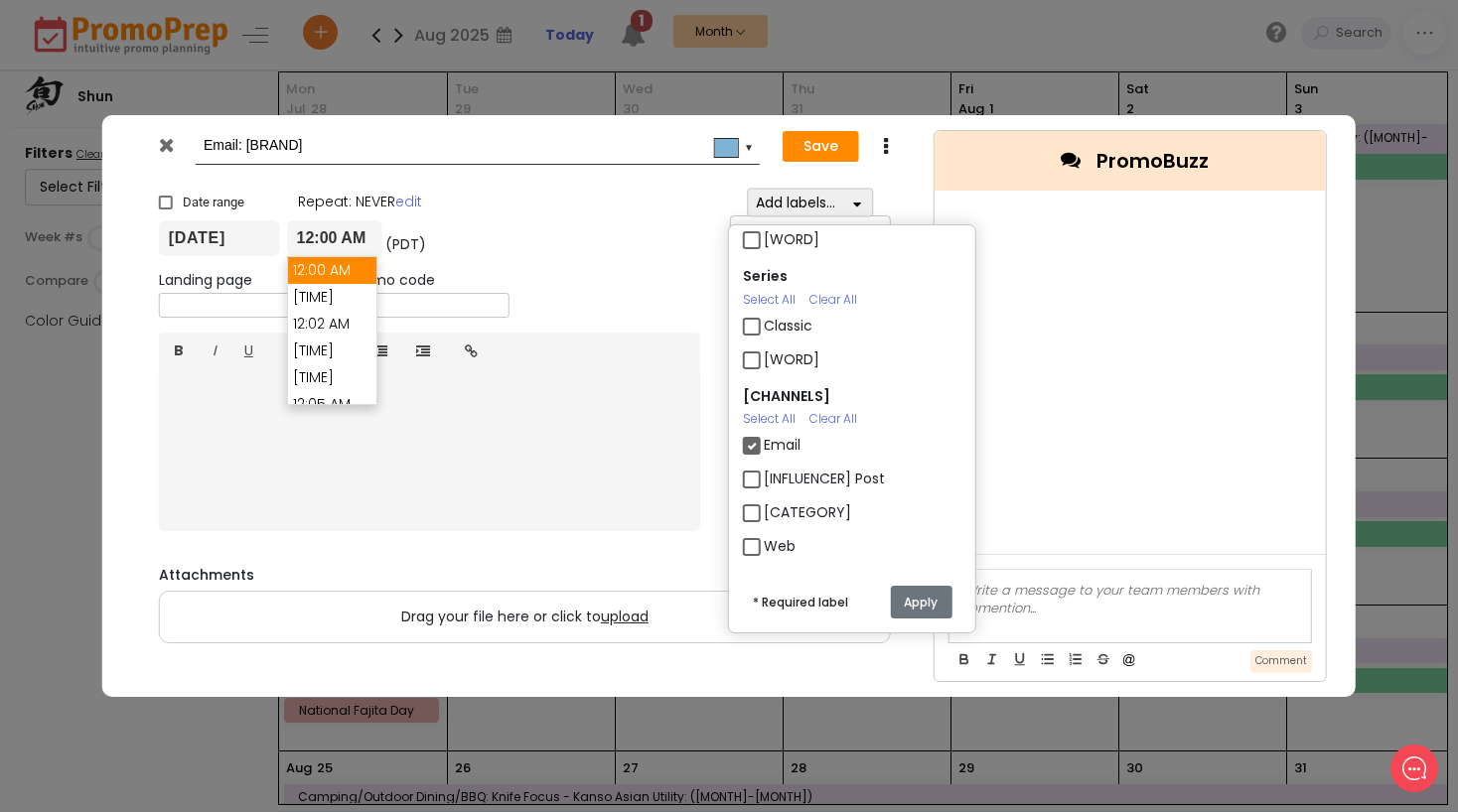 click on "[DATE] [TIME] (PDT) [DATE] [TIME] (PDT)" at bounding box center [429, 238] 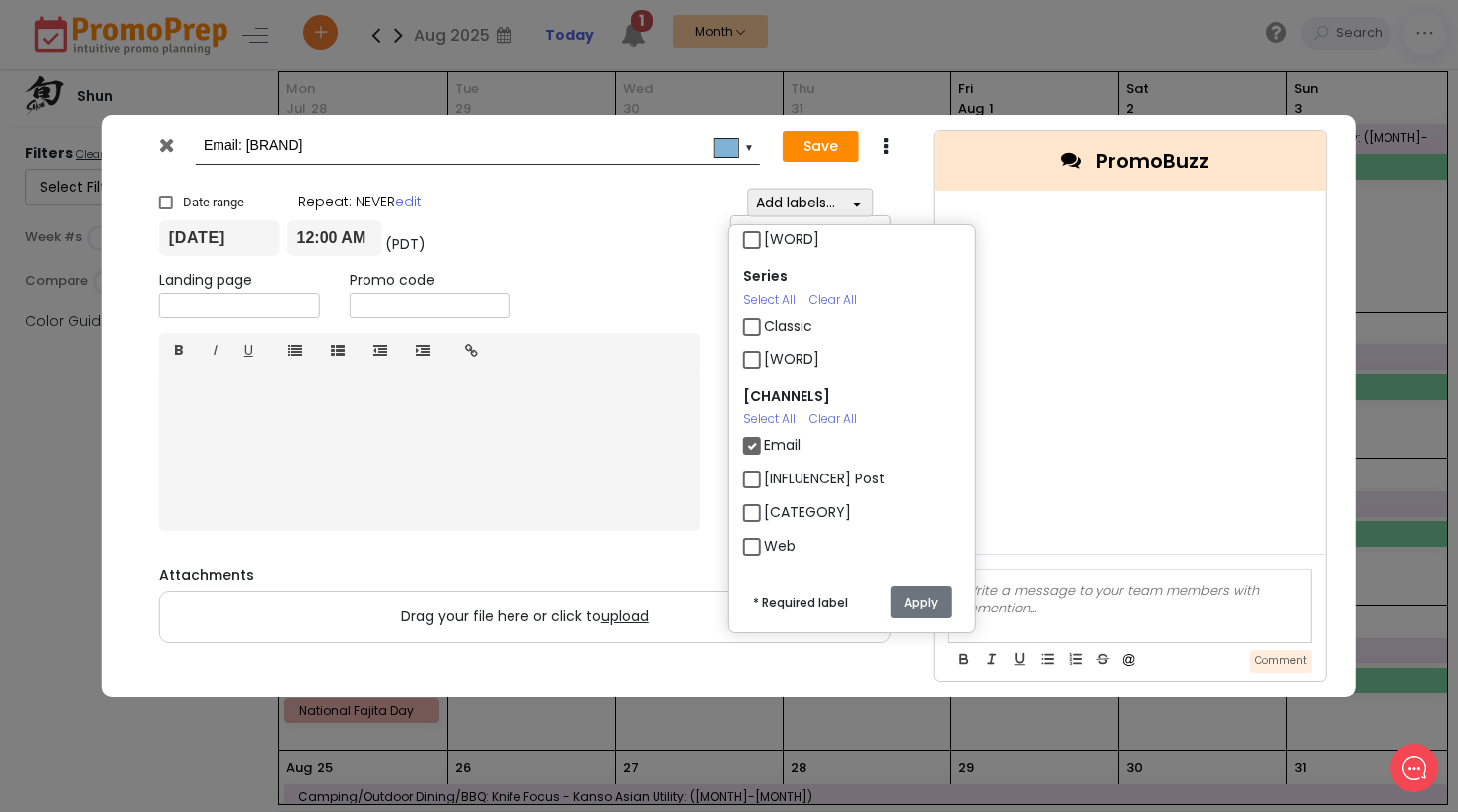 click on "[DATE] [TIME] (PDT) [DATE] [TIME] (PDT)" at bounding box center [429, 238] 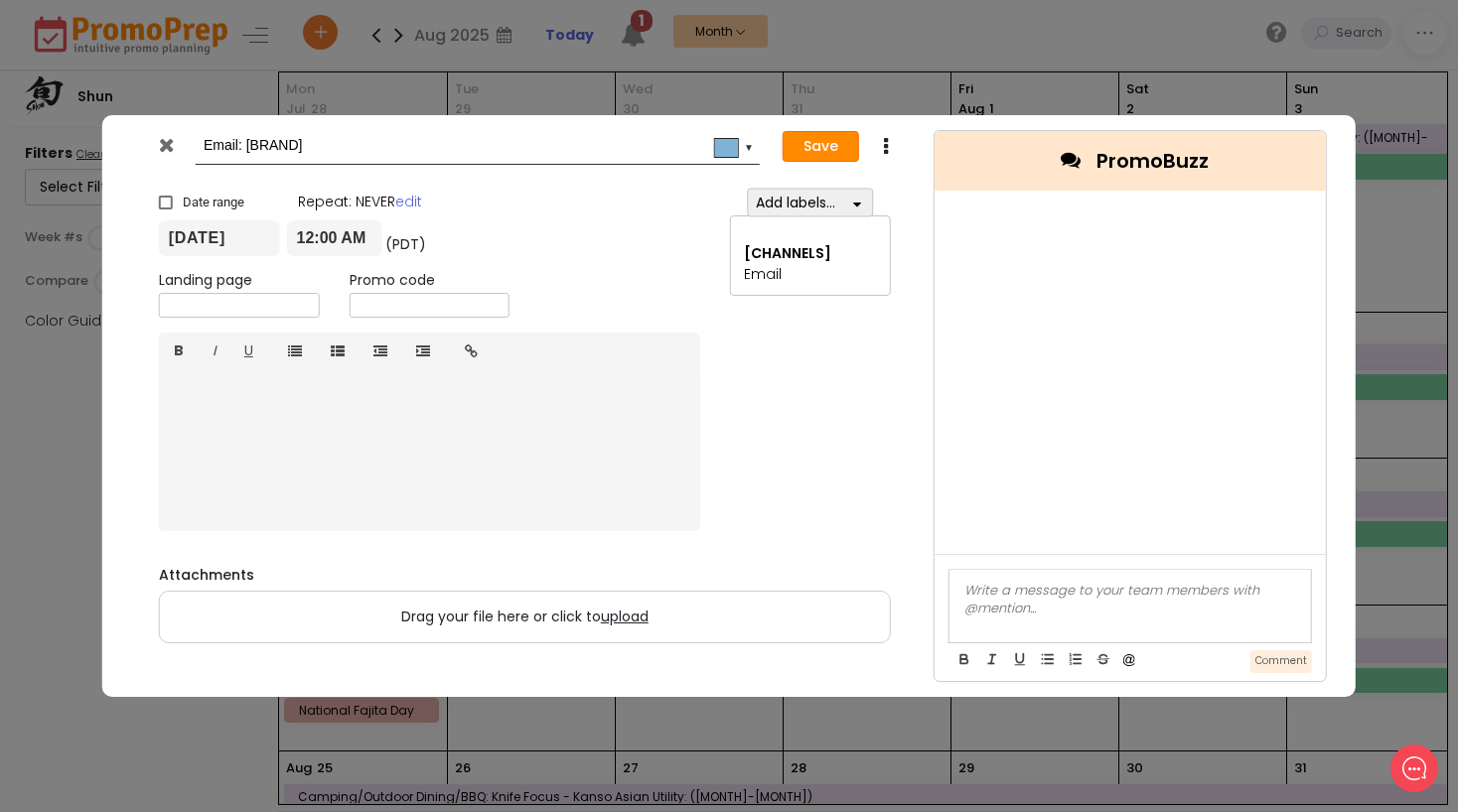 click on "Save" at bounding box center [820, 147] 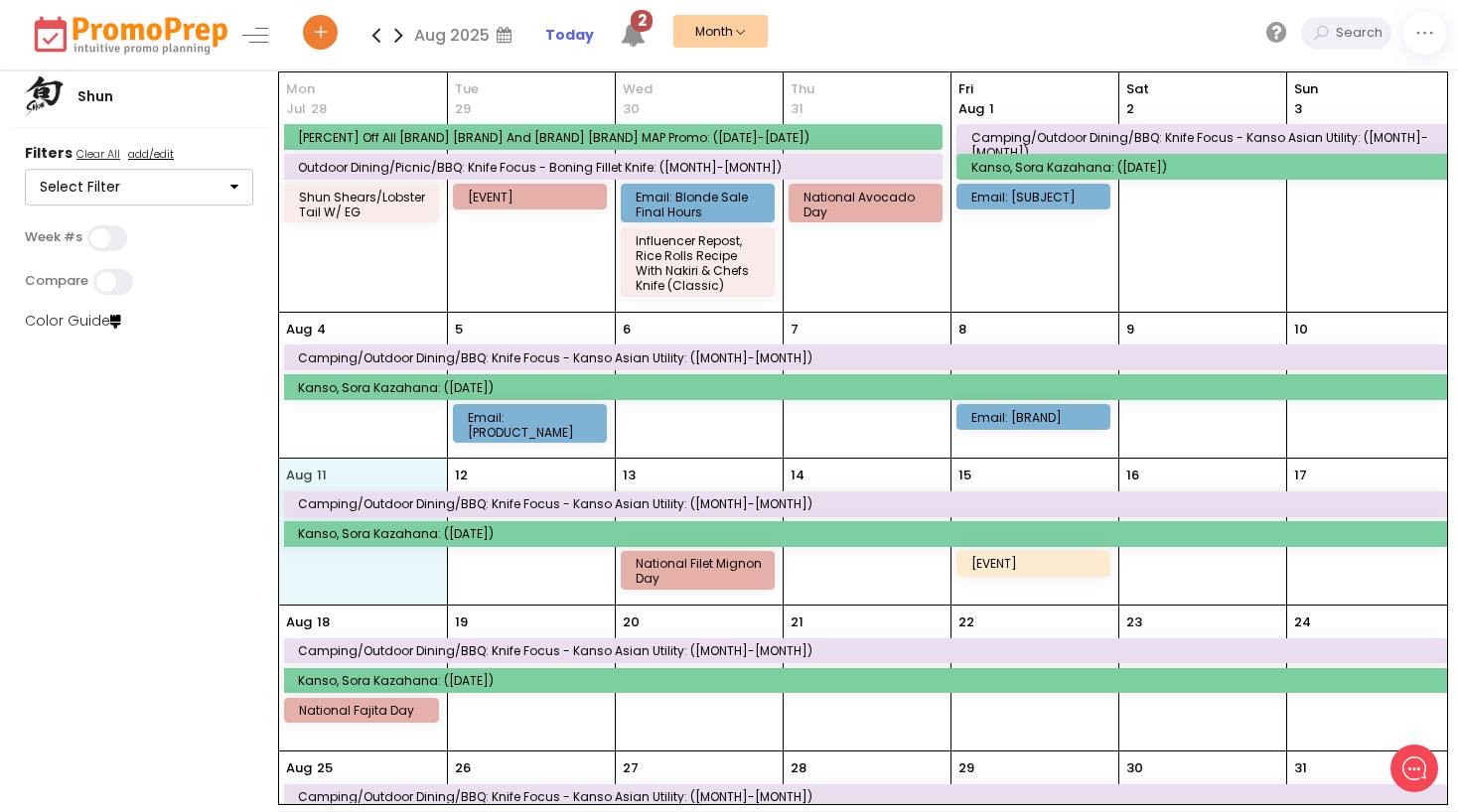 click on "[MONTH] [DAY] Camping/Outdoor dining/BBQ: Knife focus - [BRAND]: ([DATE]-[DATE]) [BRAND], [BRAND]: ([DATE]-[DATE])" at bounding box center (363, 531) 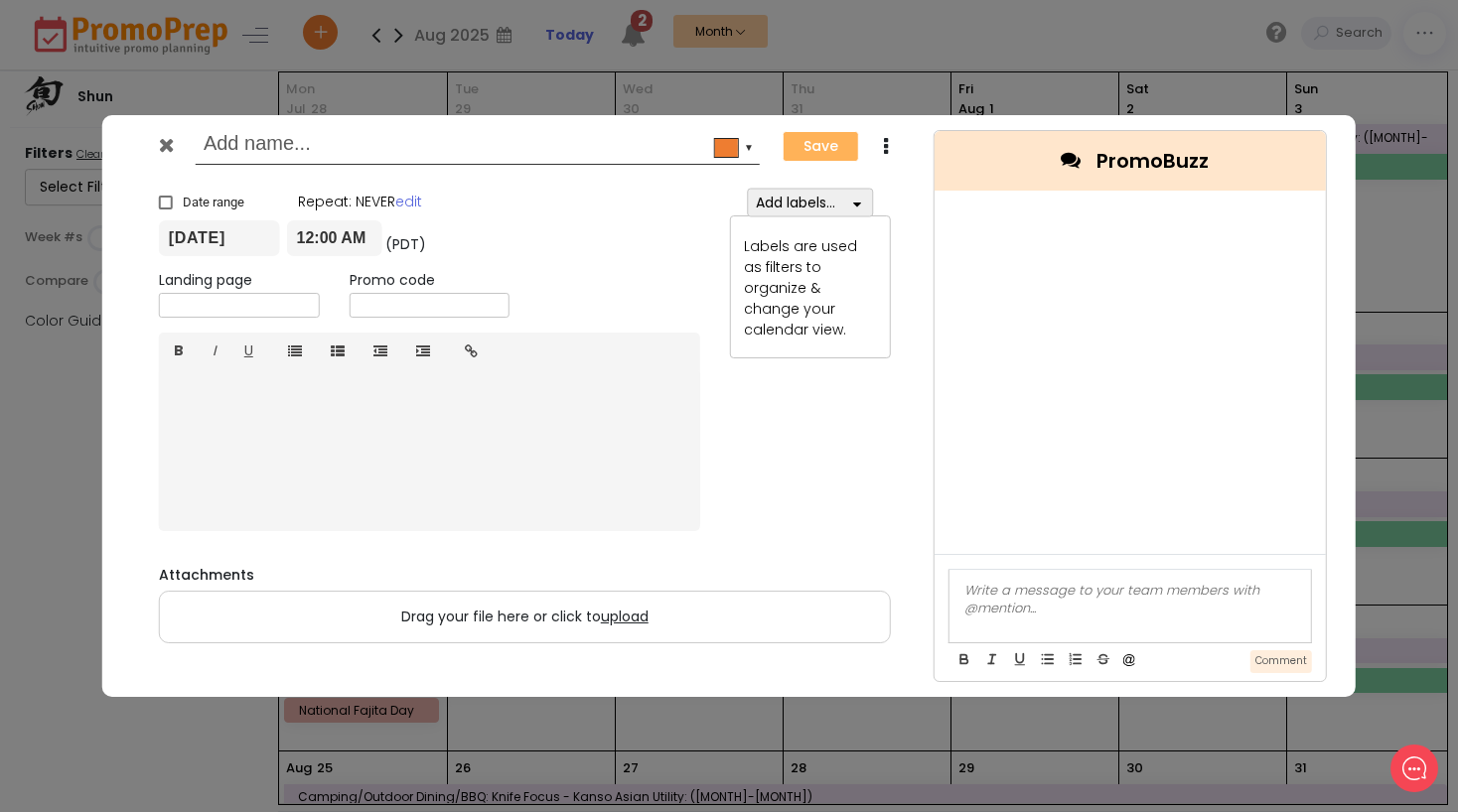 click at bounding box center (857, 204) 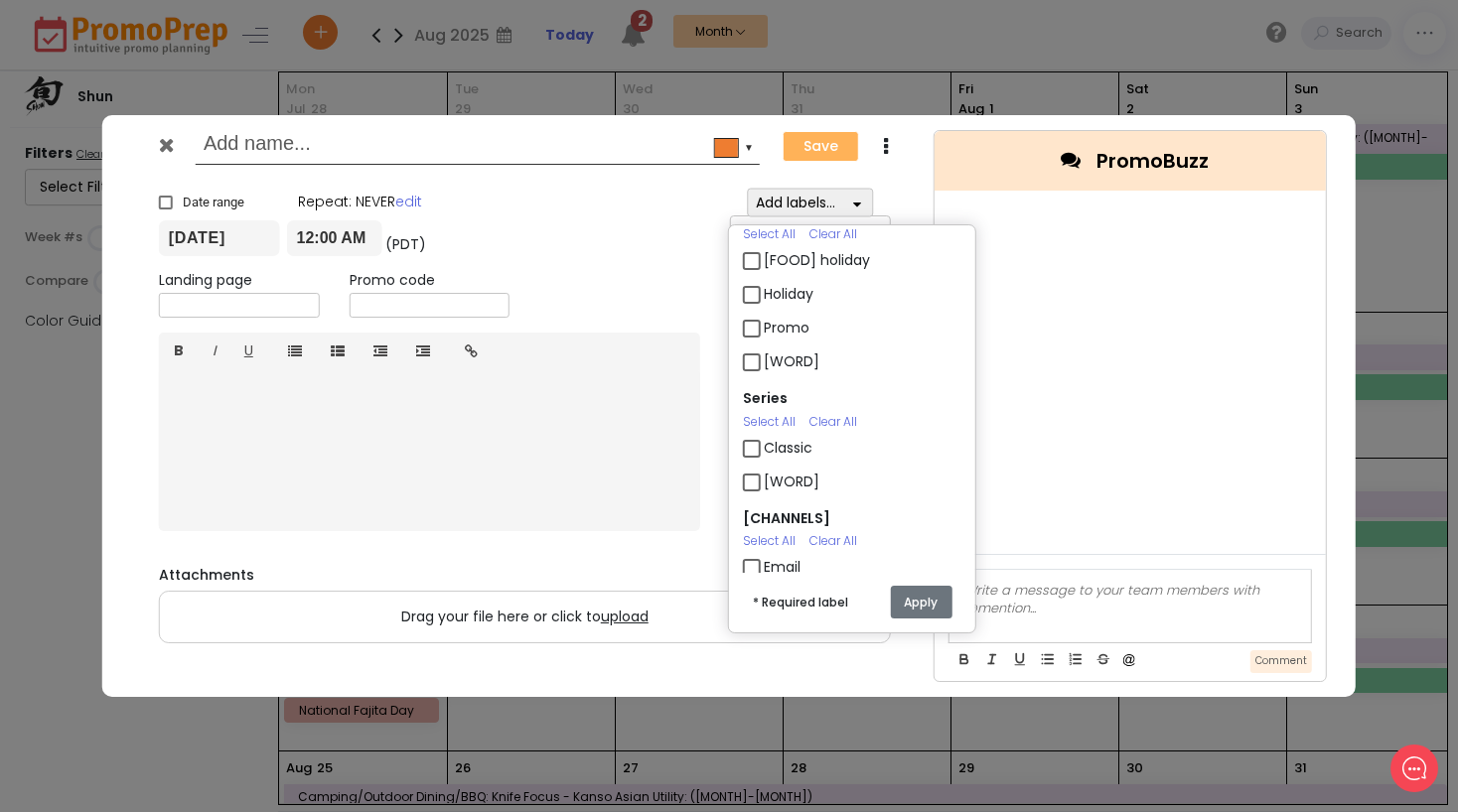 scroll, scrollTop: 99, scrollLeft: 0, axis: vertical 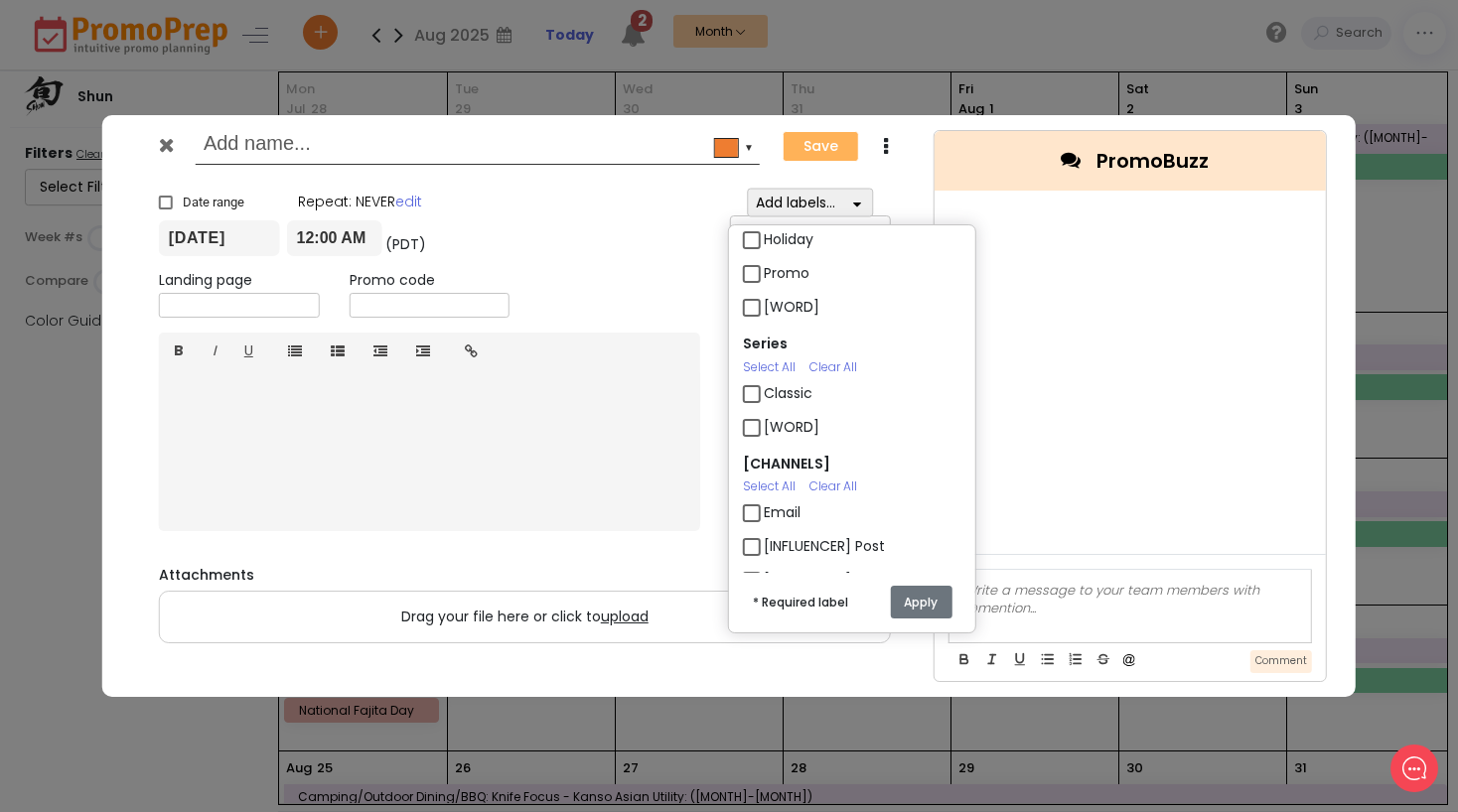 click on "Email" at bounding box center (782, 512) 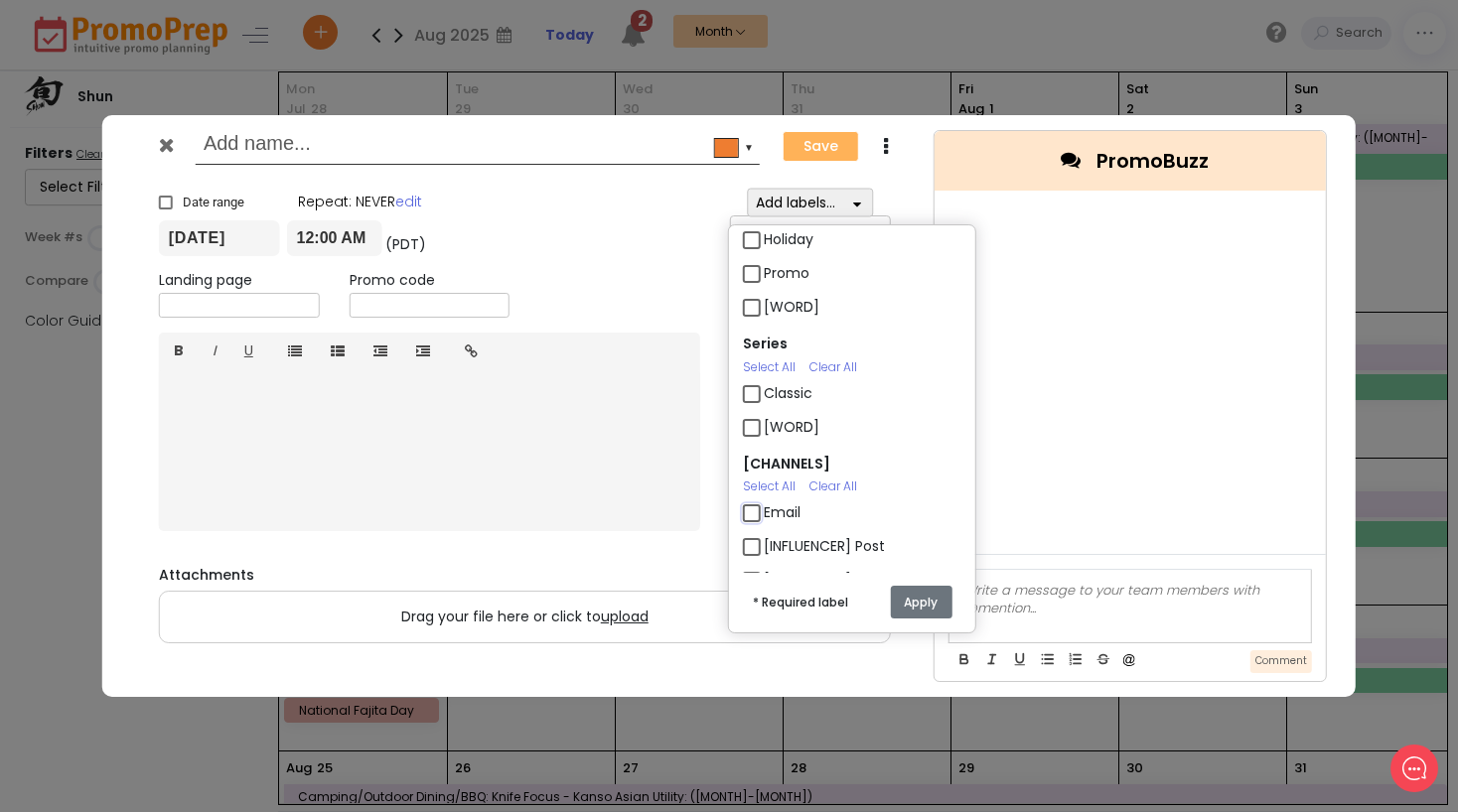 click on "Email" at bounding box center [770, 504] 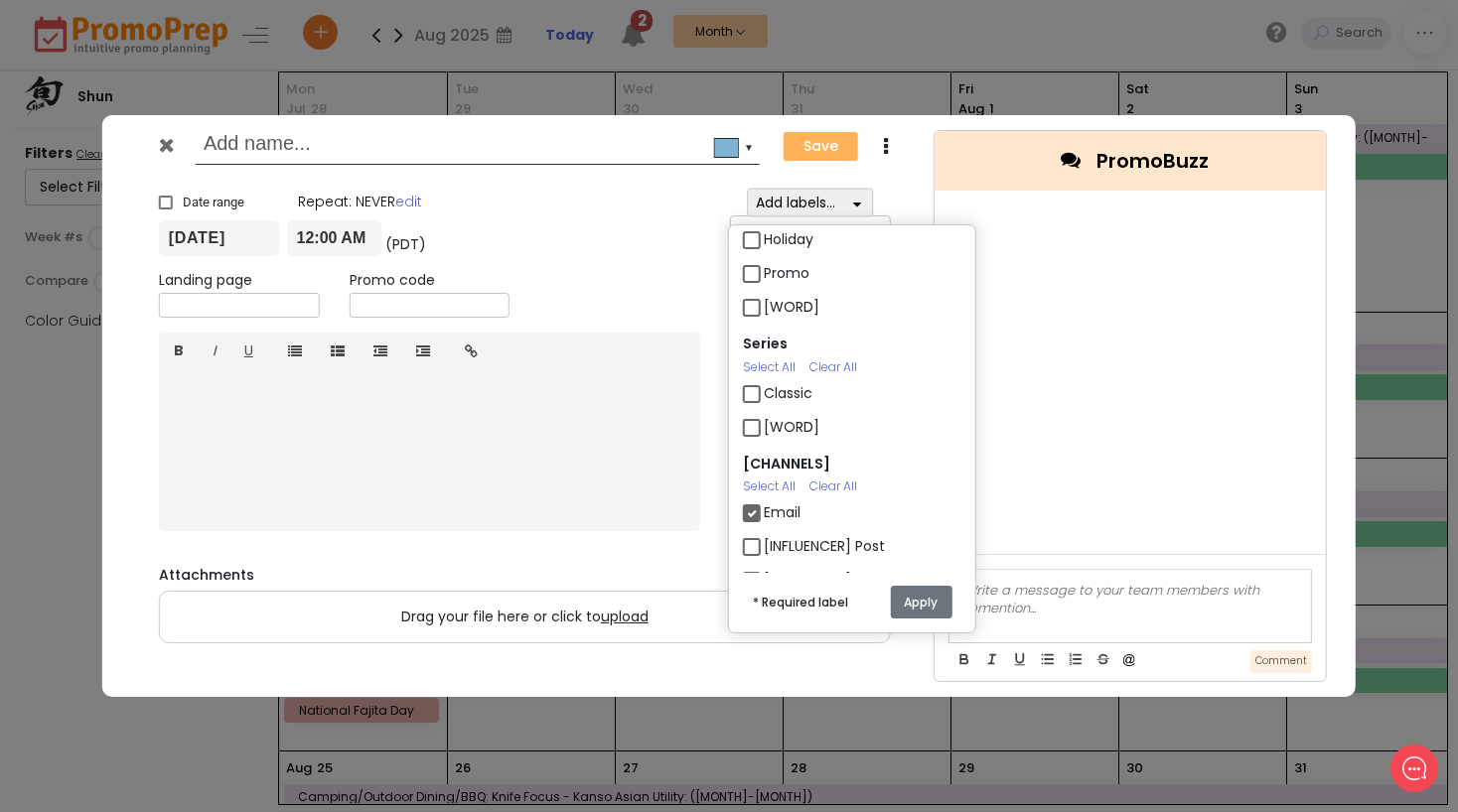click at bounding box center [474, 146] 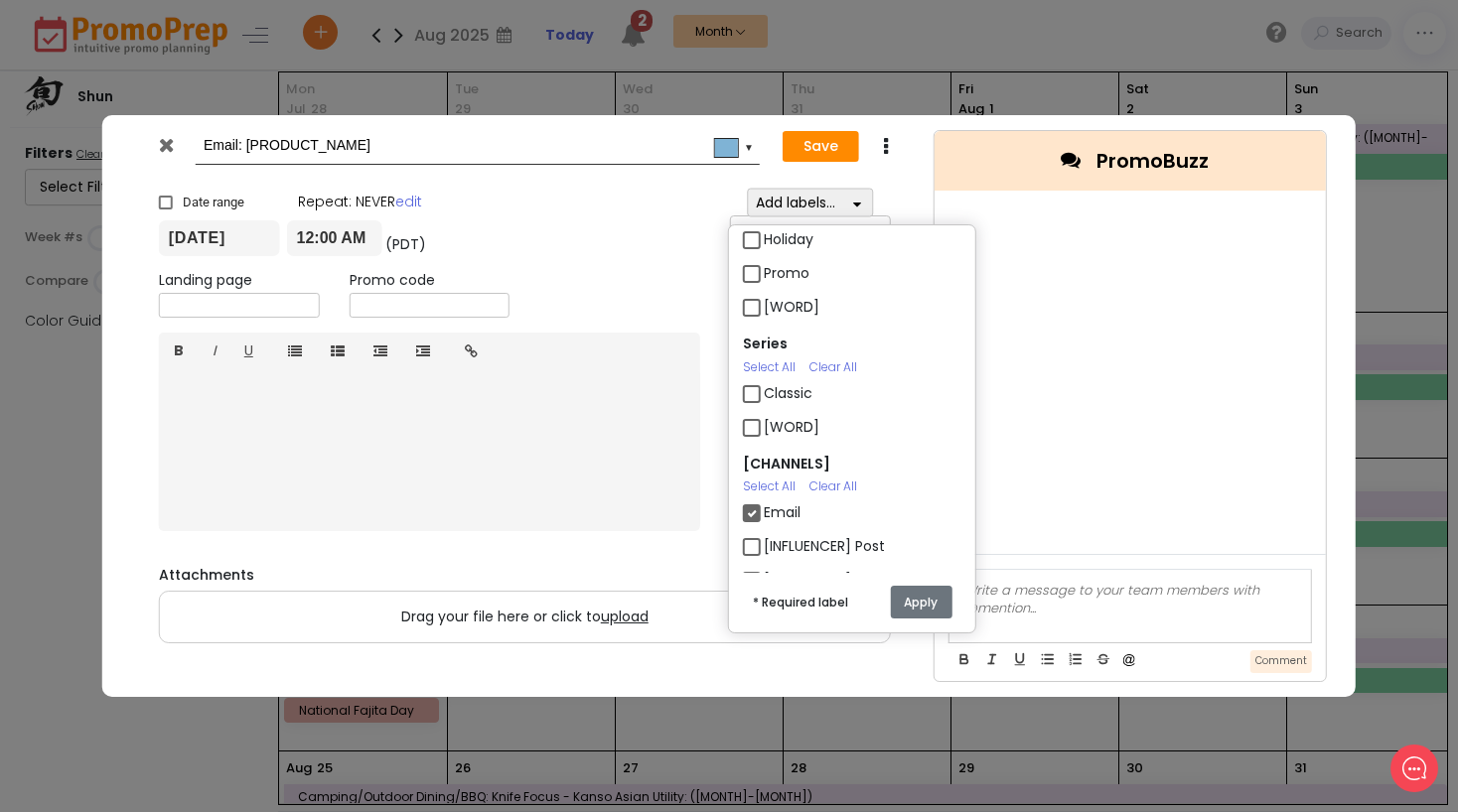 drag, startPoint x: 294, startPoint y: 142, endPoint x: 264, endPoint y: 142, distance: 30 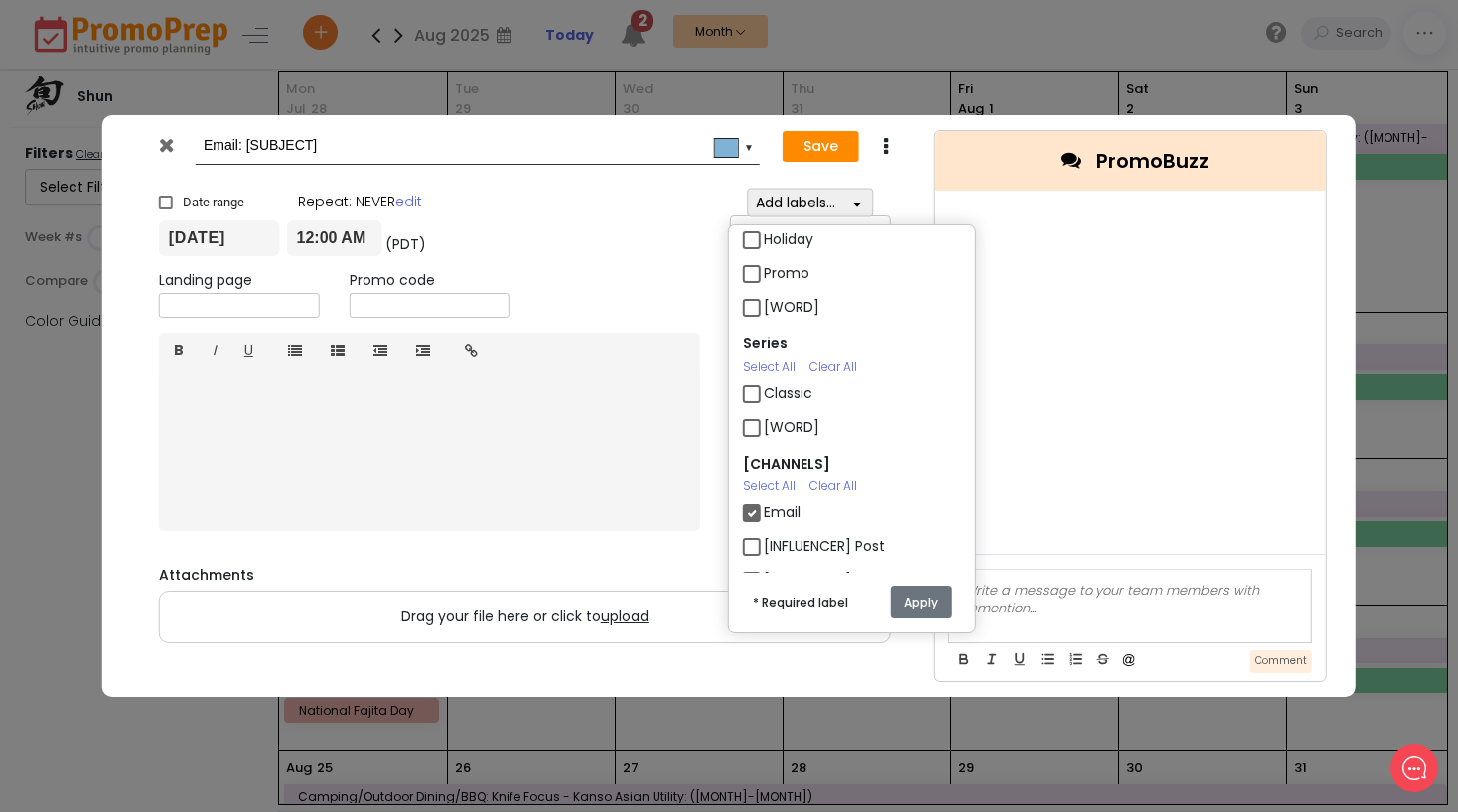 click on "Email: [SUBJECT]" at bounding box center (474, 146) 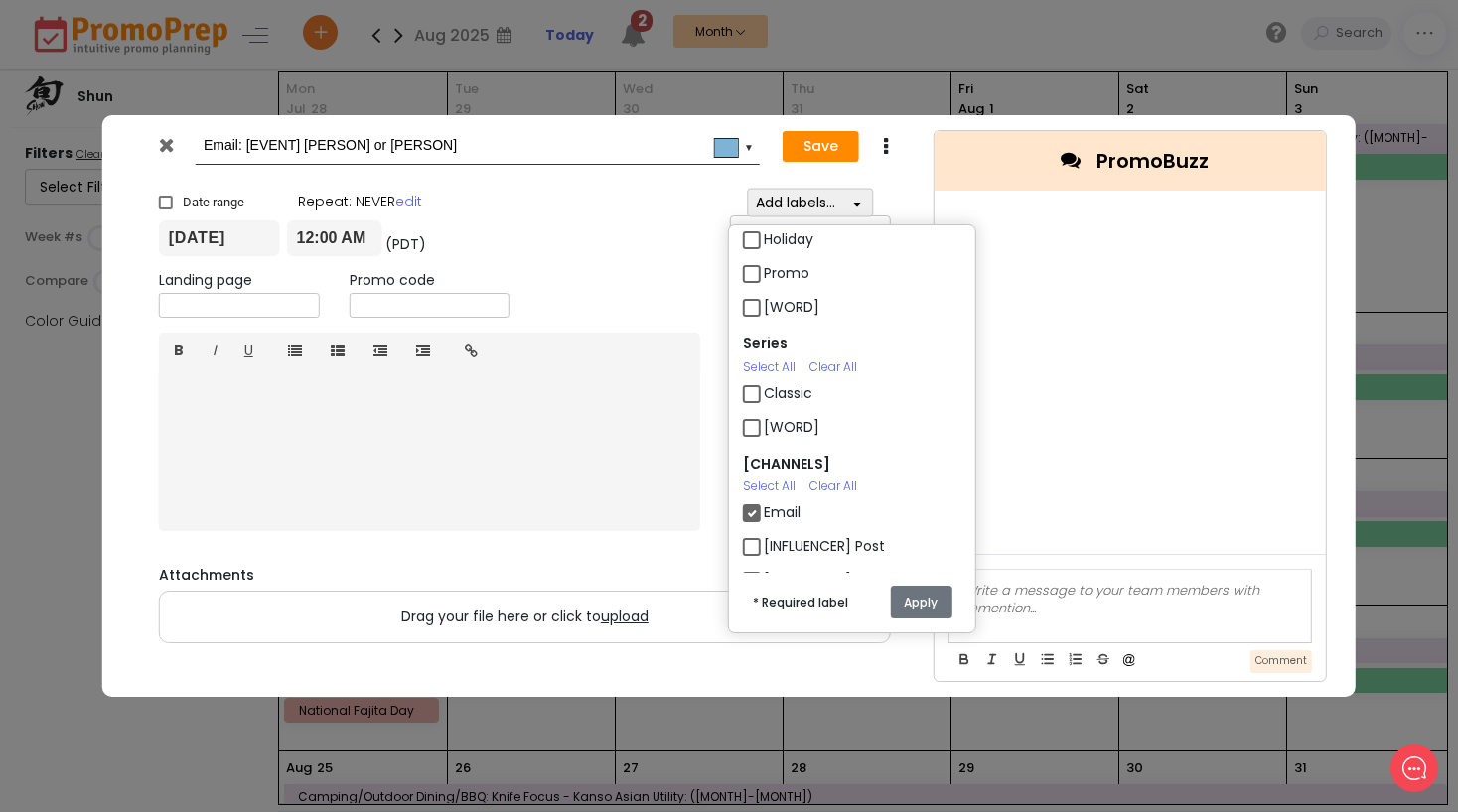type on "Email: [EVENT] [PERSON] or [PERSON]" 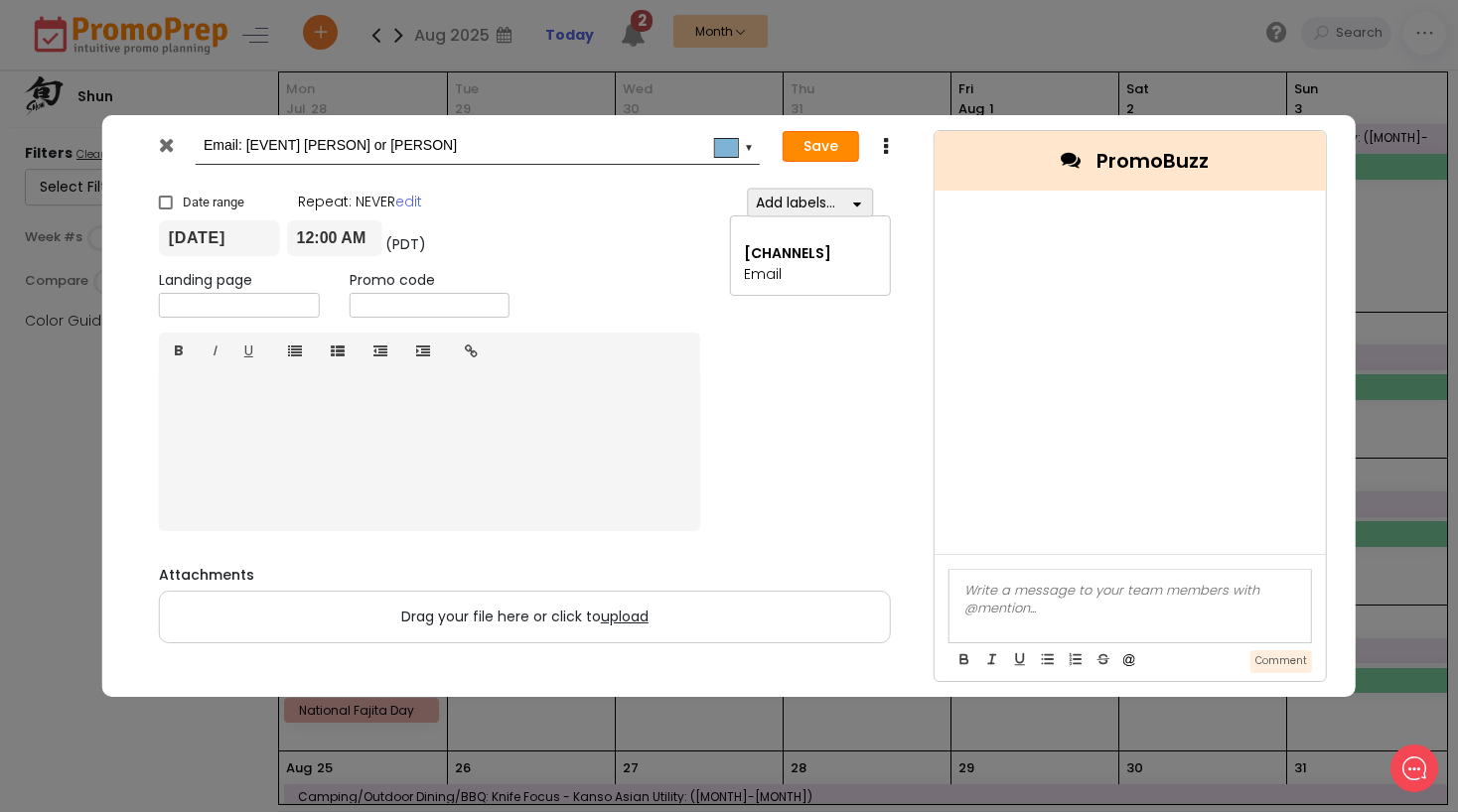 click on "Save" at bounding box center [820, 147] 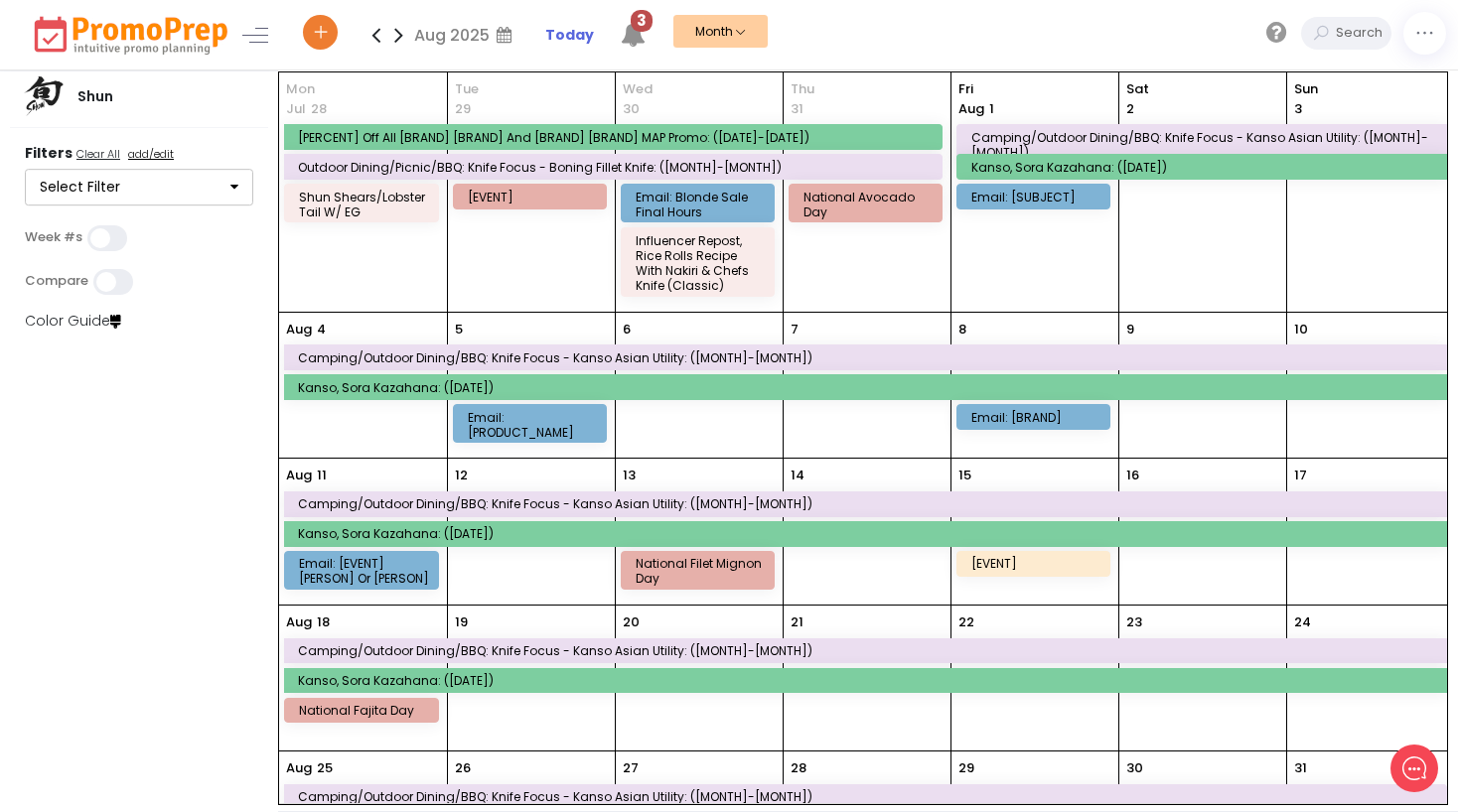 click at bounding box center [375, 35] 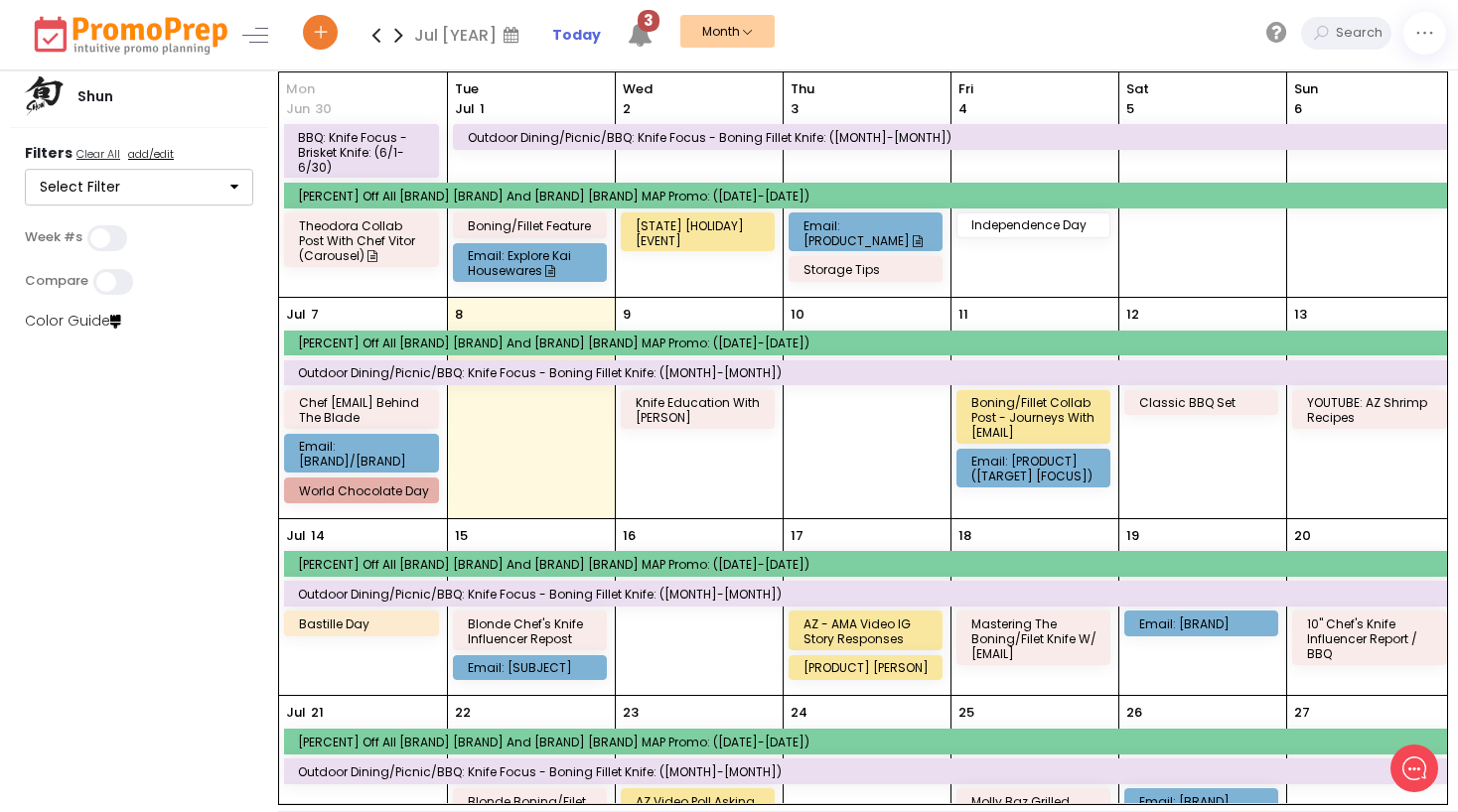 click on "Email: [BRAND]" at bounding box center (1204, 623) 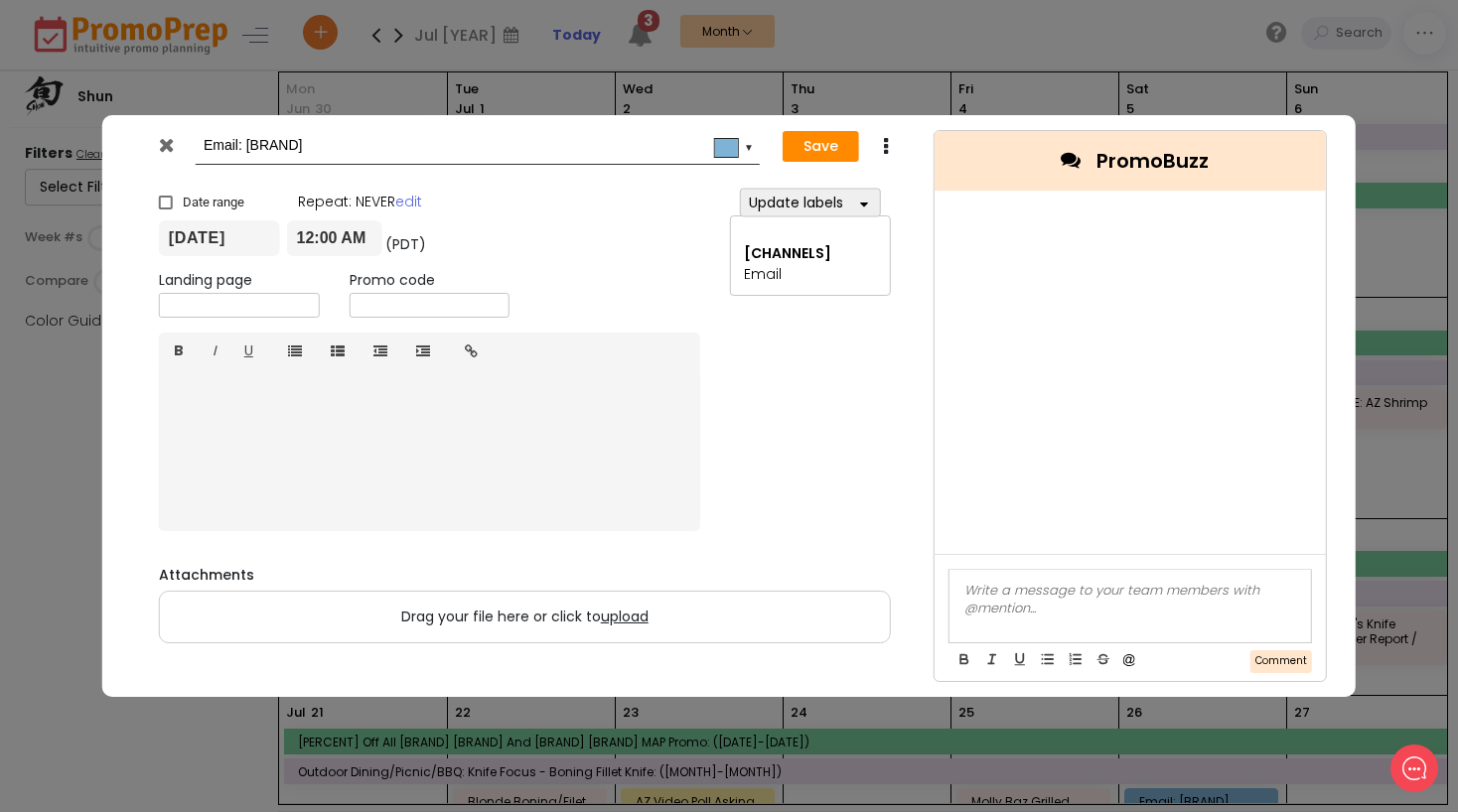 drag, startPoint x: 423, startPoint y: 143, endPoint x: 395, endPoint y: 144, distance: 28.01785 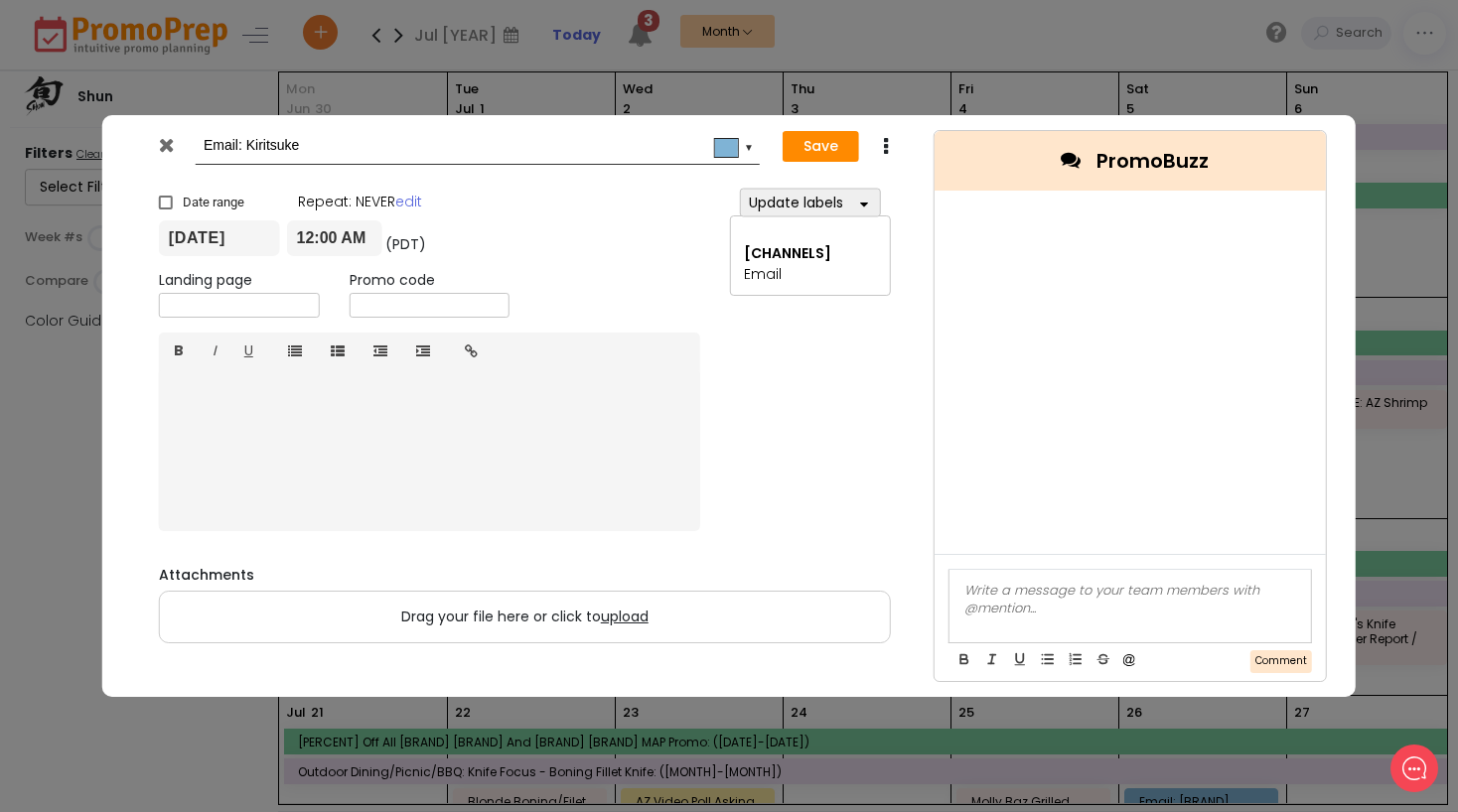 click on "Email: Kiritsuke" at bounding box center (474, 146) 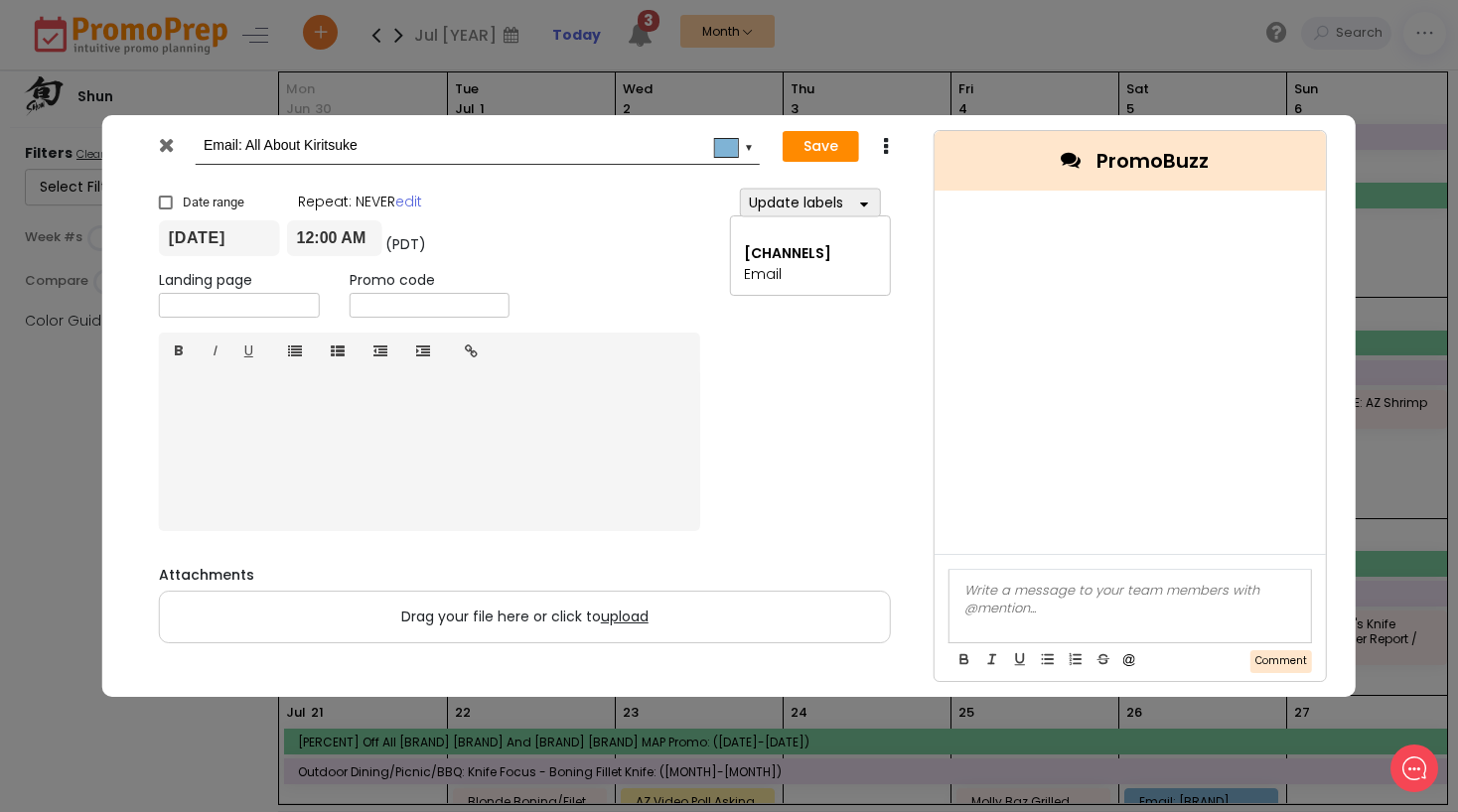 click on "Email: All About Kiritsuke" at bounding box center (474, 146) 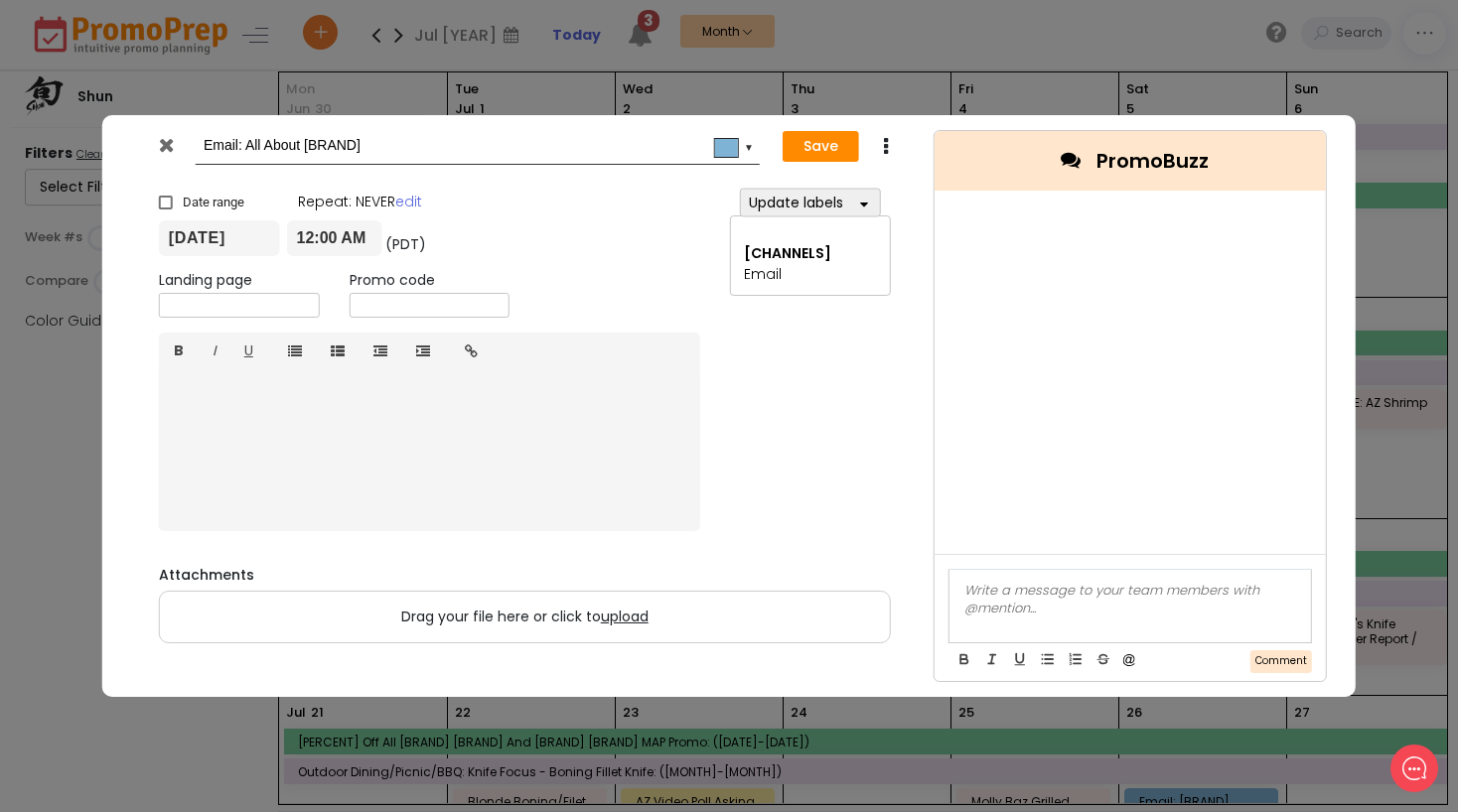 drag, startPoint x: 365, startPoint y: 150, endPoint x: 246, endPoint y: 146, distance: 119.06721 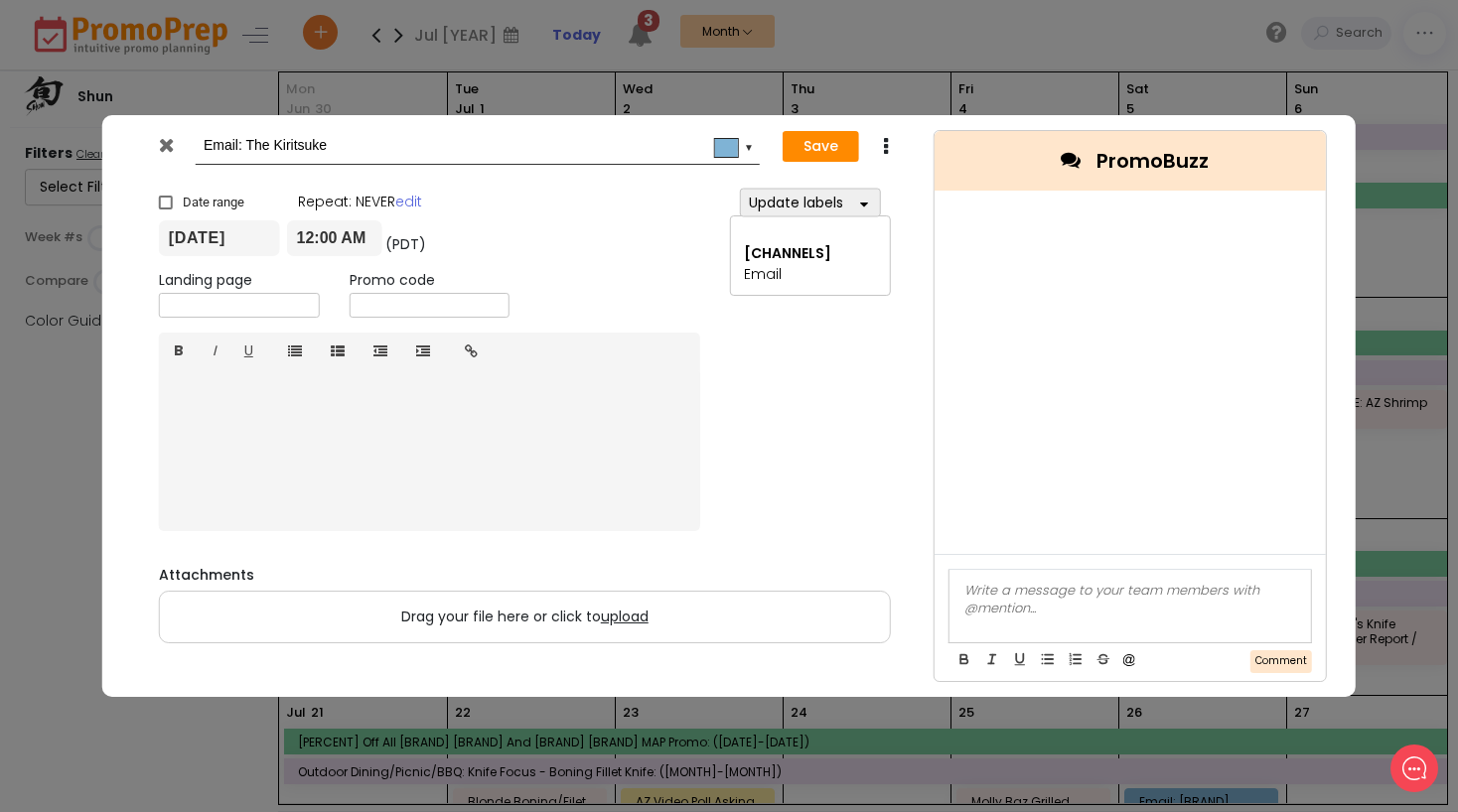 type on "Email: The Kiritsuke" 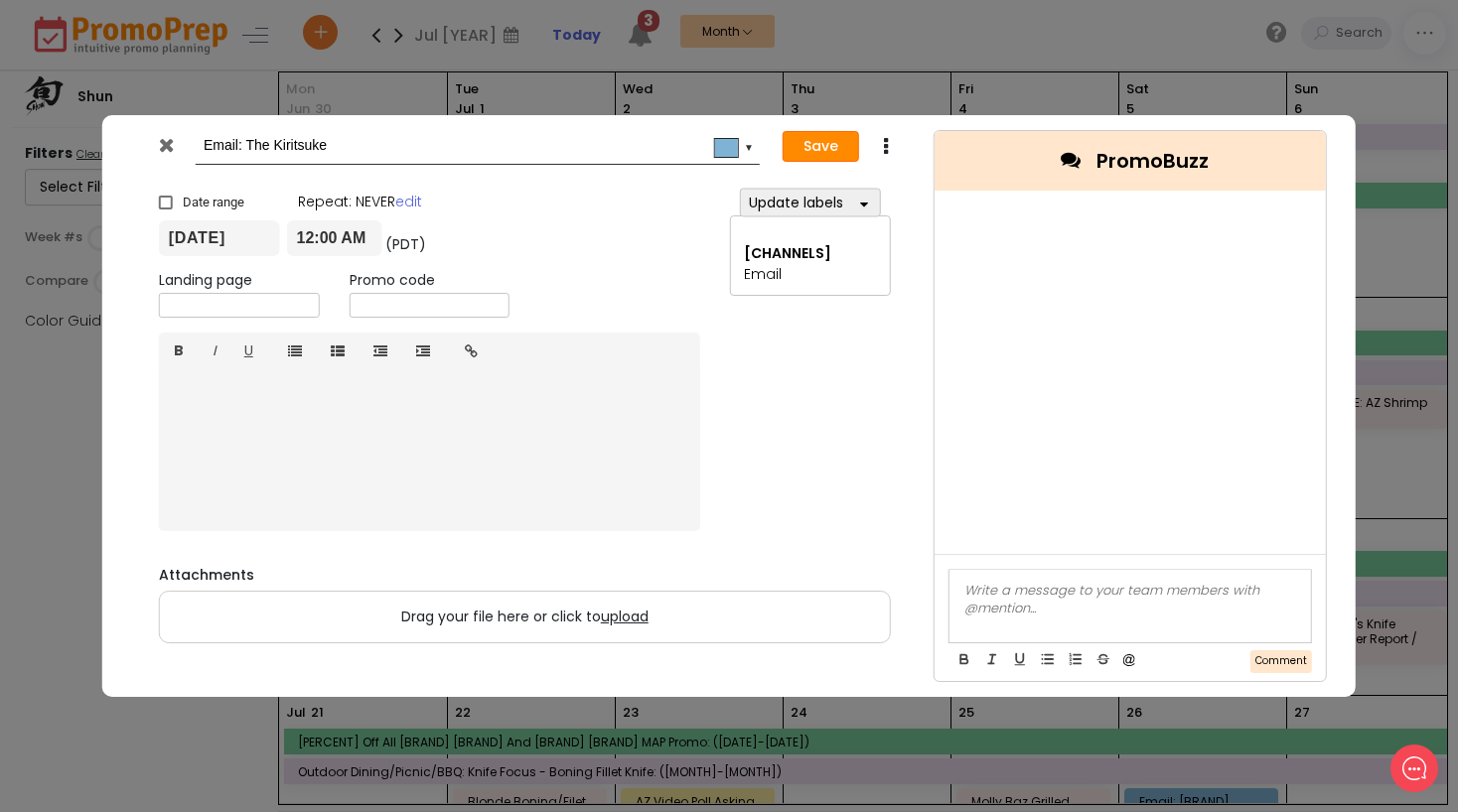 click on "Save" at bounding box center (820, 147) 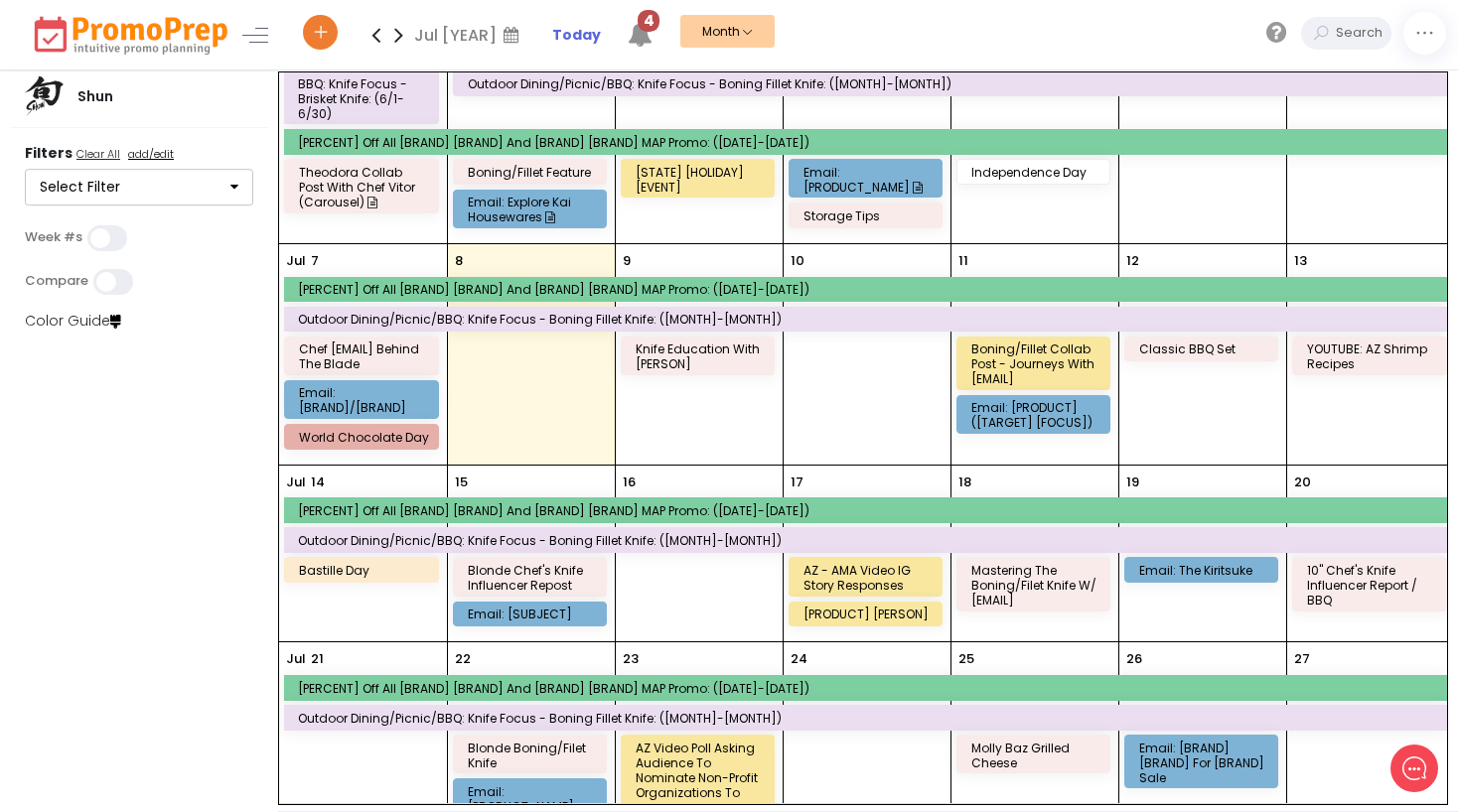 scroll, scrollTop: 0, scrollLeft: 0, axis: both 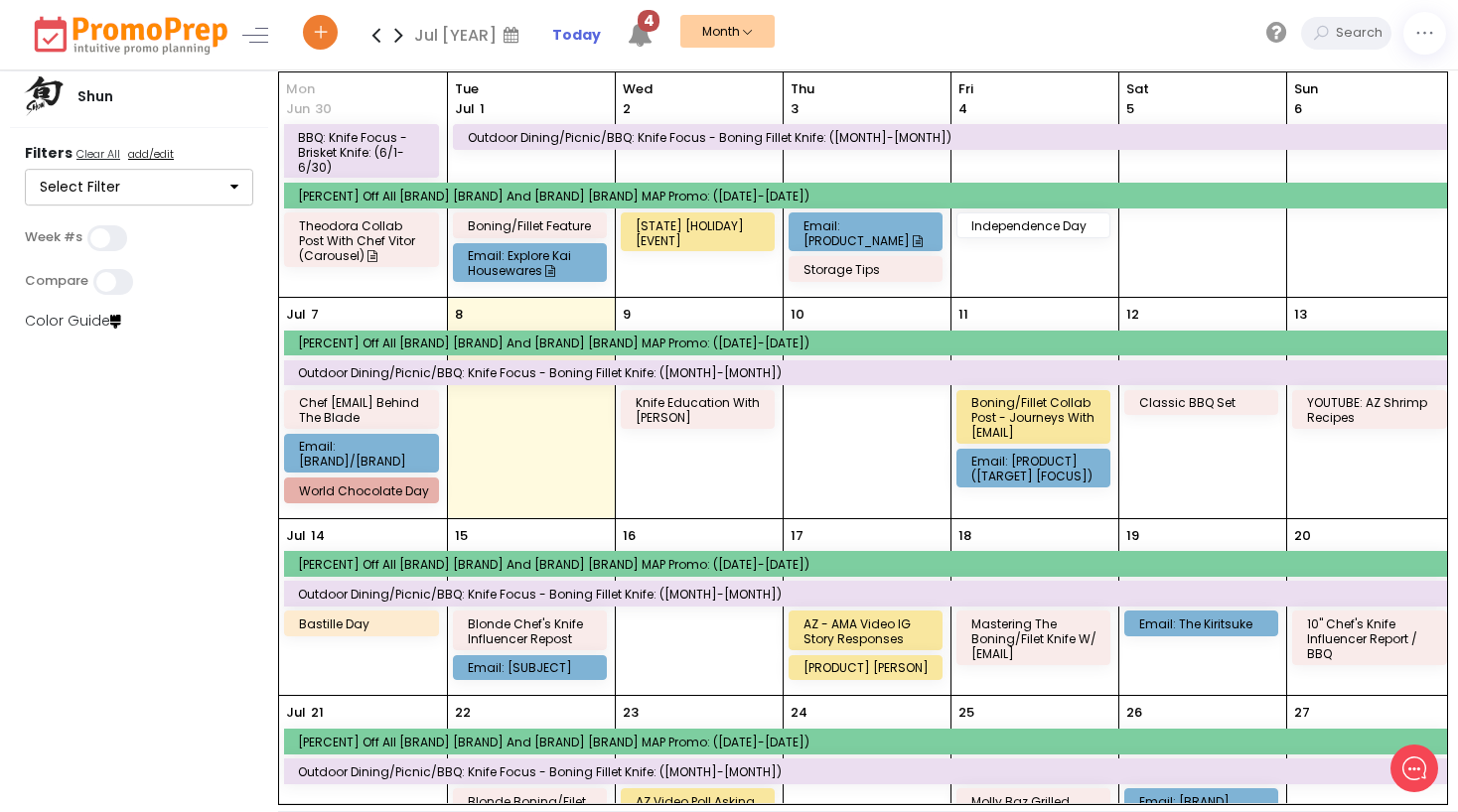 click at bounding box center [398, 35] 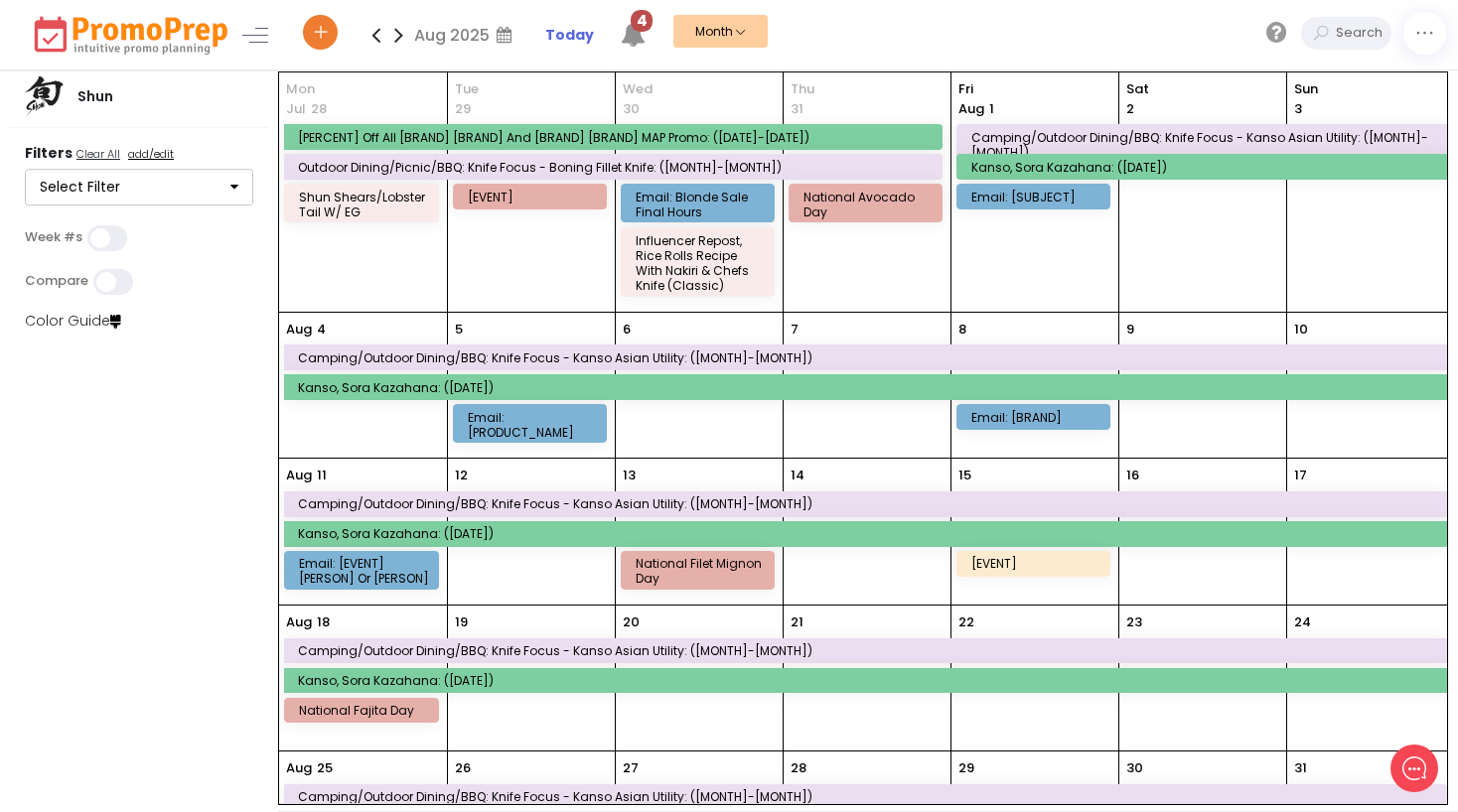 click on "14" at bounding box center [867, 531] 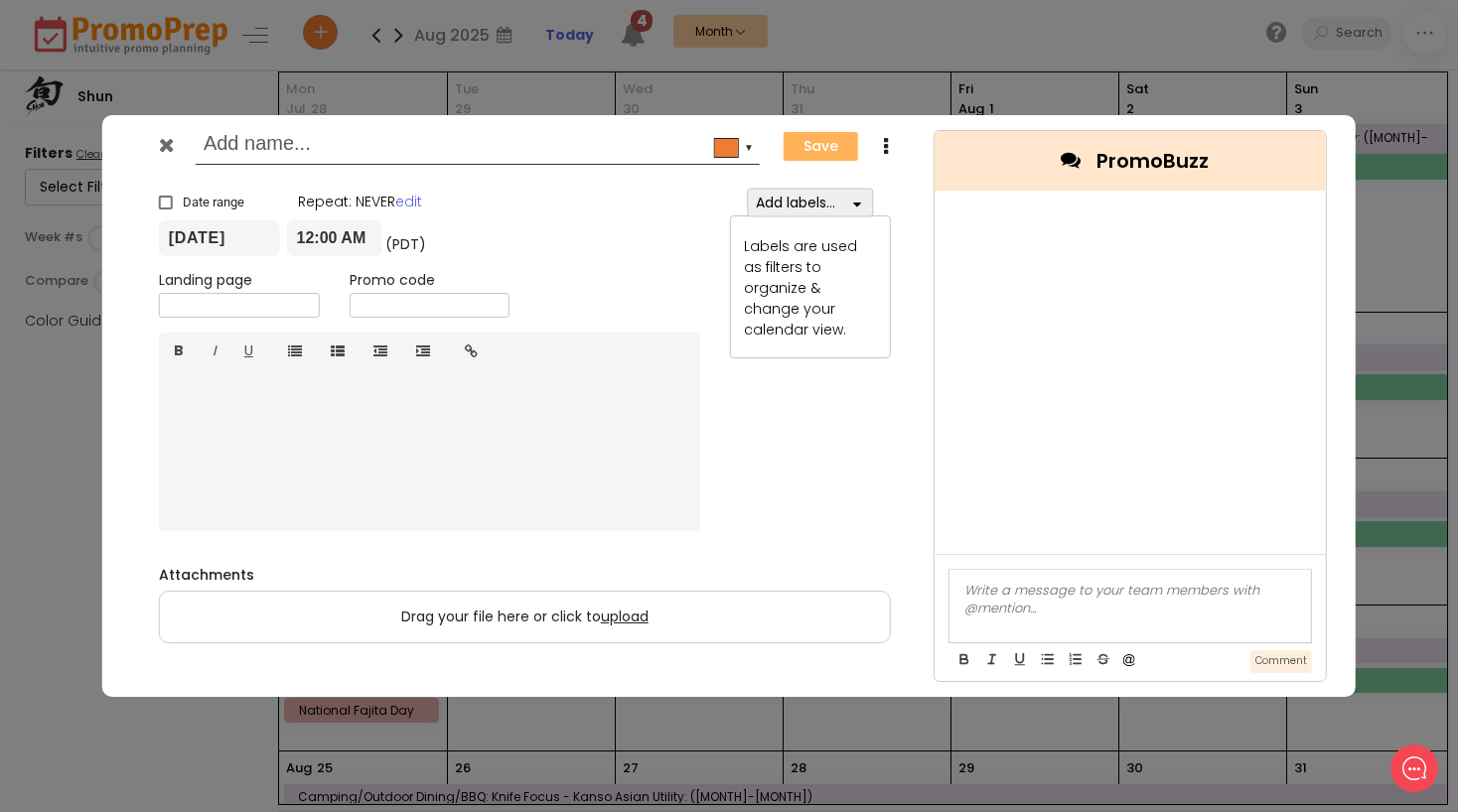 click at bounding box center [474, 146] 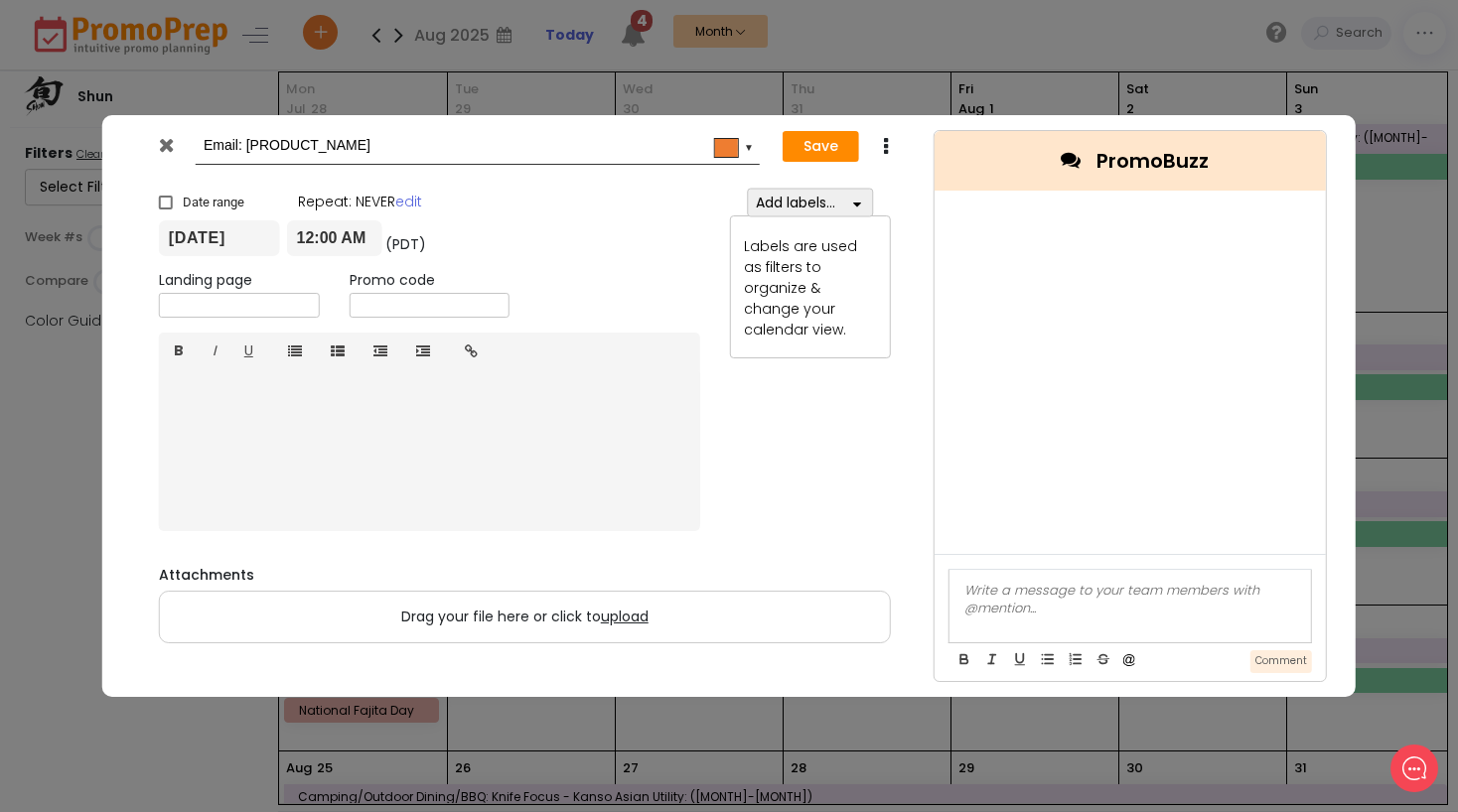 type on "Email: [PRODUCT_NAME]" 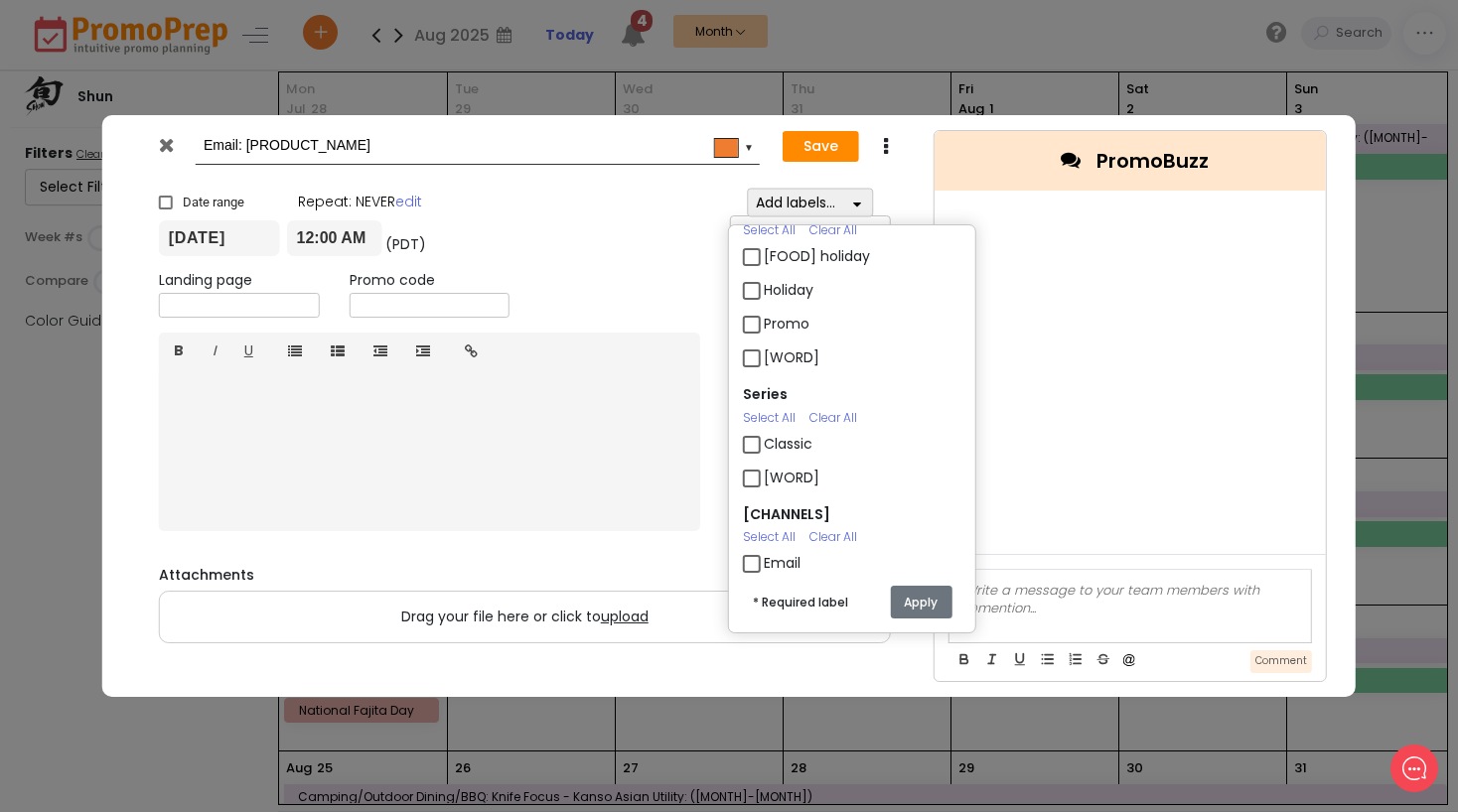 scroll, scrollTop: 167, scrollLeft: 0, axis: vertical 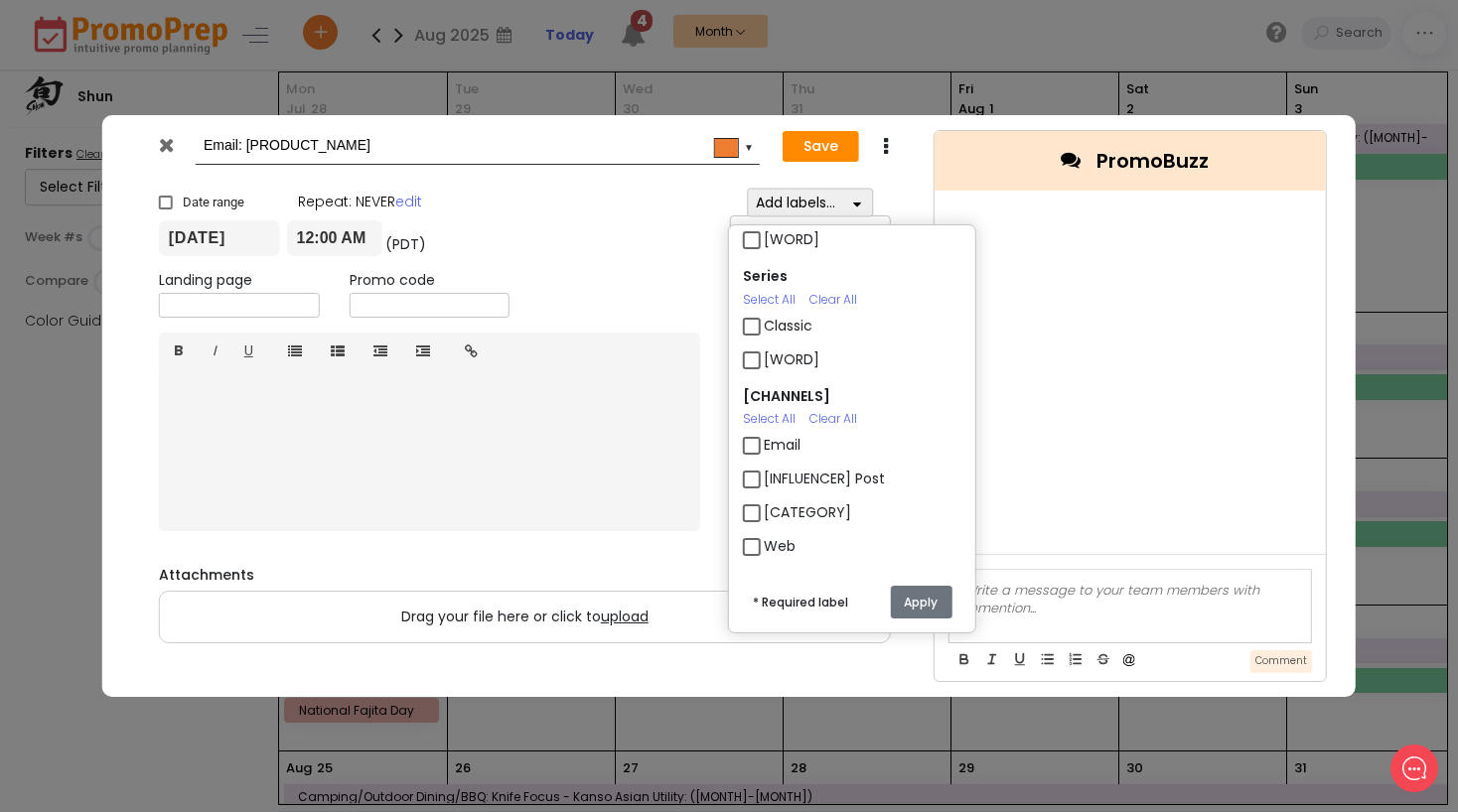 click on "Email" at bounding box center [852, 141] 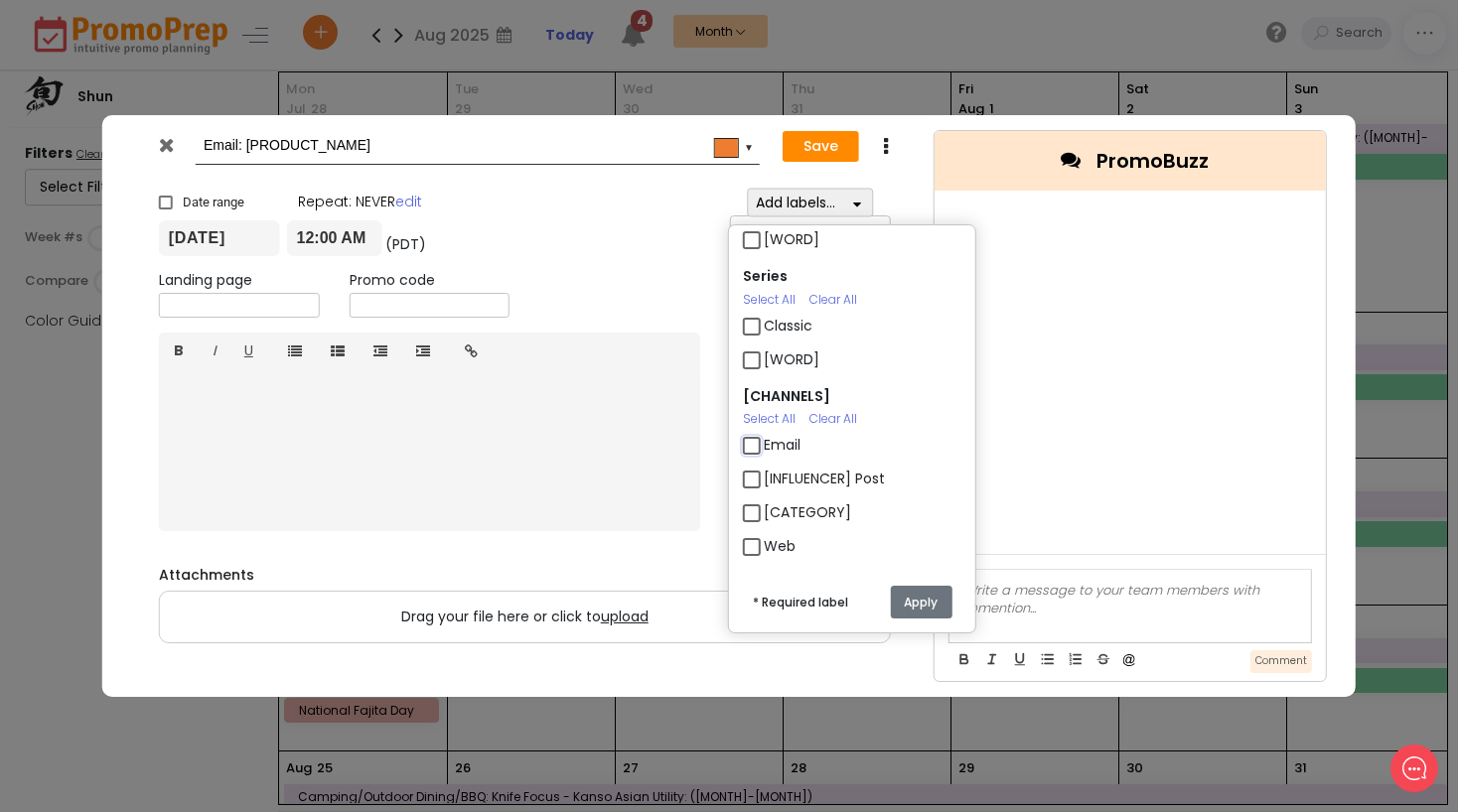 click on "Email" at bounding box center [770, 437] 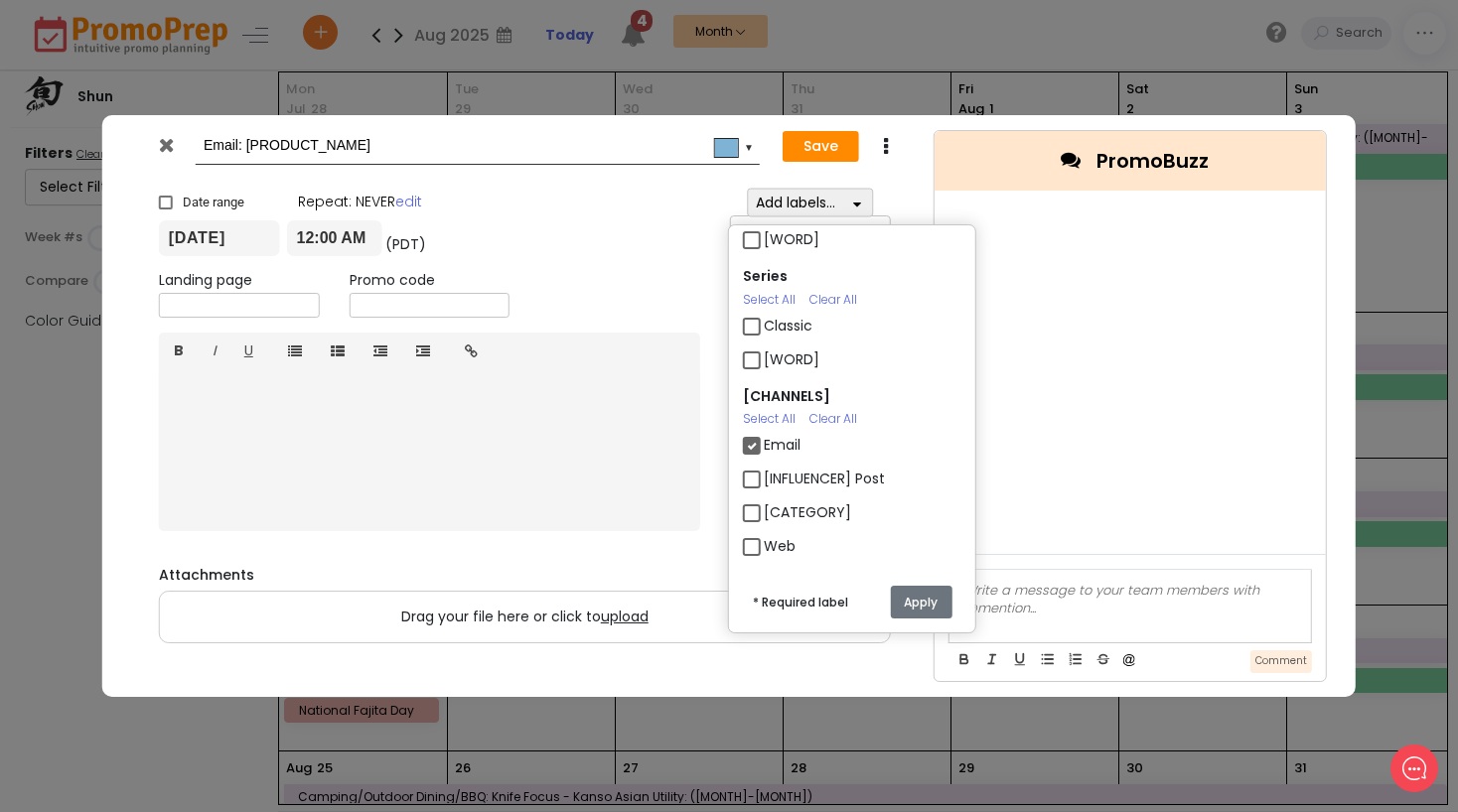 click on "Apply" at bounding box center [921, 602] 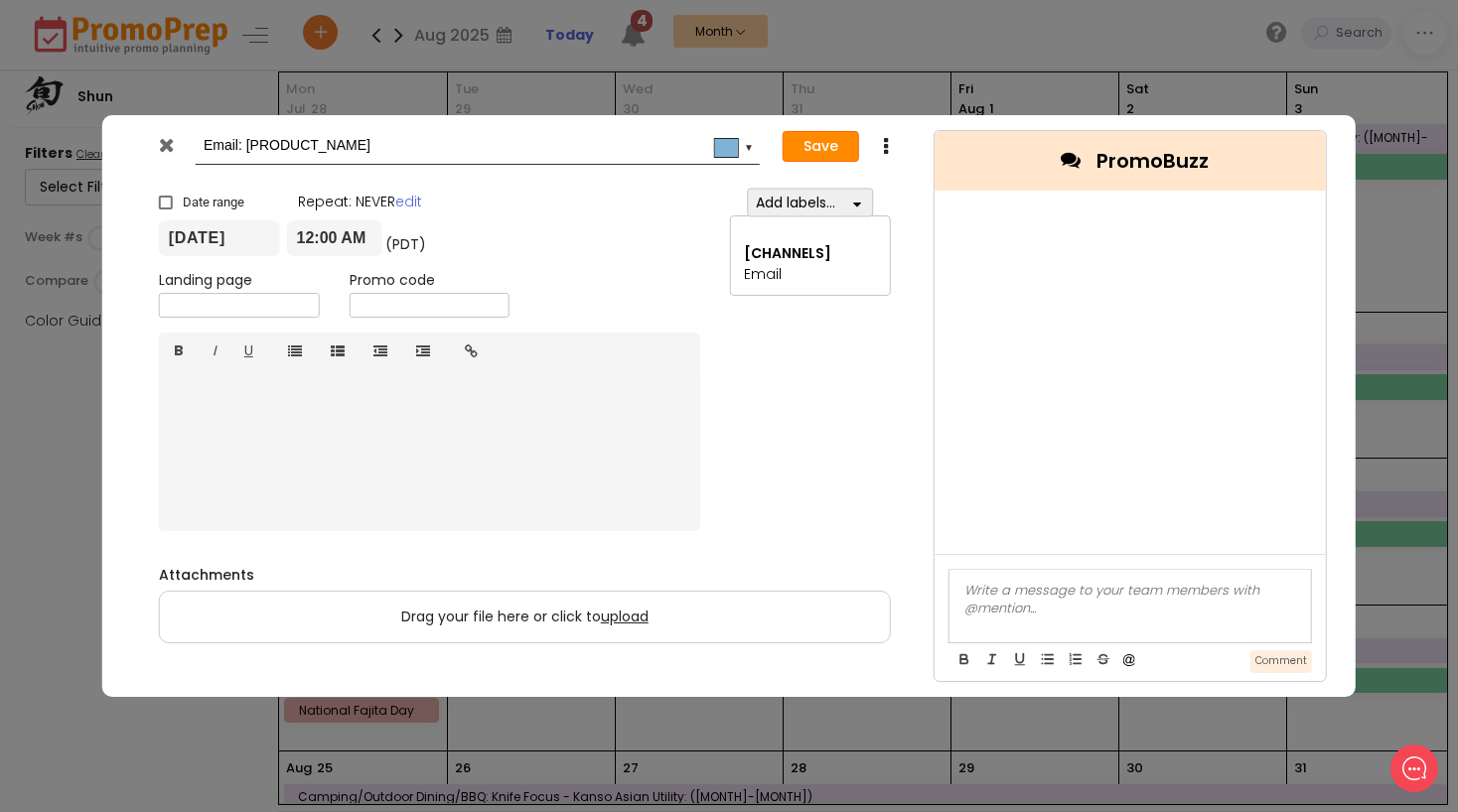 click on "Save" at bounding box center [820, 147] 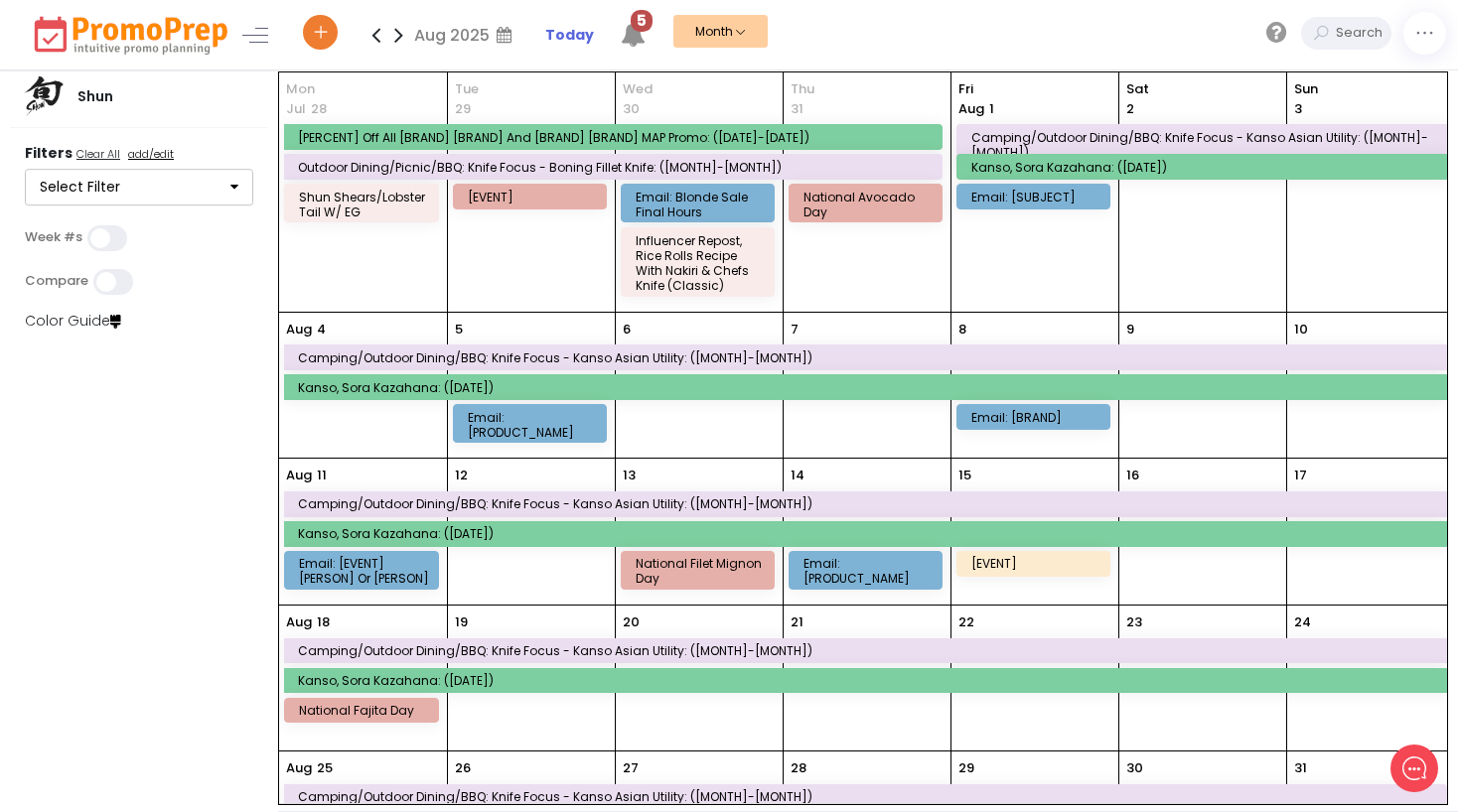 click on "17" at bounding box center (1371, 531) 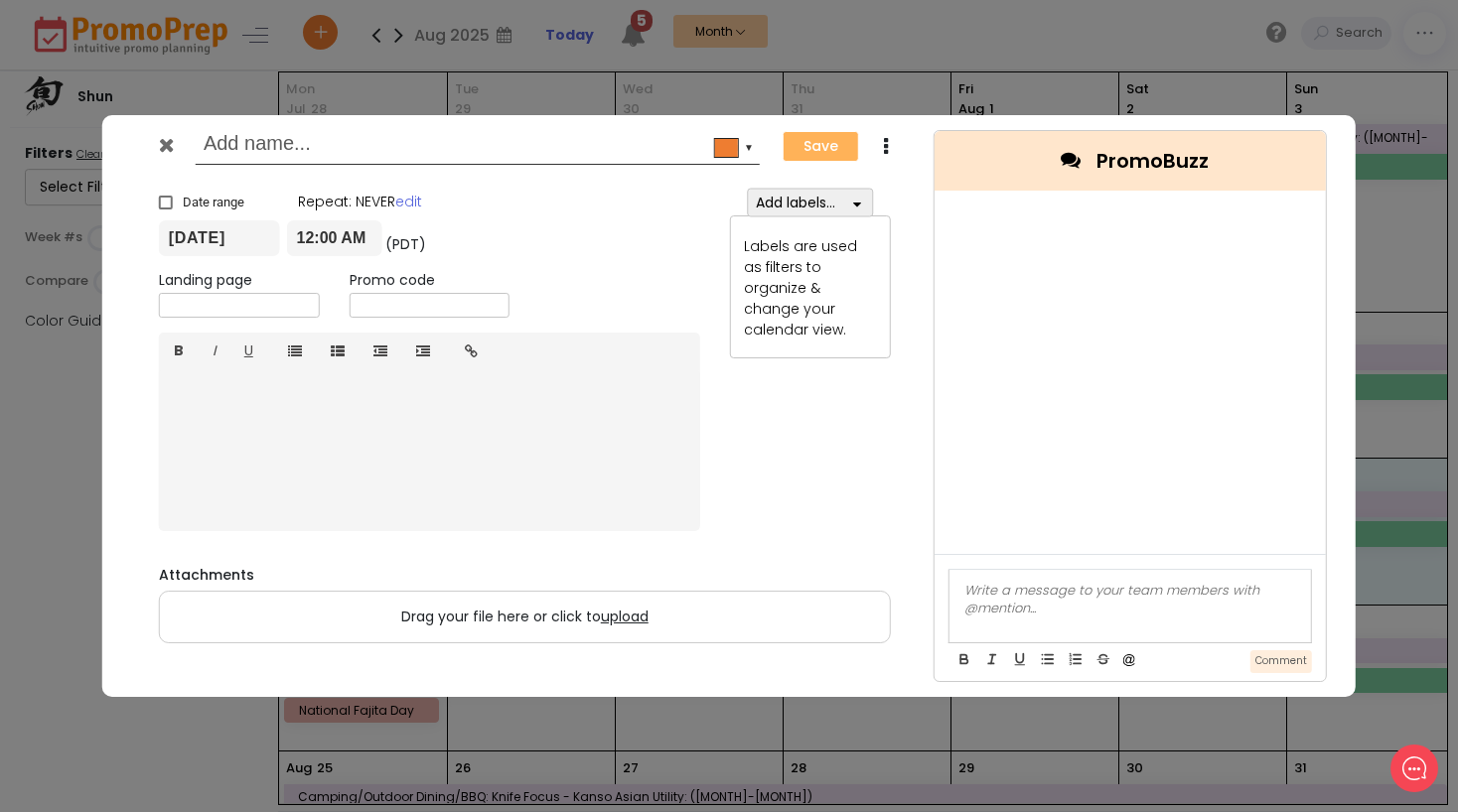 click at bounding box center [856, 203] 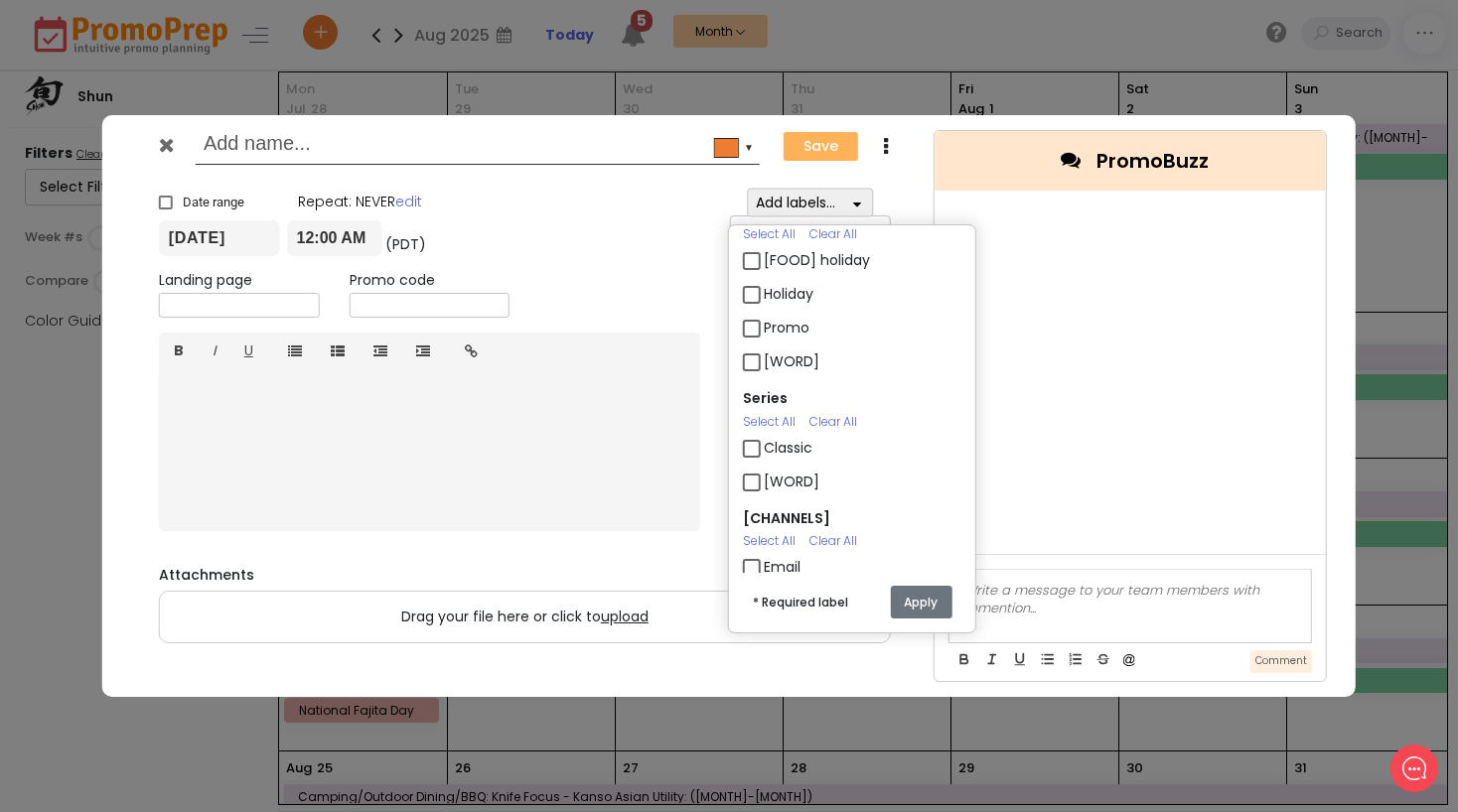 scroll, scrollTop: 99, scrollLeft: 0, axis: vertical 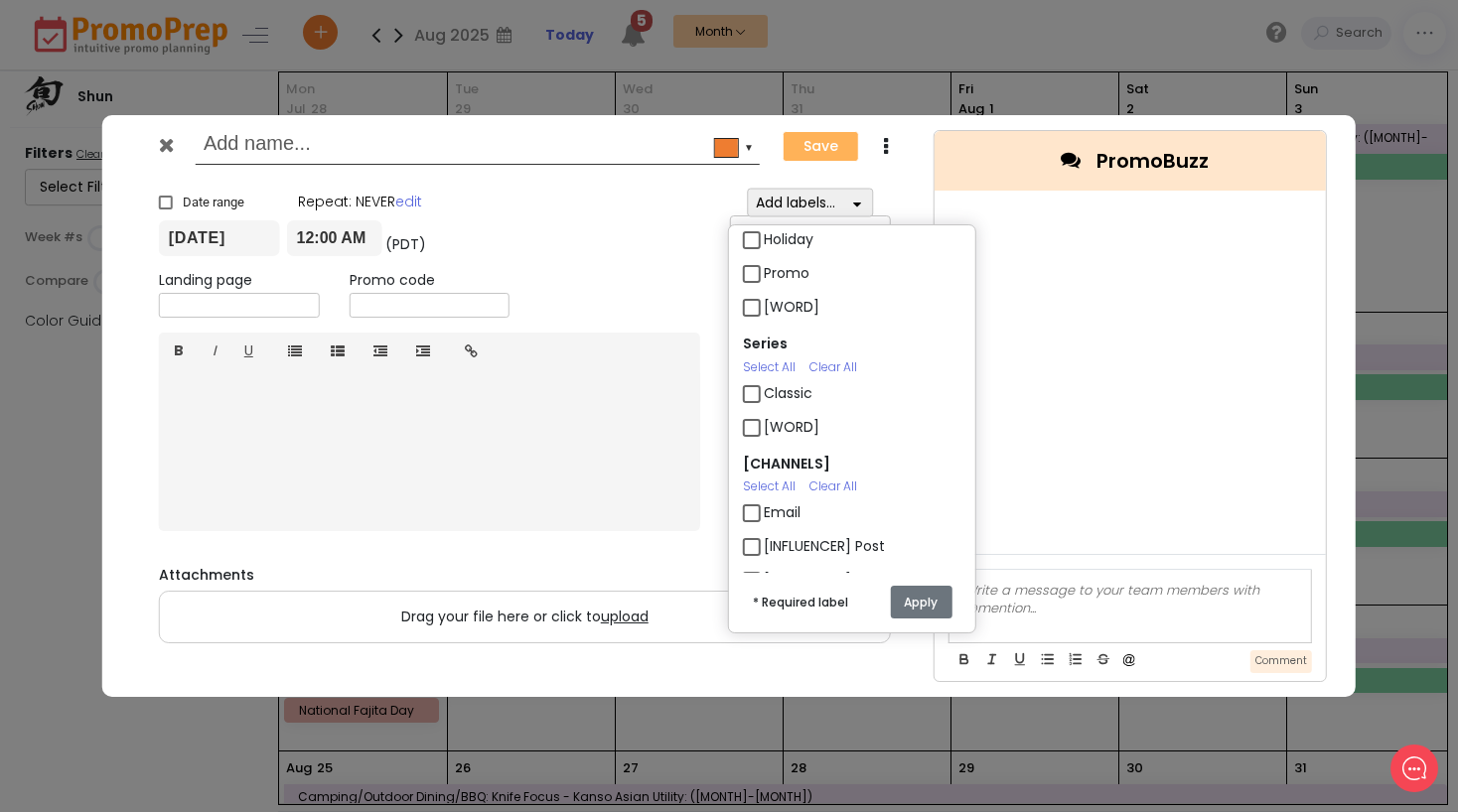 click on "Email" at bounding box center (782, 512) 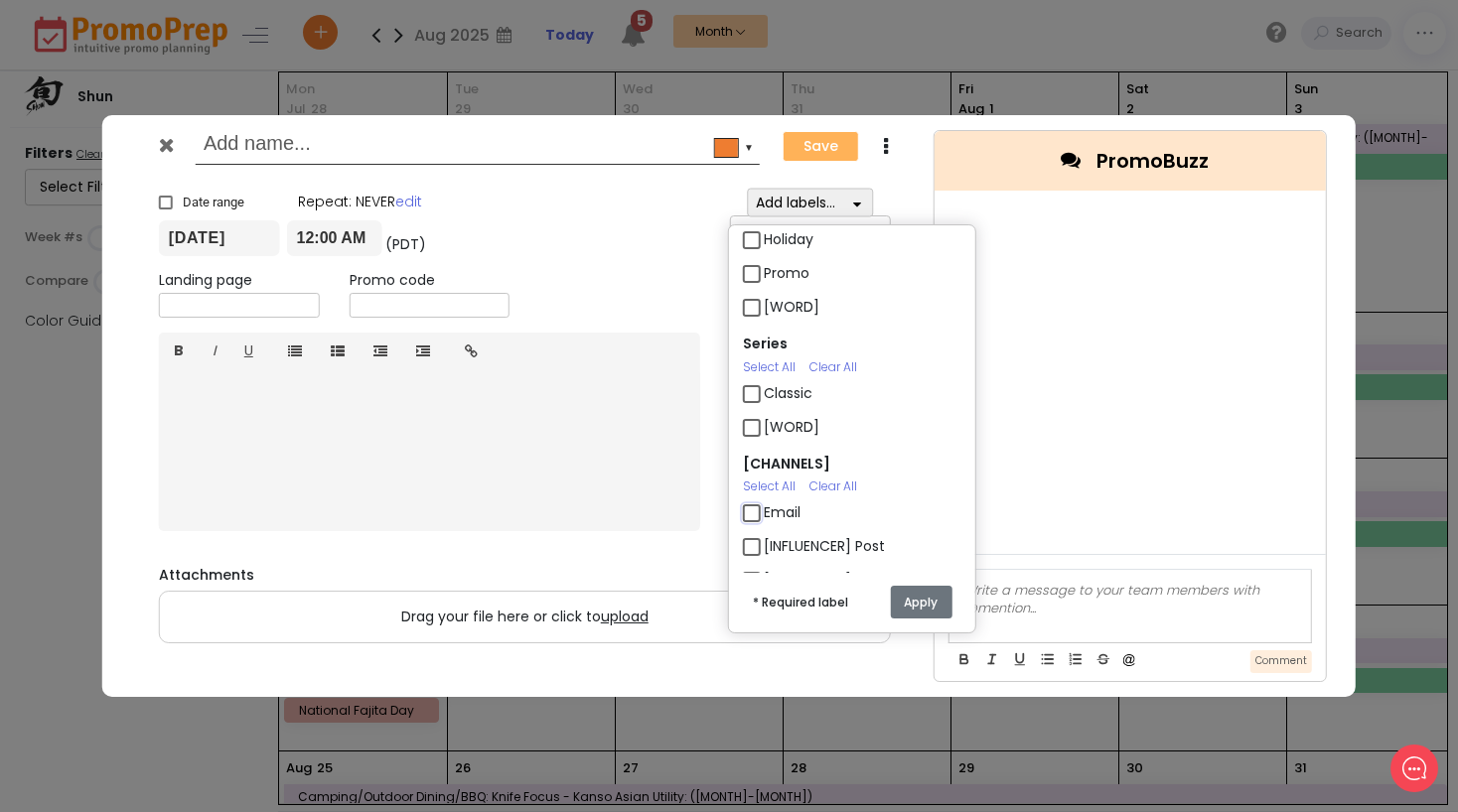 click on "Email" at bounding box center [770, 504] 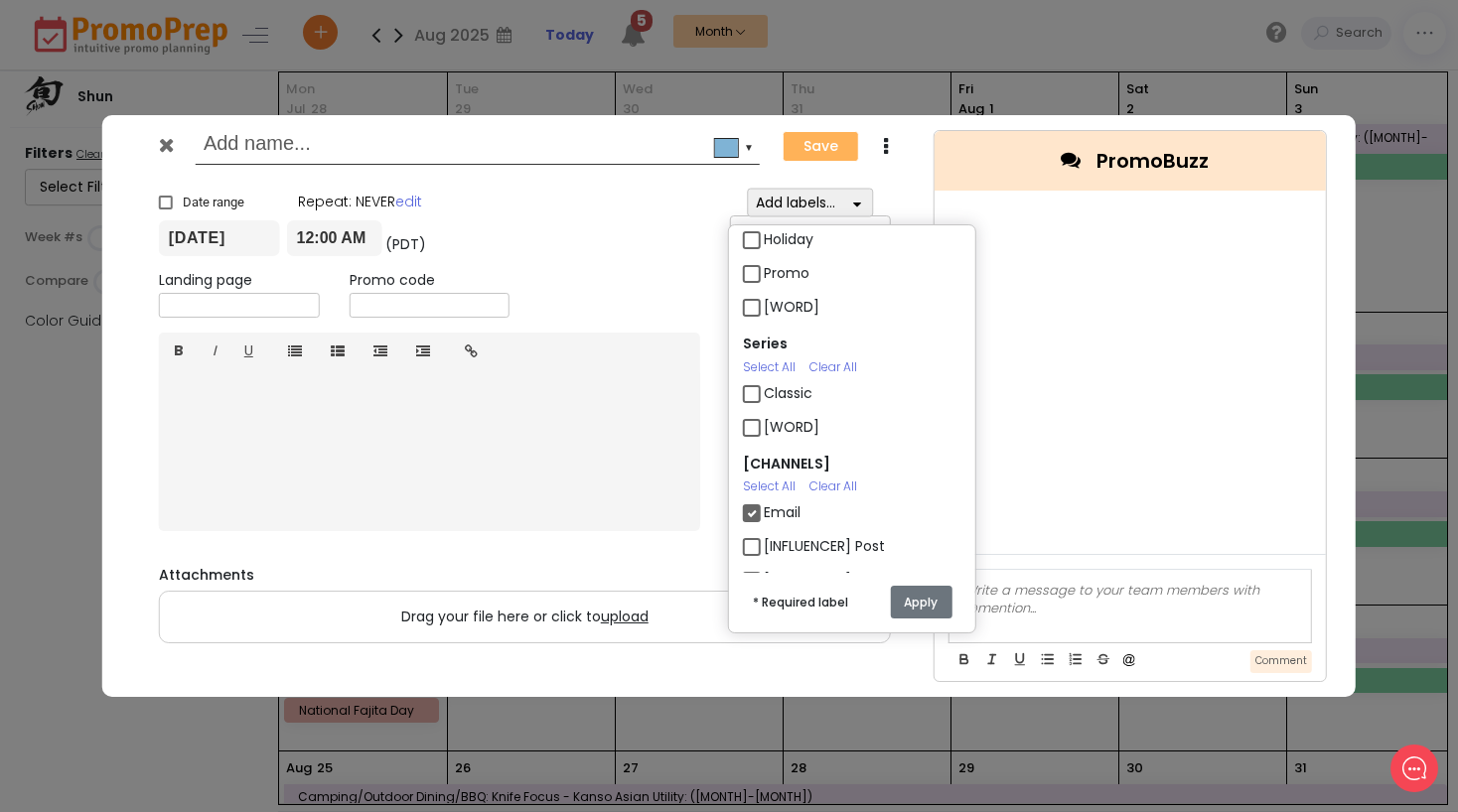 click at bounding box center [474, 146] 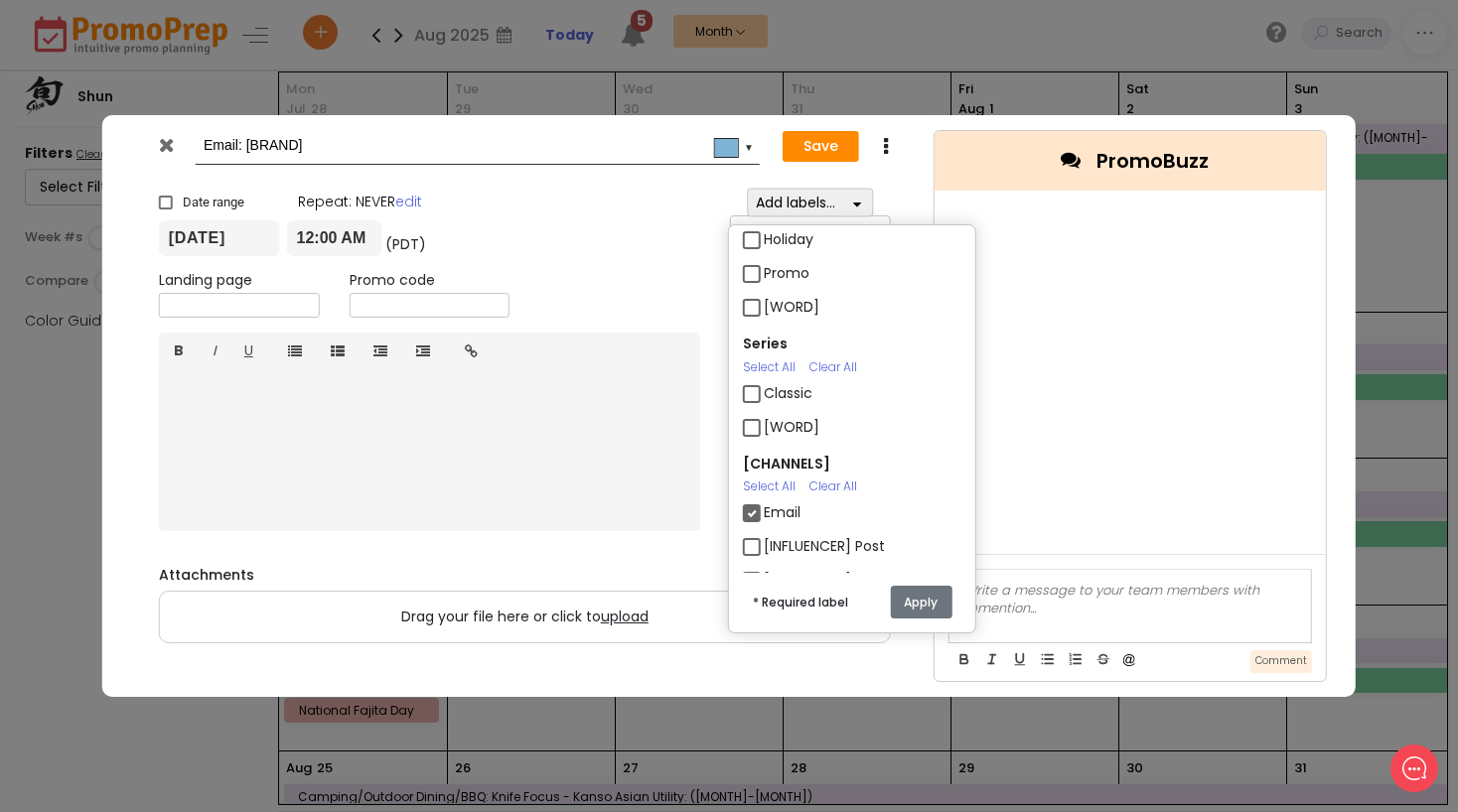 type on "Email: [BRAND]" 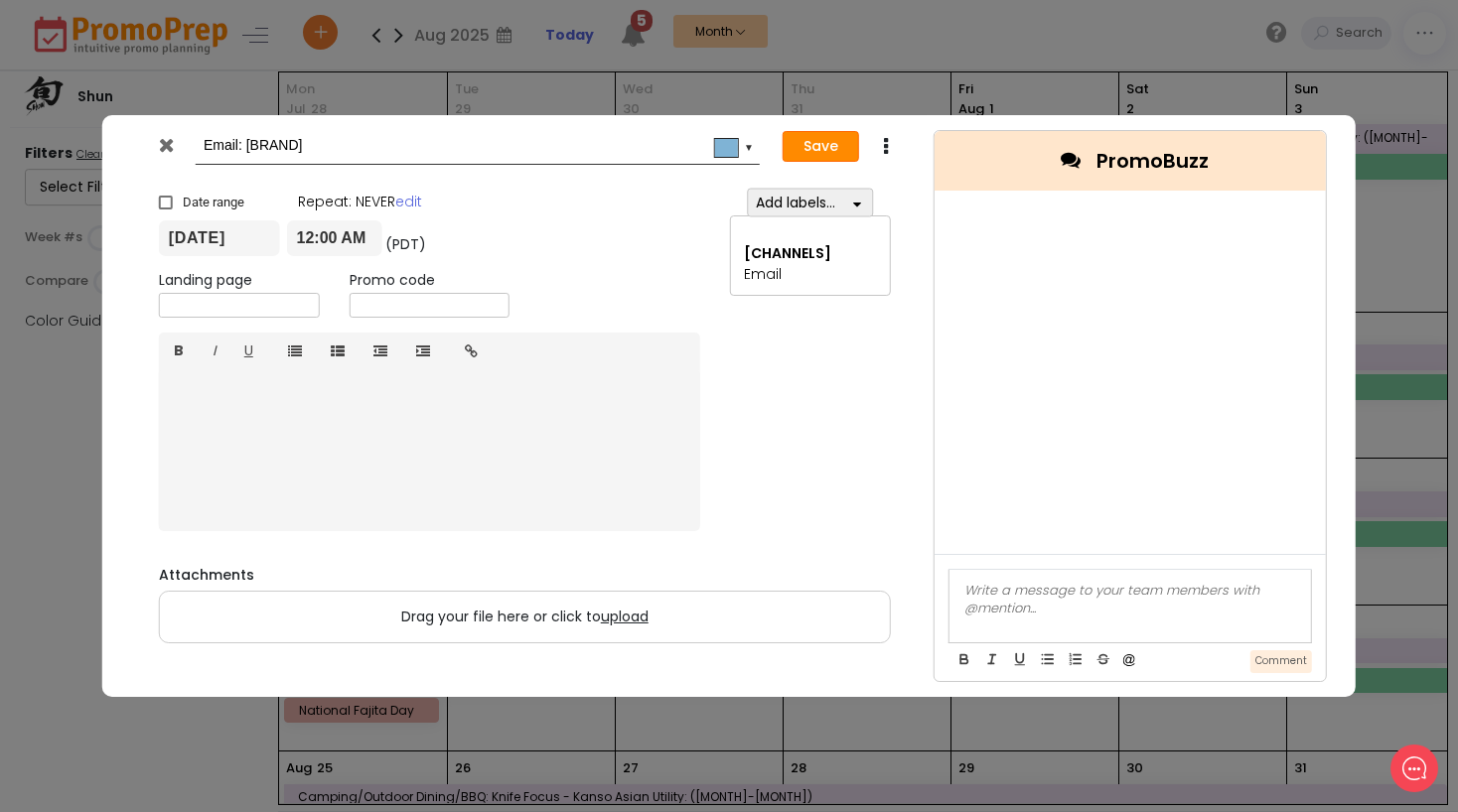 click on "Save" at bounding box center [820, 147] 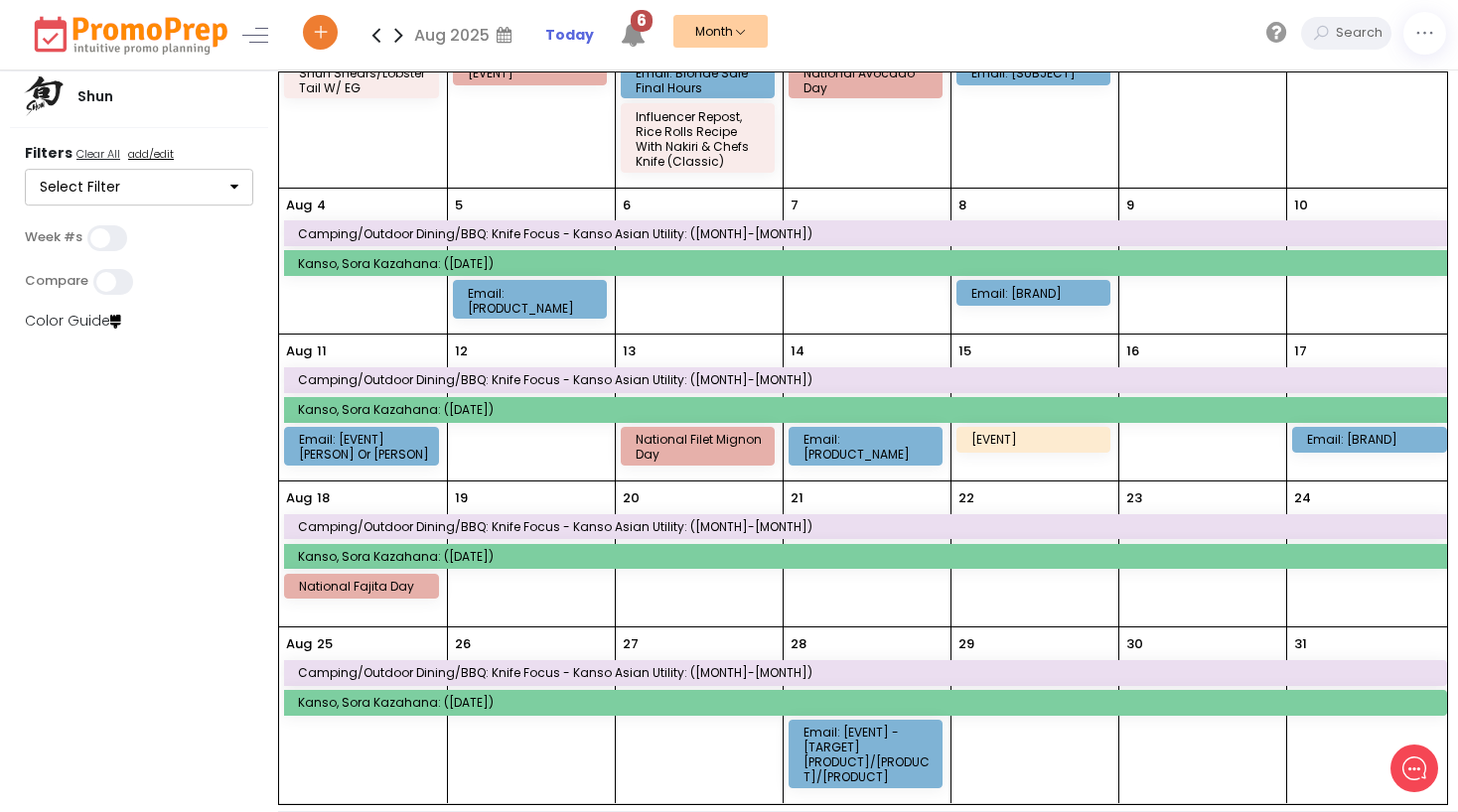 scroll, scrollTop: 136, scrollLeft: 0, axis: vertical 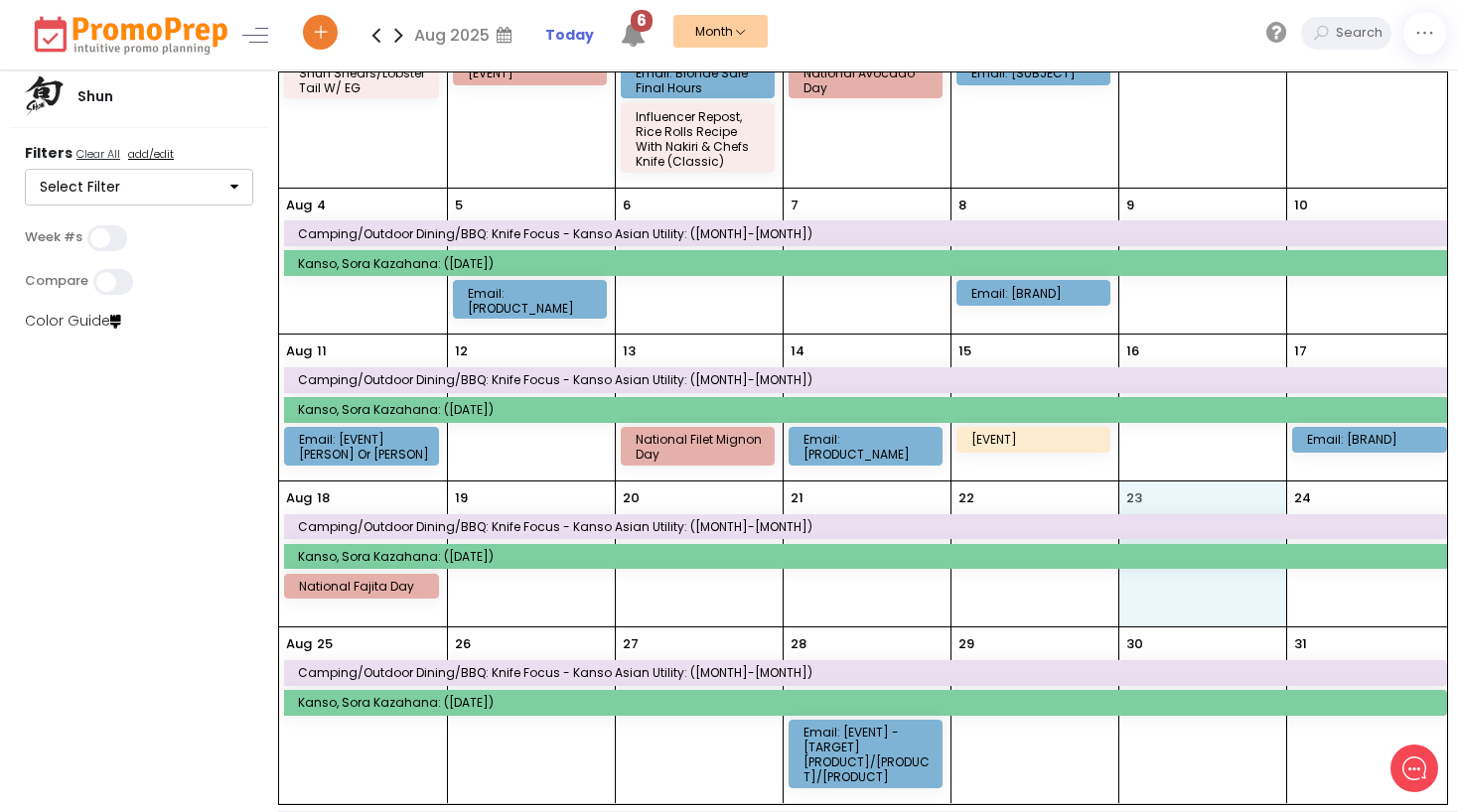 click on "23" at bounding box center (1203, 554) 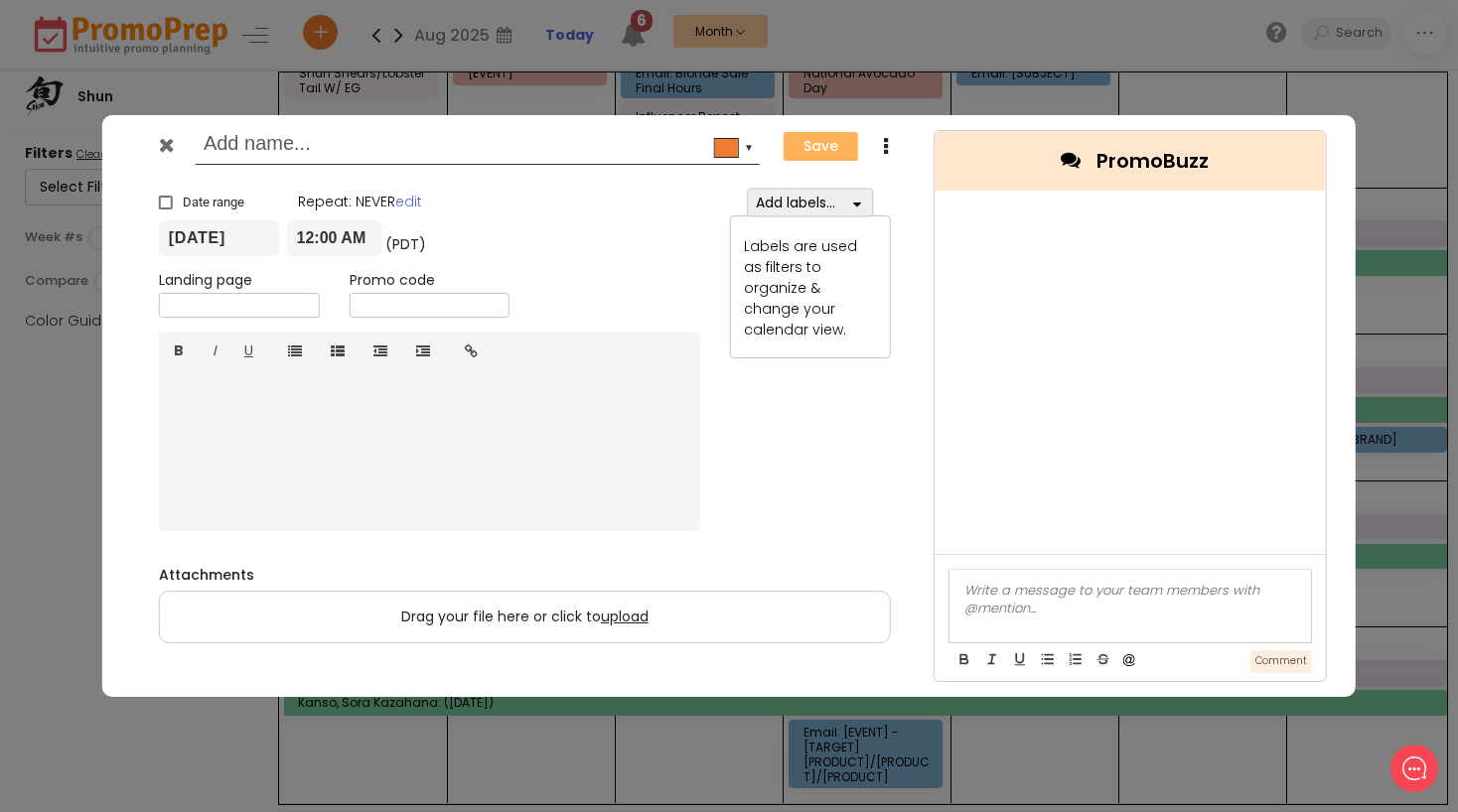click at bounding box center [474, 146] 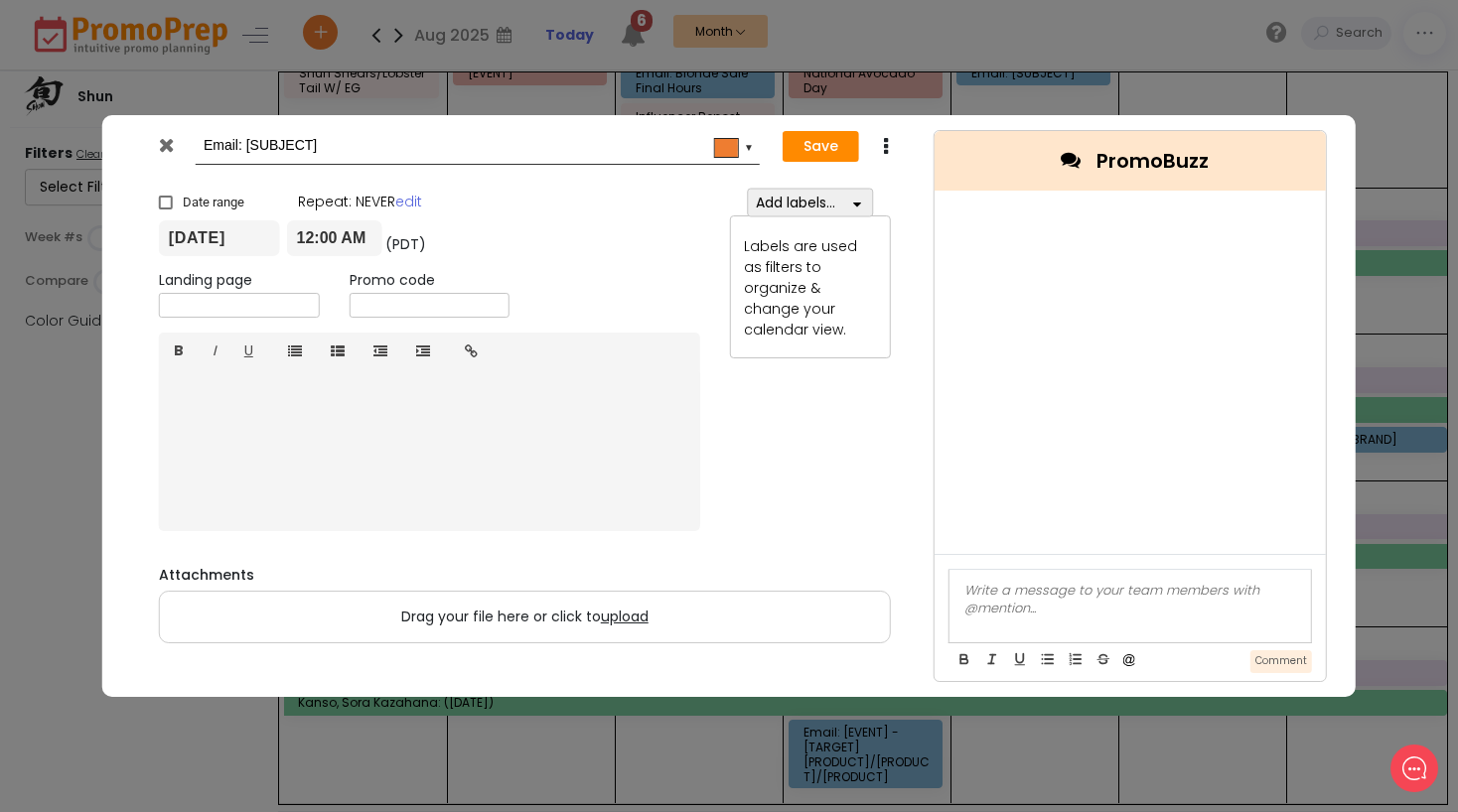 type on "Email: [SUBJECT]" 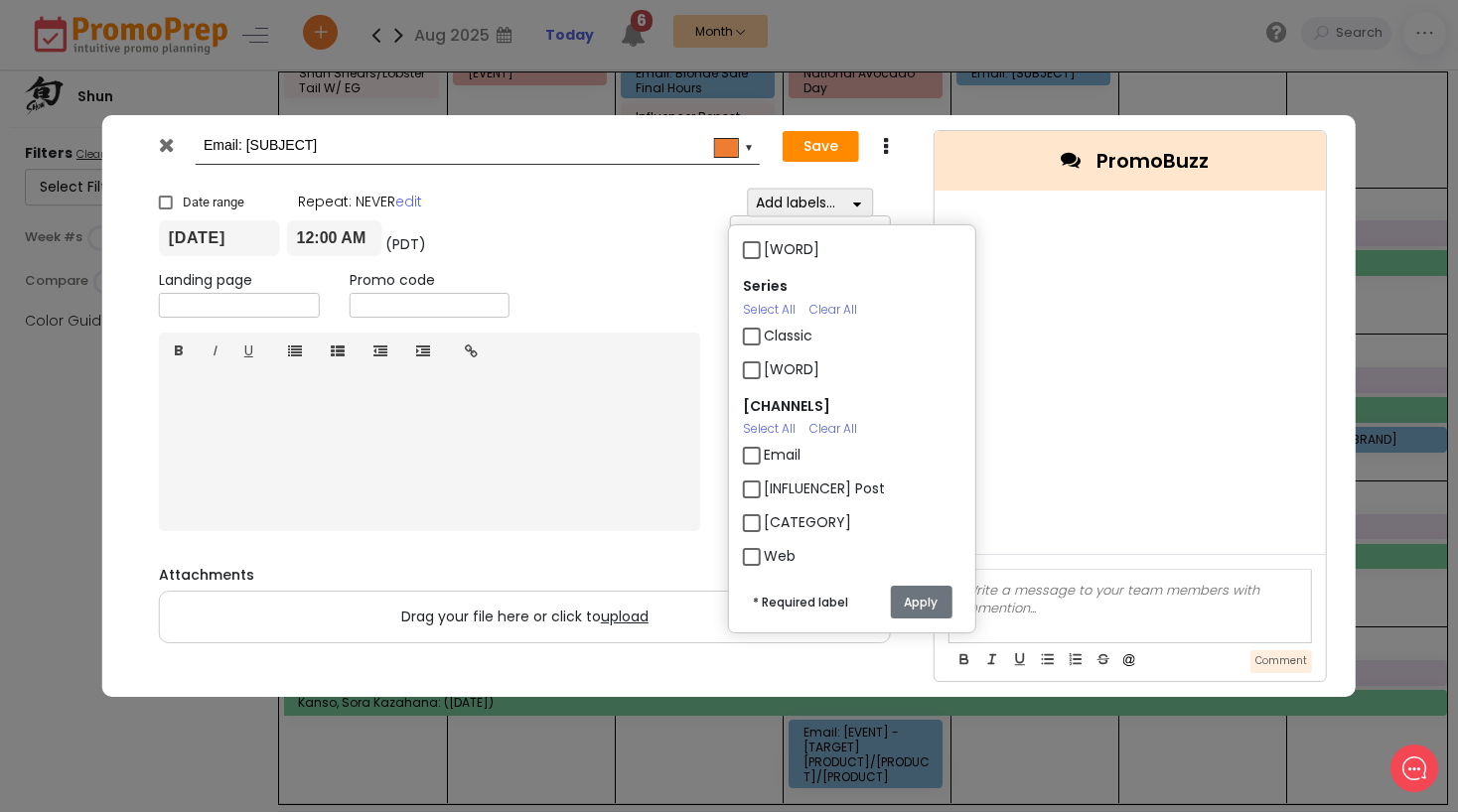 scroll, scrollTop: 167, scrollLeft: 0, axis: vertical 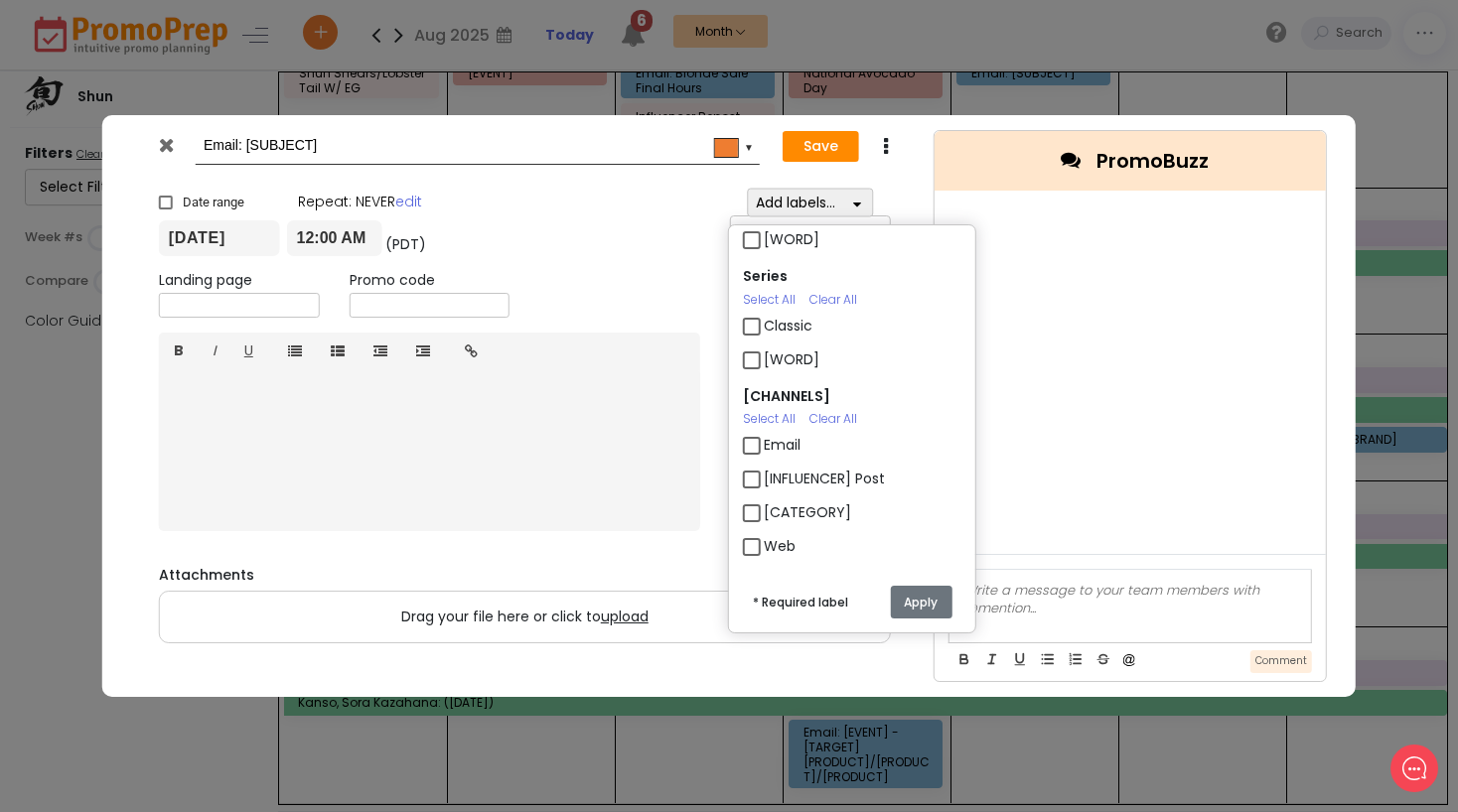 click on "Email" at bounding box center (782, 445) 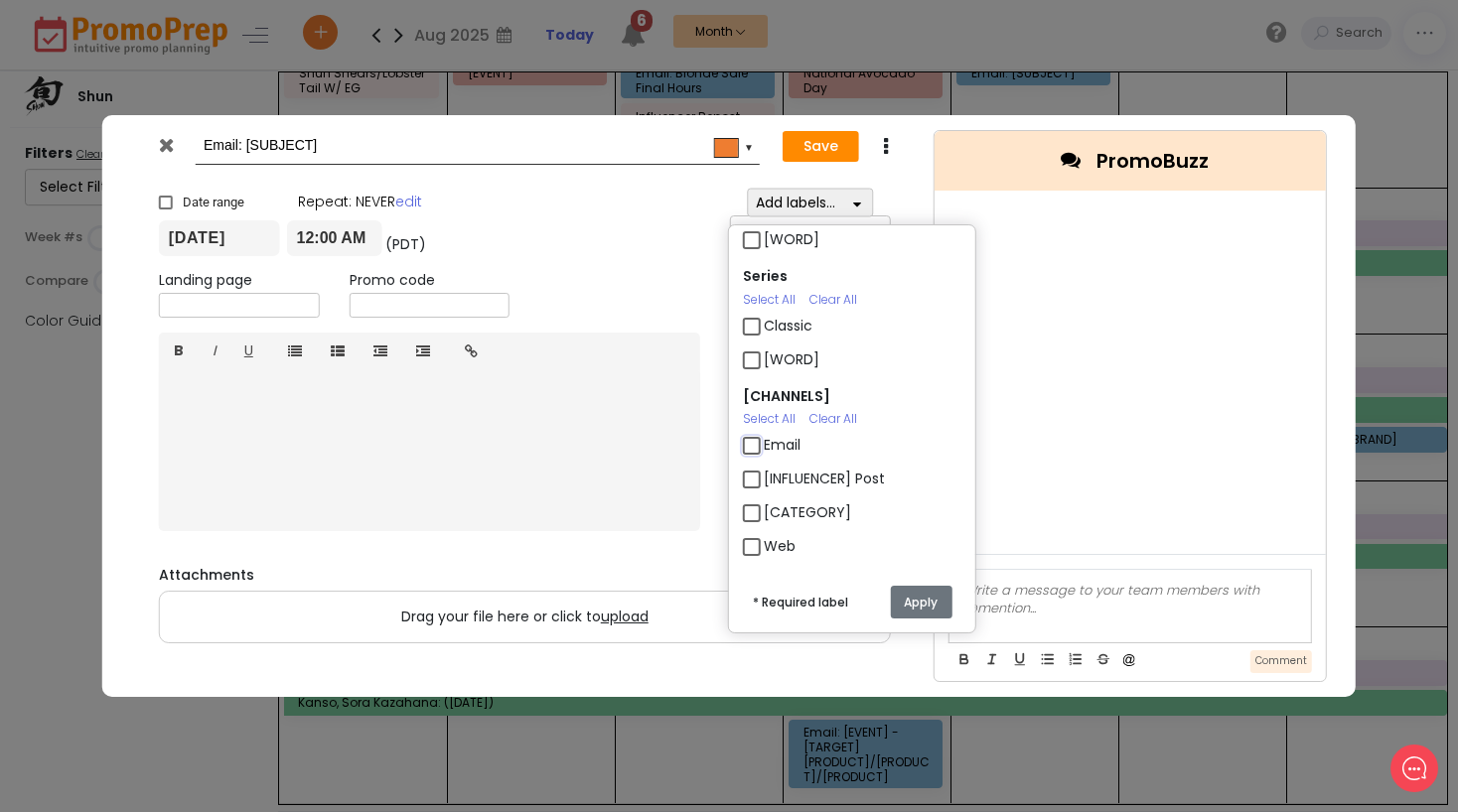 click on "Email" at bounding box center (770, 437) 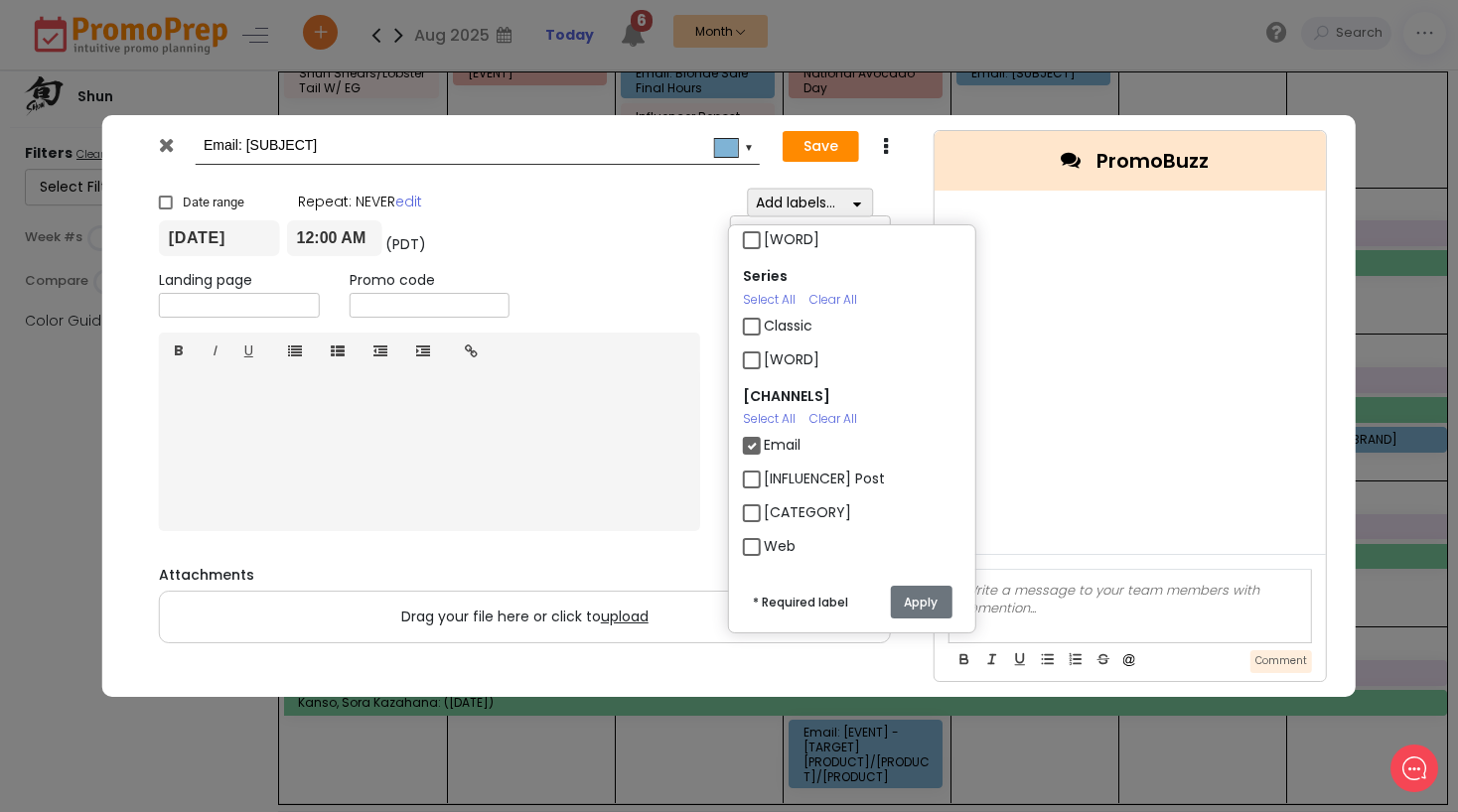 click on "Apply" at bounding box center [921, 602] 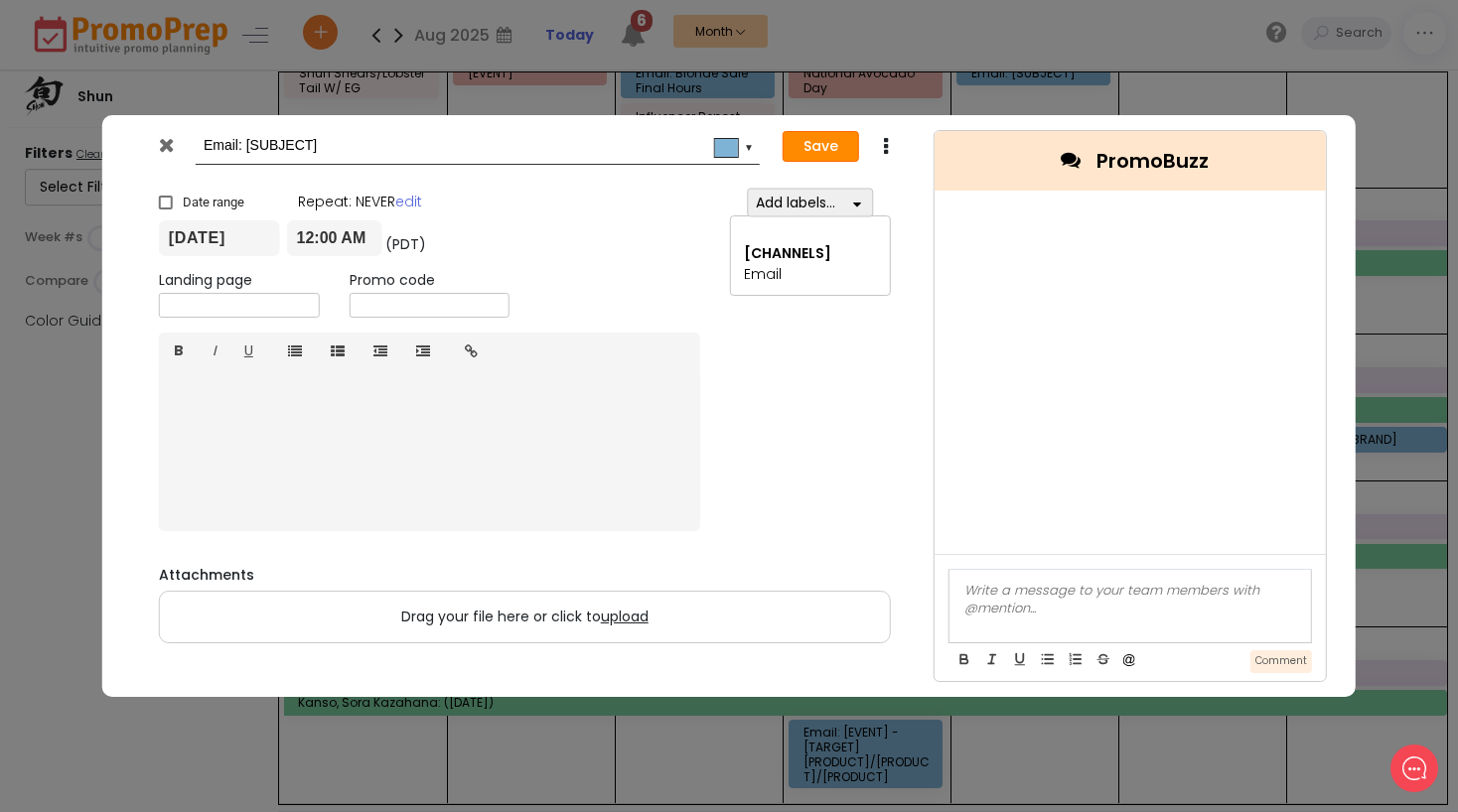 click on "Save" at bounding box center [820, 147] 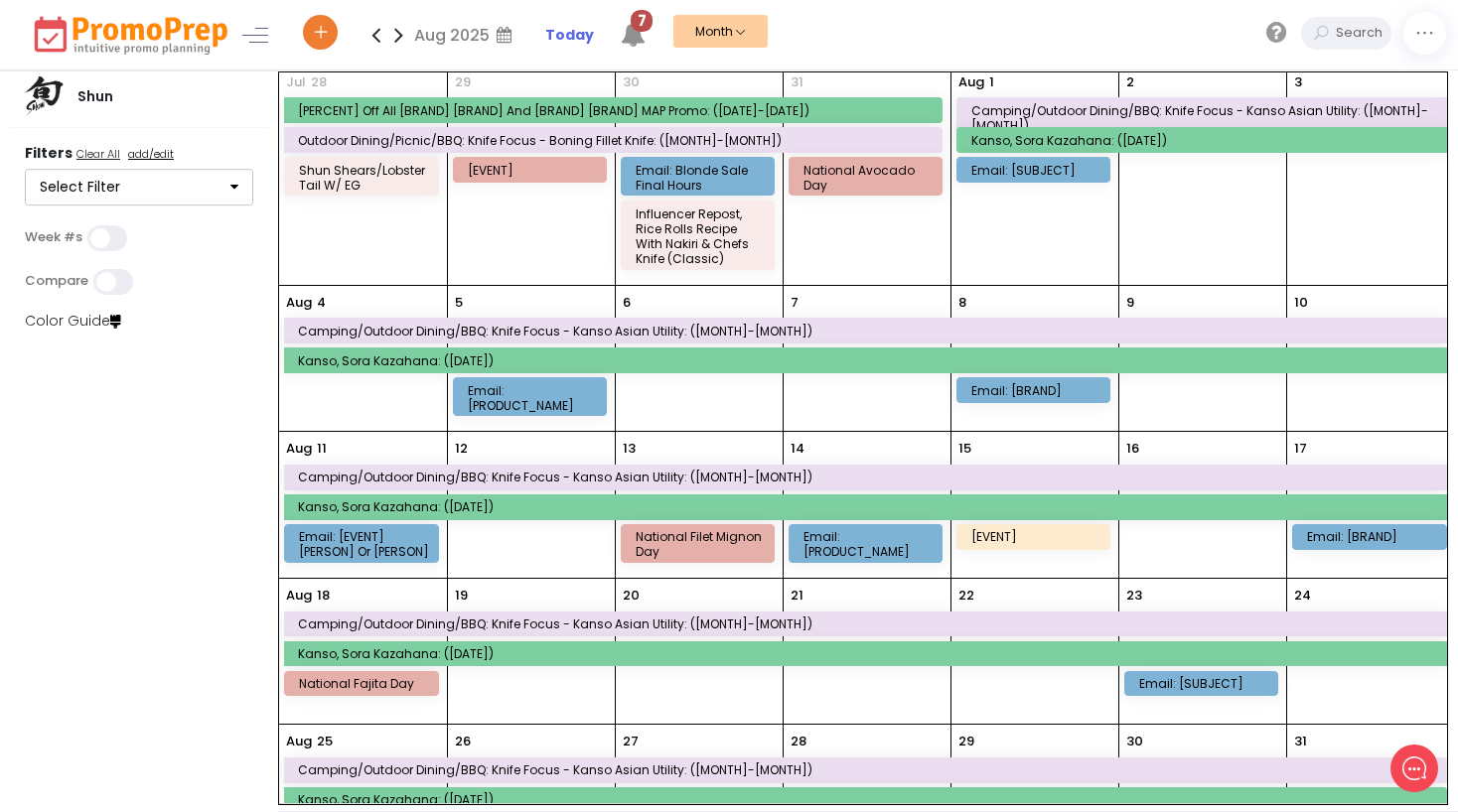 scroll, scrollTop: 0, scrollLeft: 0, axis: both 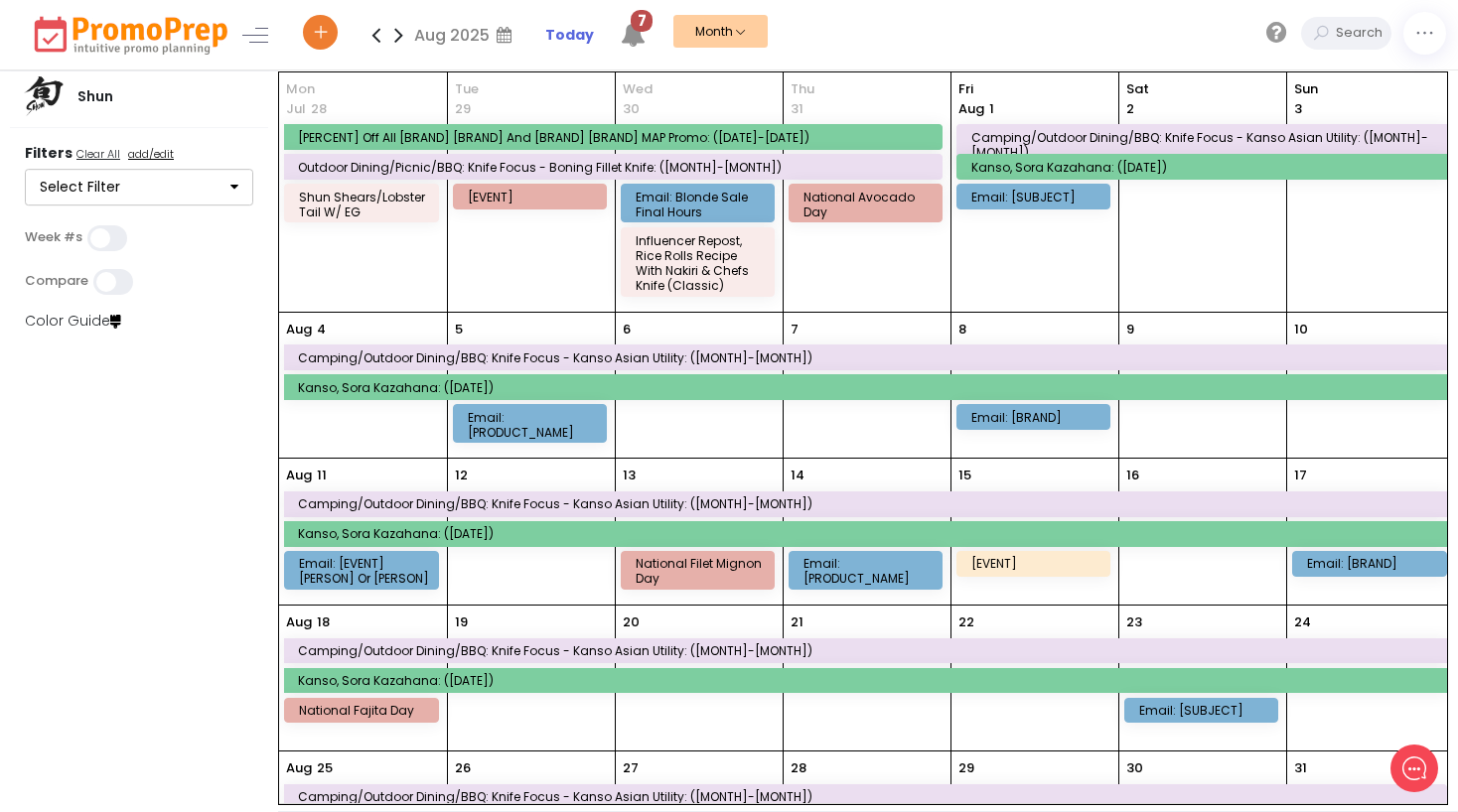 click at bounding box center [398, 35] 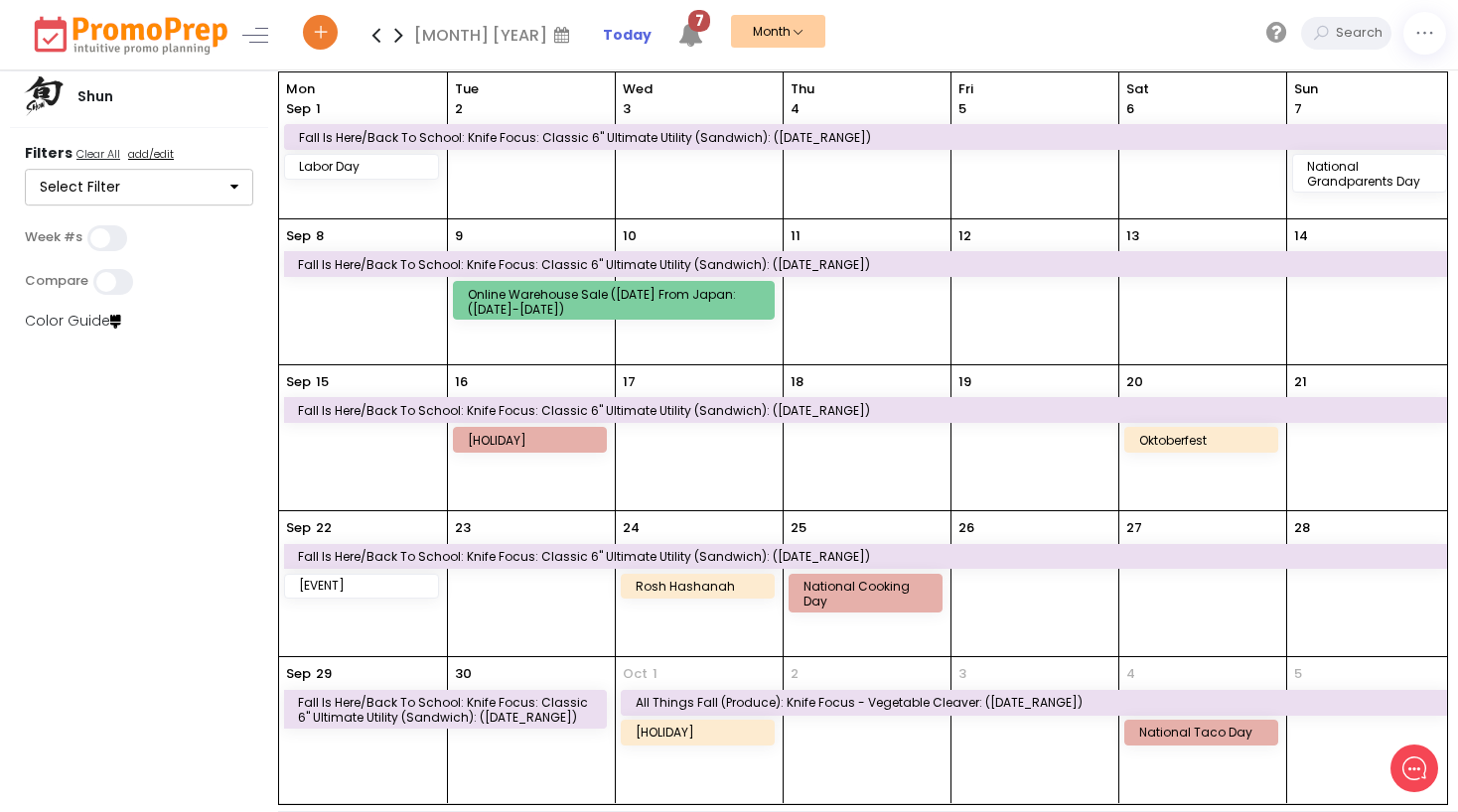 click on "Sat [DAY]" at bounding box center [1203, 145] 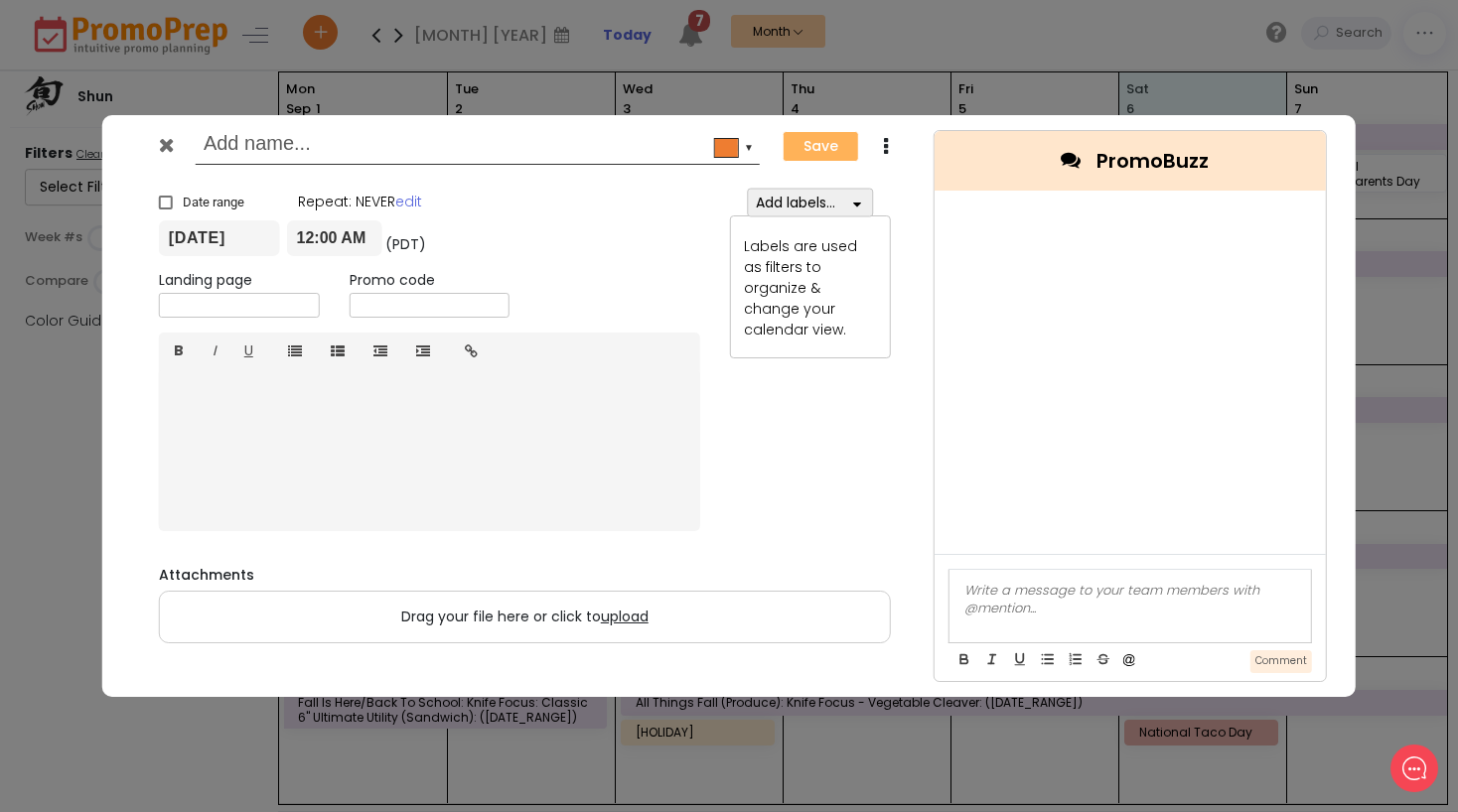 click at bounding box center [474, 146] 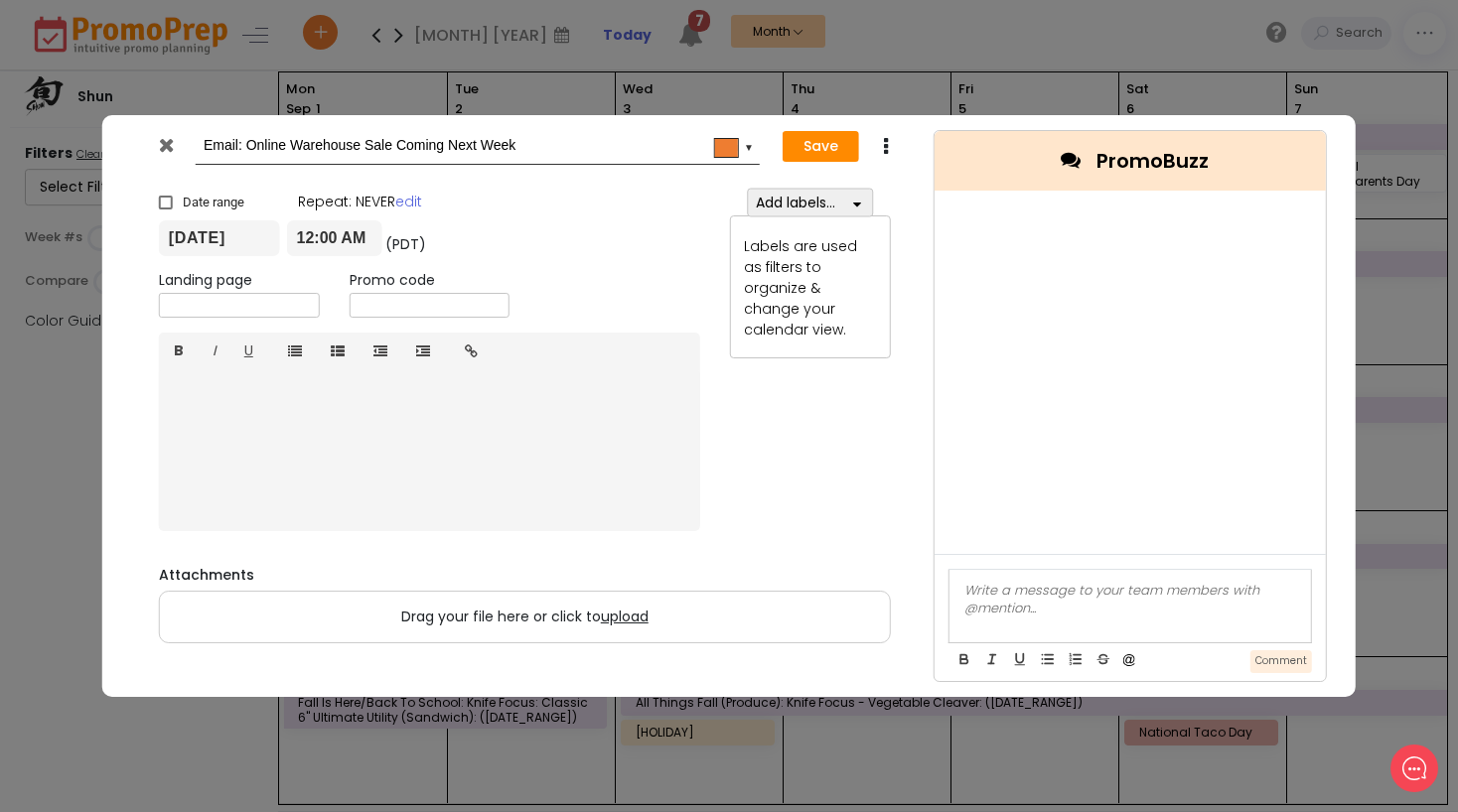 type on "Email: Online Warehouse Sale Coming Next Week" 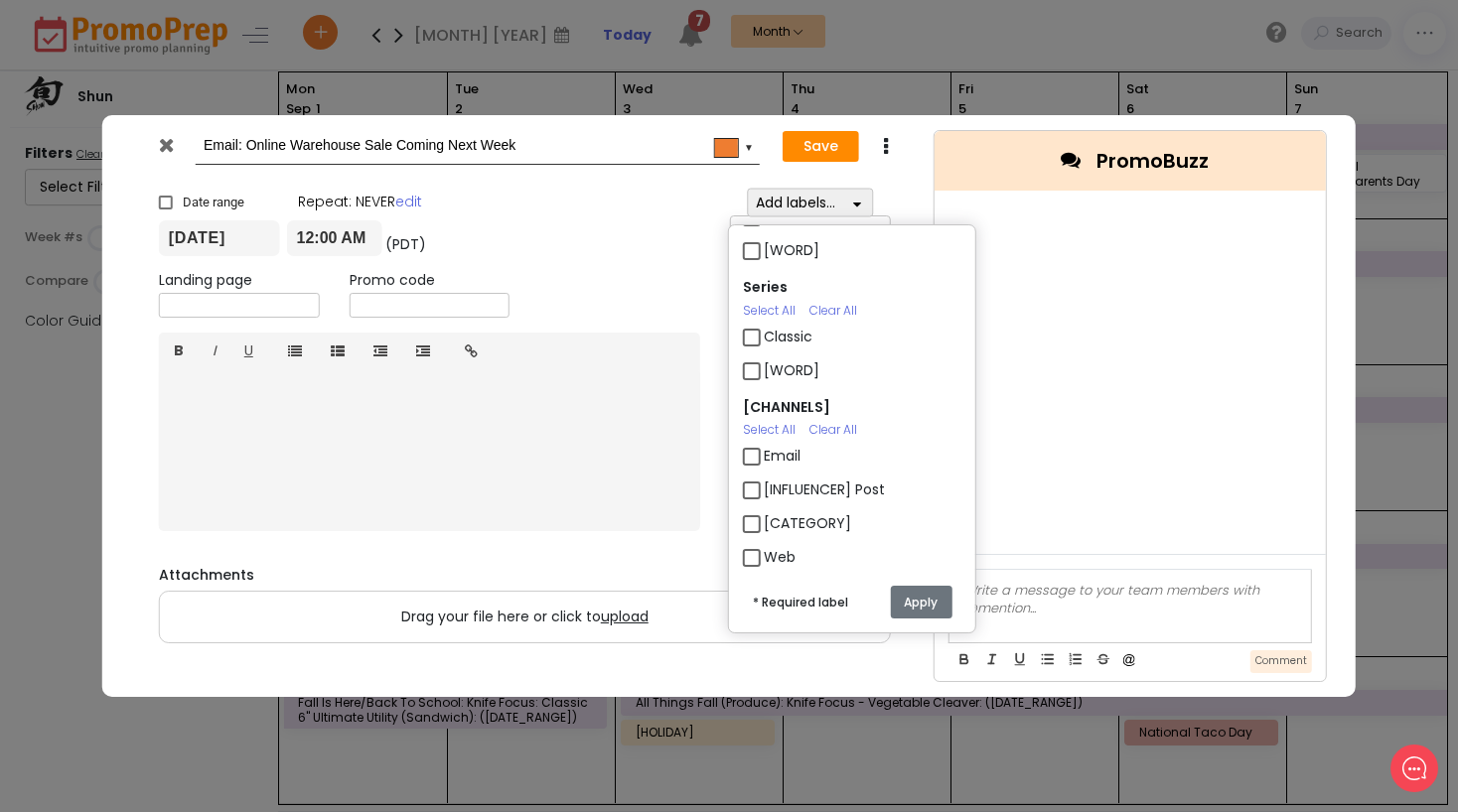 scroll, scrollTop: 167, scrollLeft: 0, axis: vertical 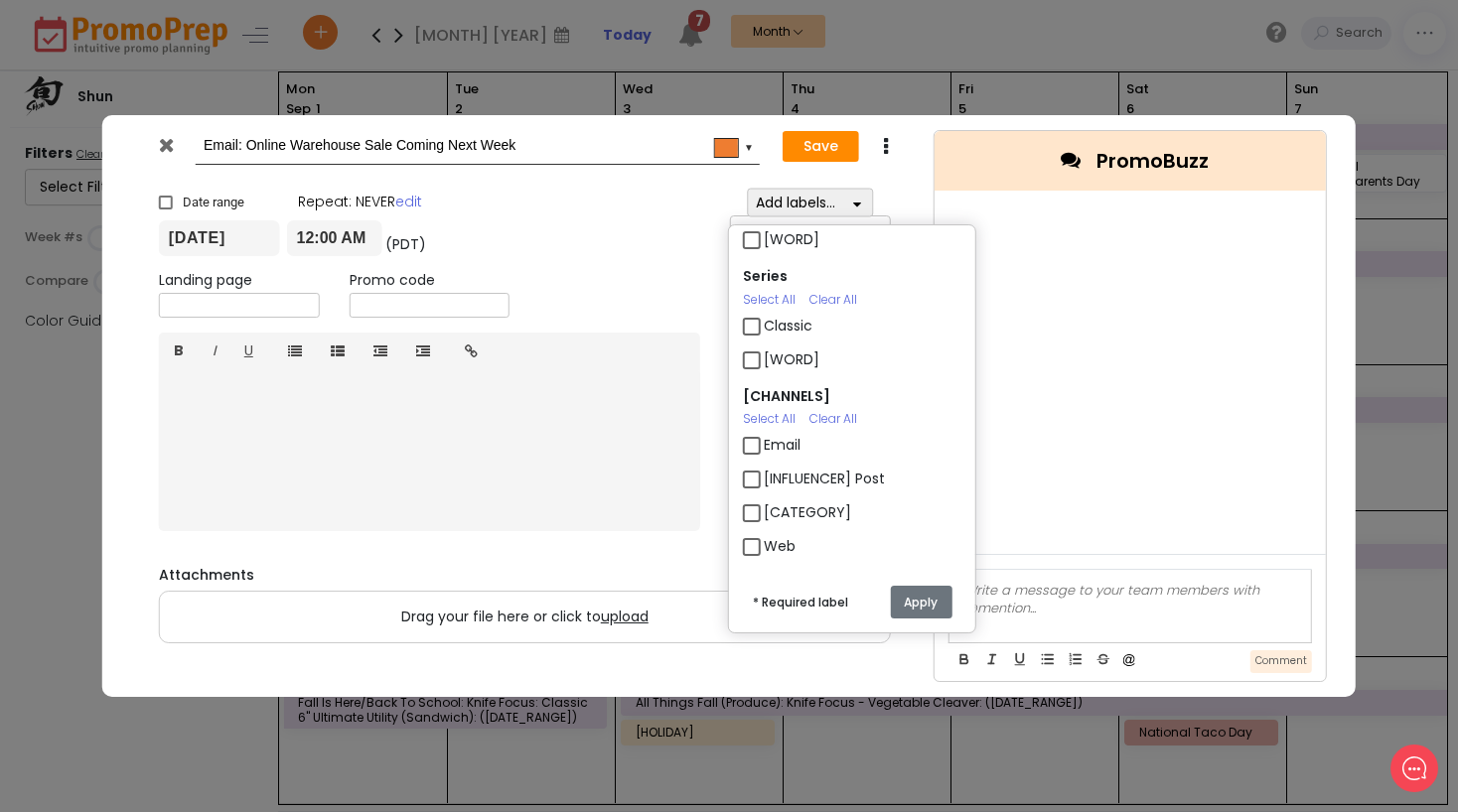 click on "Email" at bounding box center (782, 445) 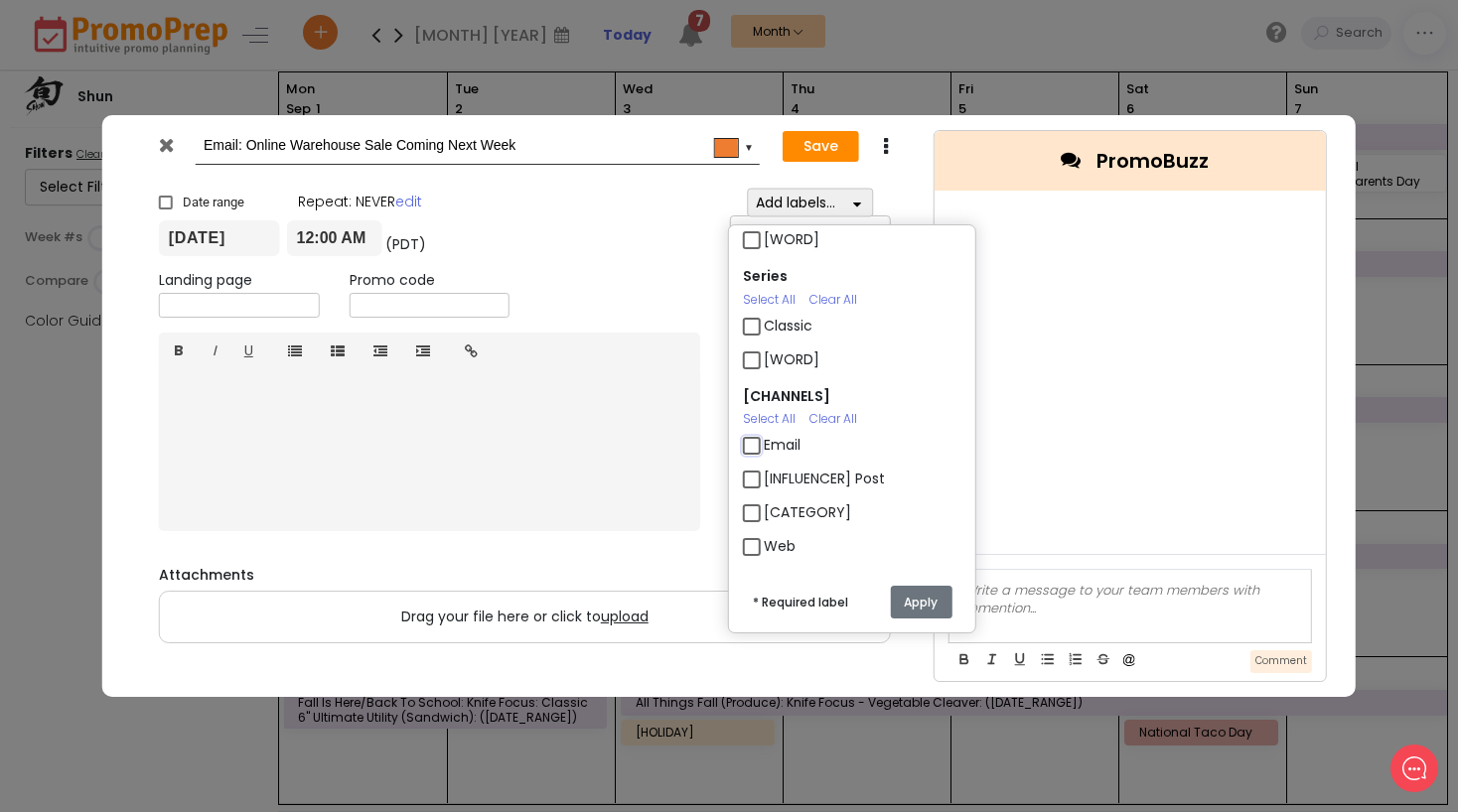 click on "Email" at bounding box center (770, 437) 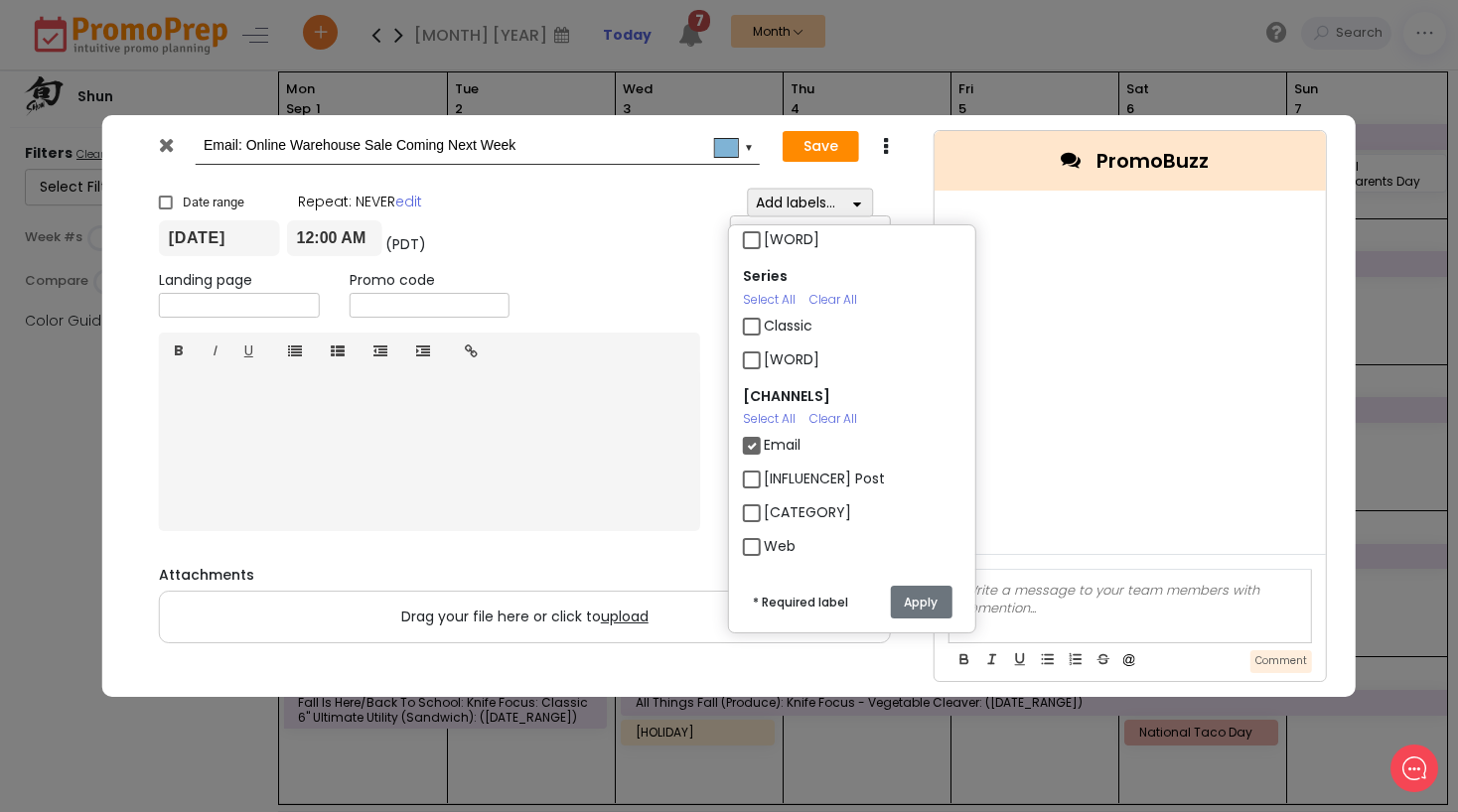 click on "Apply" at bounding box center [921, 602] 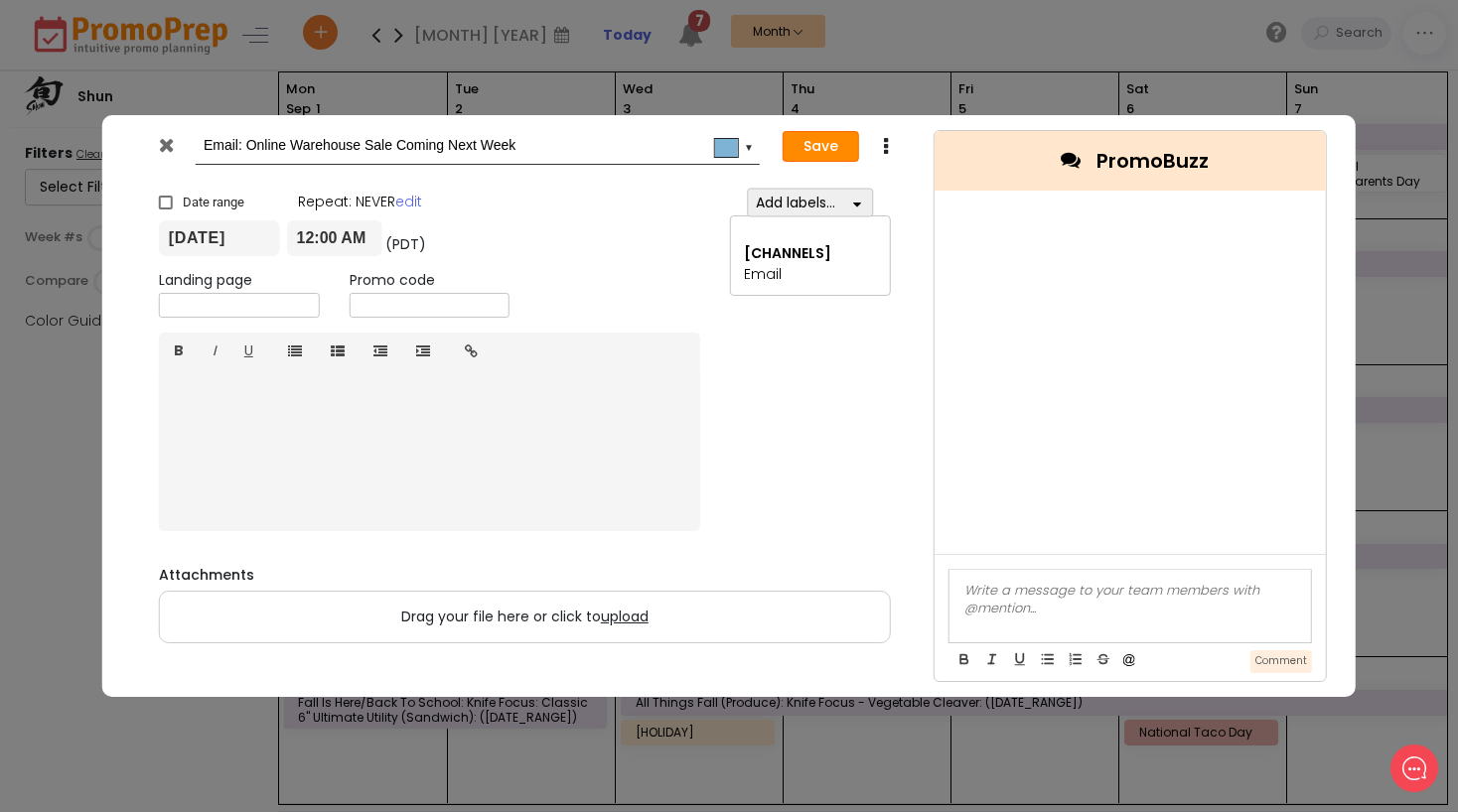 click on "Save" at bounding box center [820, 147] 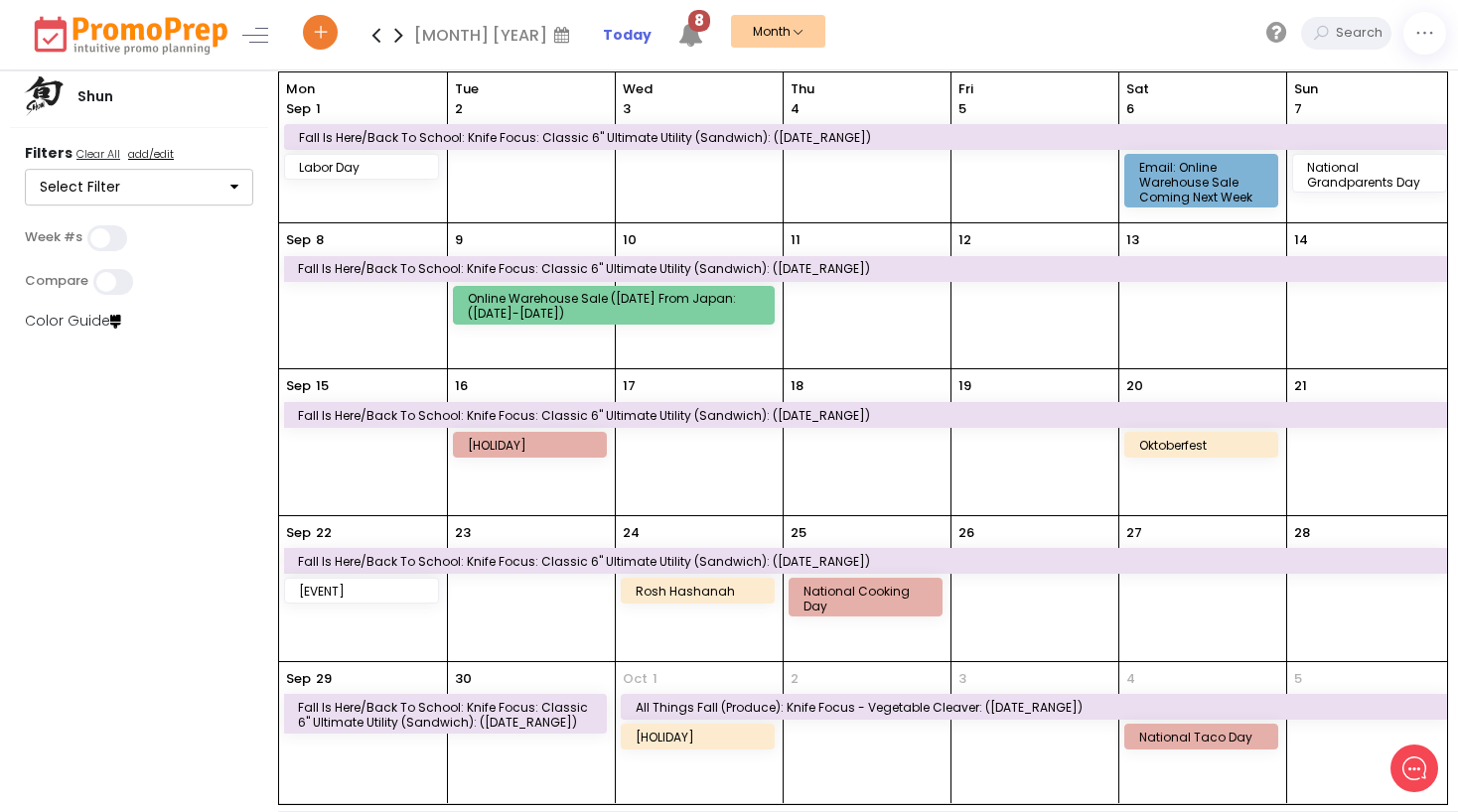 click on "Mon [DATE] Fall is here/Back to school: Knife Focus: Classic 6" Ultimate Utility (sandwich): ([DATE_RANGE]) Labor Day" at bounding box center (363, 147) 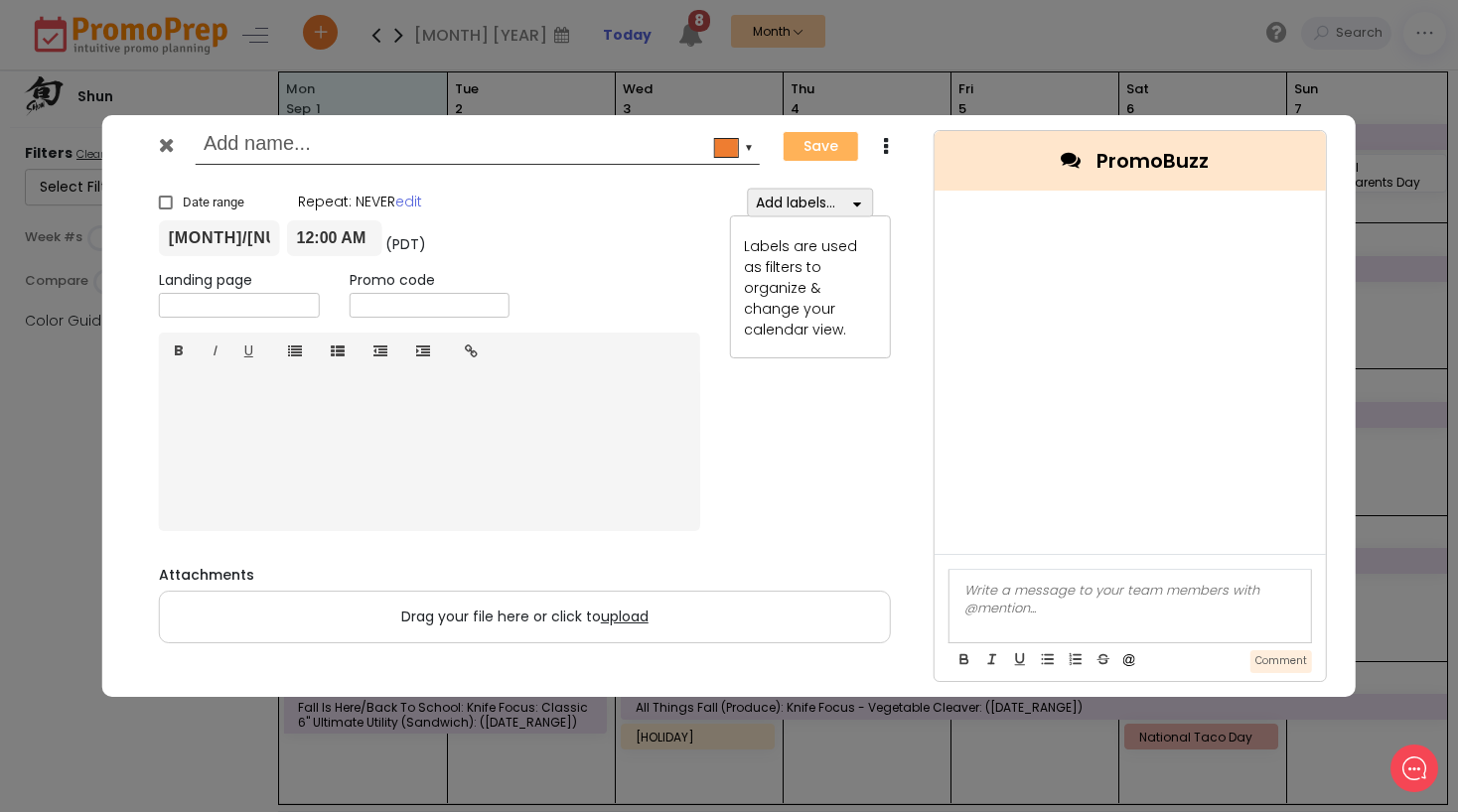 click at bounding box center [474, 146] 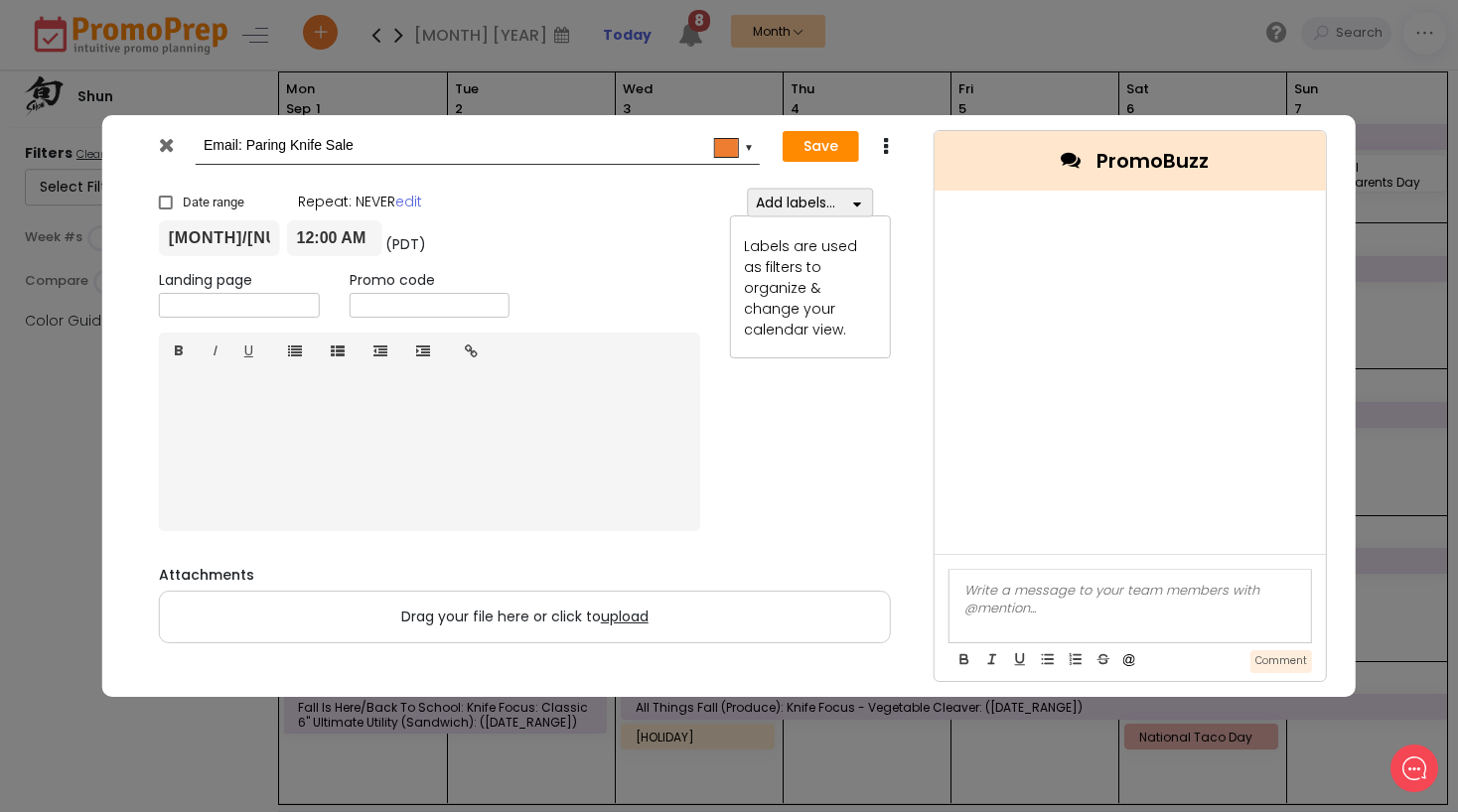 type on "Email: Paring Knife Sale" 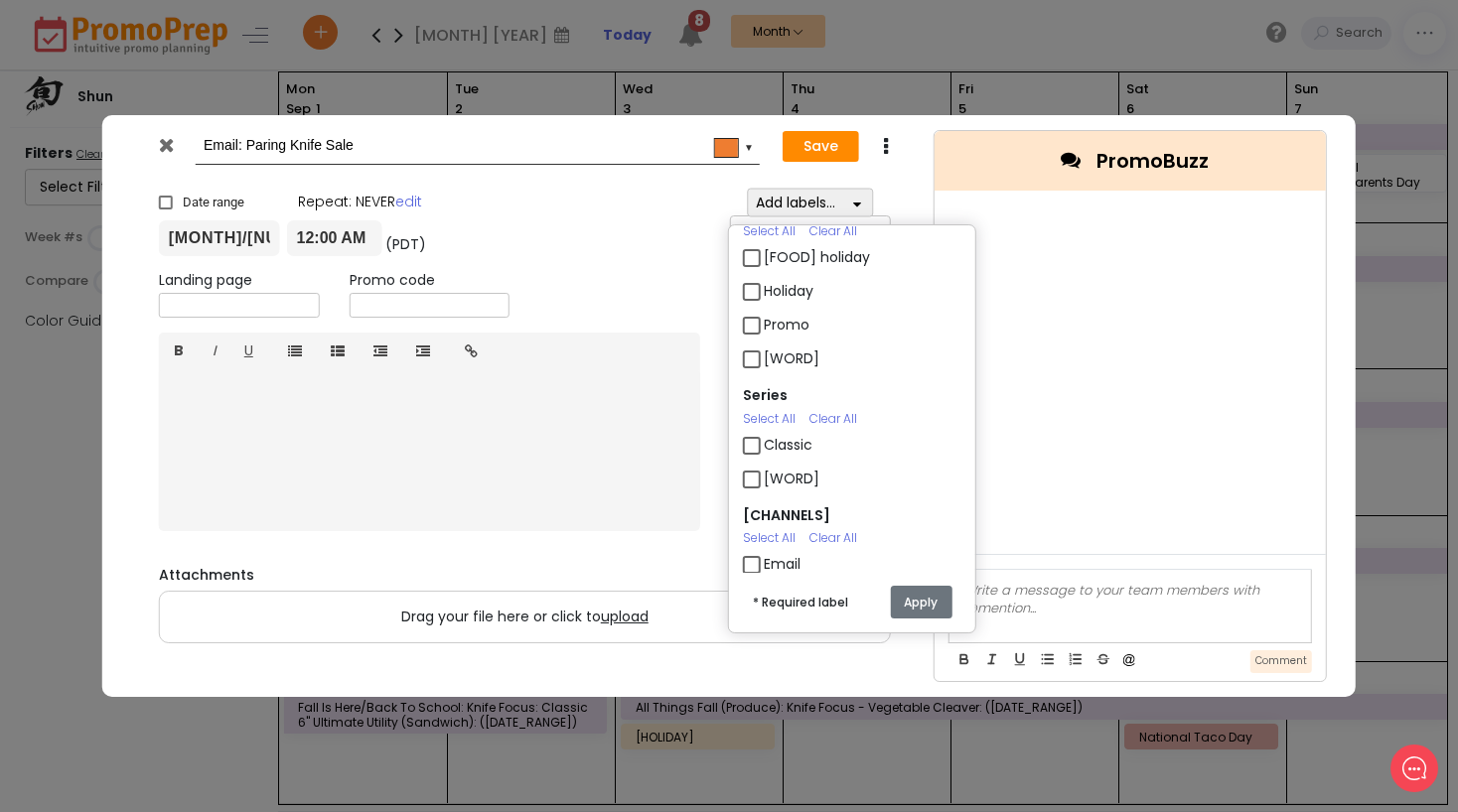 scroll, scrollTop: 167, scrollLeft: 0, axis: vertical 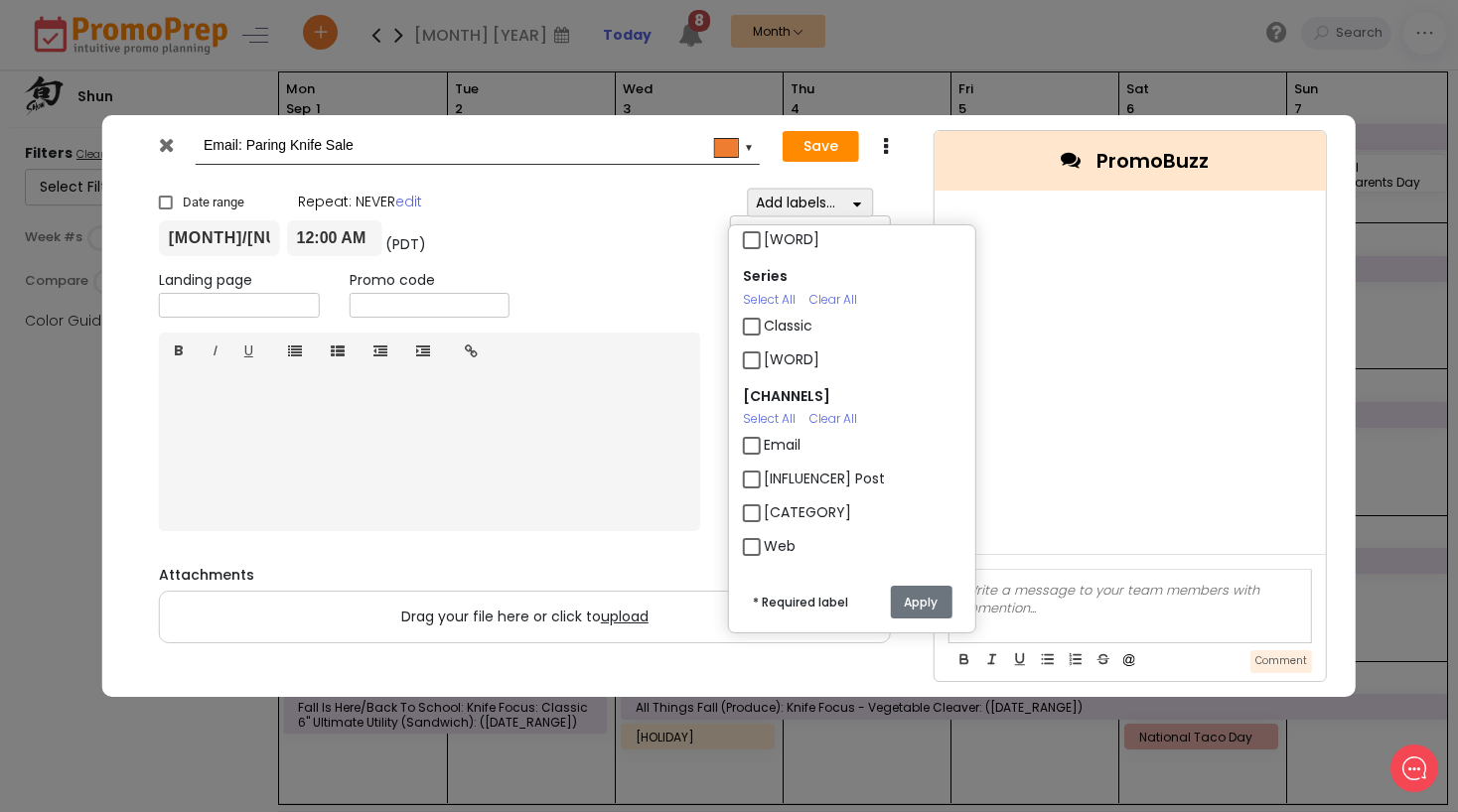click on "Email" at bounding box center (782, 445) 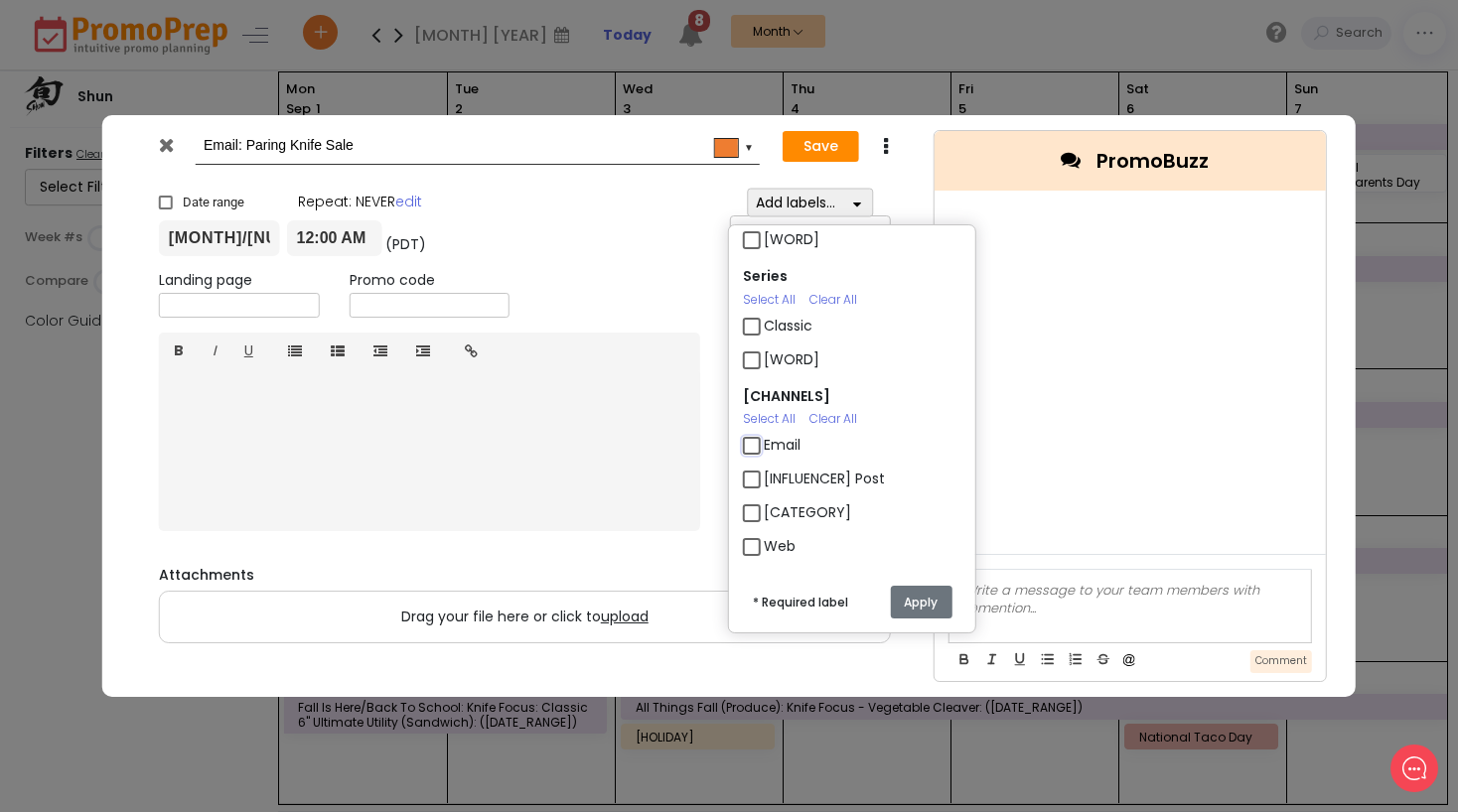 click on "Email" at bounding box center (770, 437) 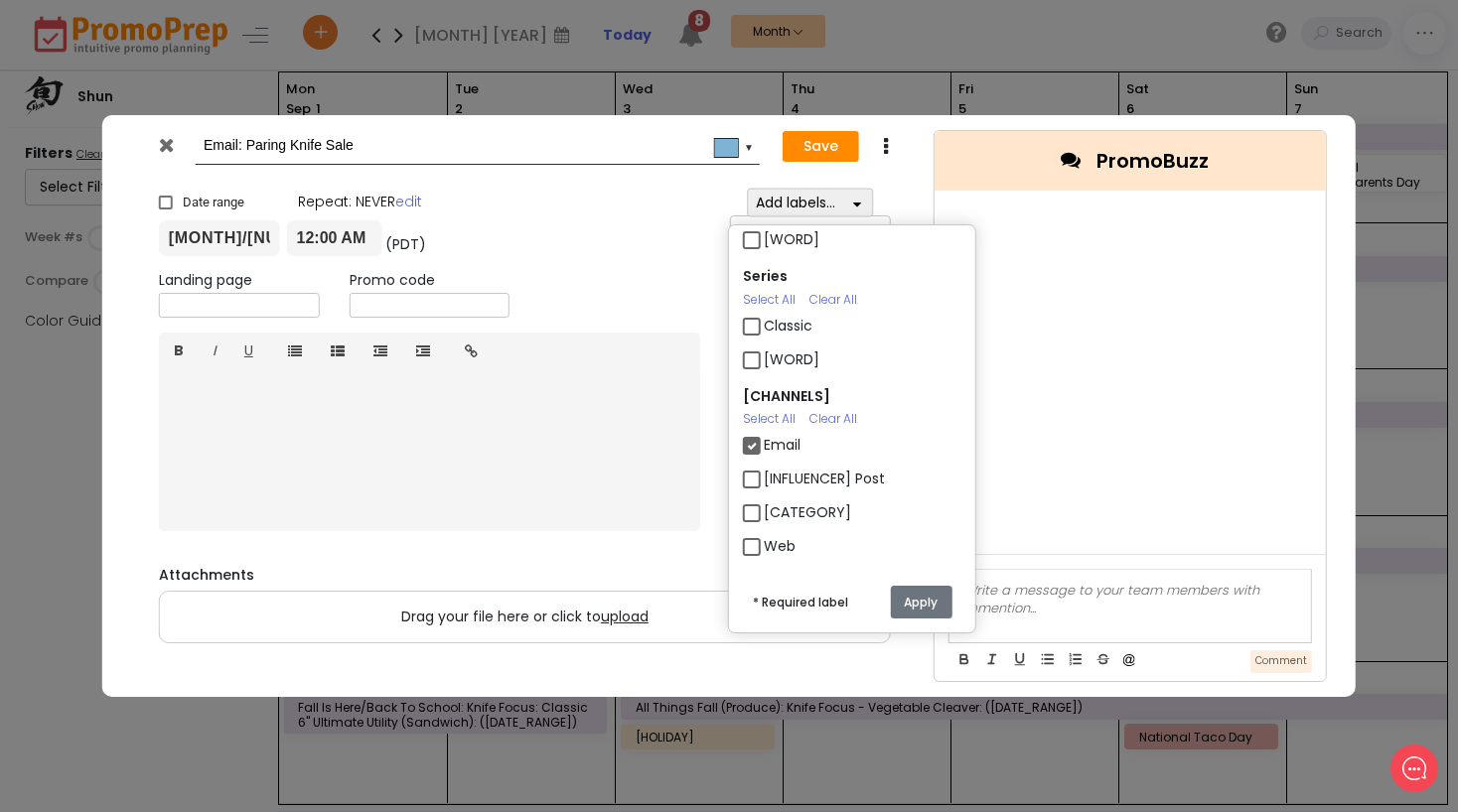 click on "Apply" at bounding box center (921, 602) 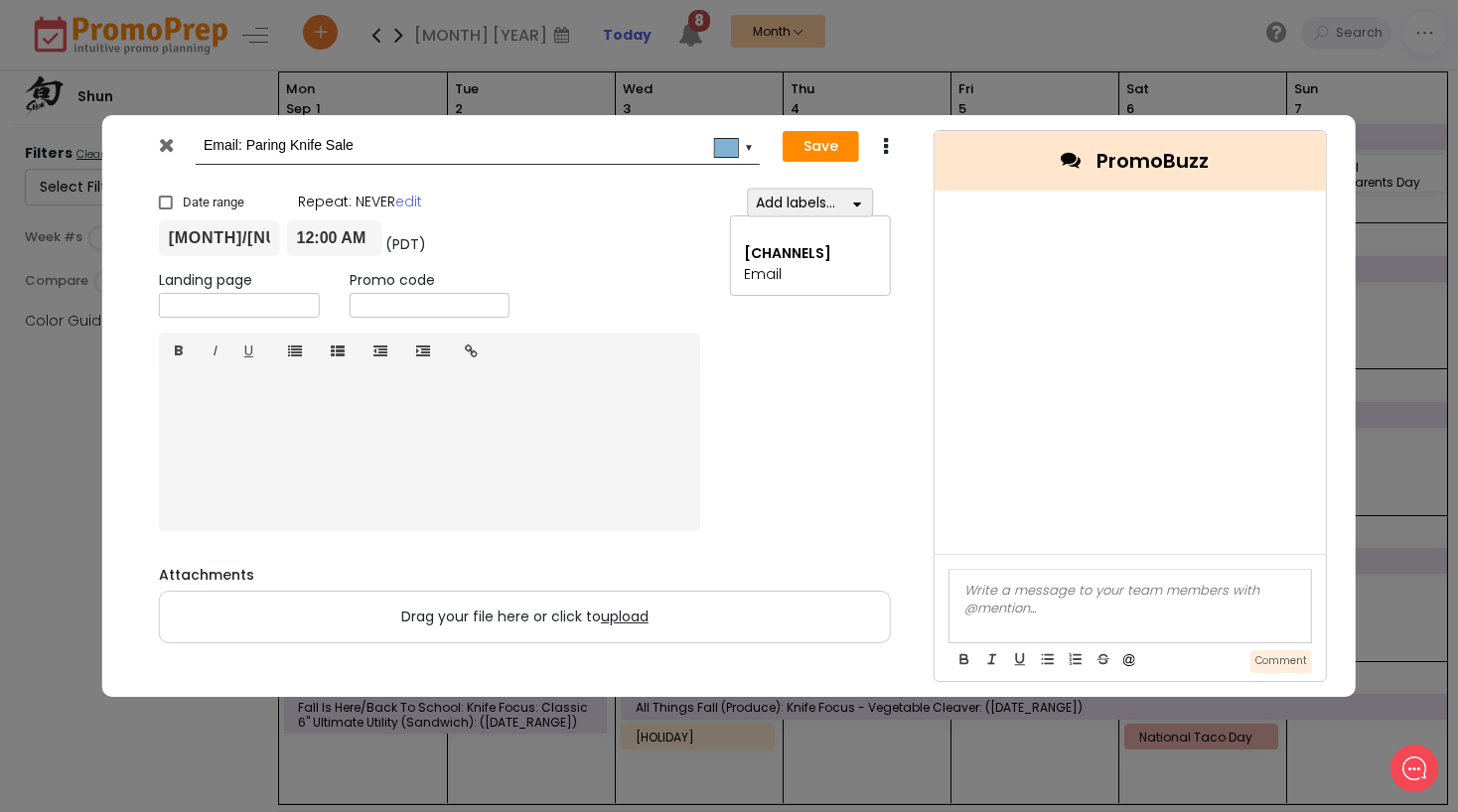 click on "Save   Duplicate" at bounding box center (842, 146) 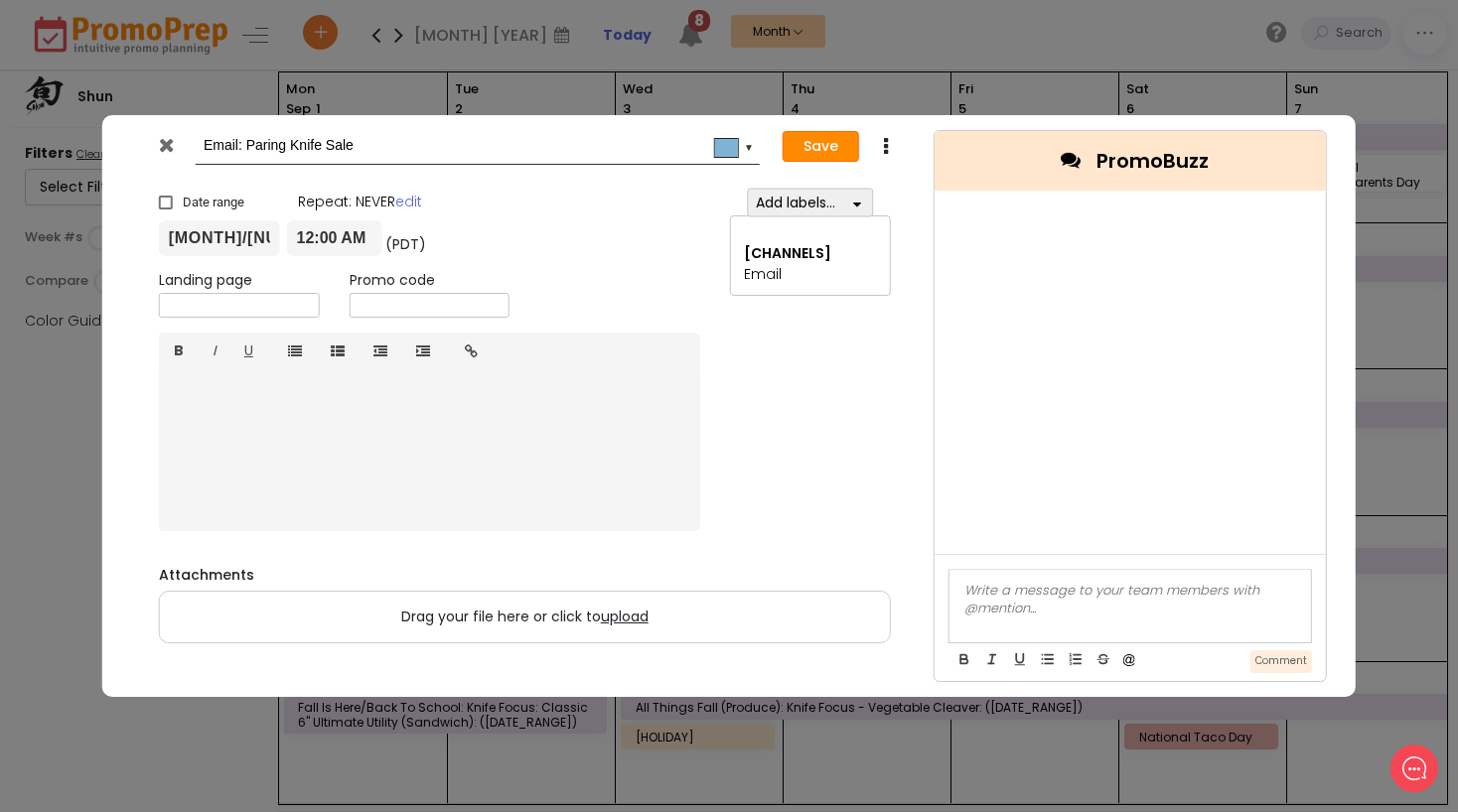 click on "Save" at bounding box center (820, 147) 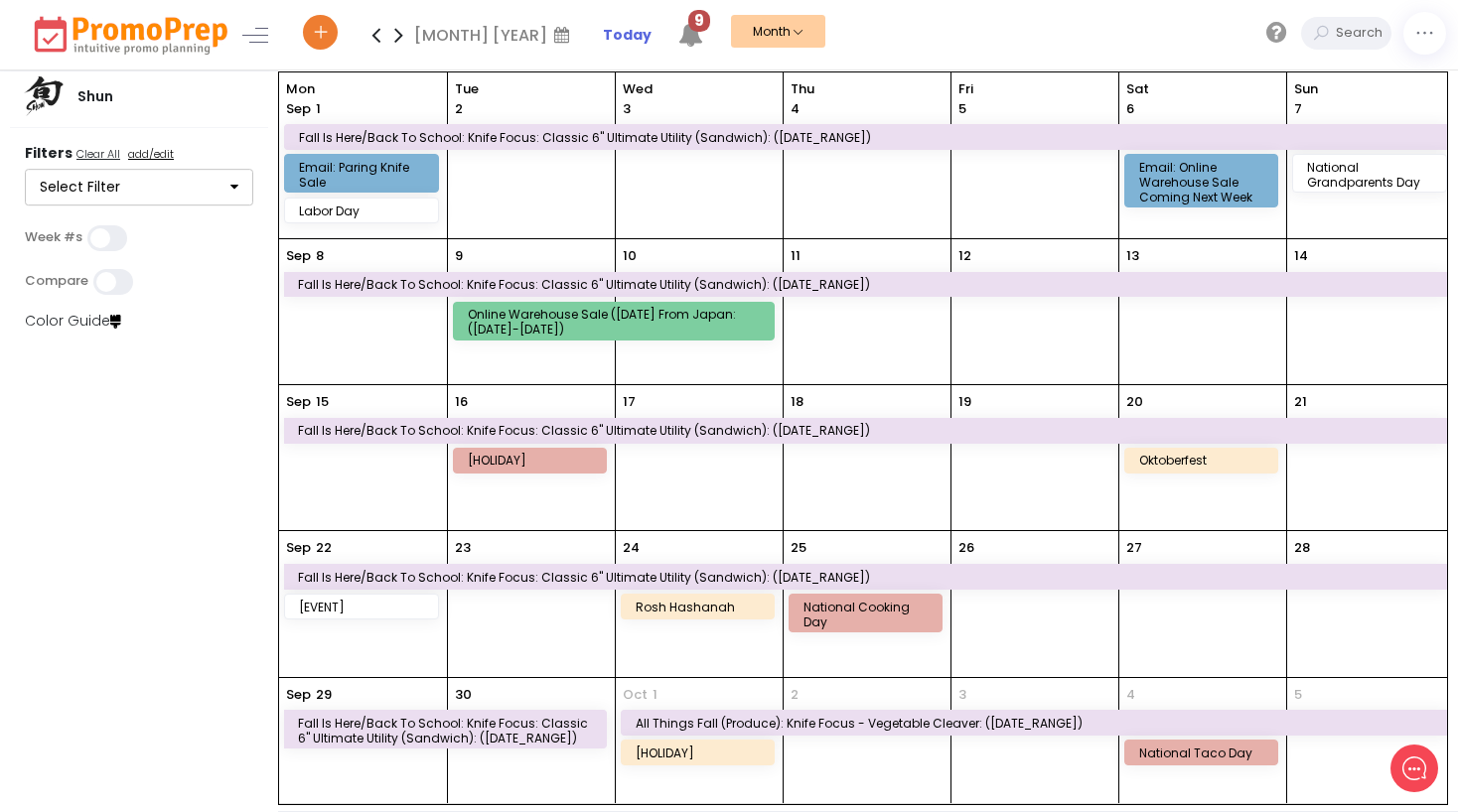 click on "8 Sep Fall is here/Back to school: Knife Focus: Classic 6" Ultimate Utility (sandwich):  (9/1-9/30)" at bounding box center (363, 312) 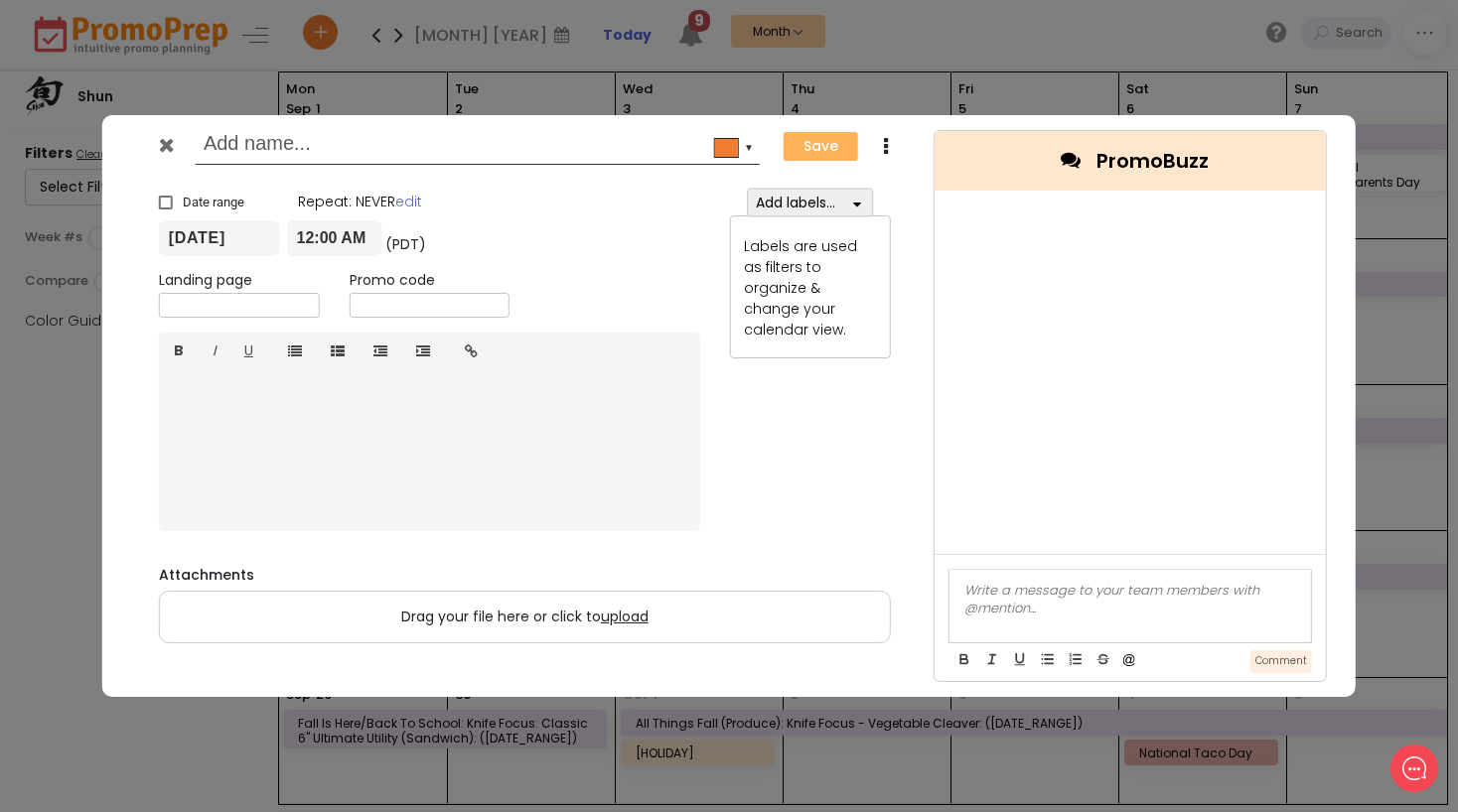 click at bounding box center (856, 203) 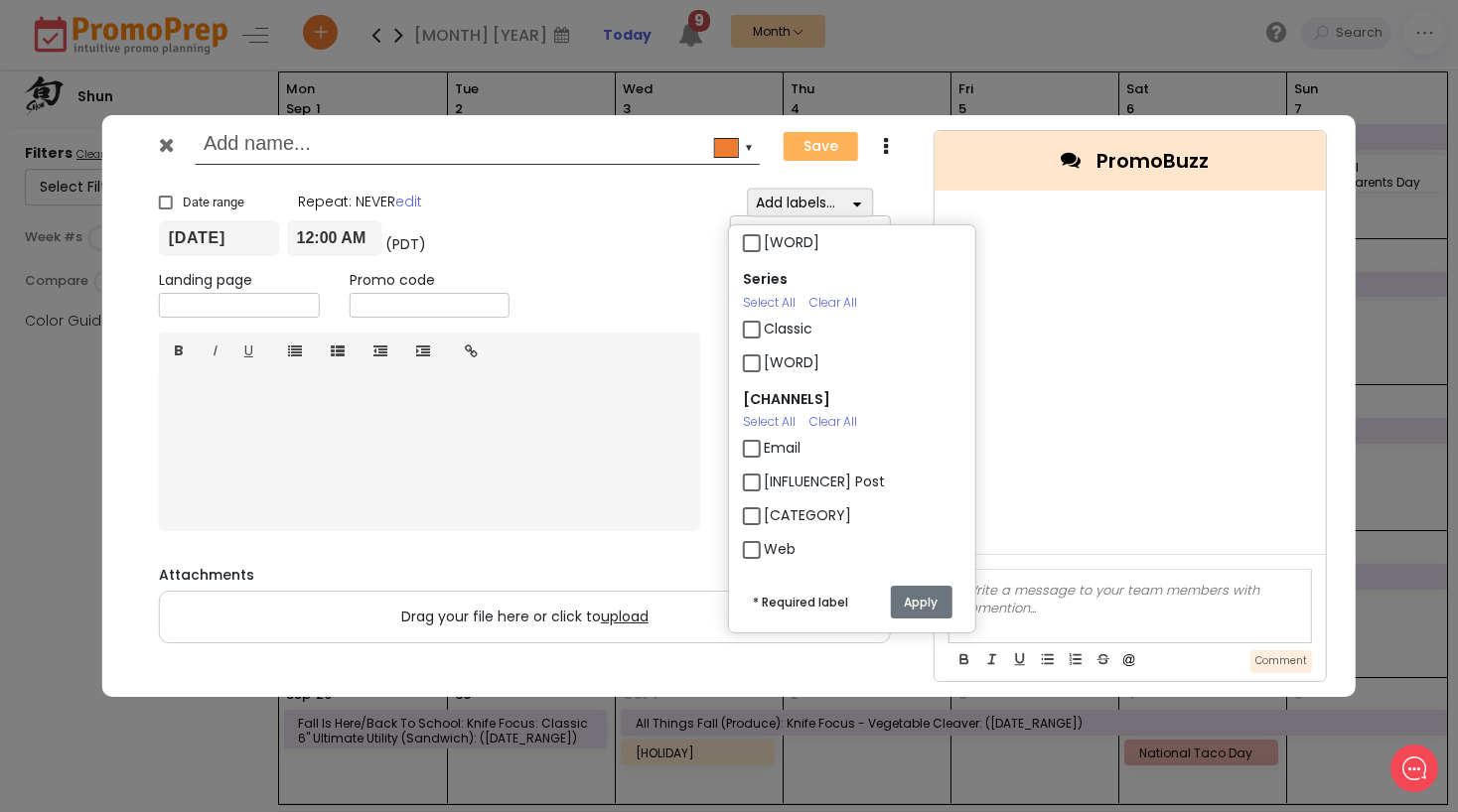 scroll, scrollTop: 167, scrollLeft: 0, axis: vertical 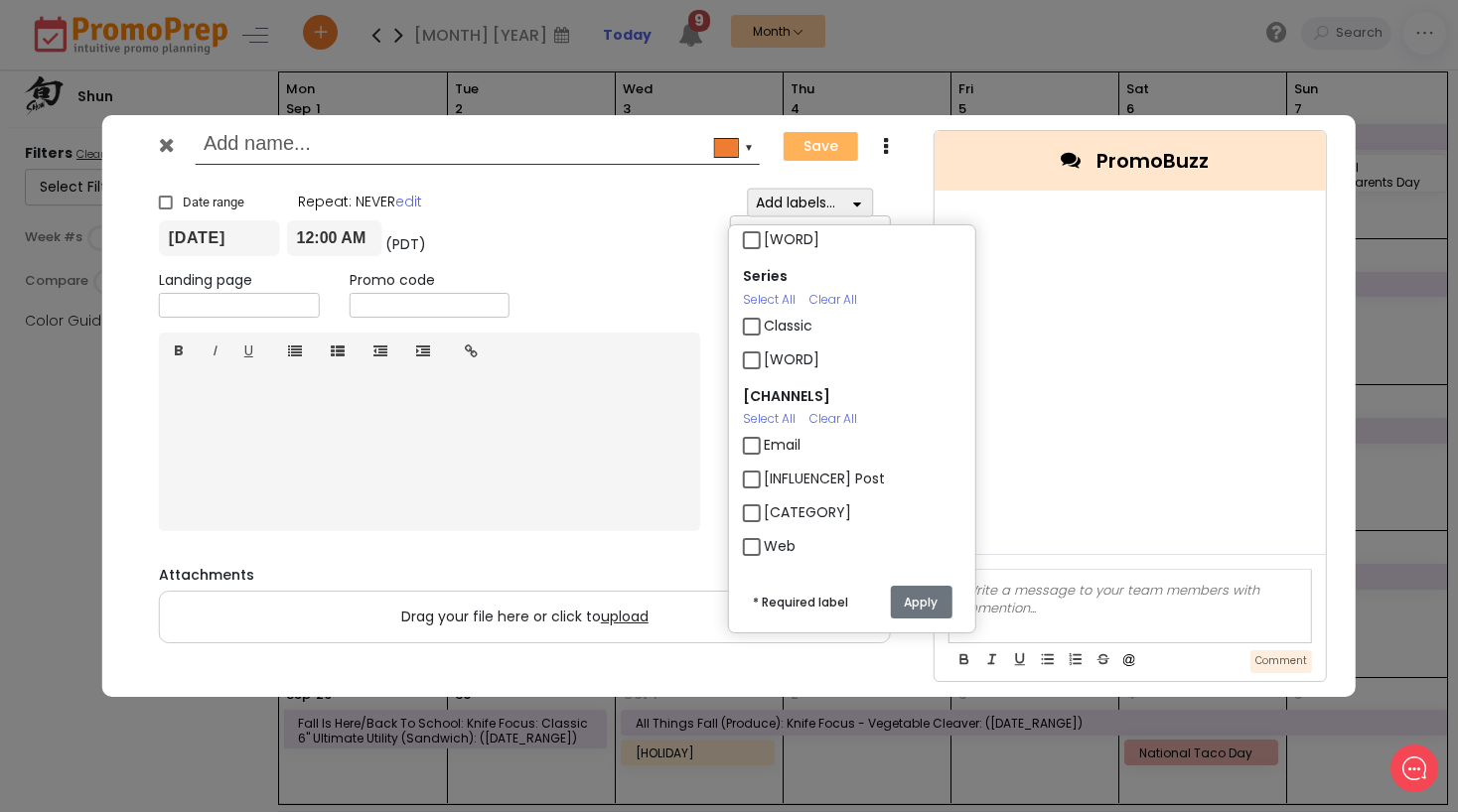 click on "Email" at bounding box center [782, 445] 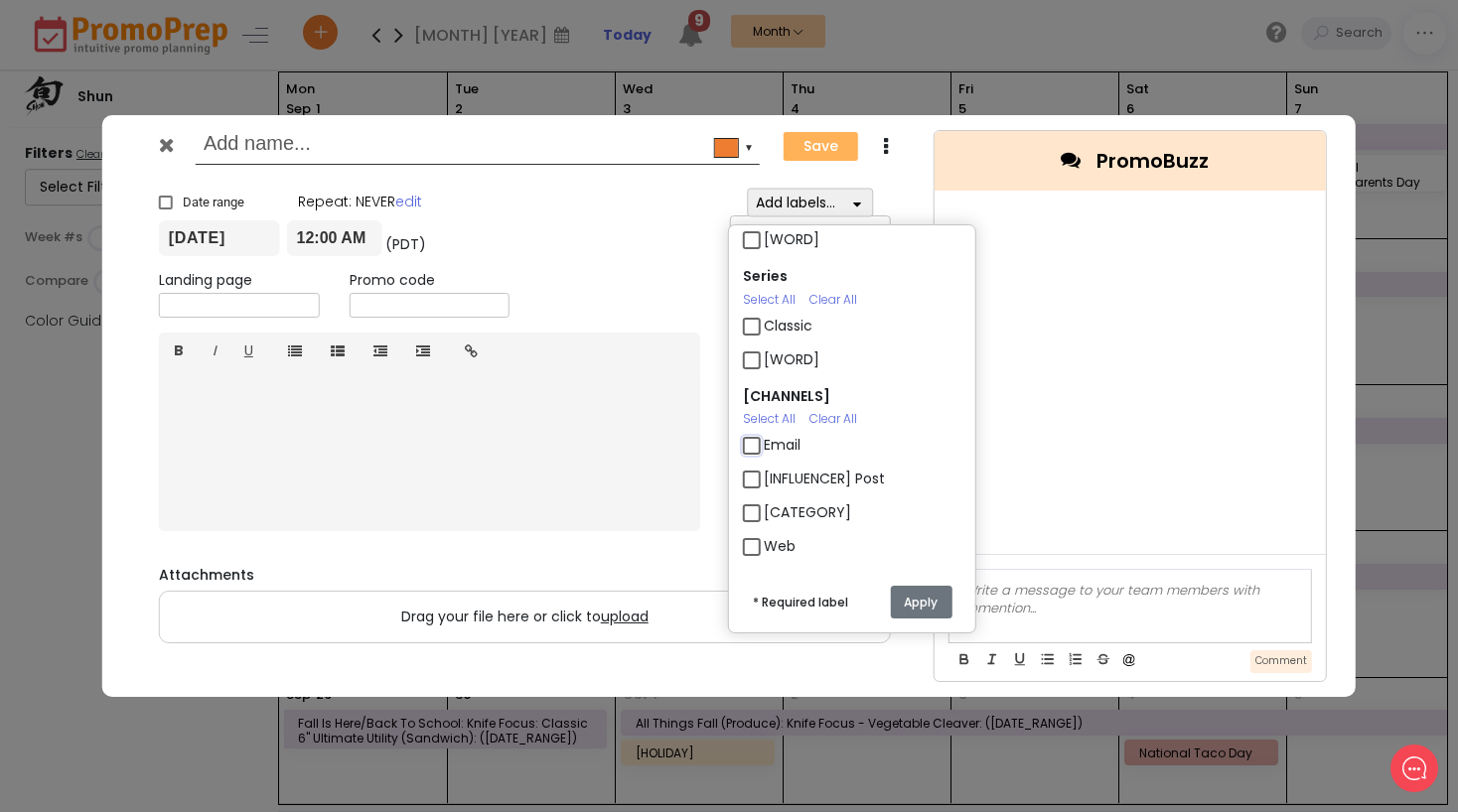 click on "Email" at bounding box center [770, 437] 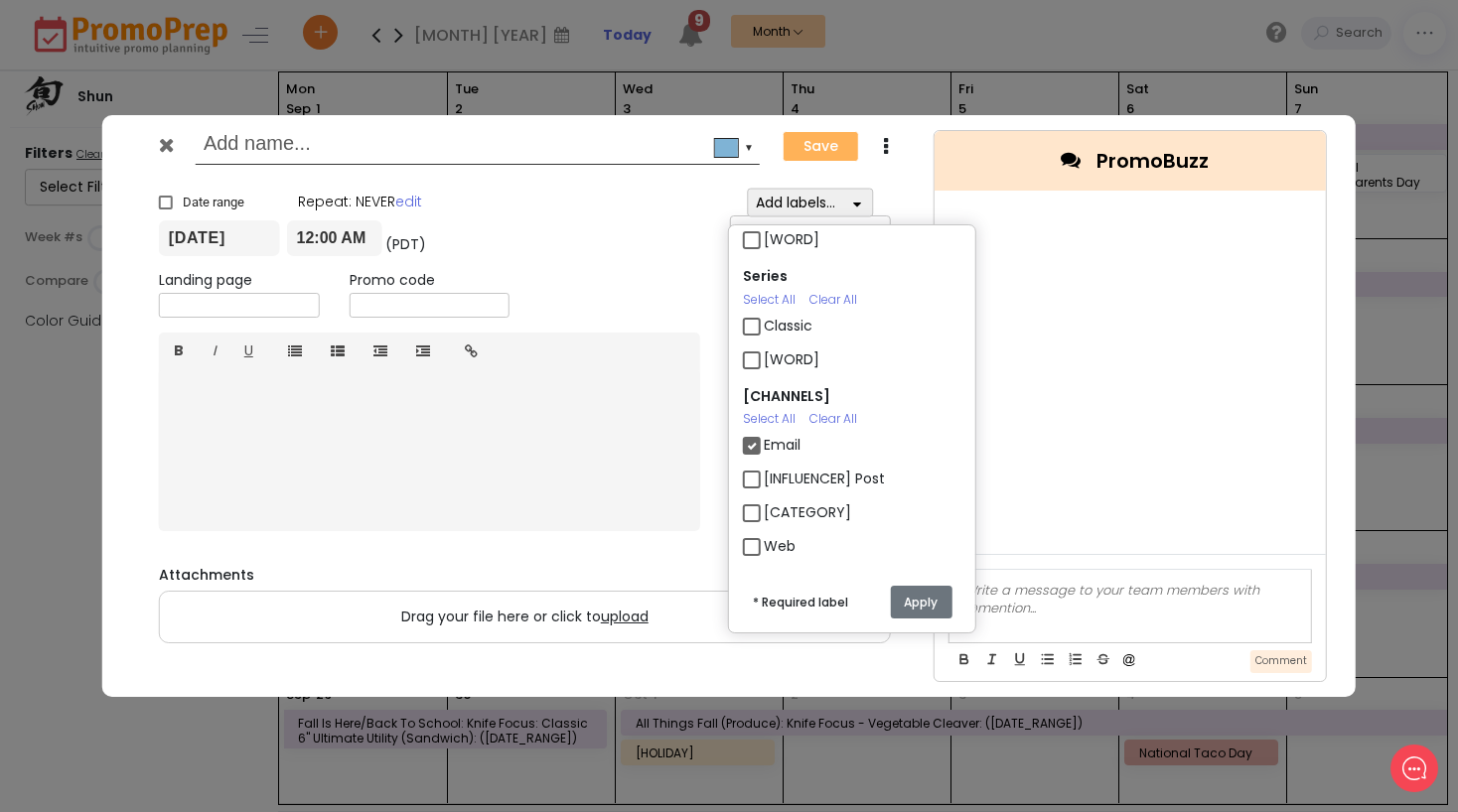 click on "Apply" at bounding box center [921, 602] 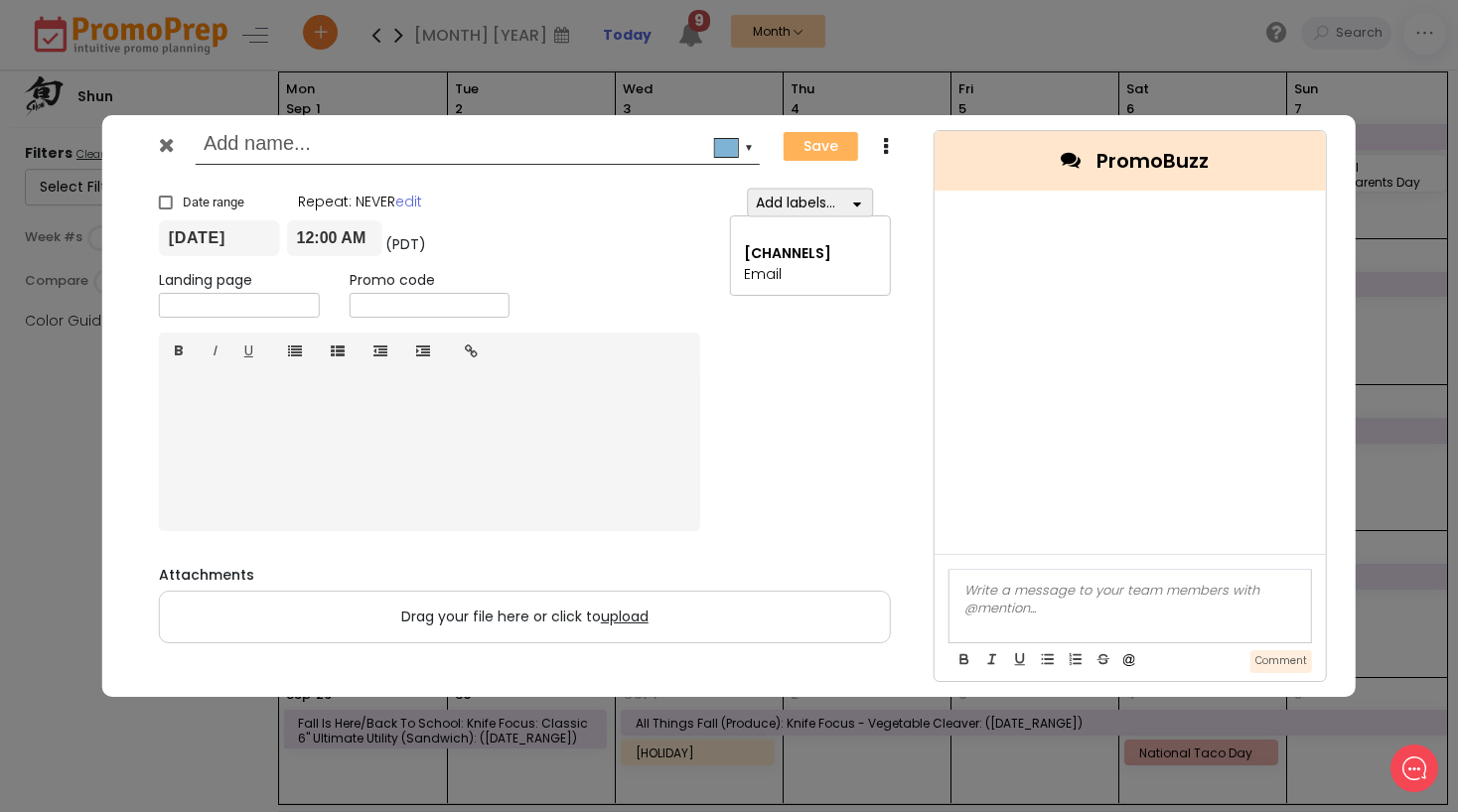 click at bounding box center [474, 146] 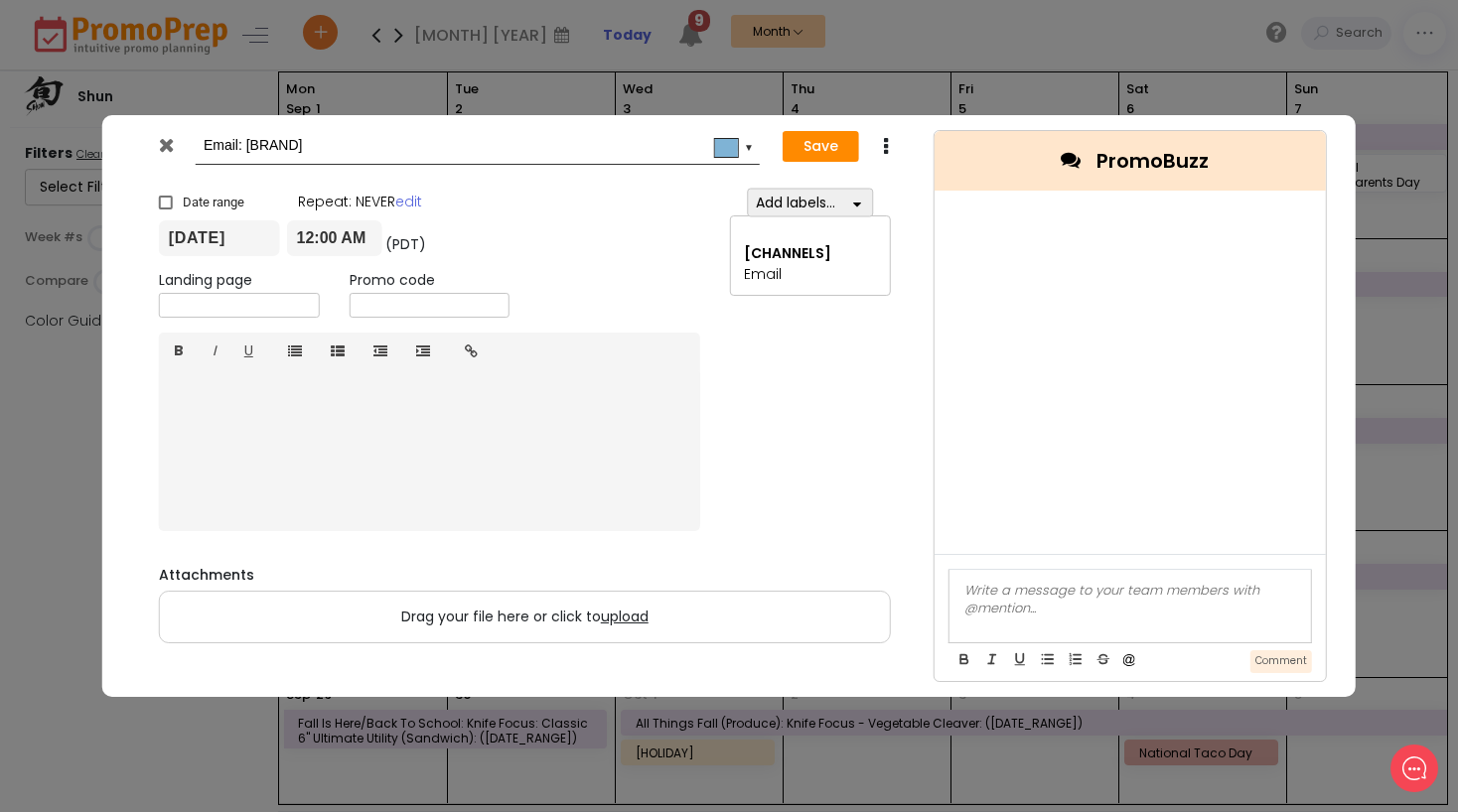 type on "Email: [BRAND]" 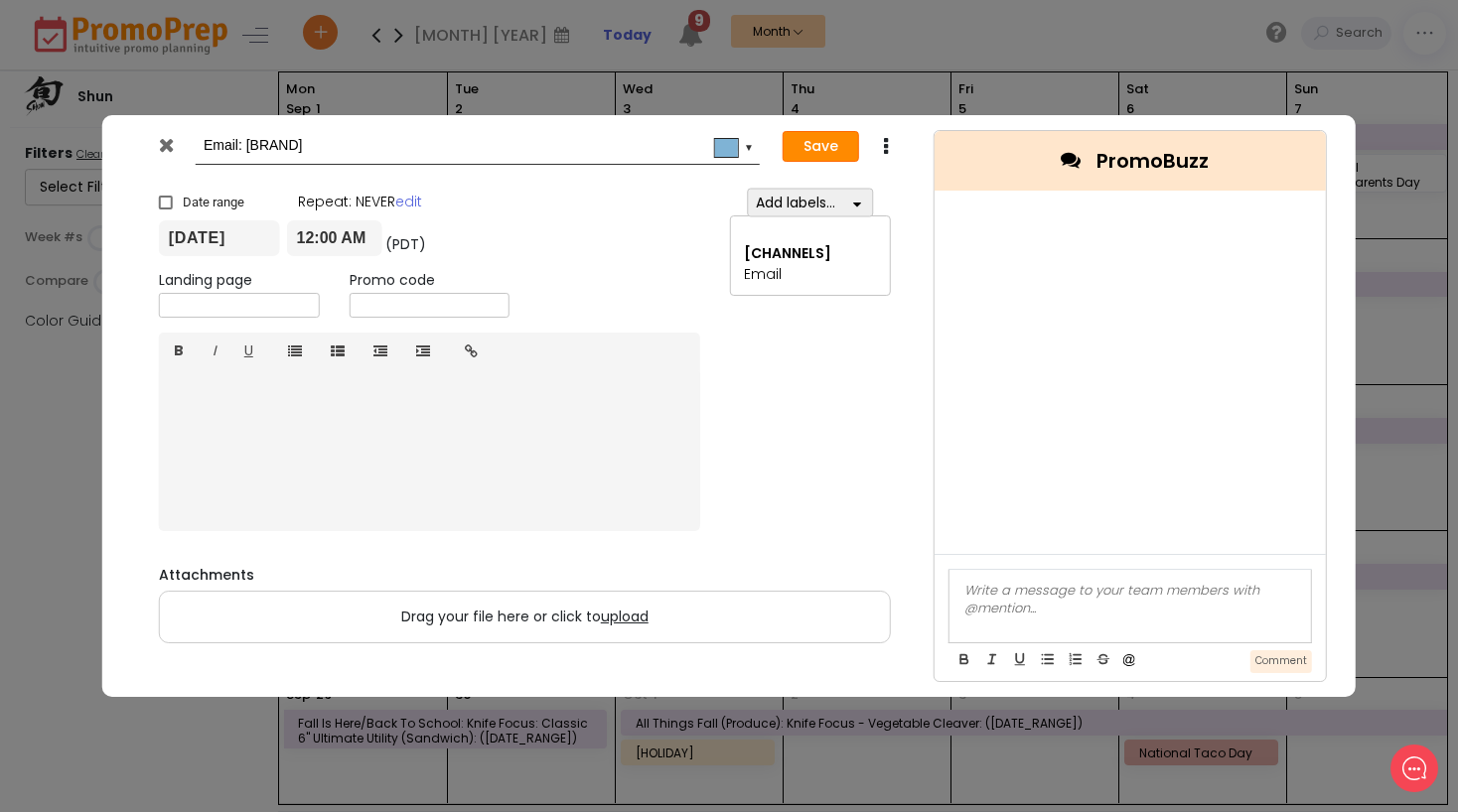 click on "Save" at bounding box center [820, 147] 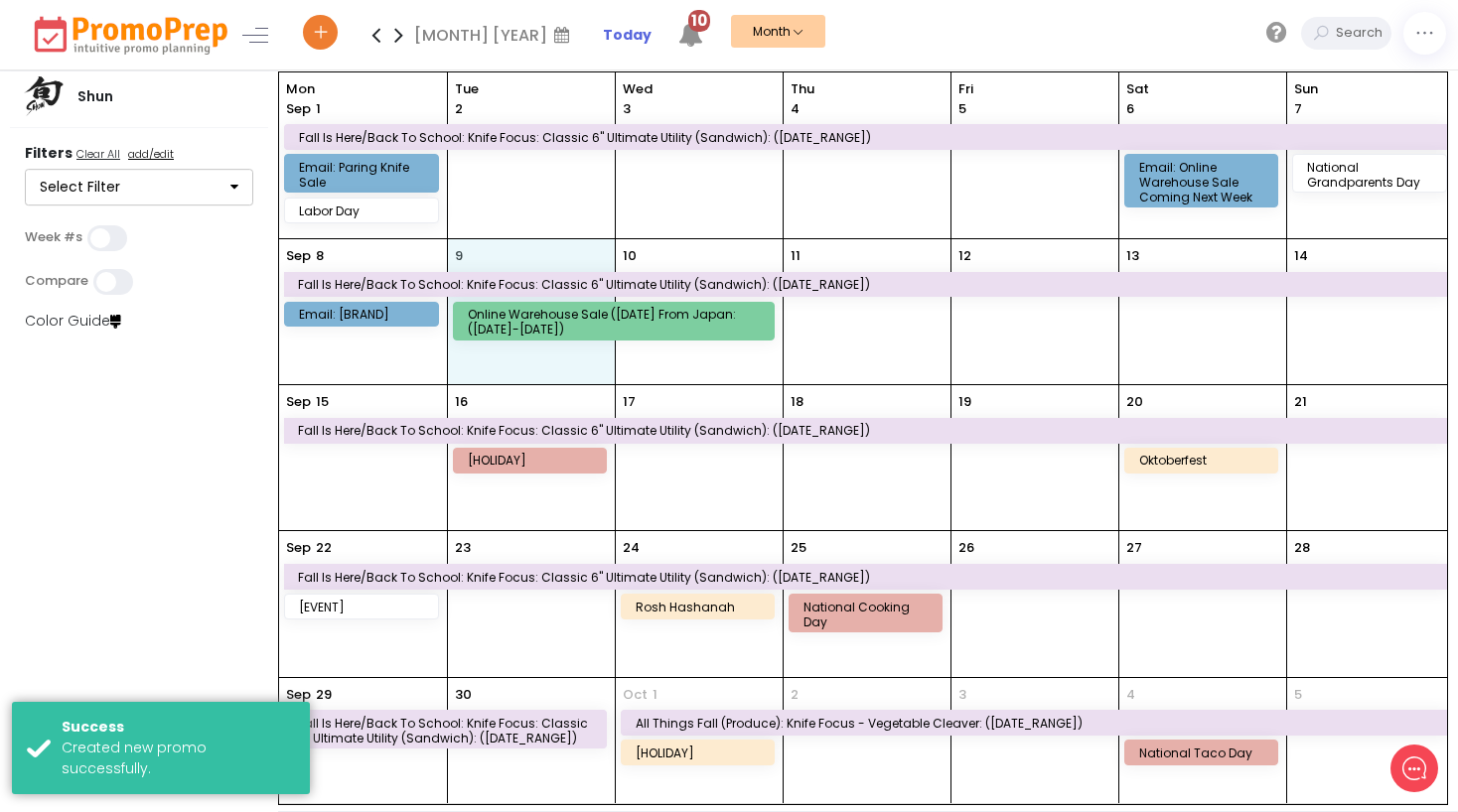 click on "9 Online warehouse sale ([DATE_RANGE])" at bounding box center (531, 312) 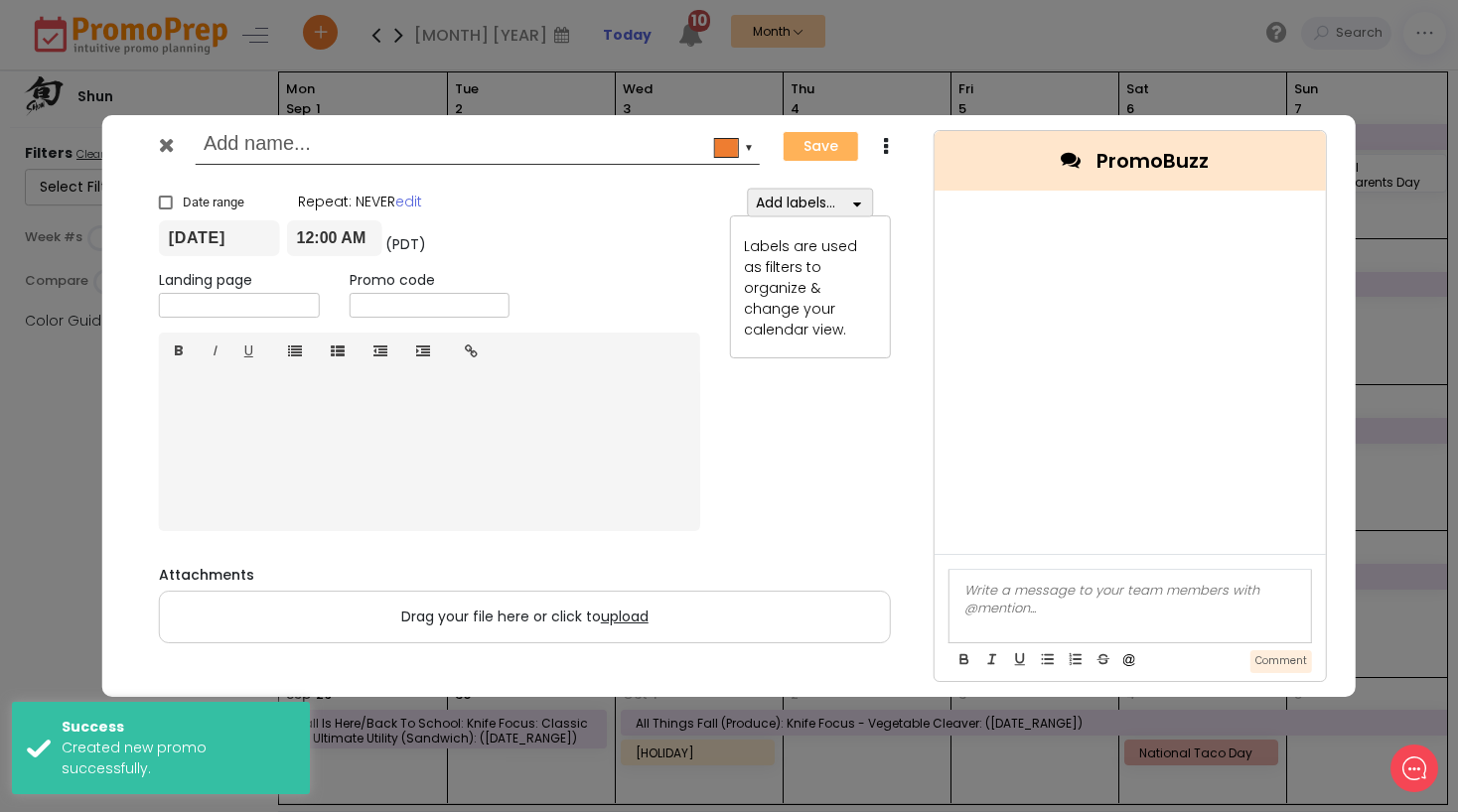 click at bounding box center (857, 204) 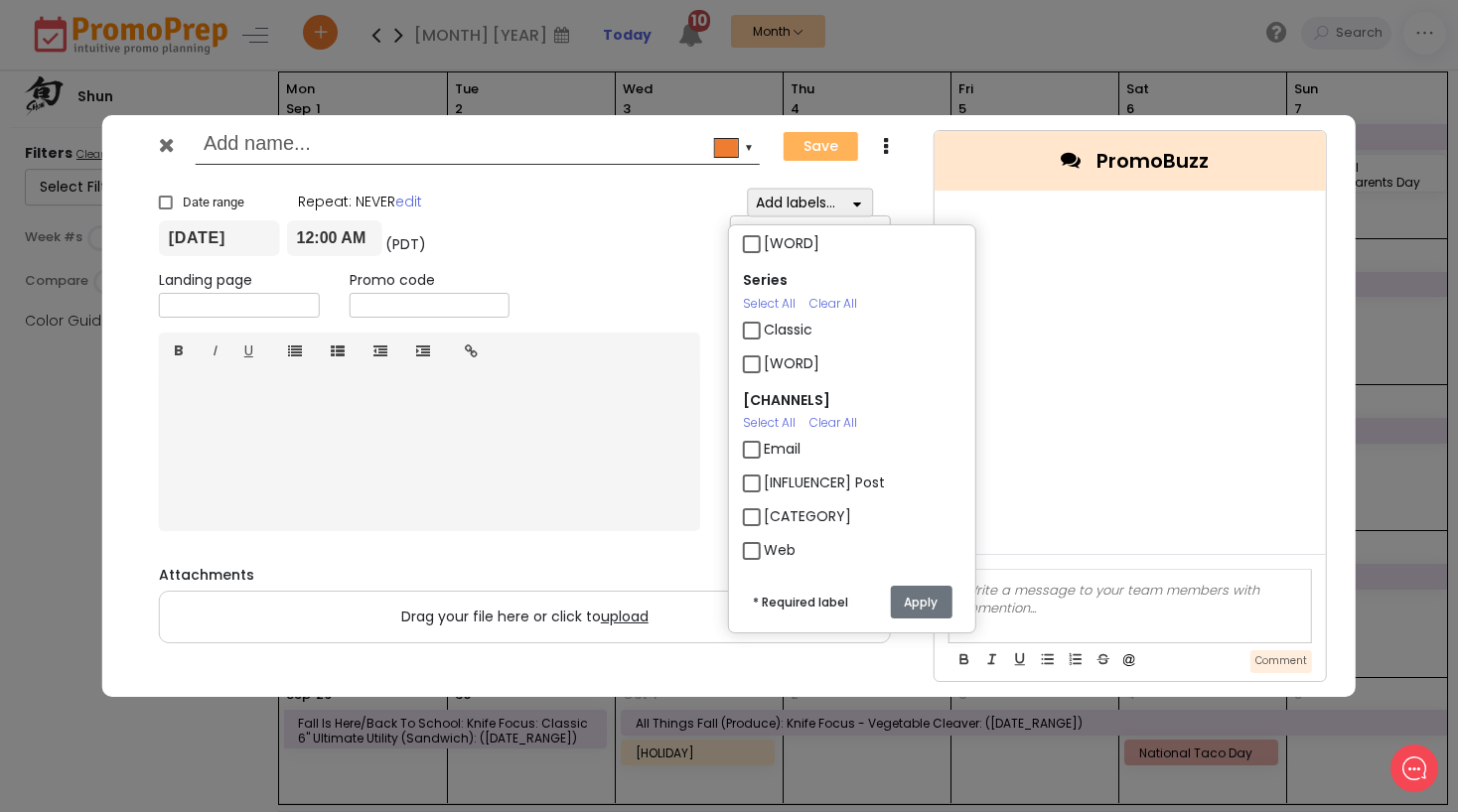 scroll, scrollTop: 167, scrollLeft: 0, axis: vertical 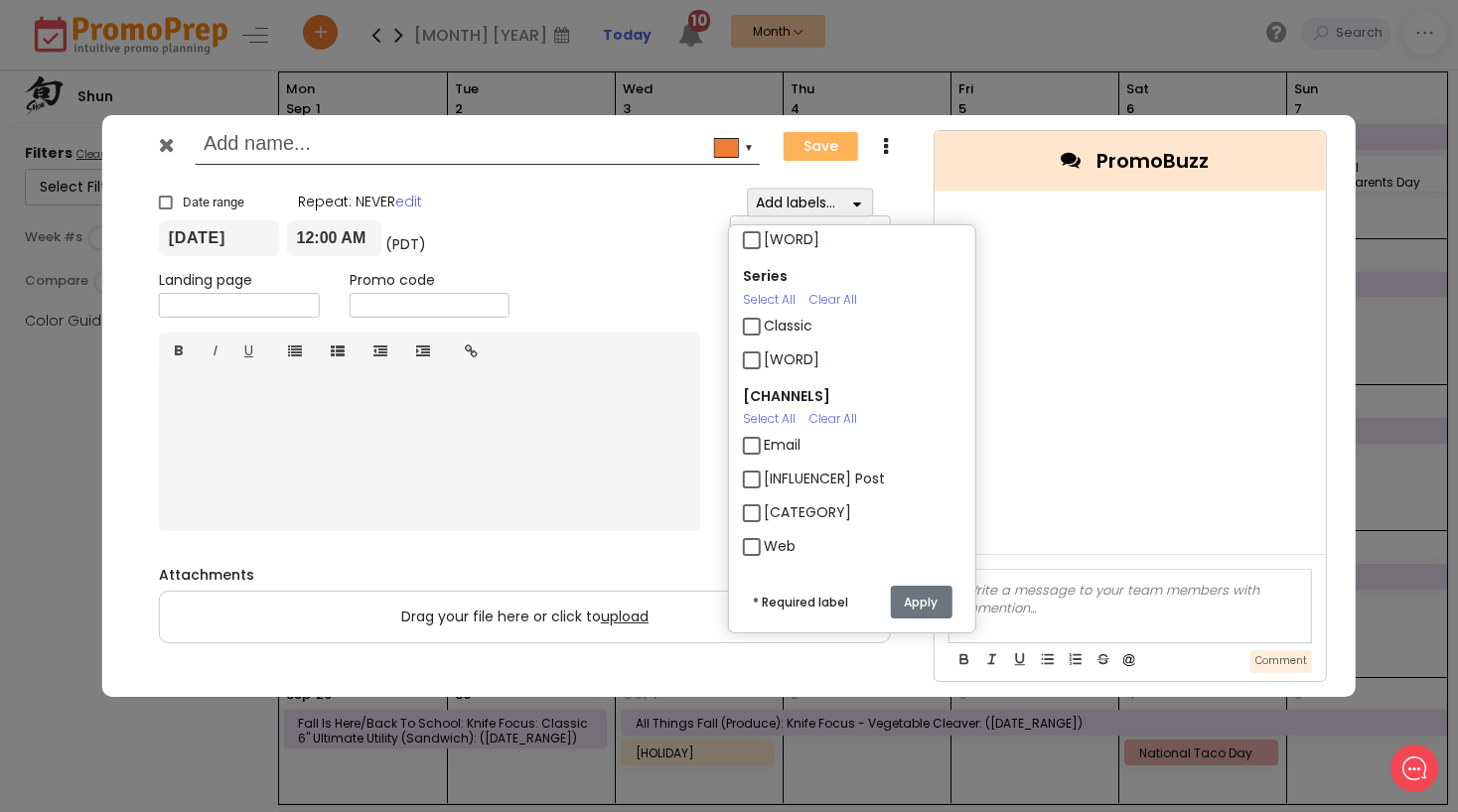 click on "Email" at bounding box center [782, 445] 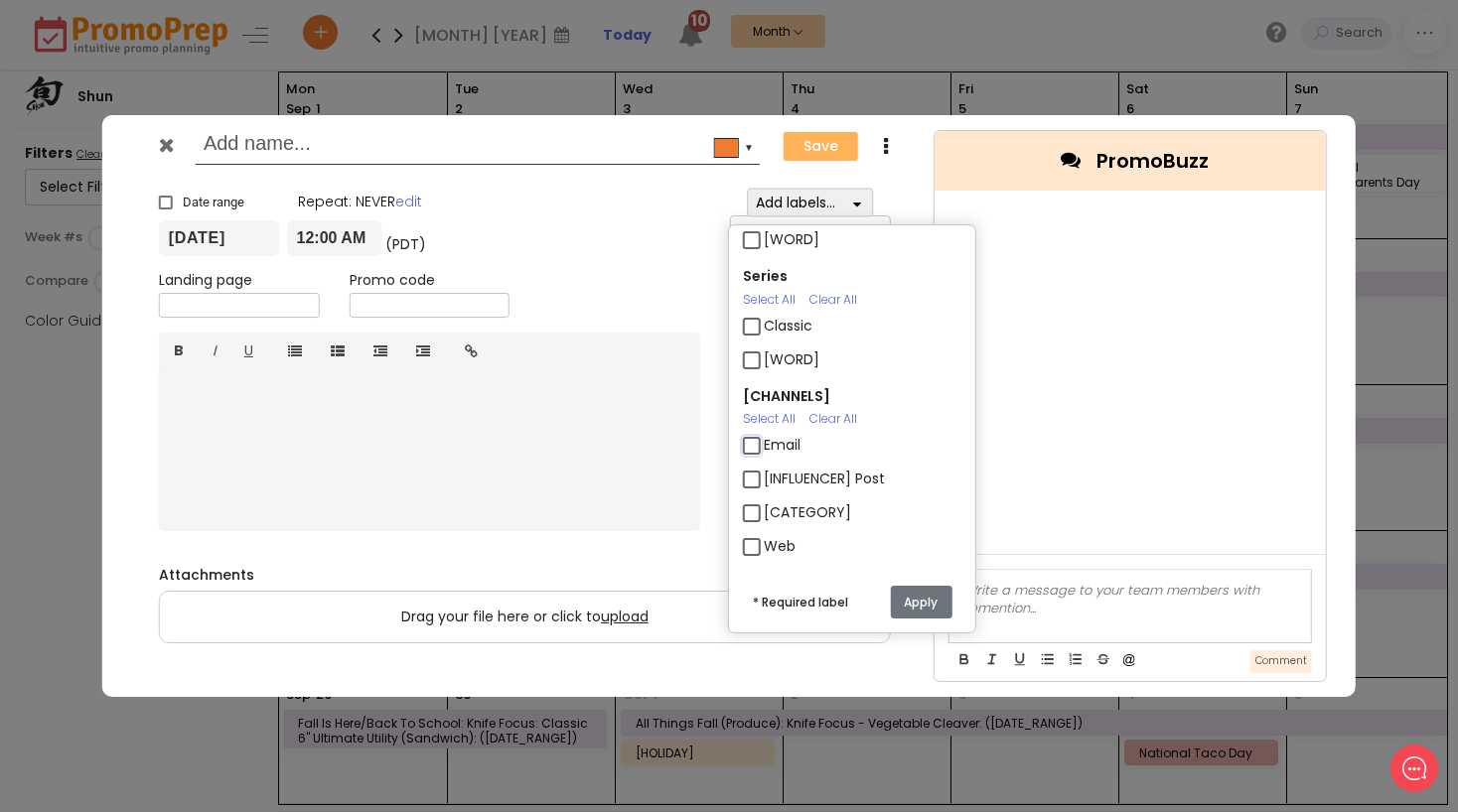 click on "Email" at bounding box center (770, 437) 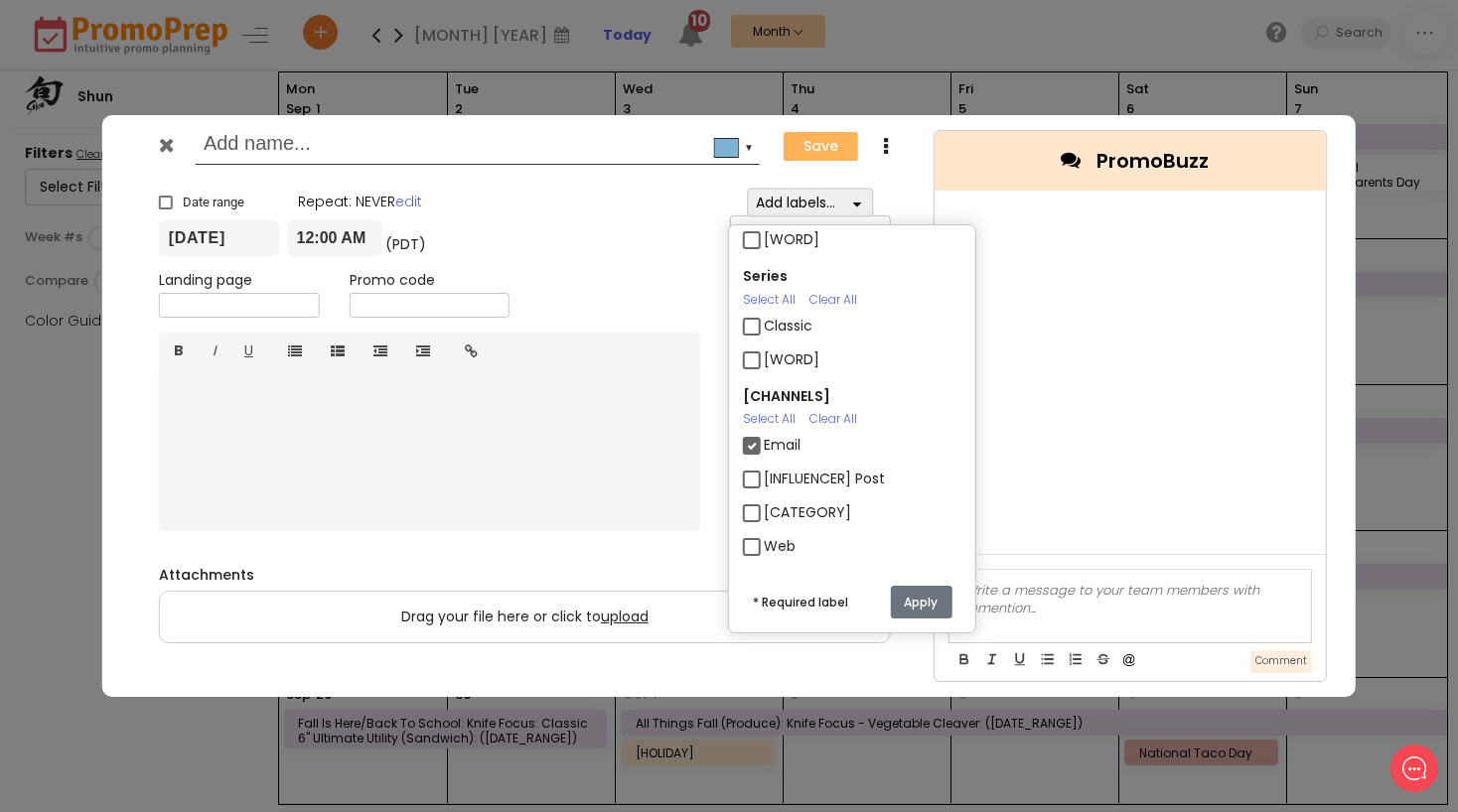 click on "Apply" at bounding box center [921, 602] 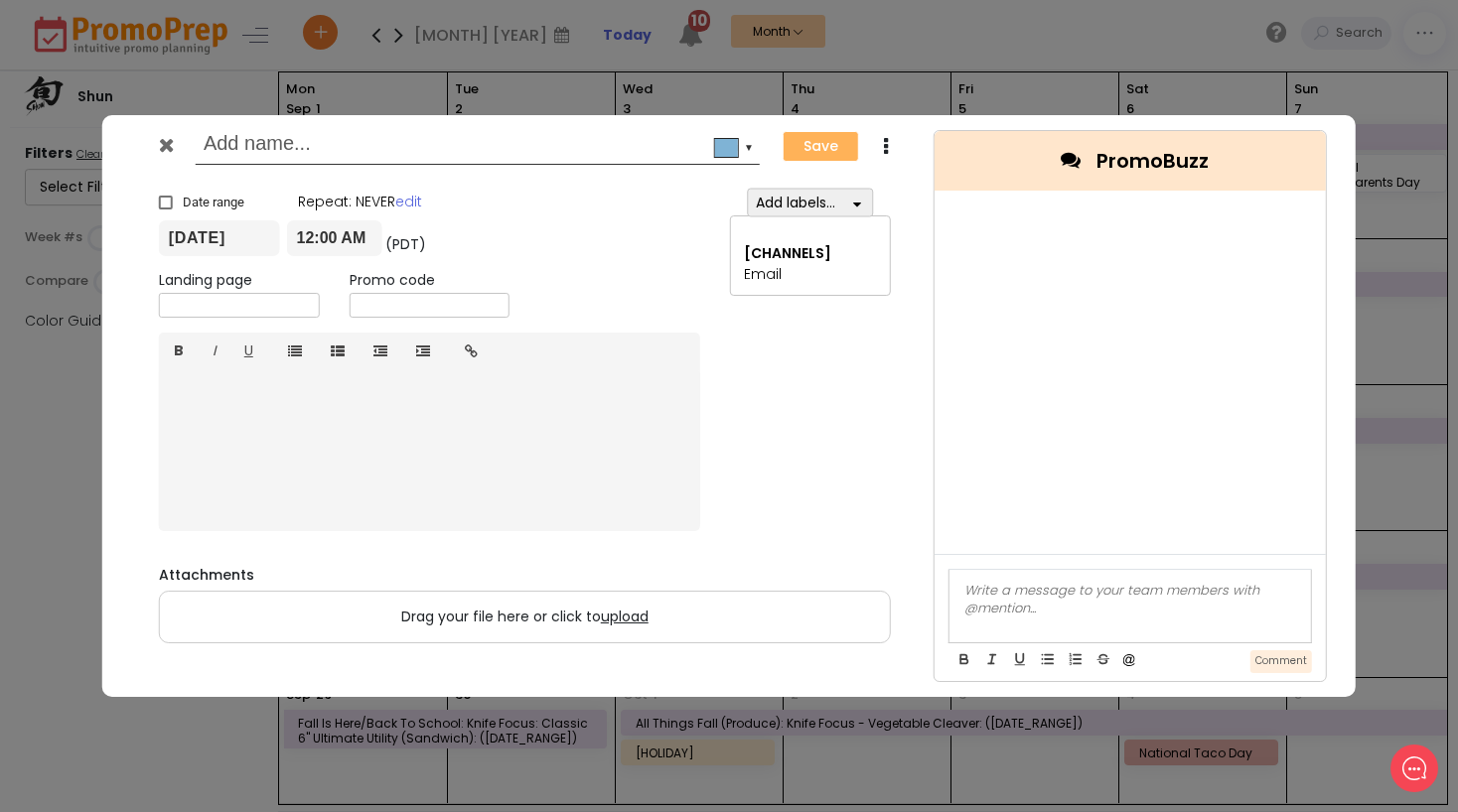 click at bounding box center [474, 146] 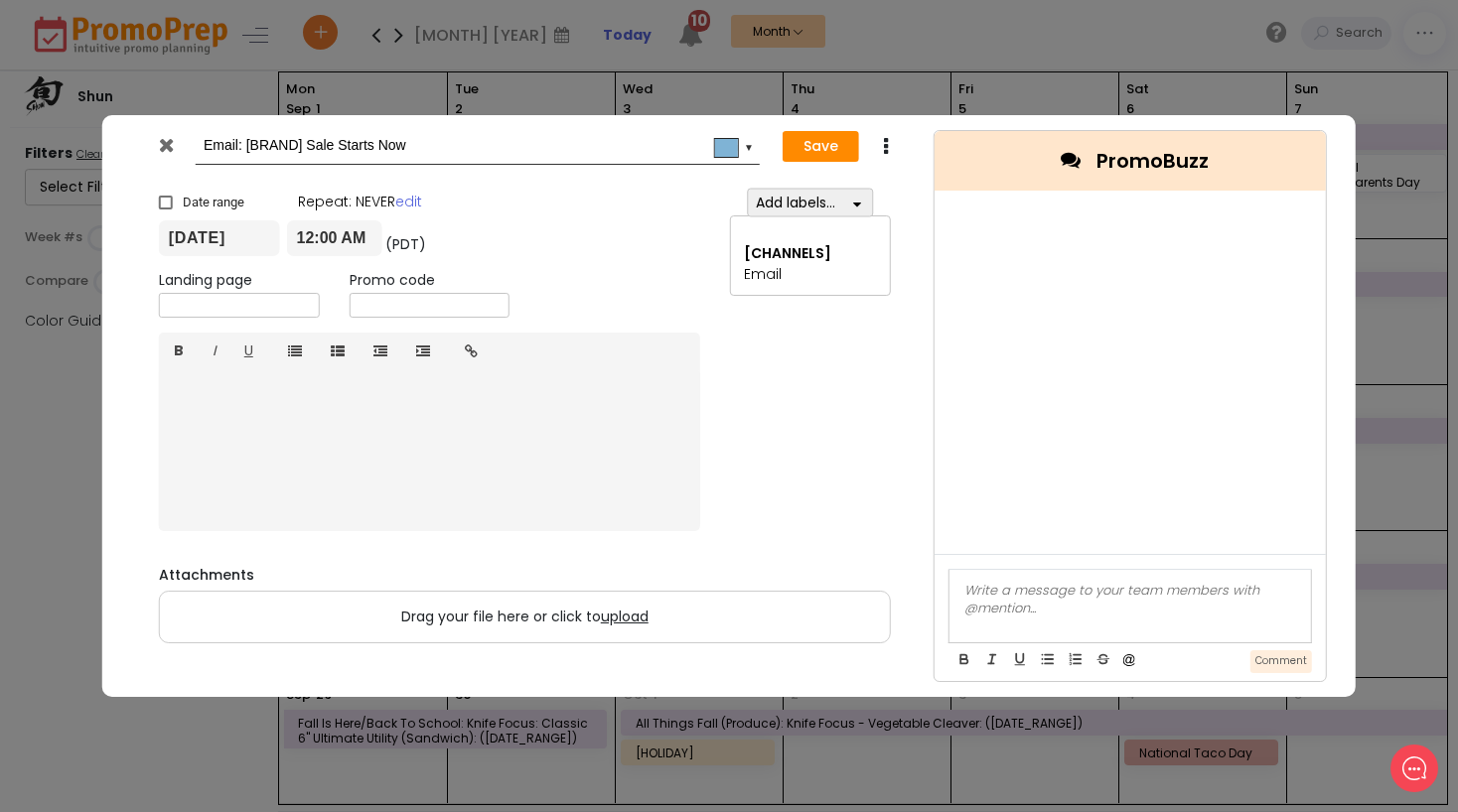 type on "Email: [BRAND] Sale Starts Now" 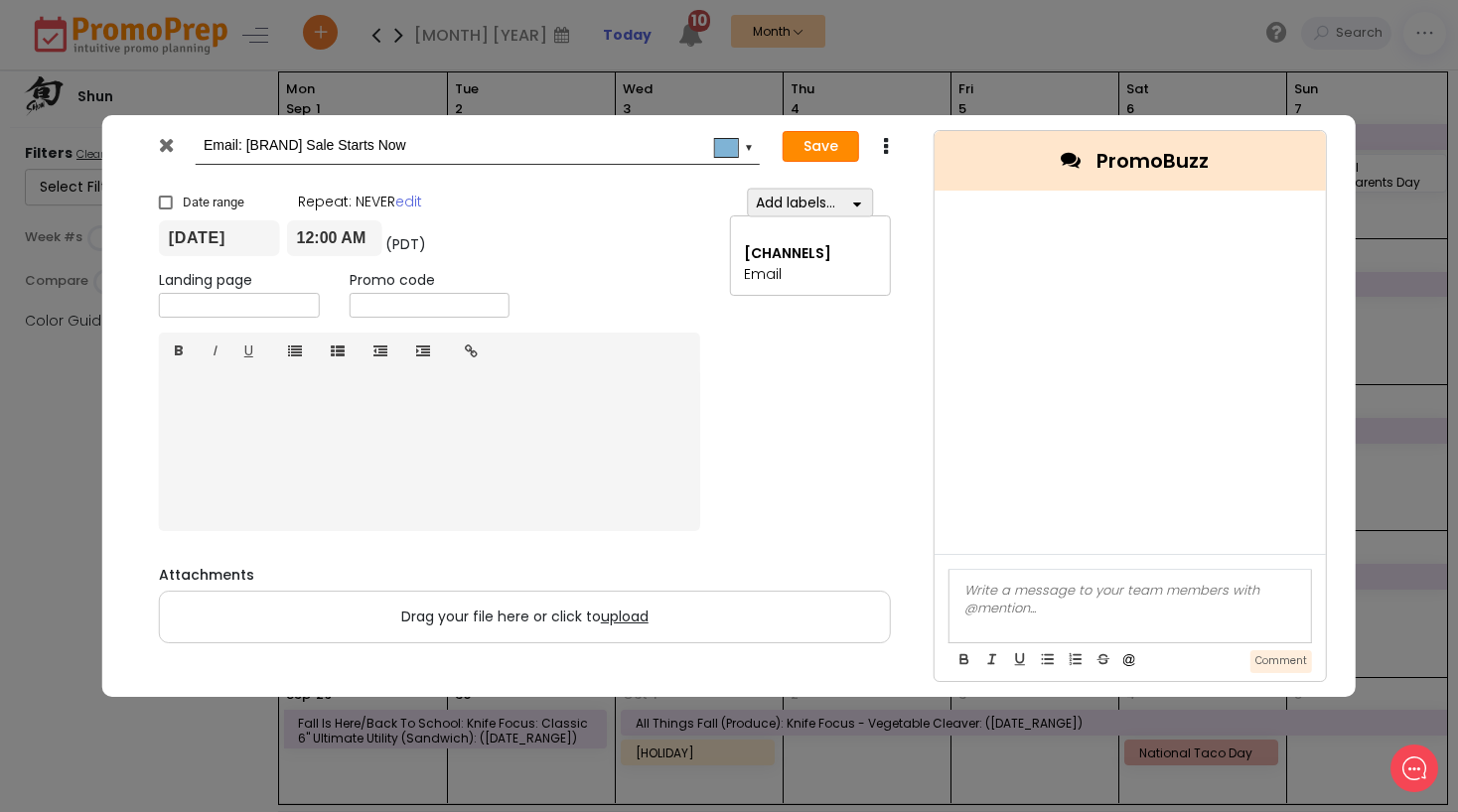 click on "Save" at bounding box center [820, 147] 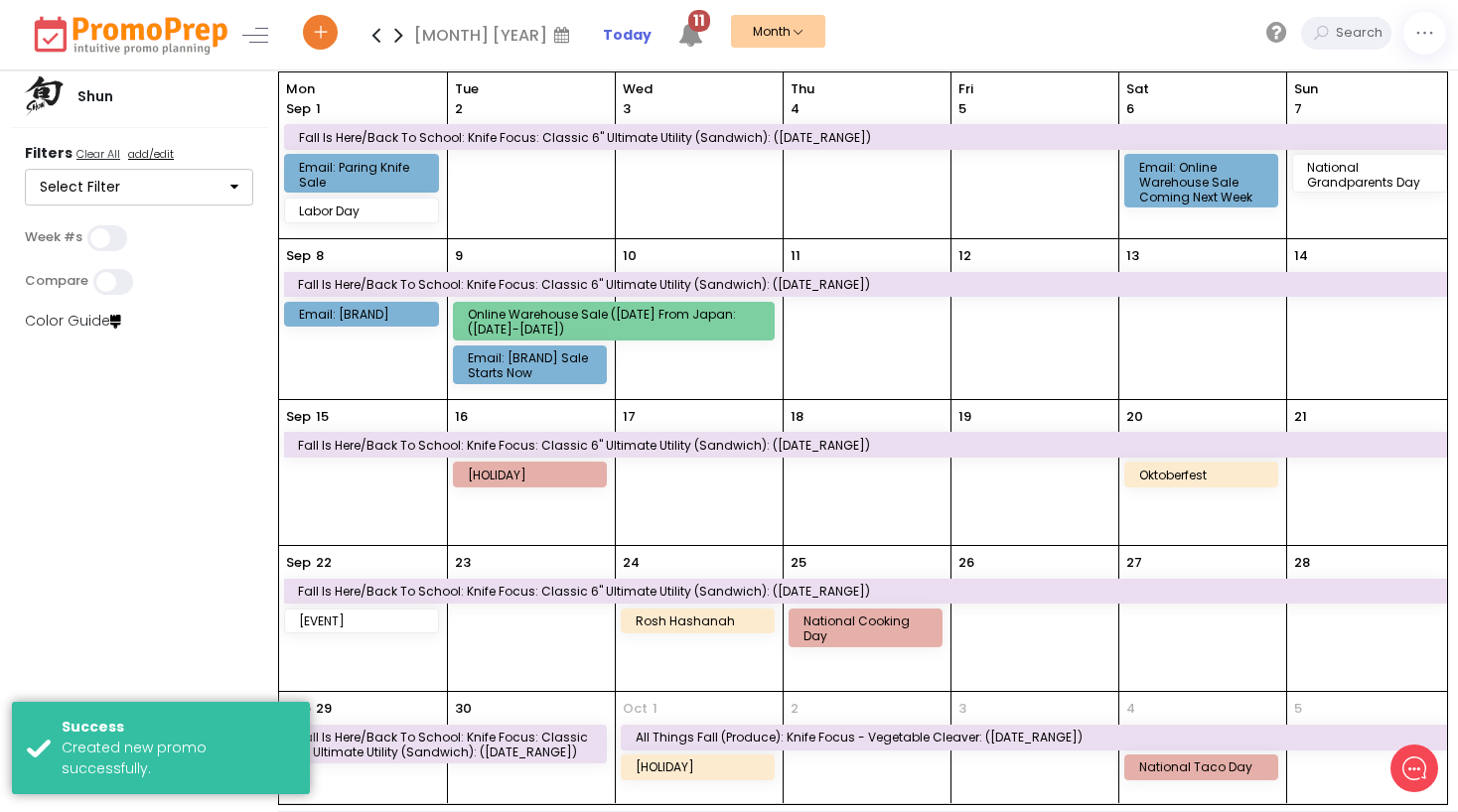 click on "10" at bounding box center [699, 319] 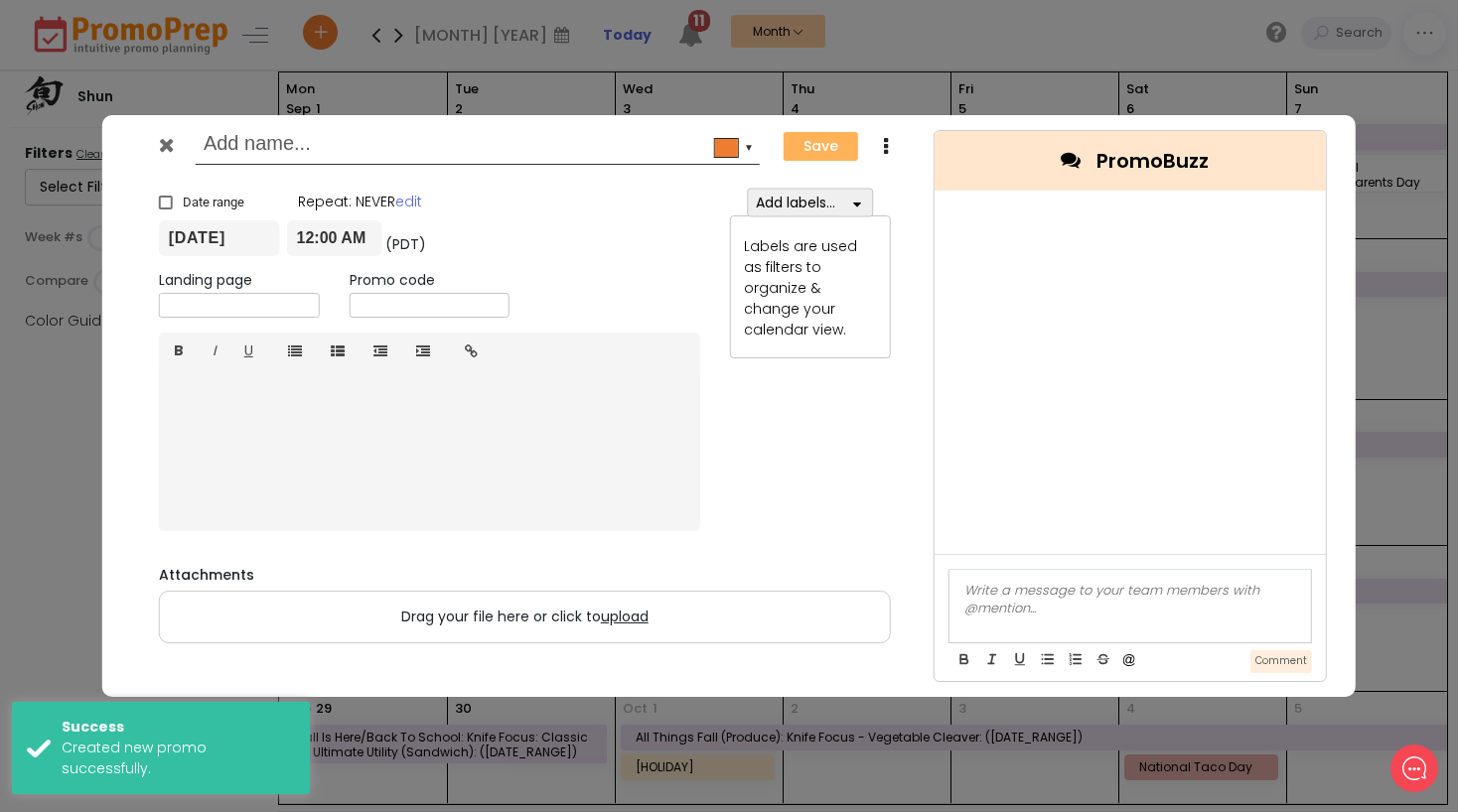 click at bounding box center (856, 203) 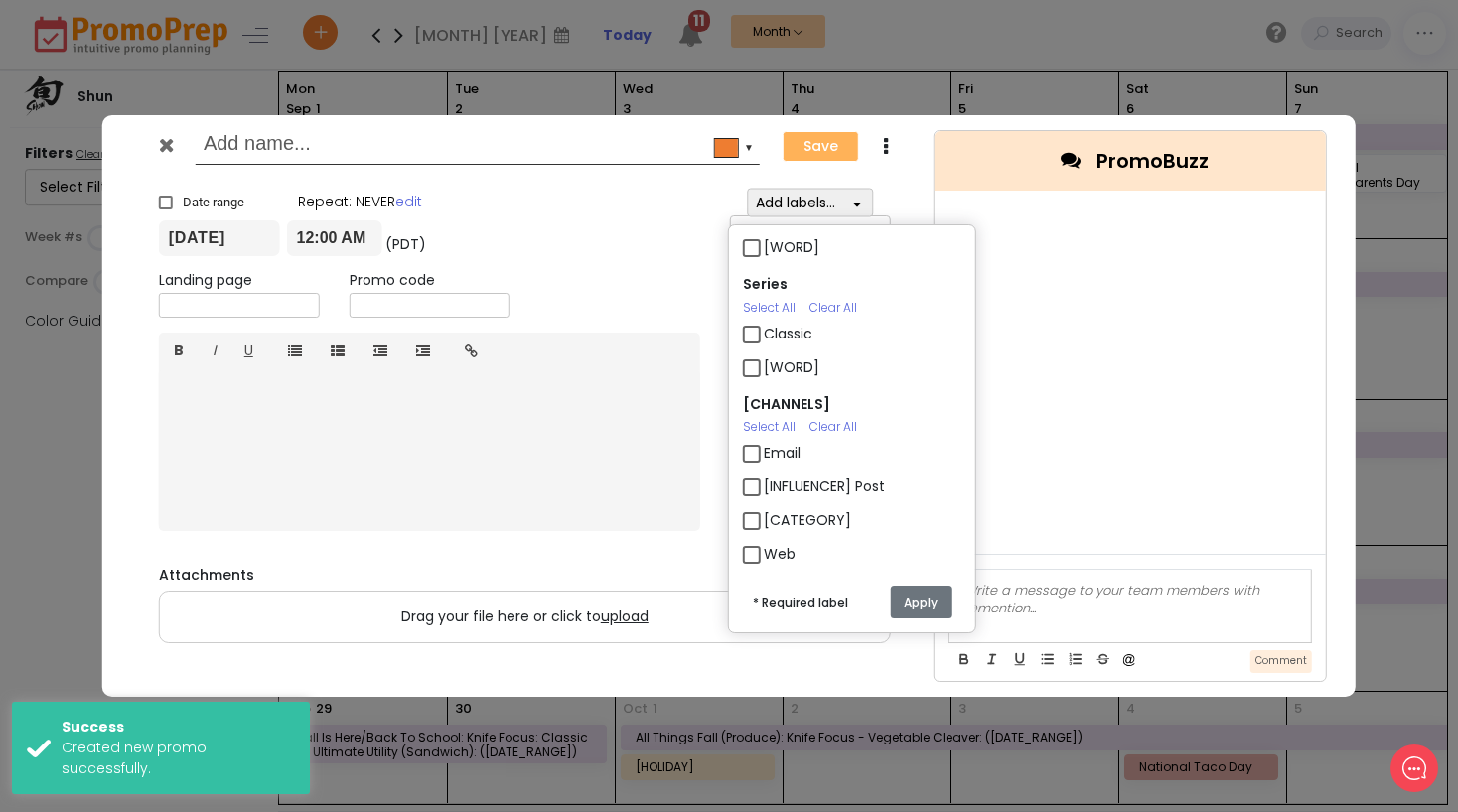 scroll, scrollTop: 167, scrollLeft: 0, axis: vertical 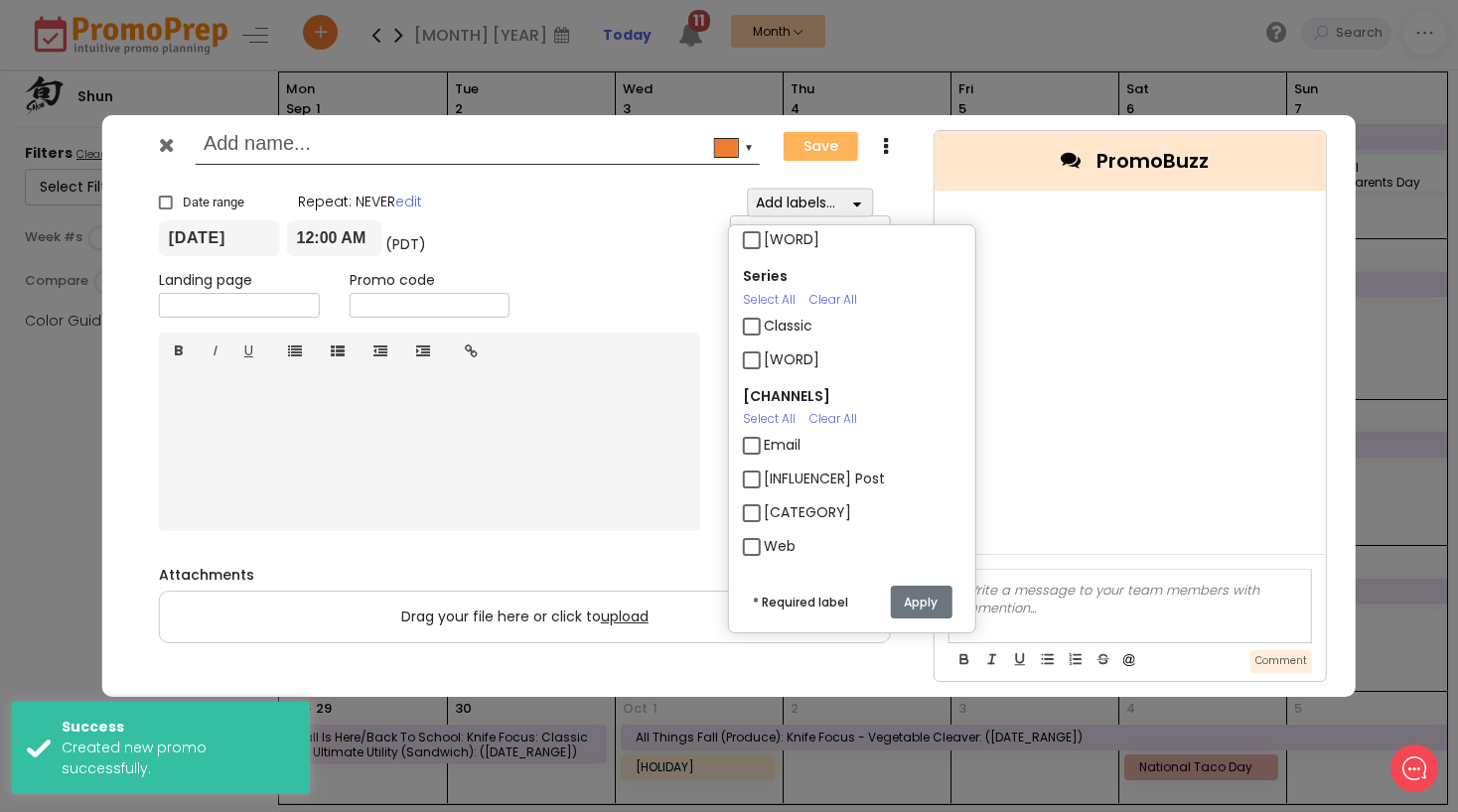 click on "Email" at bounding box center [782, 445] 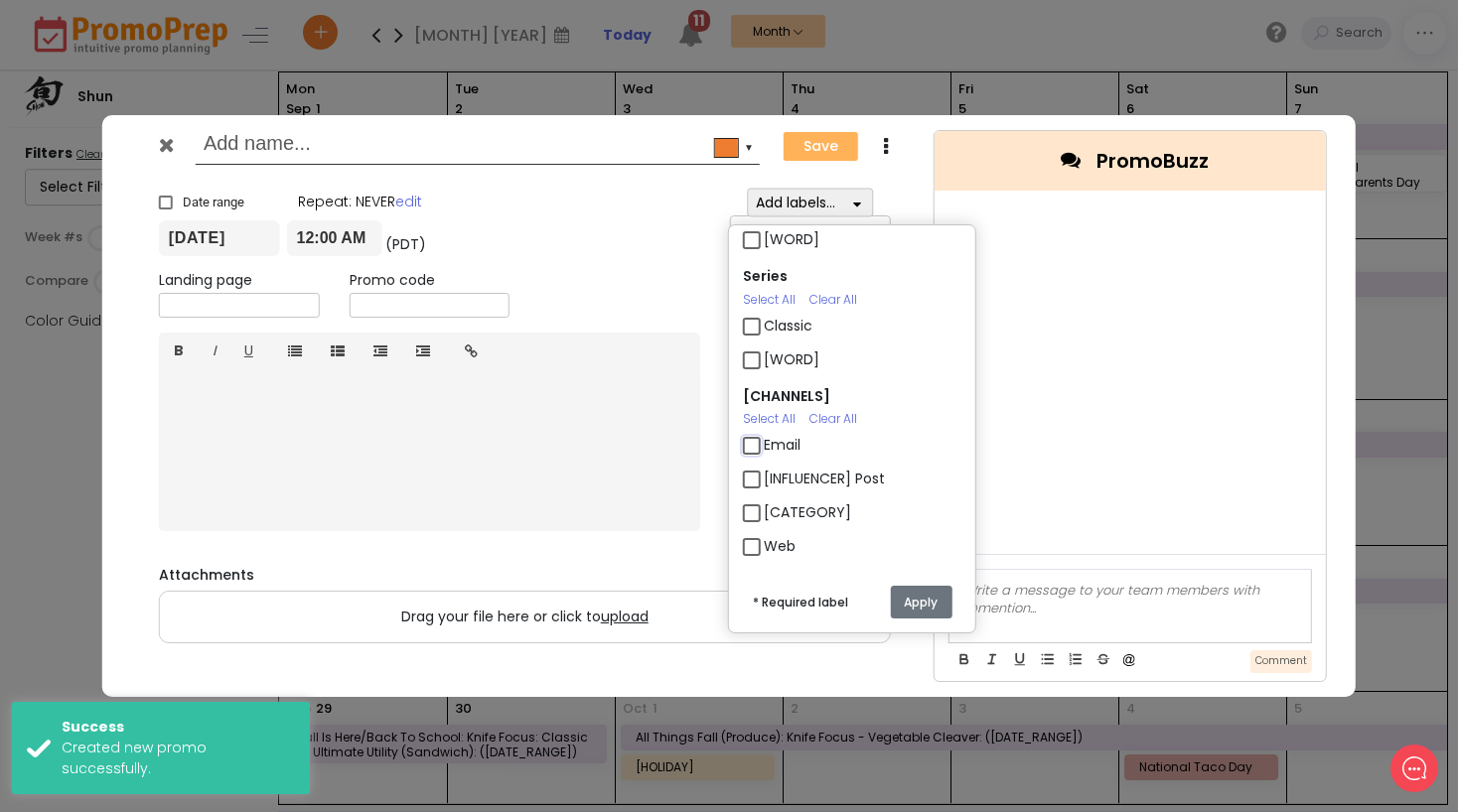 click on "Email" at bounding box center [770, 437] 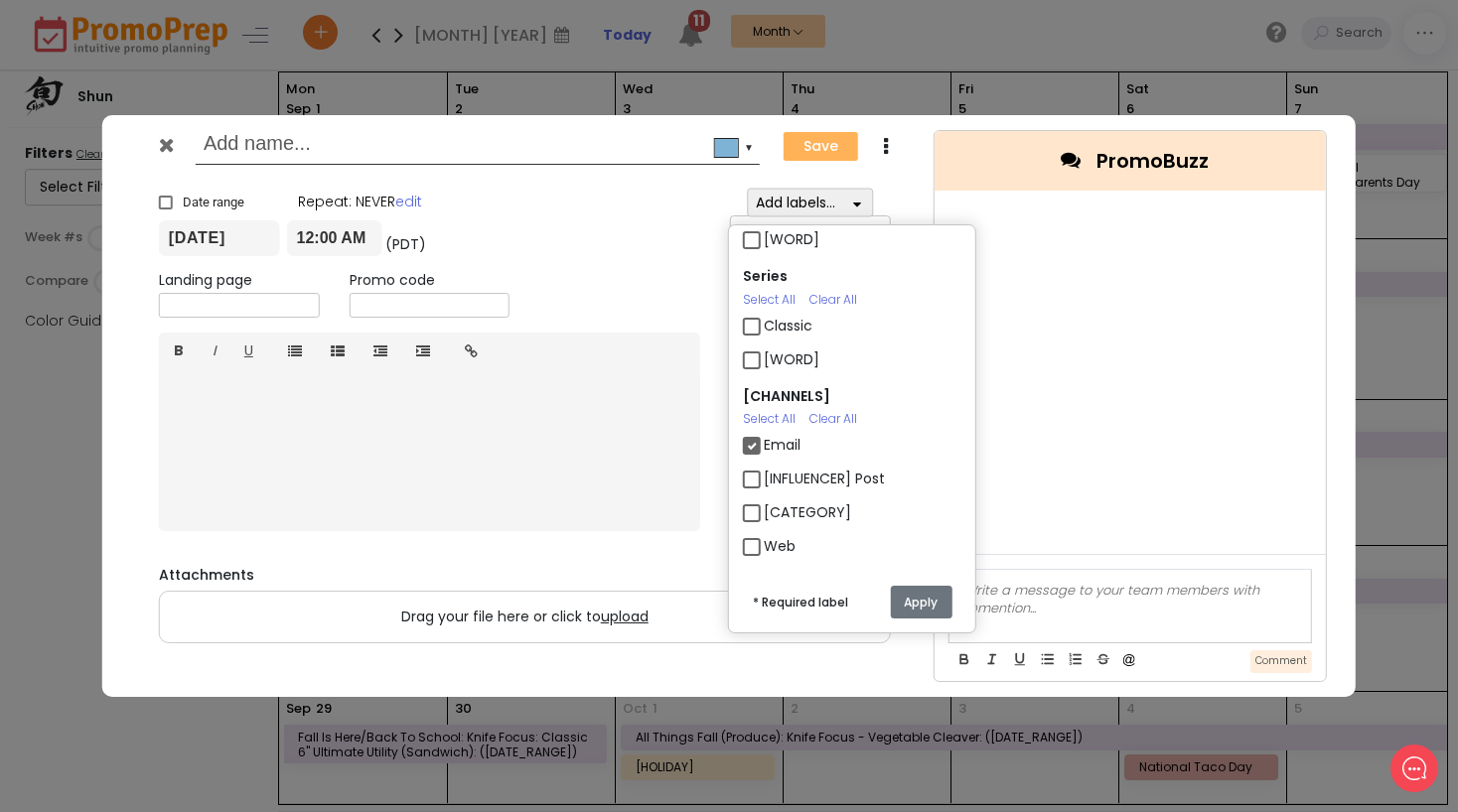 click on "Apply" at bounding box center [921, 602] 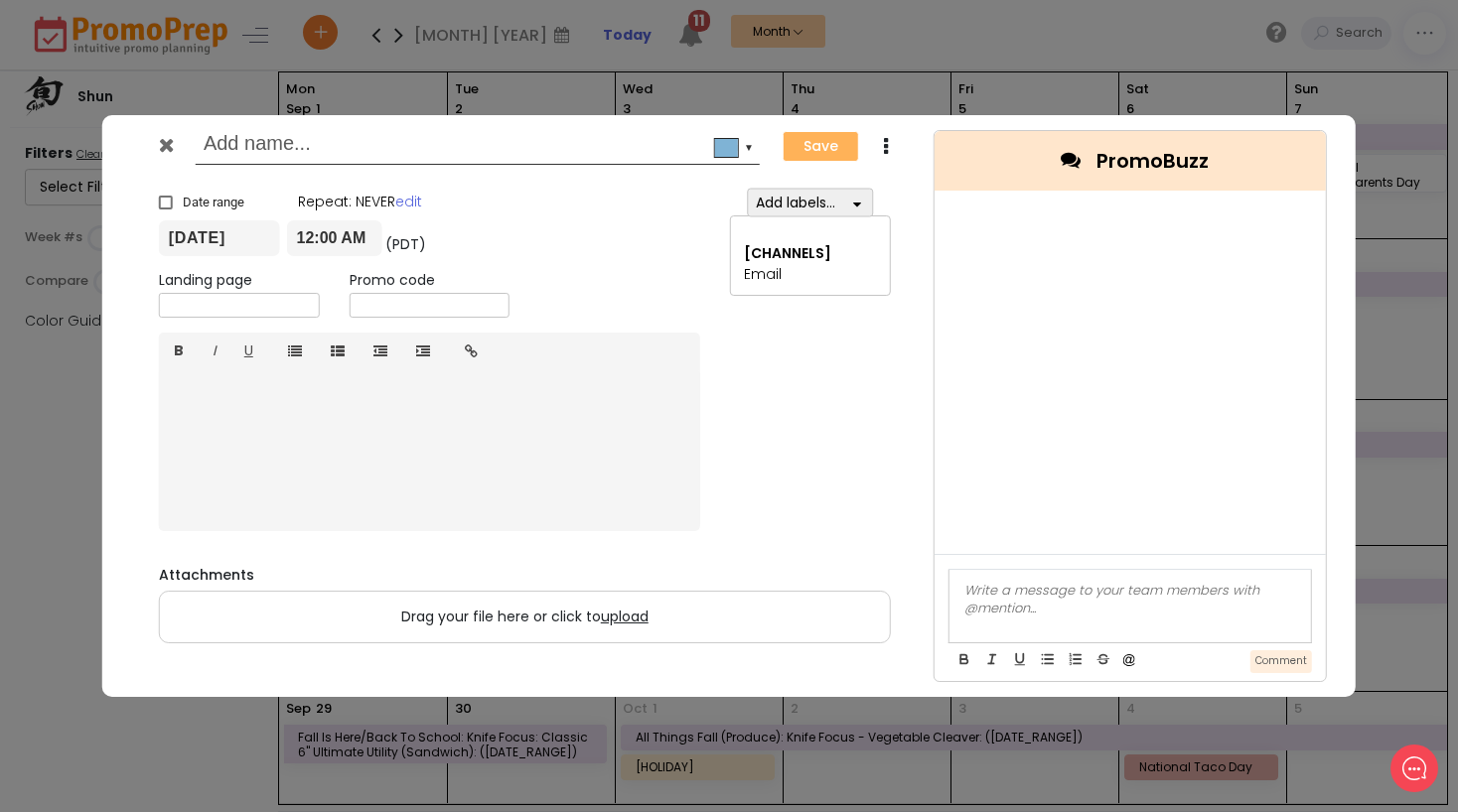 click at bounding box center [474, 146] 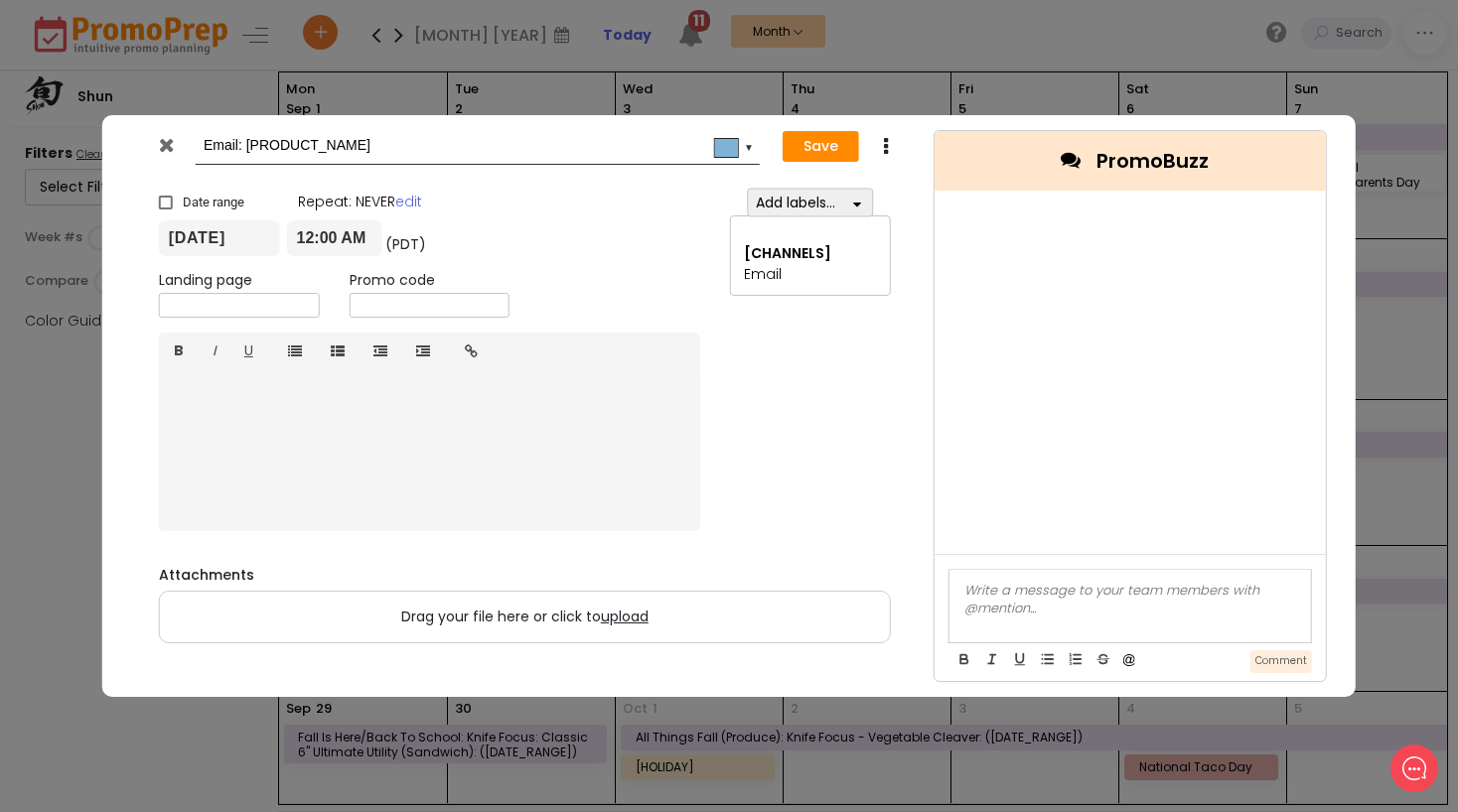 type on "Email: [PRODUCT_NAME]" 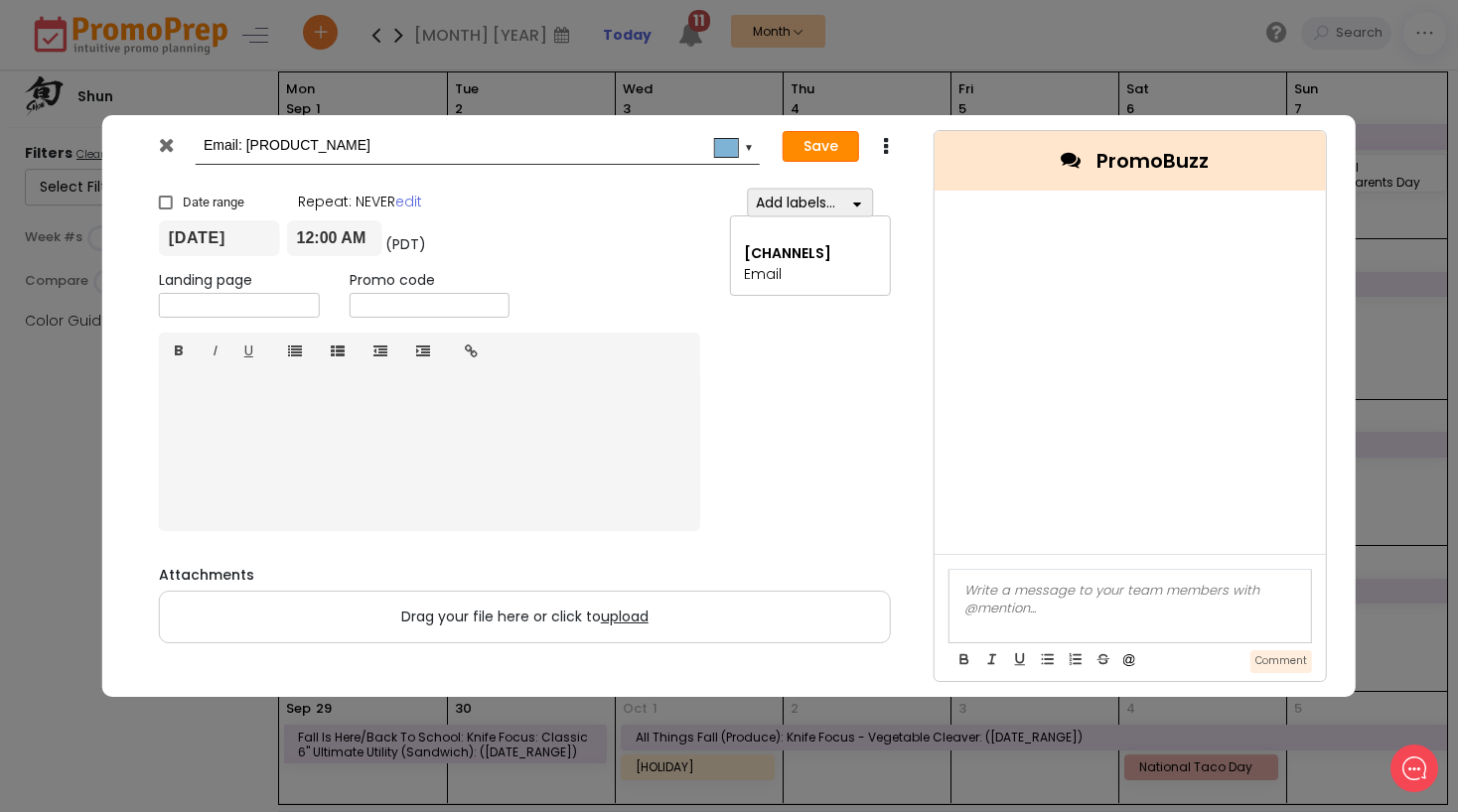 click on "Save" at bounding box center [820, 147] 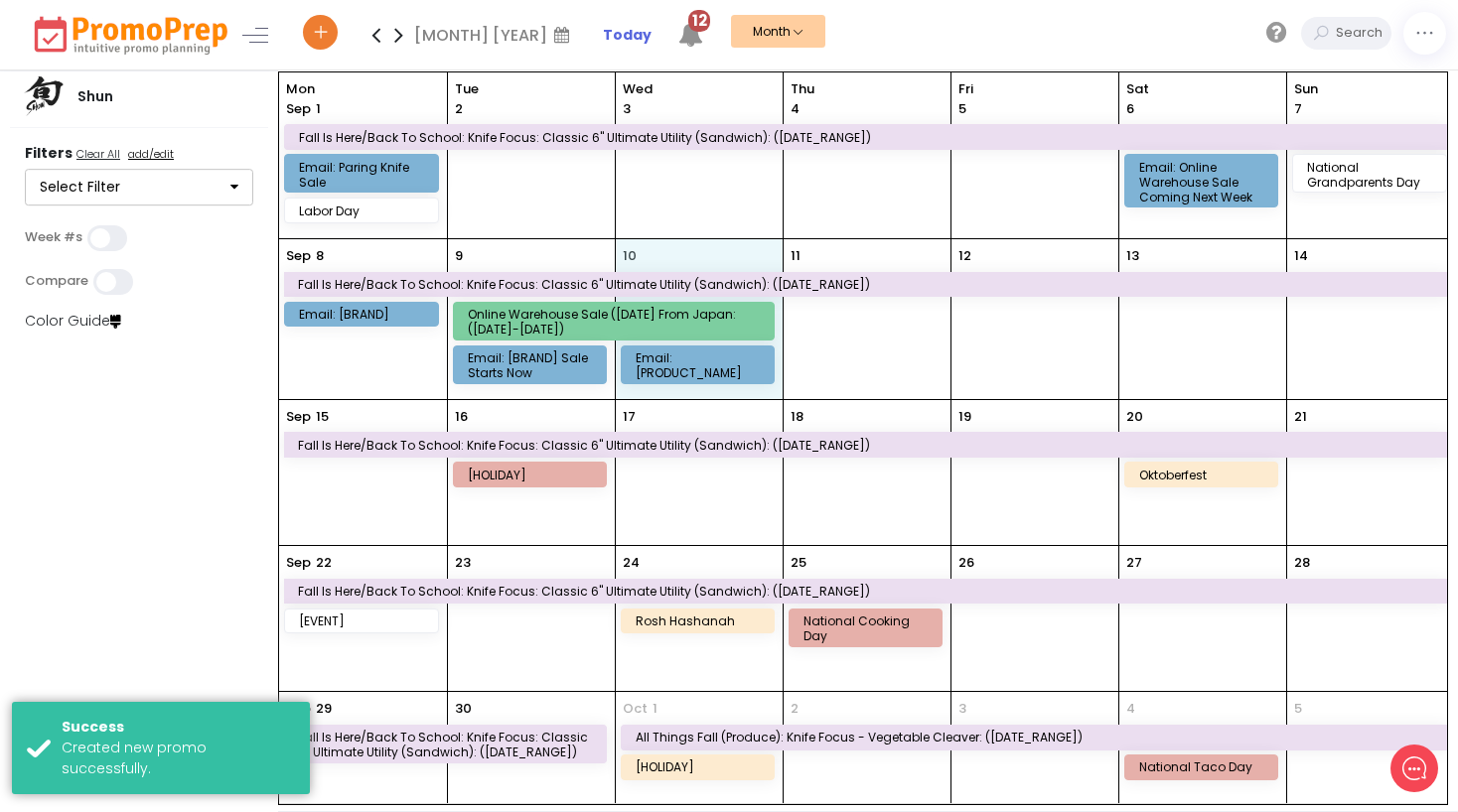 click on "10 Email: Online Warehouse Sale Ends Tonight" at bounding box center [699, 319] 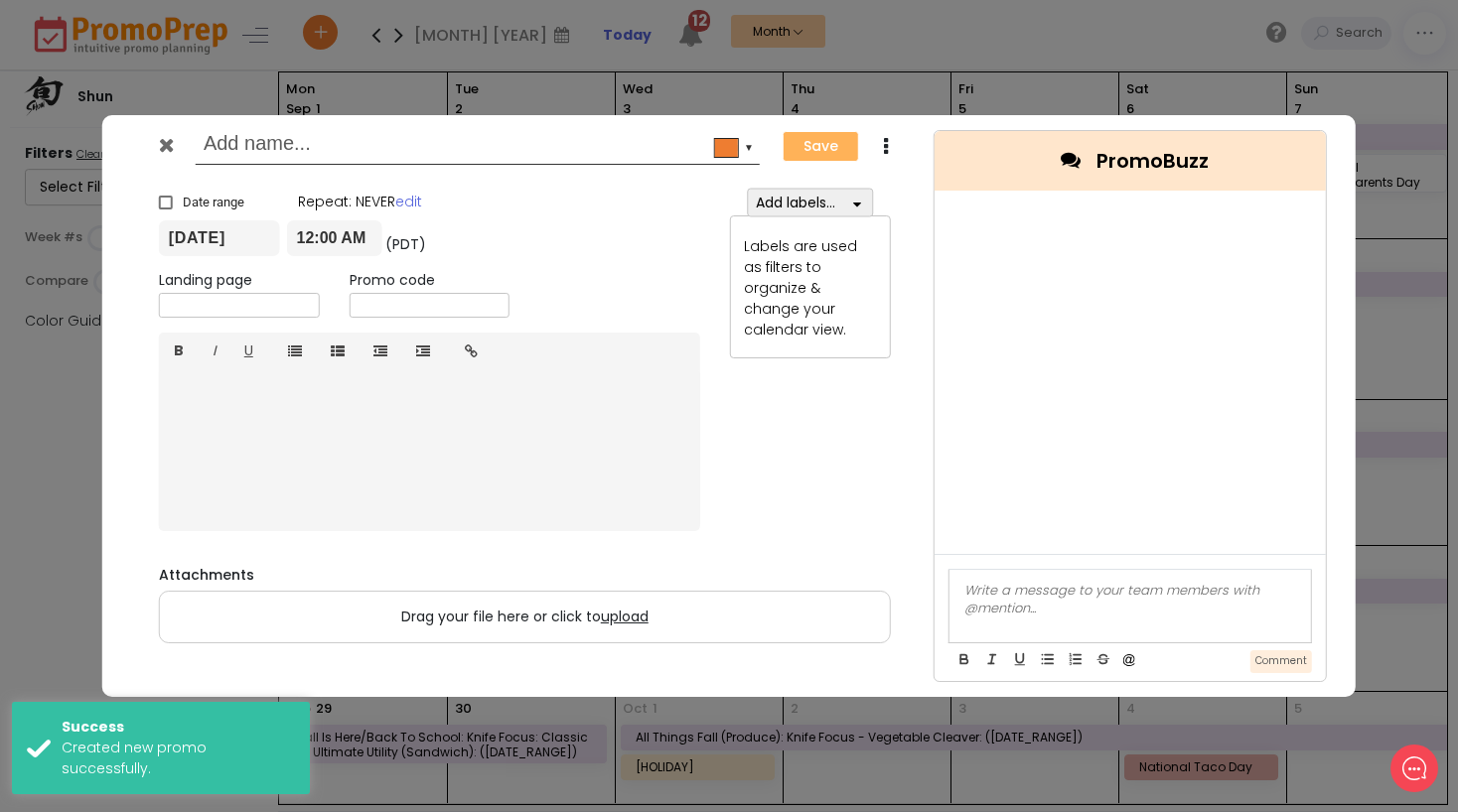 click at bounding box center (474, 146) 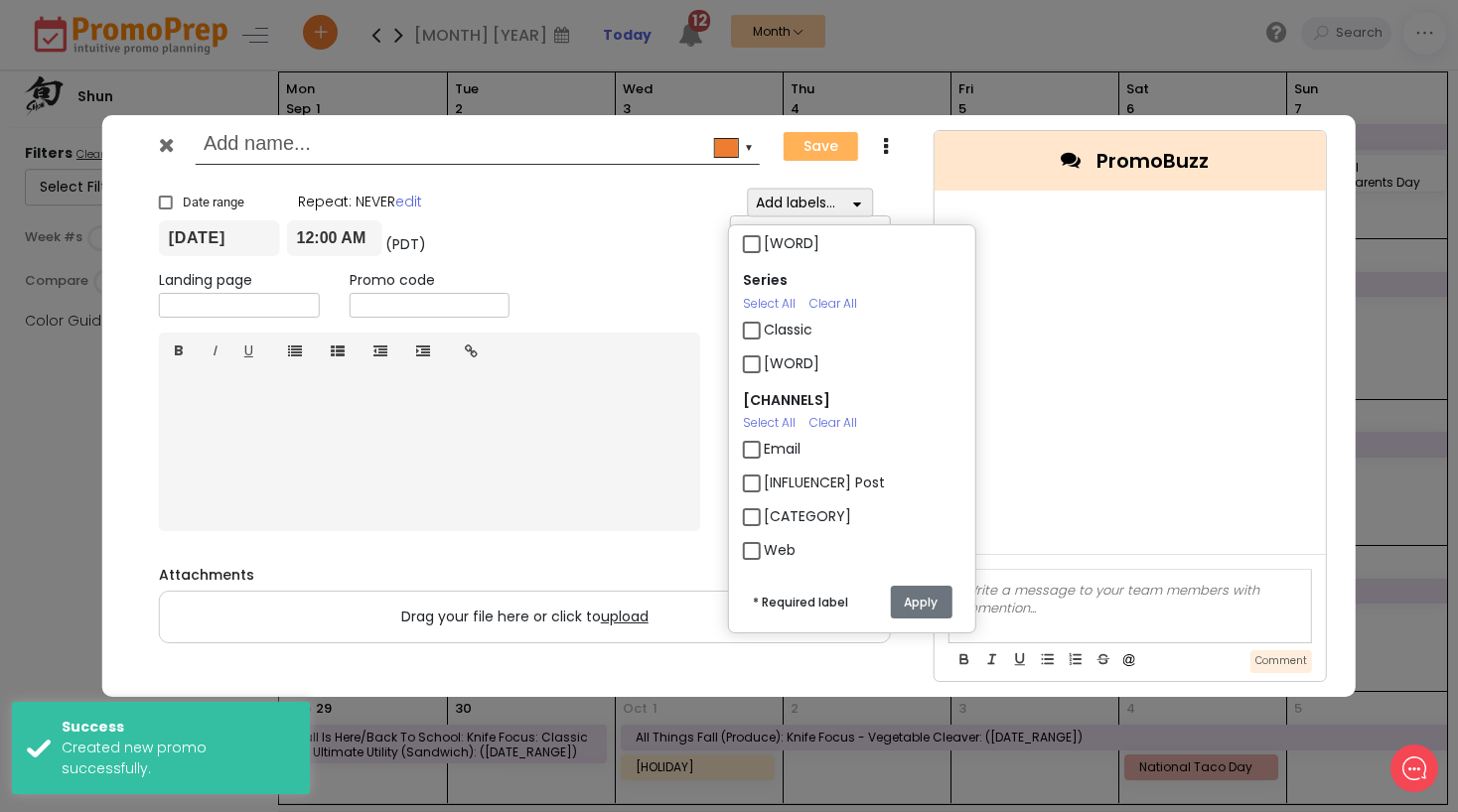 scroll, scrollTop: 167, scrollLeft: 0, axis: vertical 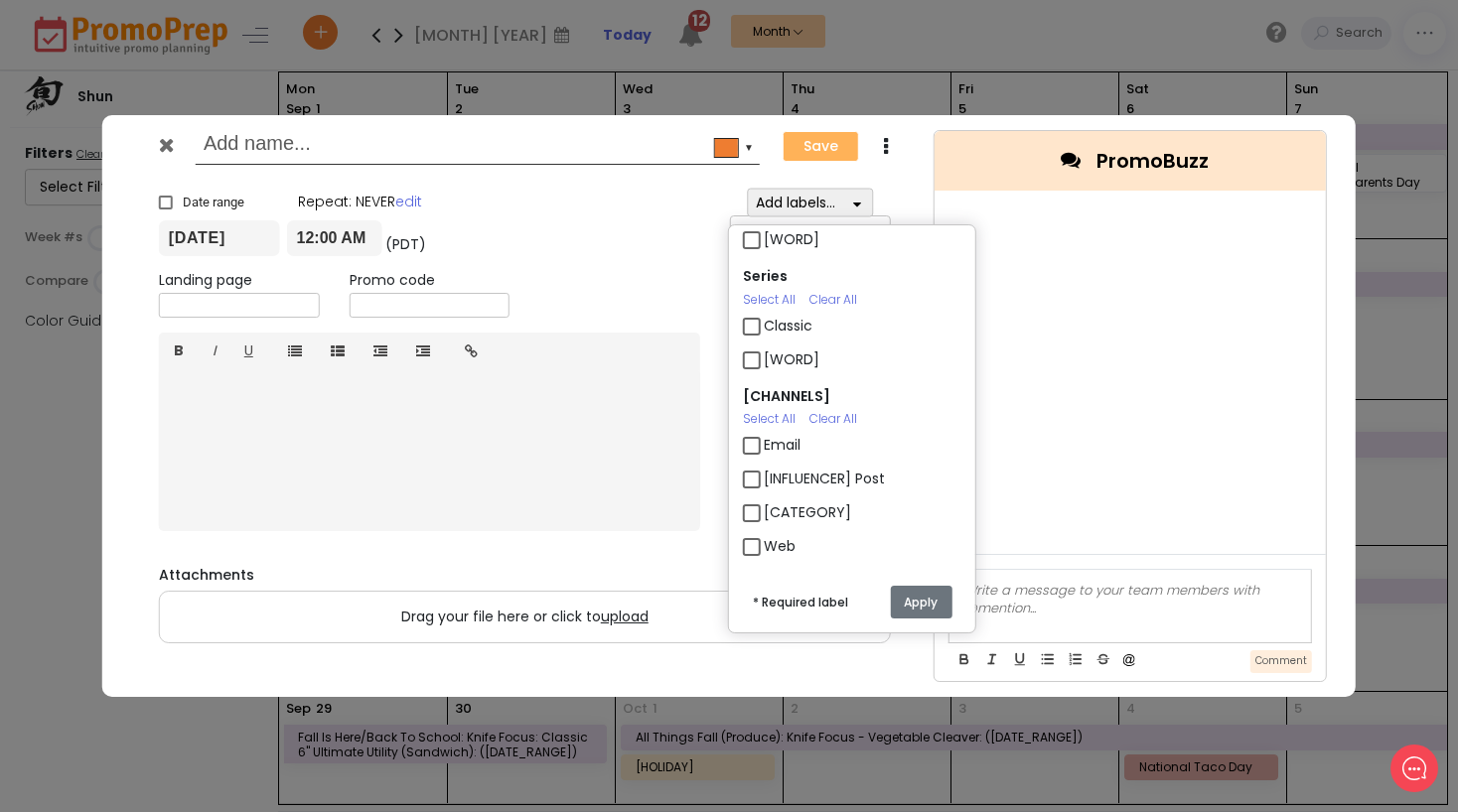 click on "Email" at bounding box center [782, 445] 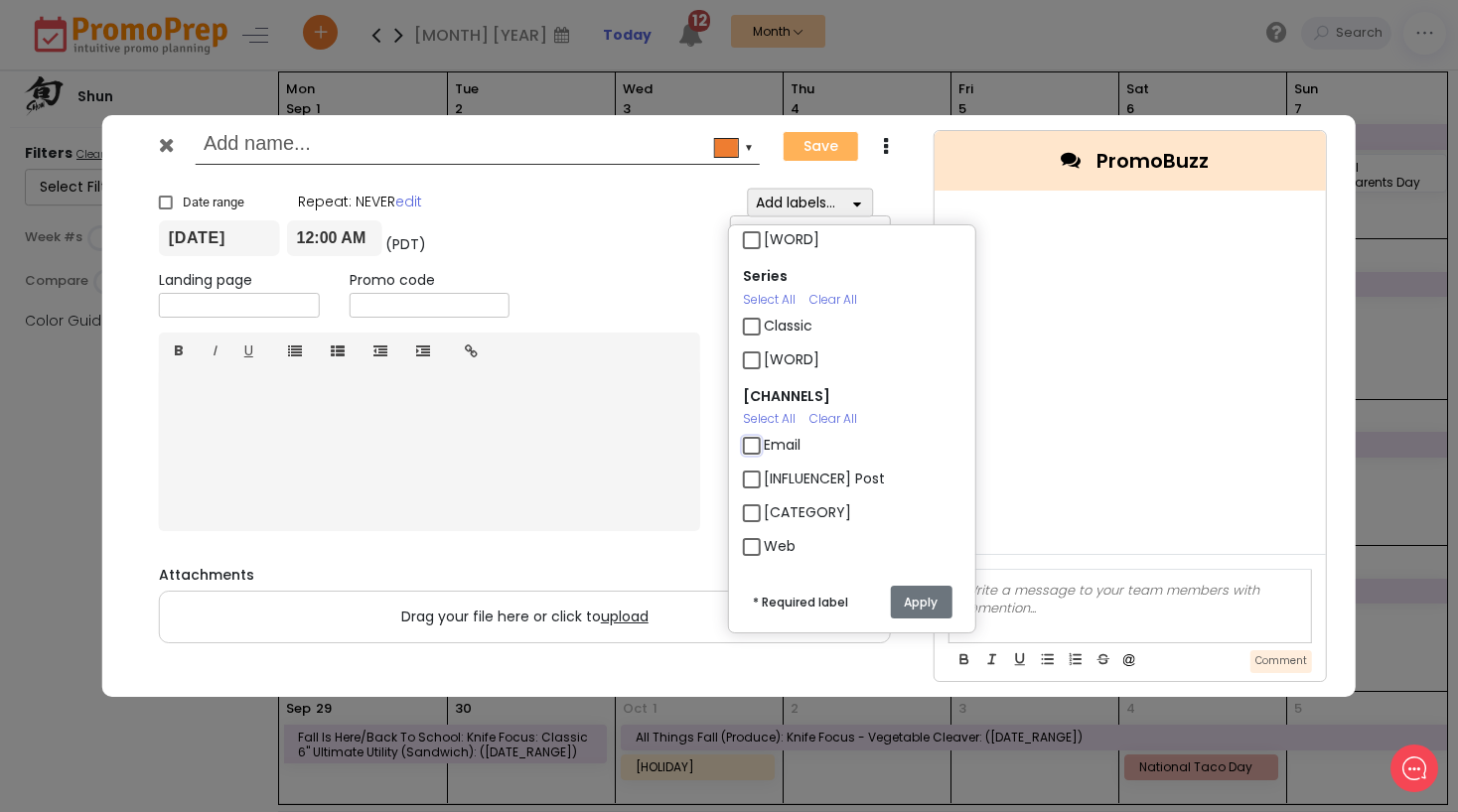 click on "Email" at bounding box center [770, 437] 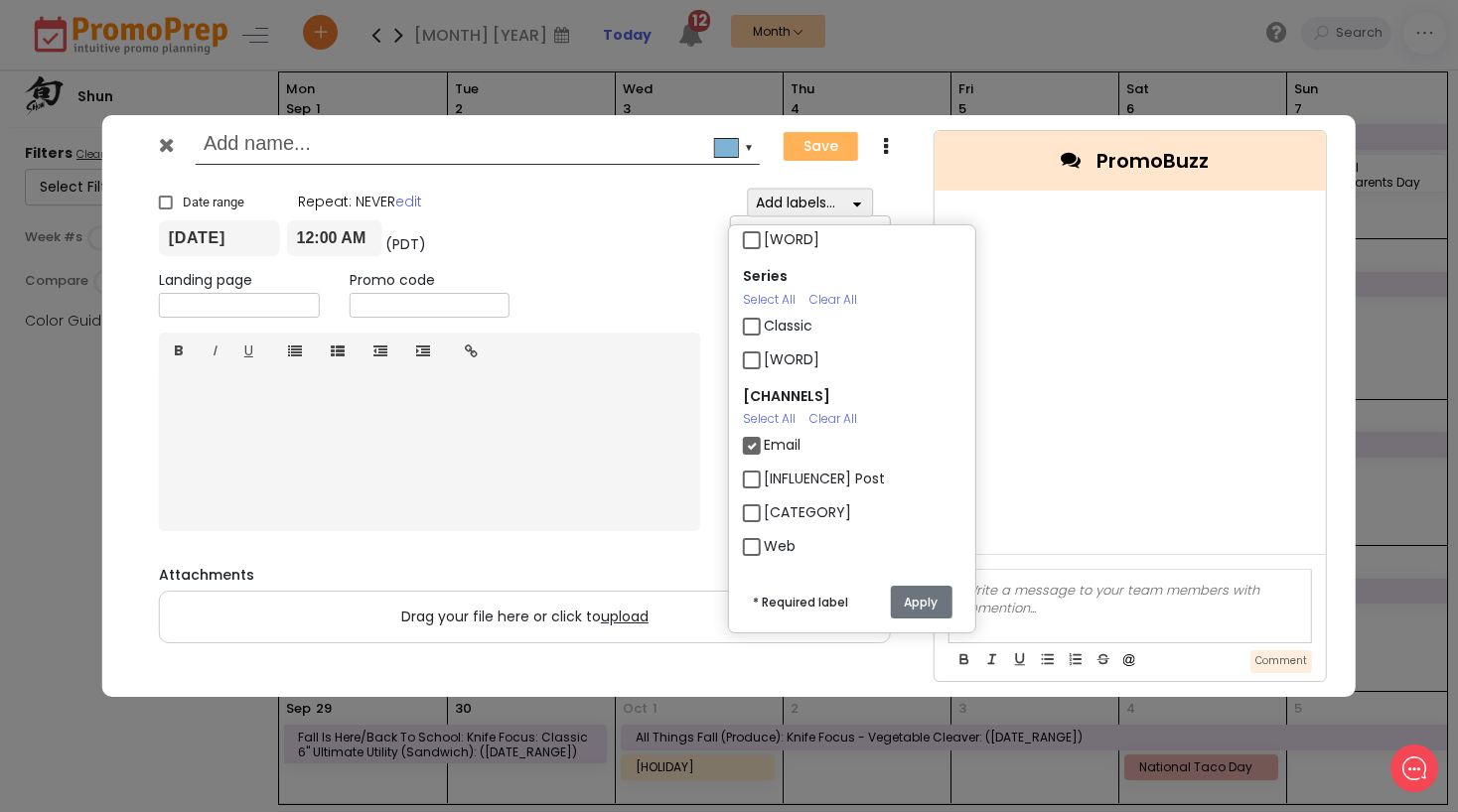 click on "Apply" at bounding box center (921, 602) 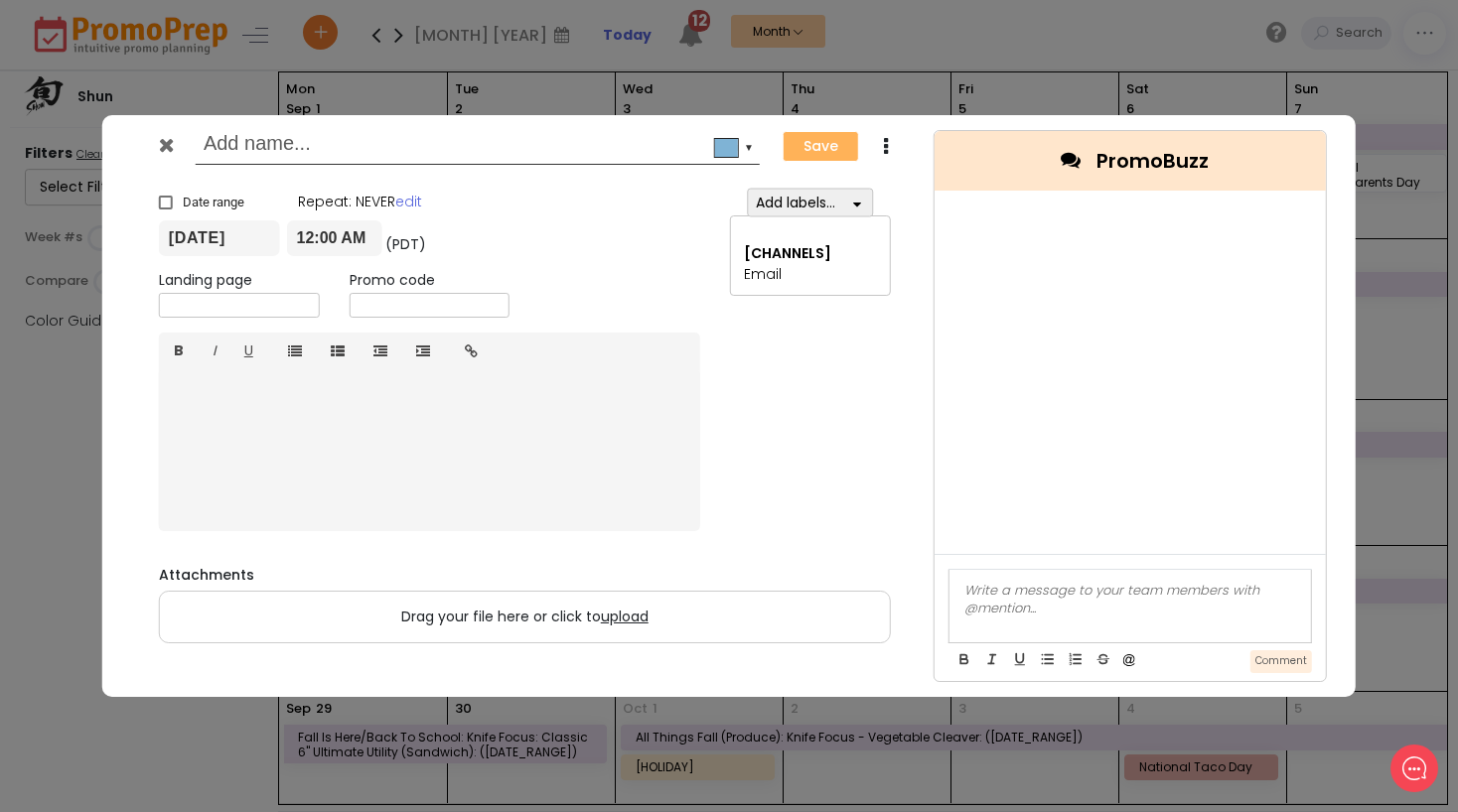 click at bounding box center (474, 146) 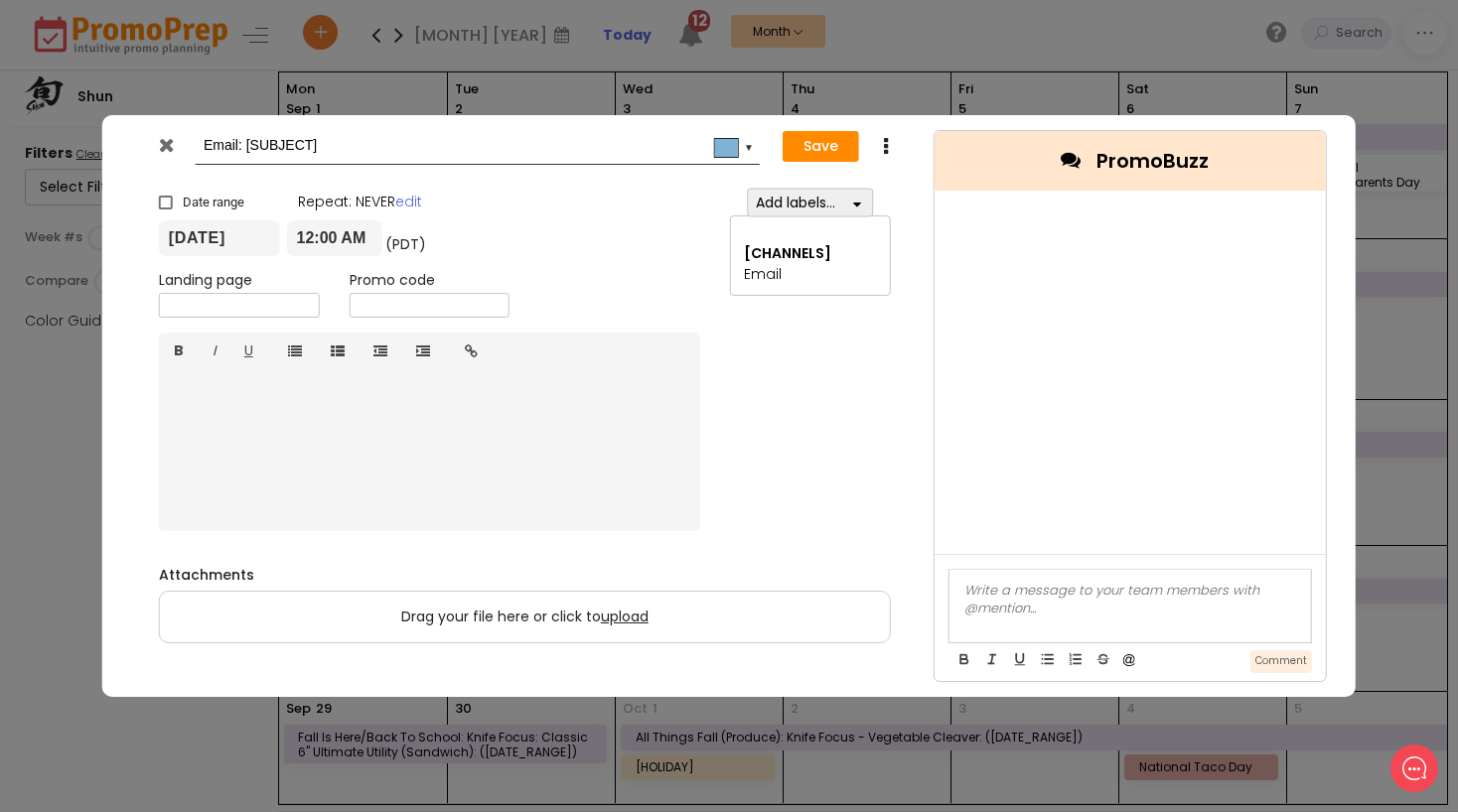 type on "Email: [SUBJECT]" 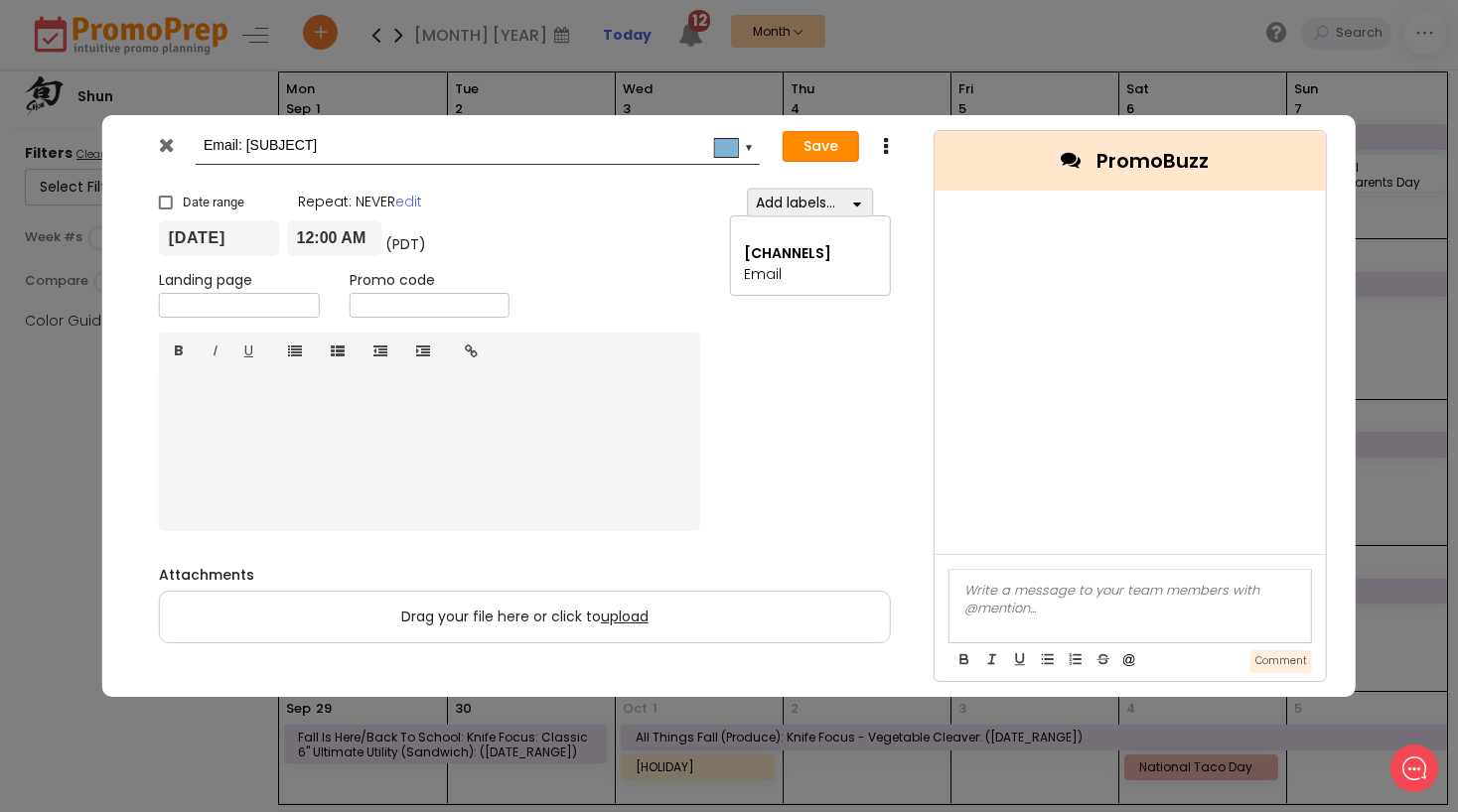 click on "Save" at bounding box center [820, 147] 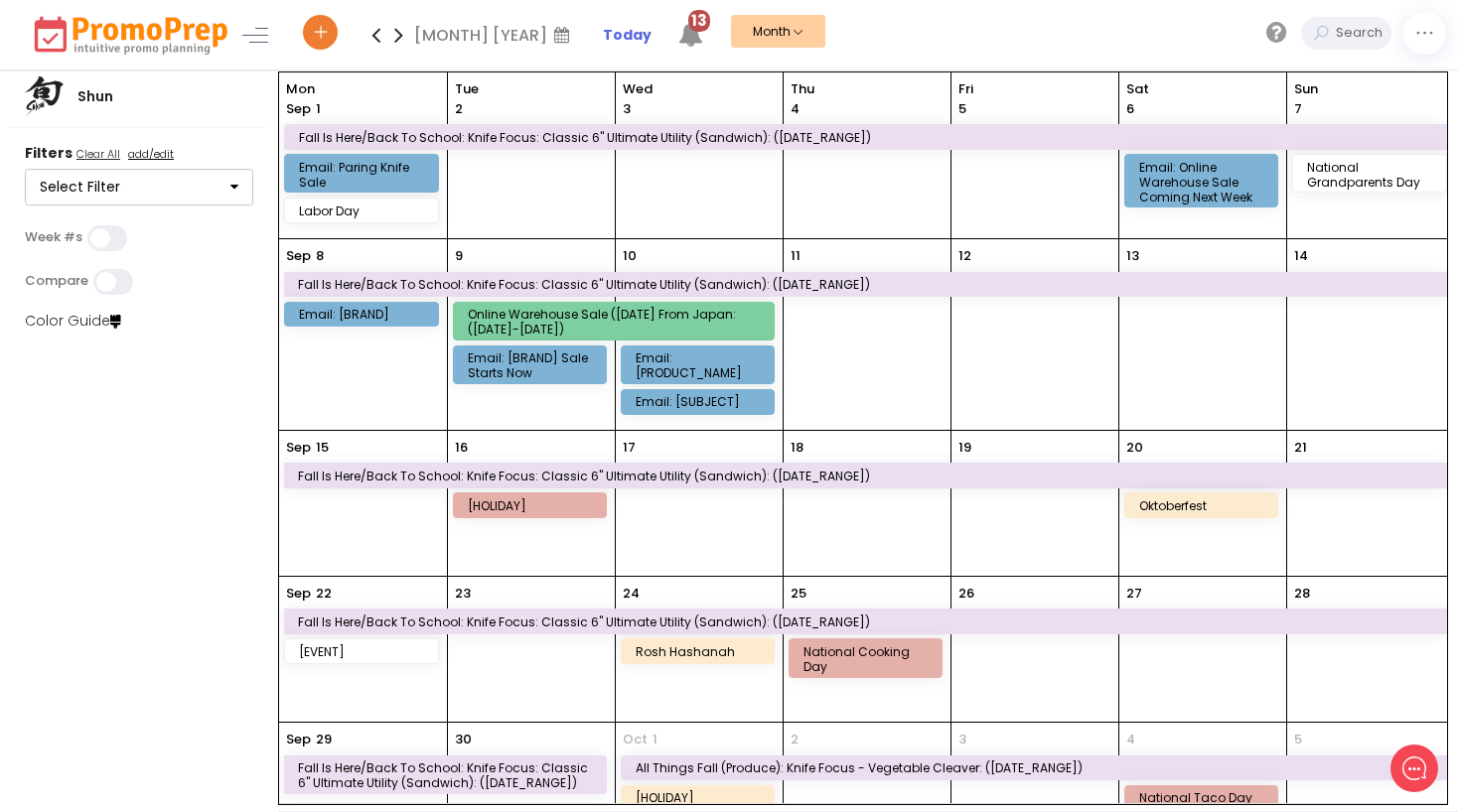 click on "13" at bounding box center [1203, 335] 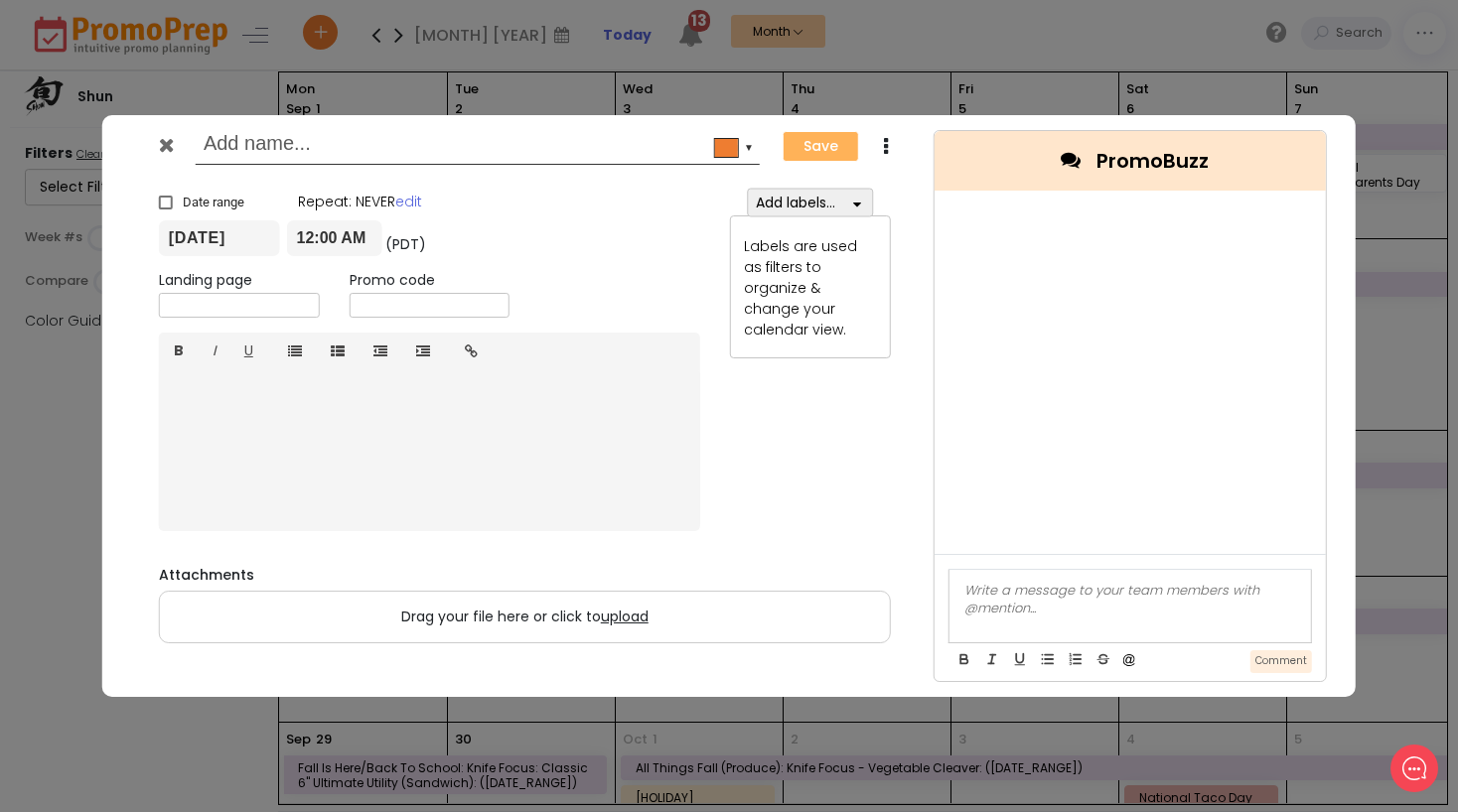 click at bounding box center (857, 204) 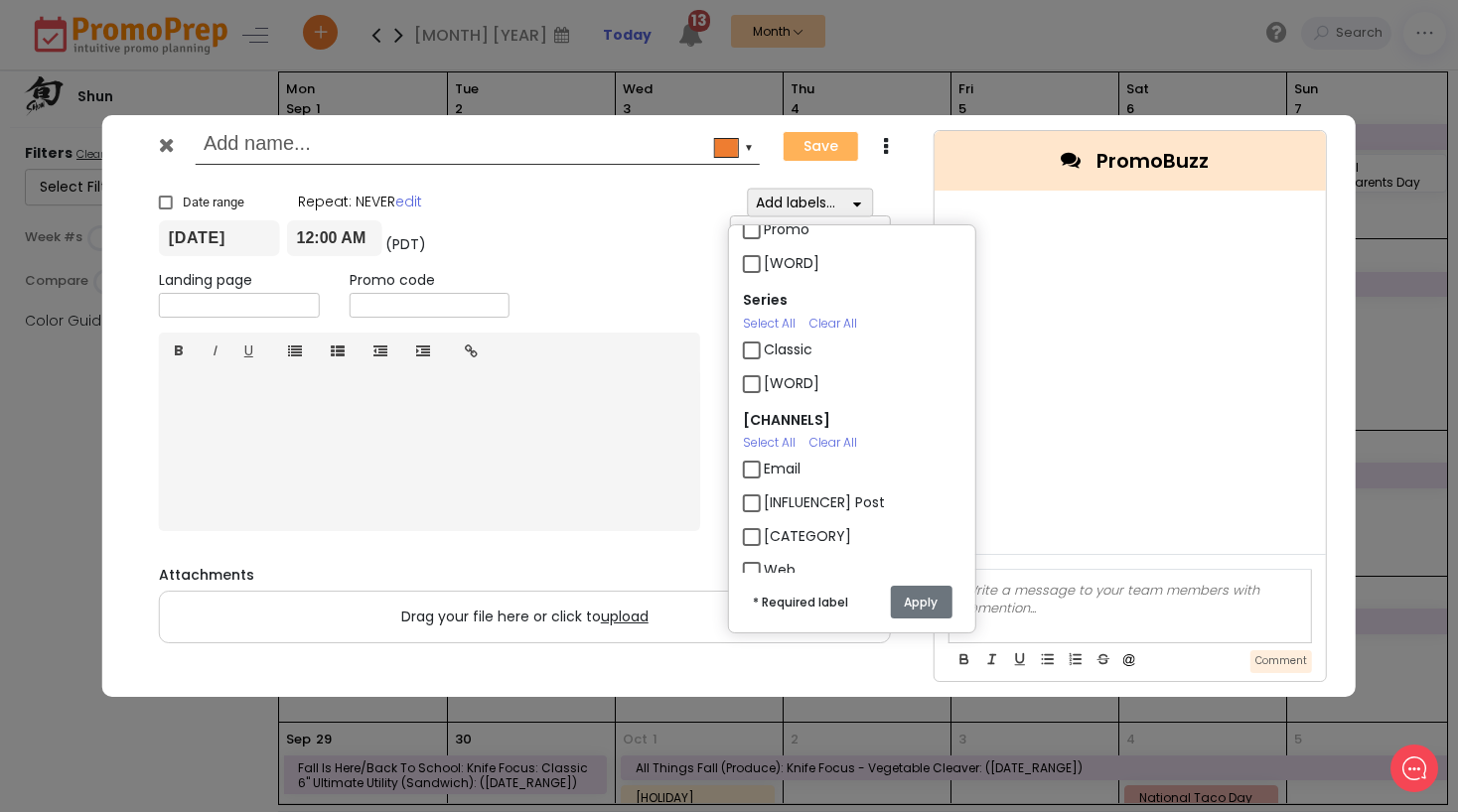 scroll, scrollTop: 167, scrollLeft: 0, axis: vertical 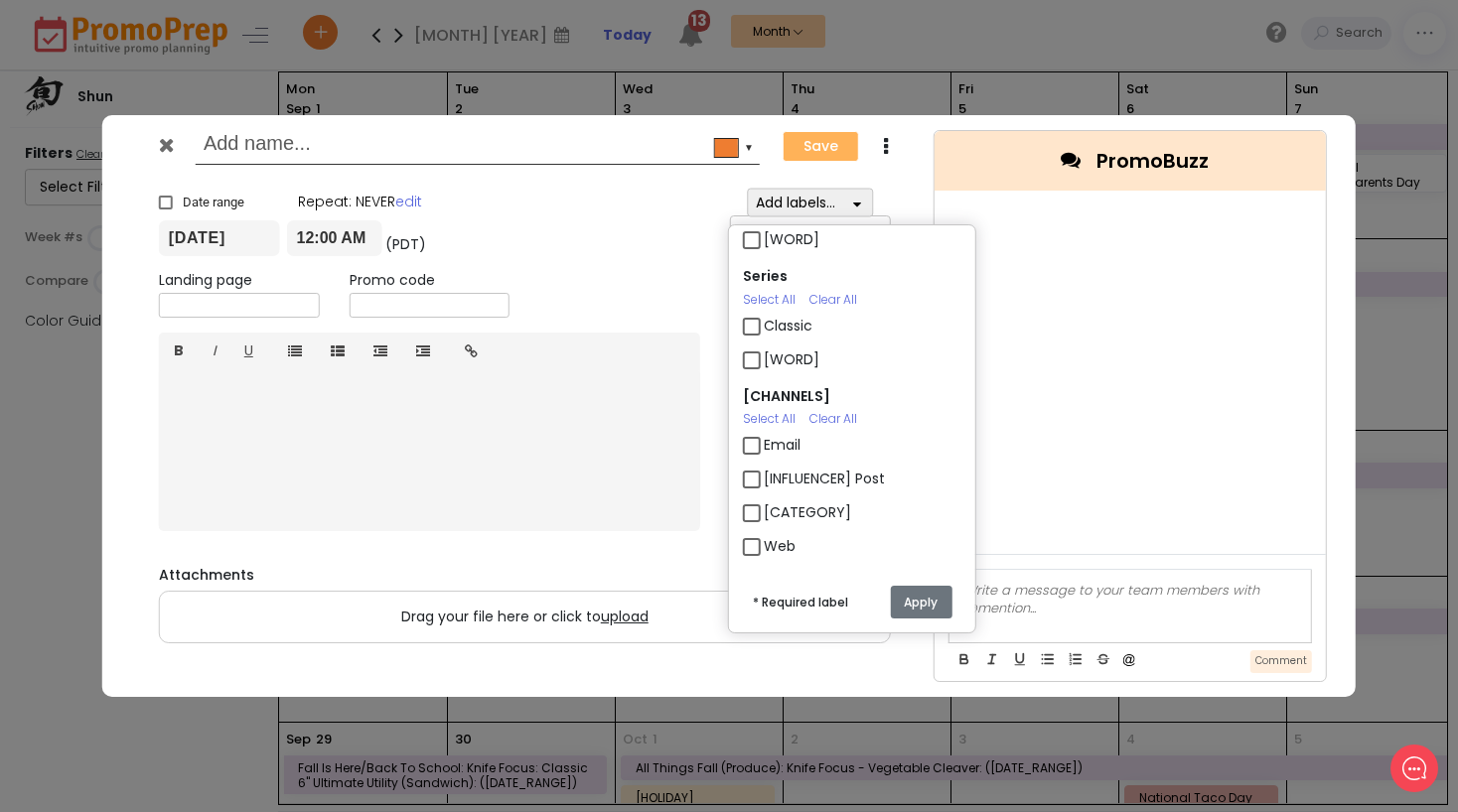 click on "Email" at bounding box center (782, 445) 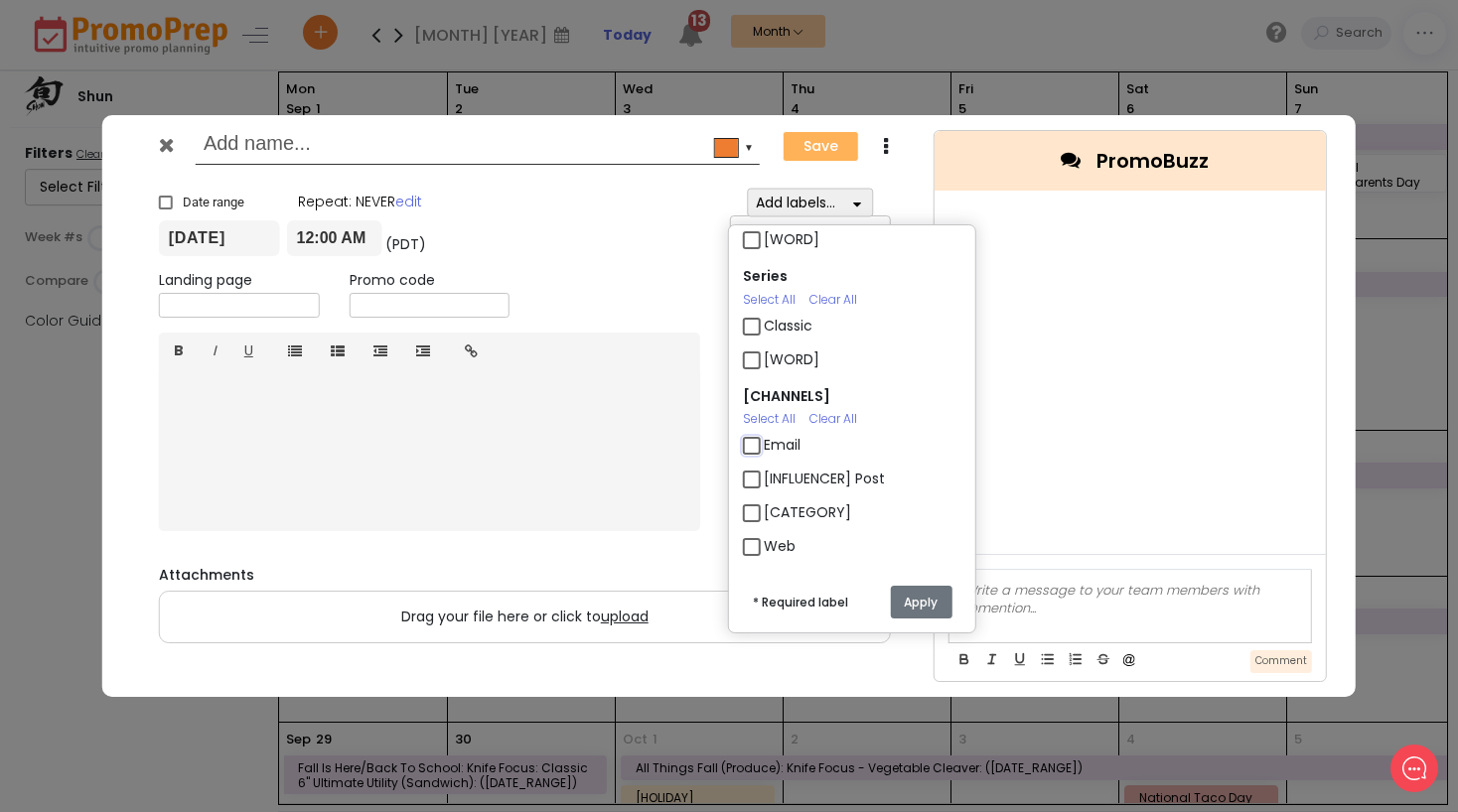 click on "Email" at bounding box center [770, 437] 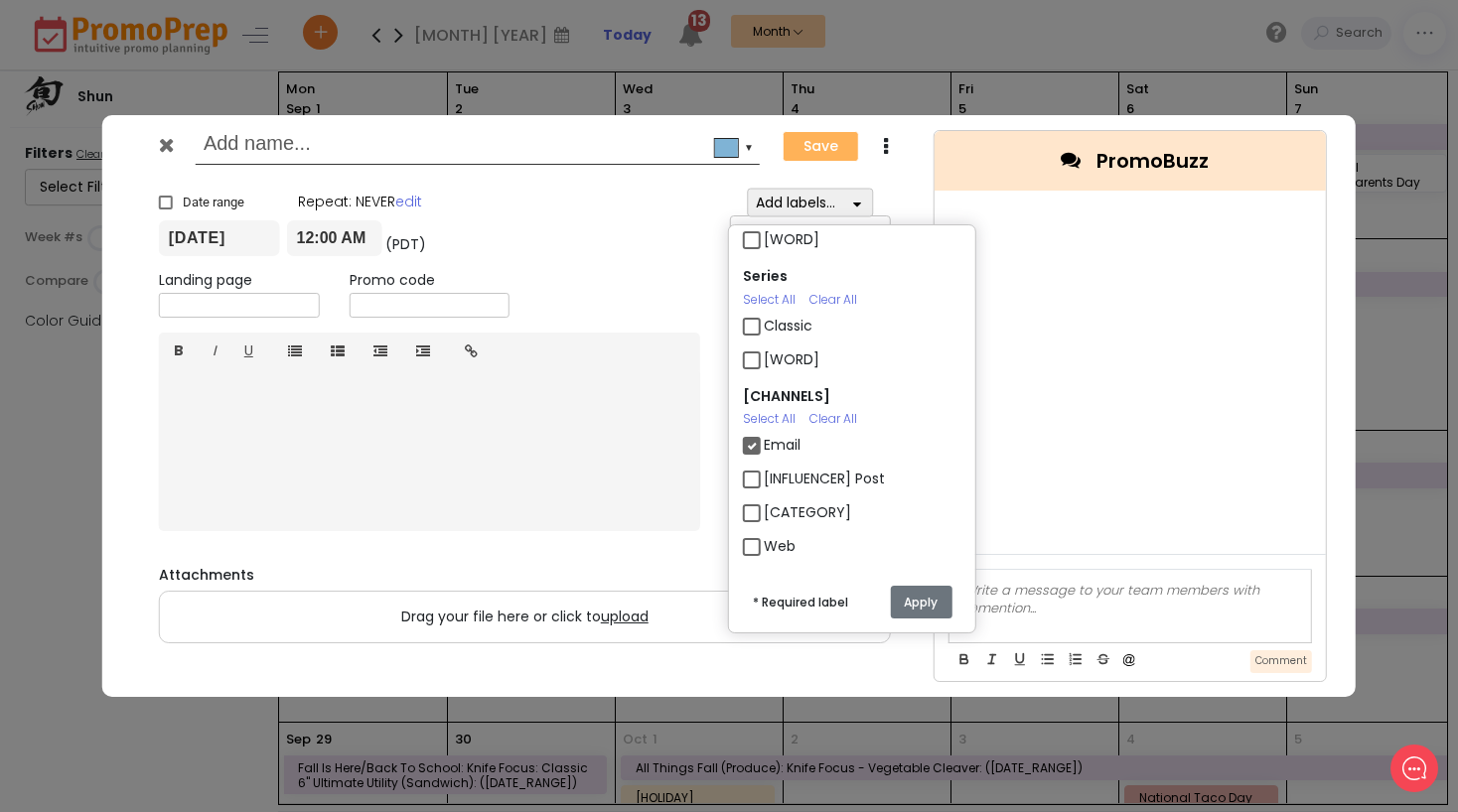 click on "Apply" at bounding box center [921, 602] 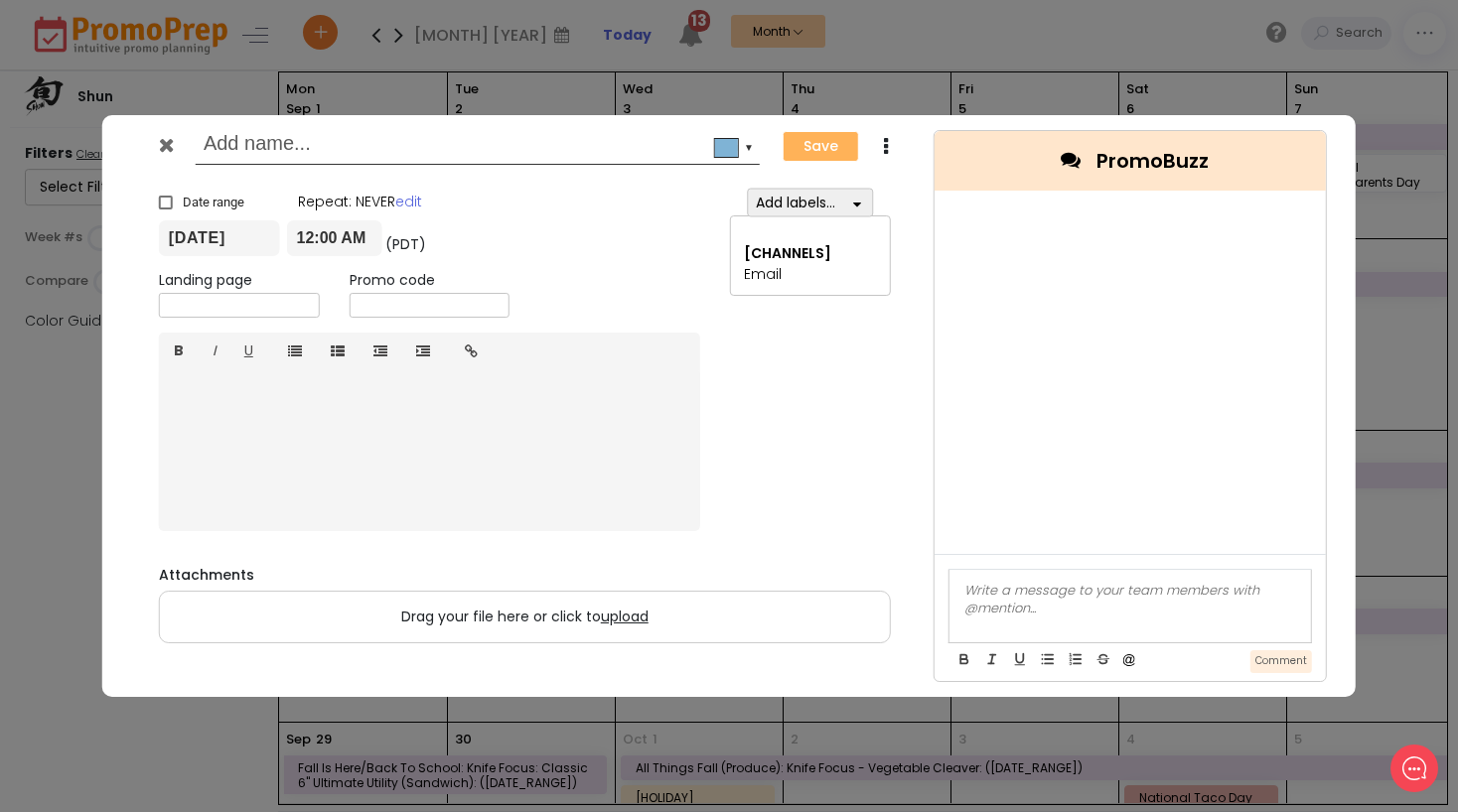 click at bounding box center (474, 146) 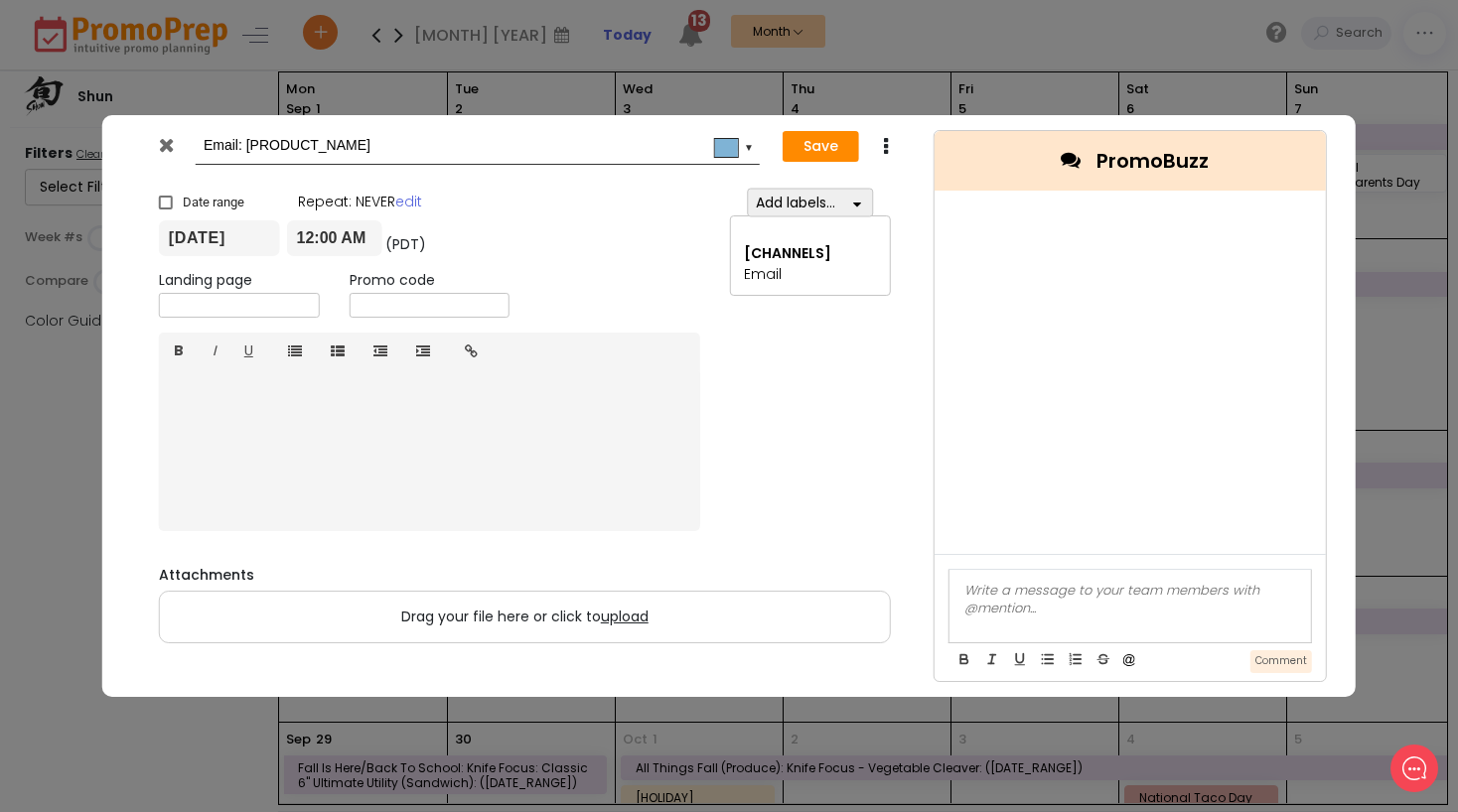 type on "Email: [PRODUCT_NAME]" 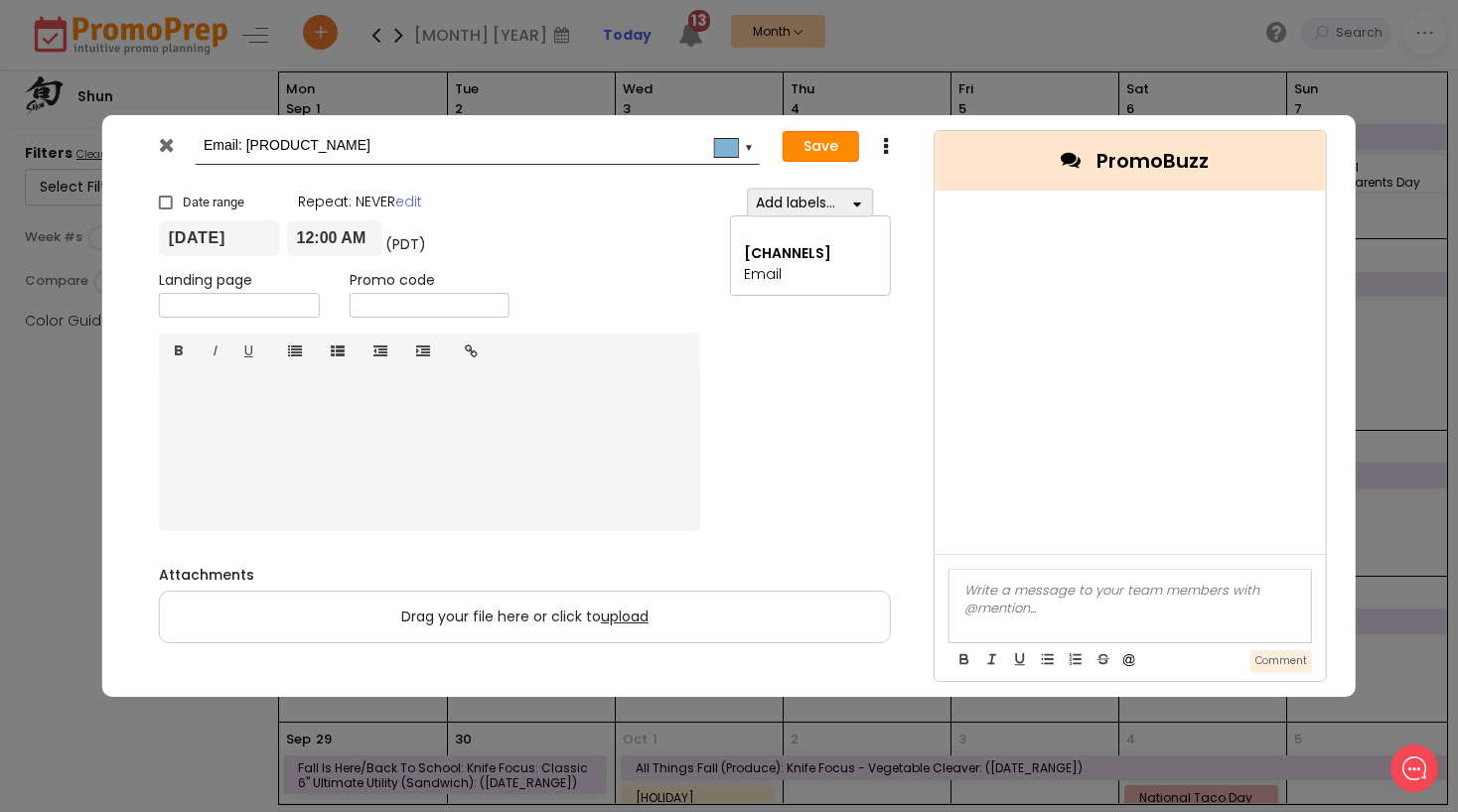 click on "Save" at bounding box center [820, 147] 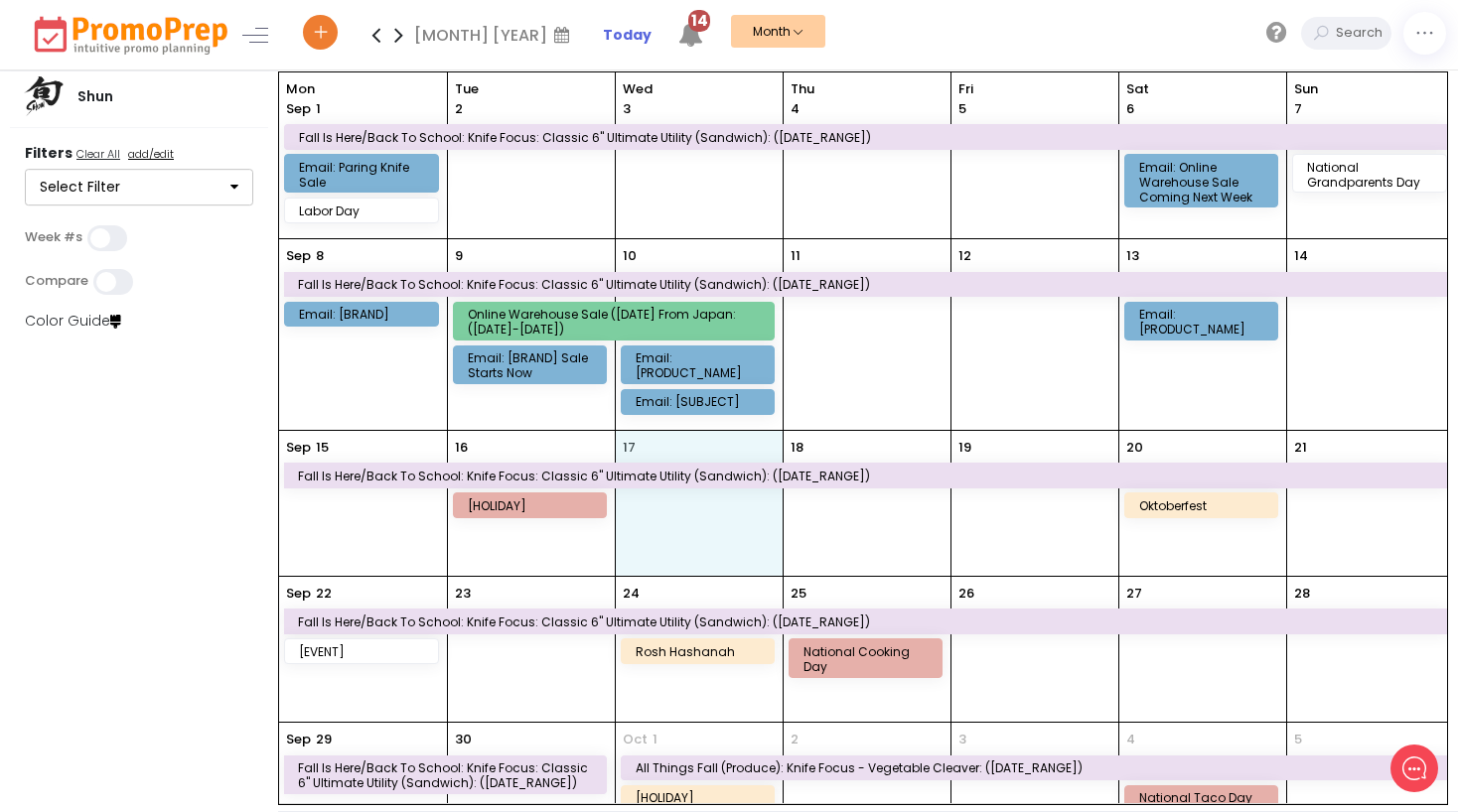 click on "17" at bounding box center (699, 503) 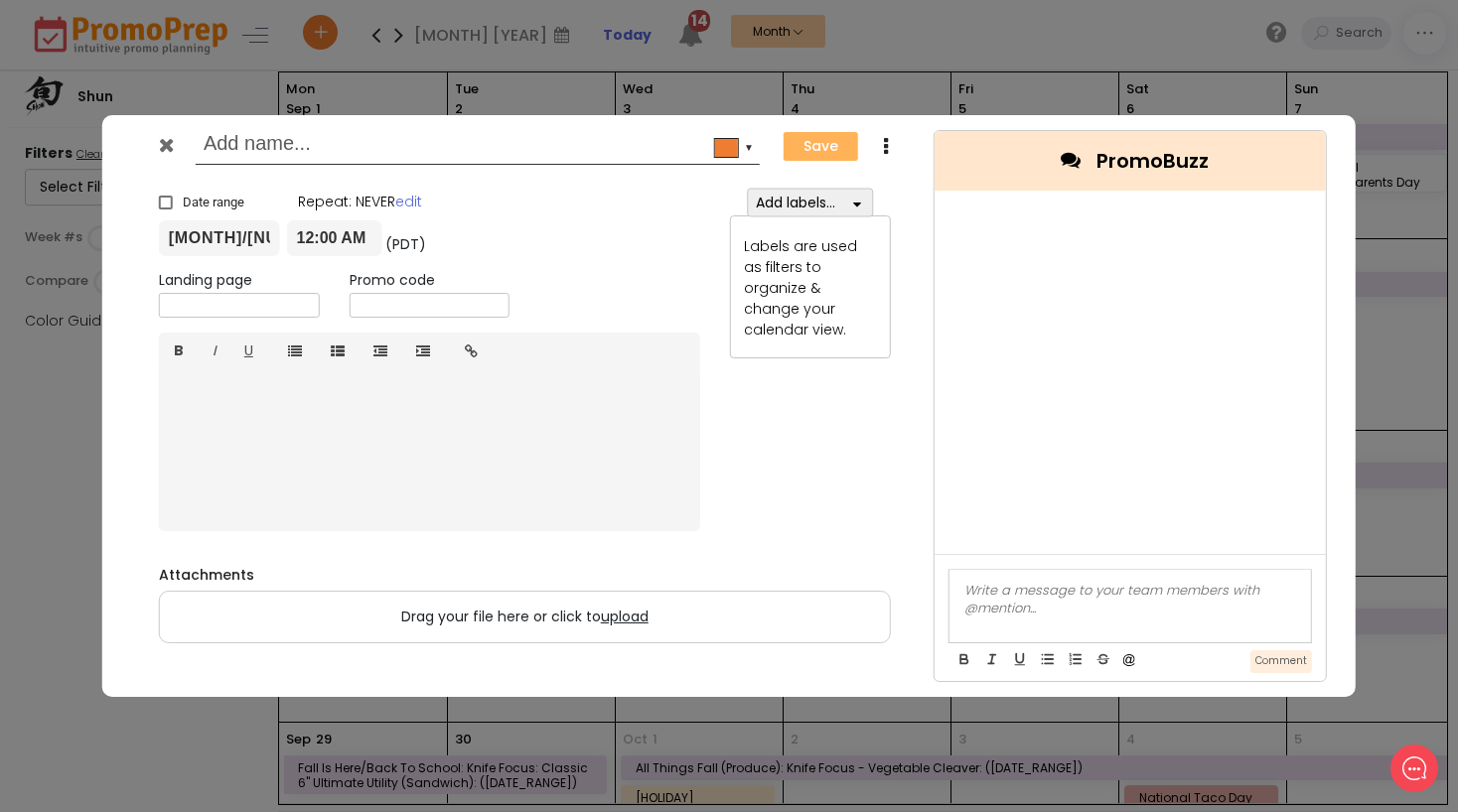 click at bounding box center (857, 204) 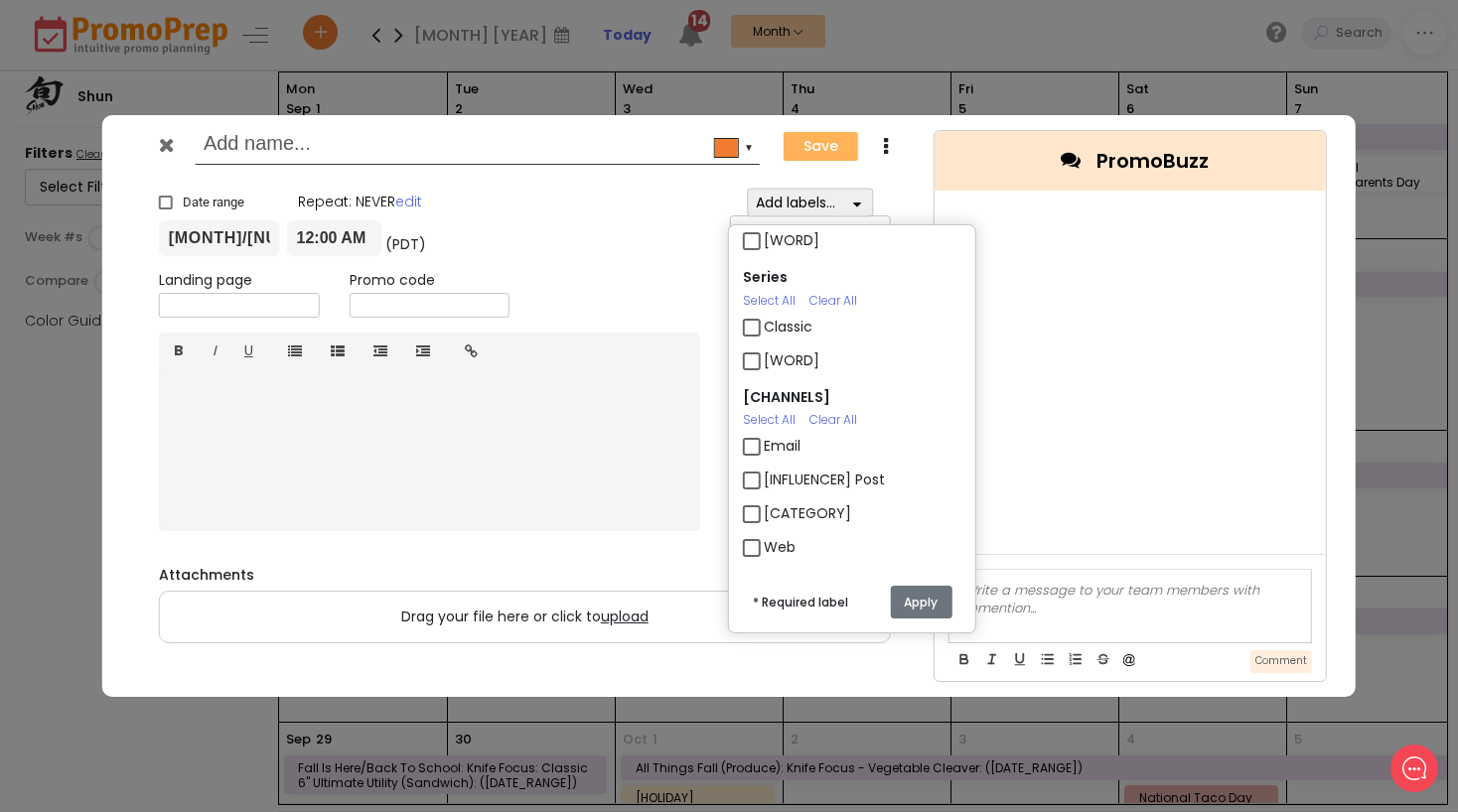 scroll, scrollTop: 167, scrollLeft: 0, axis: vertical 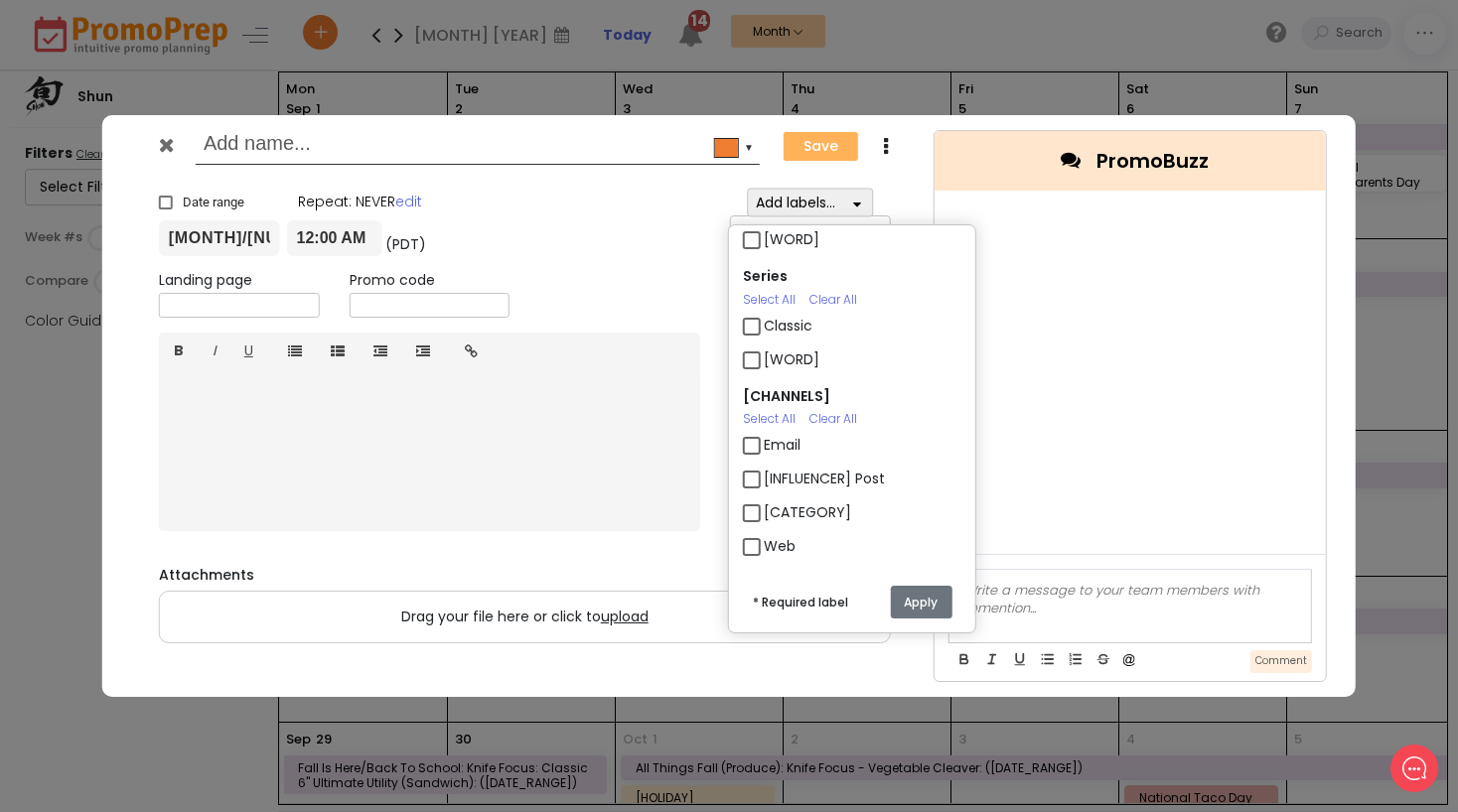 click on "Email" at bounding box center [782, 445] 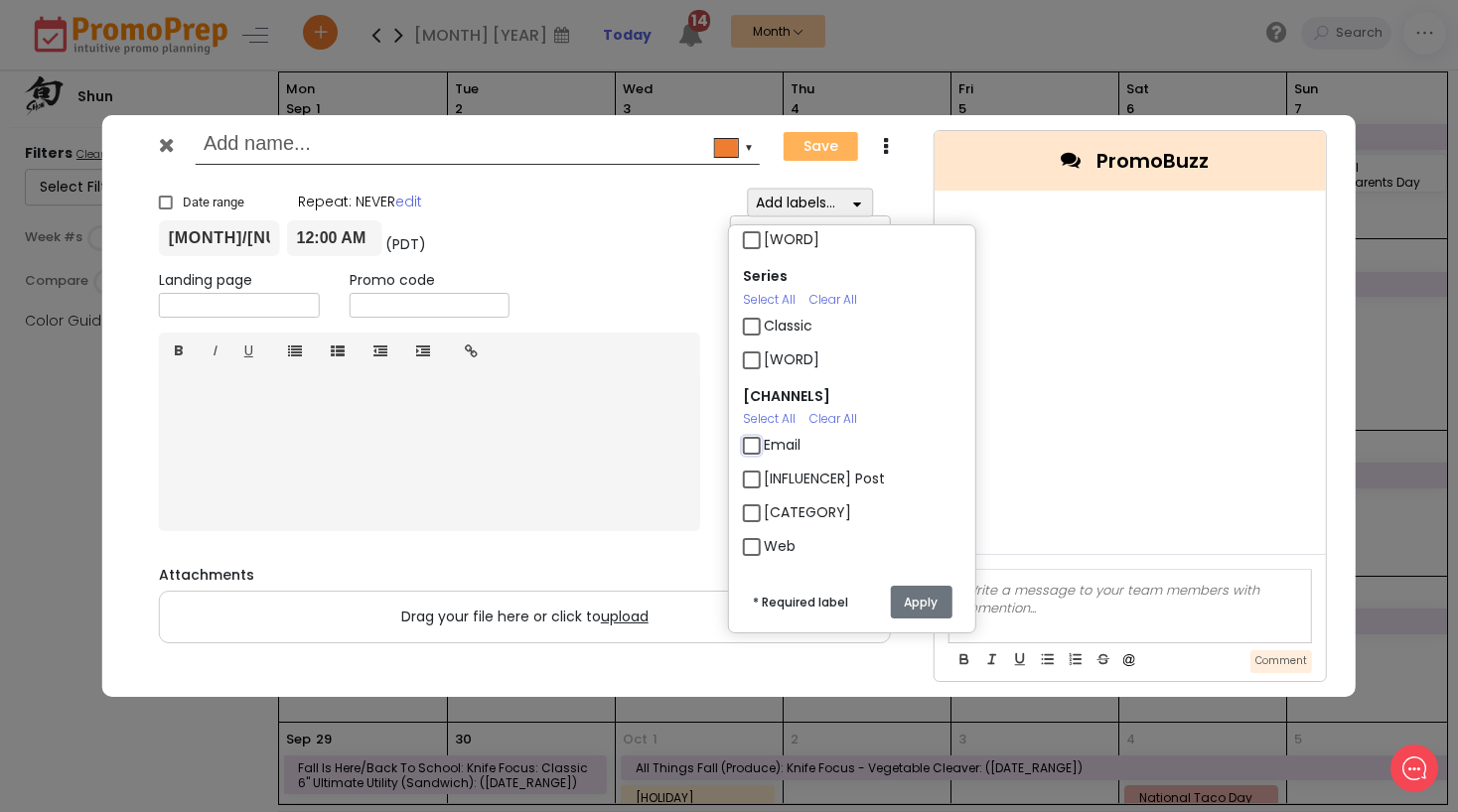 click on "Email" at bounding box center (770, 437) 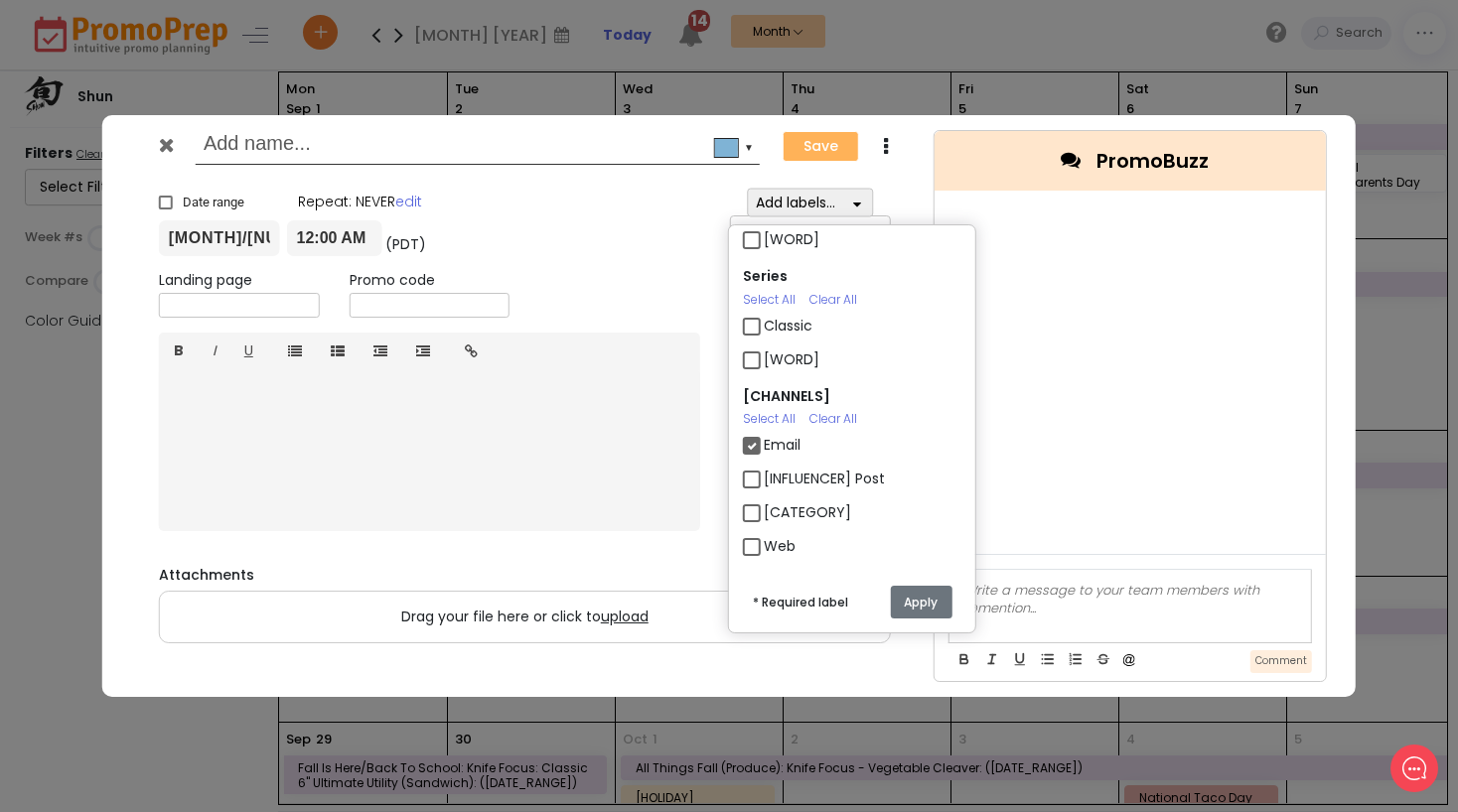 click on "Apply" at bounding box center [921, 602] 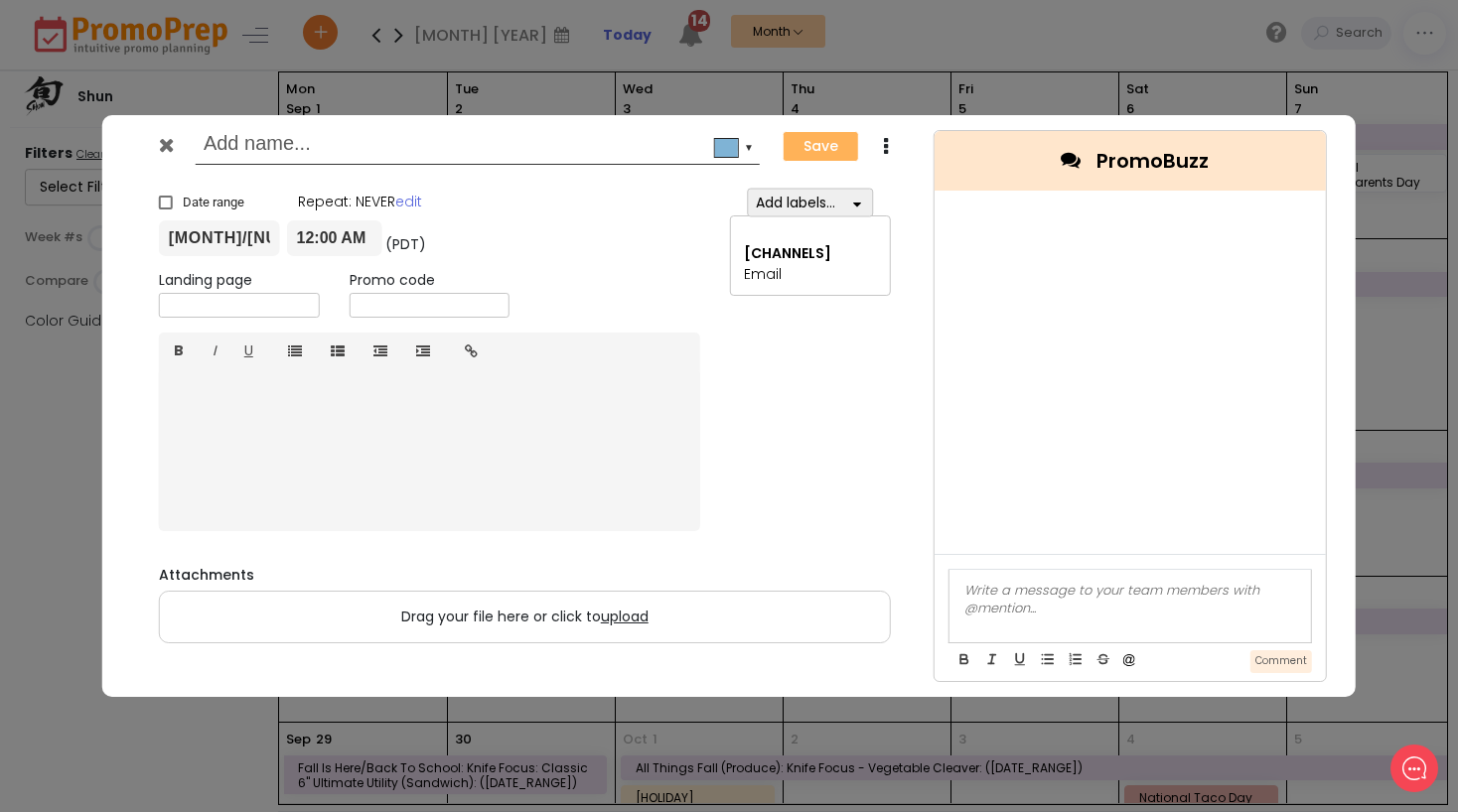 click at bounding box center [474, 146] 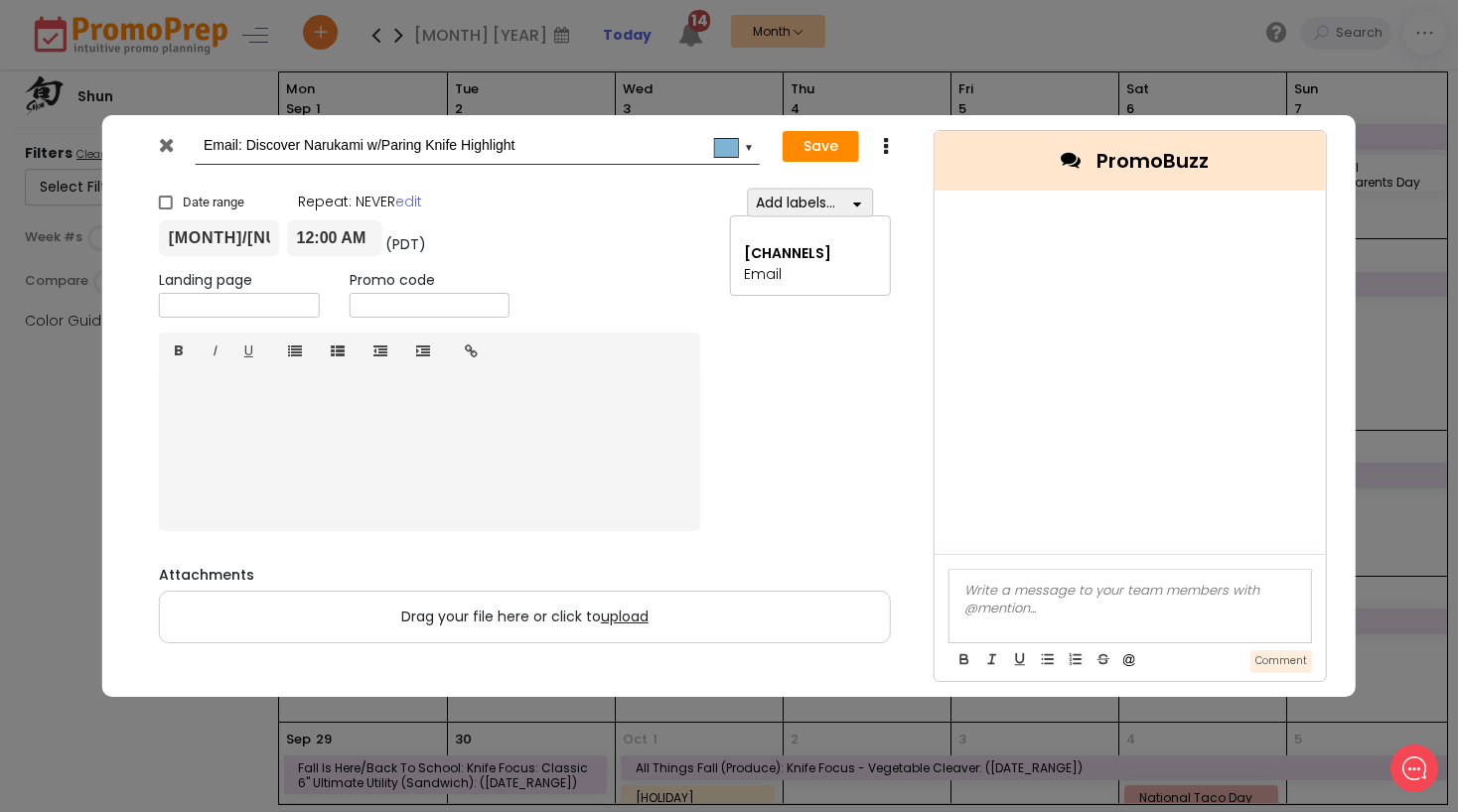 type on "Email: Discover Narukami w/Paring Knife Highlight" 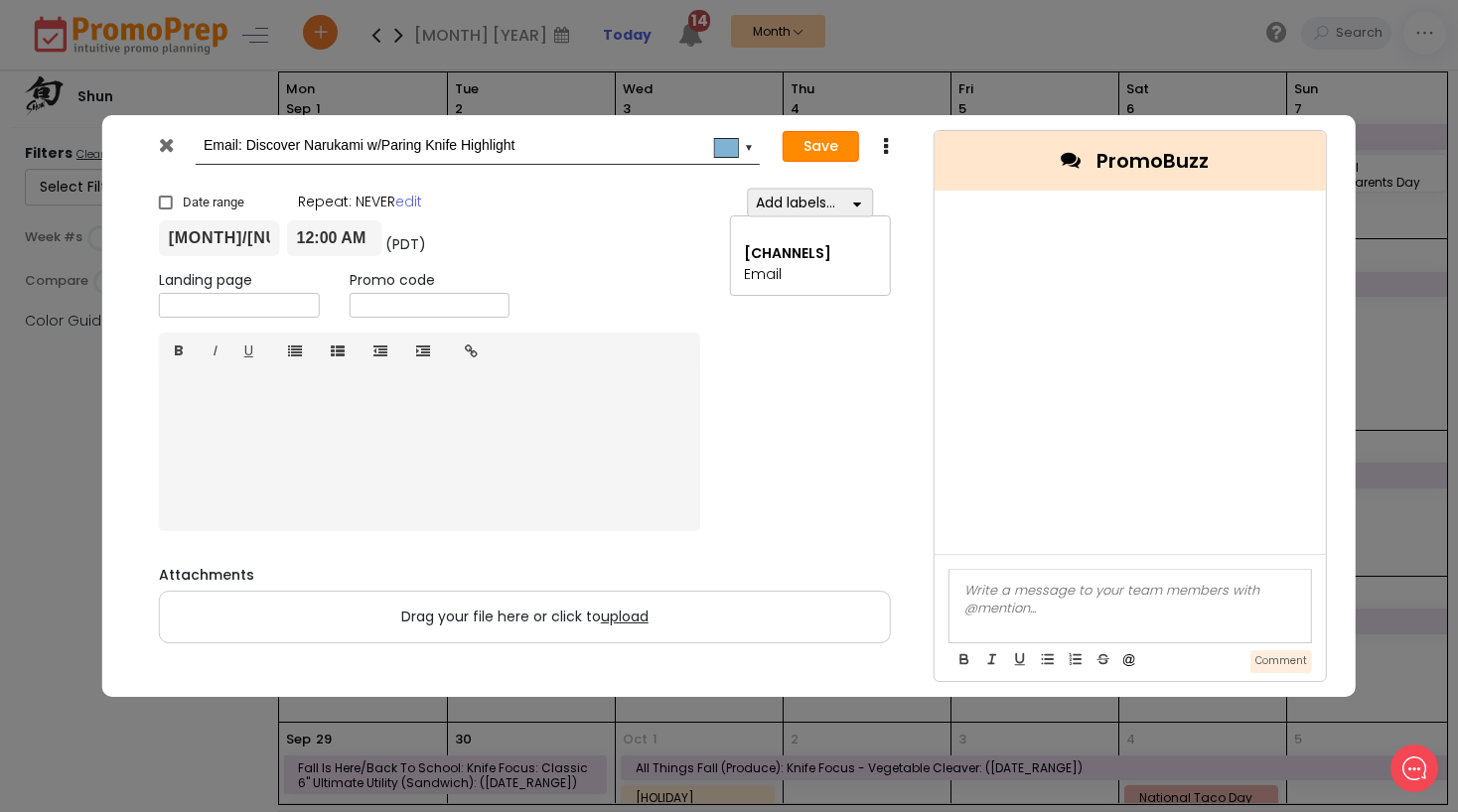 click on "Save" at bounding box center [820, 147] 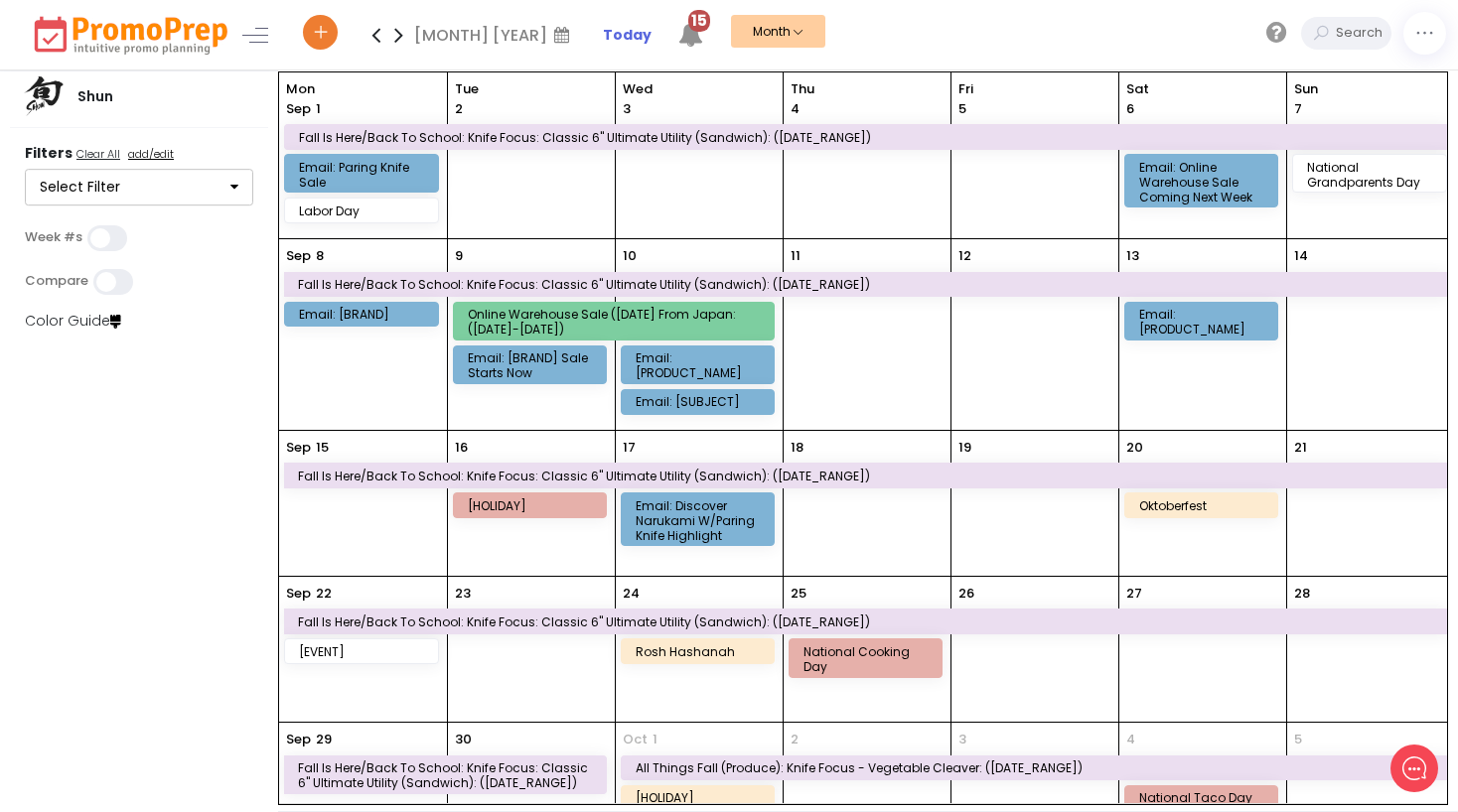 click on "21" at bounding box center (1371, 503) 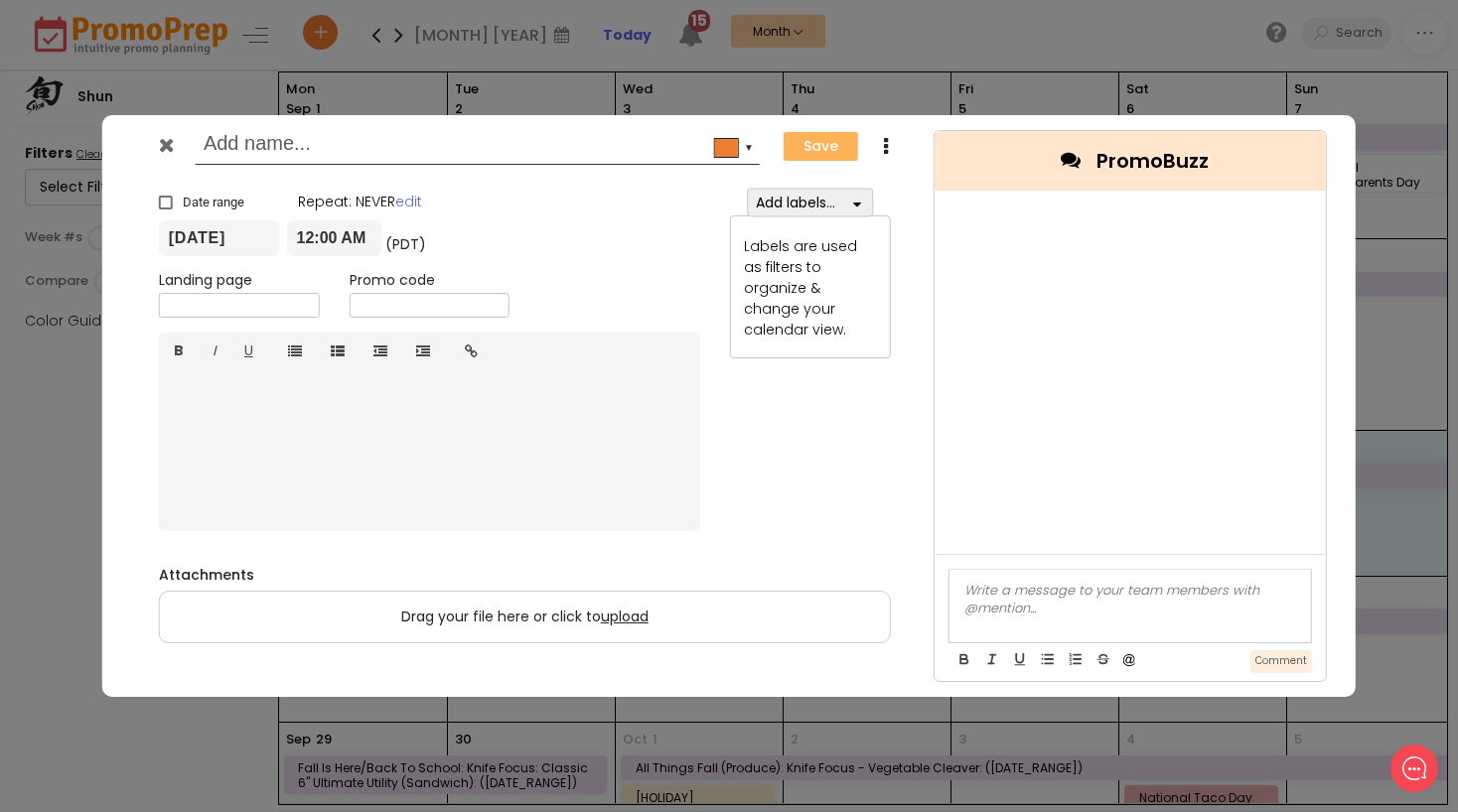 click at bounding box center [856, 203] 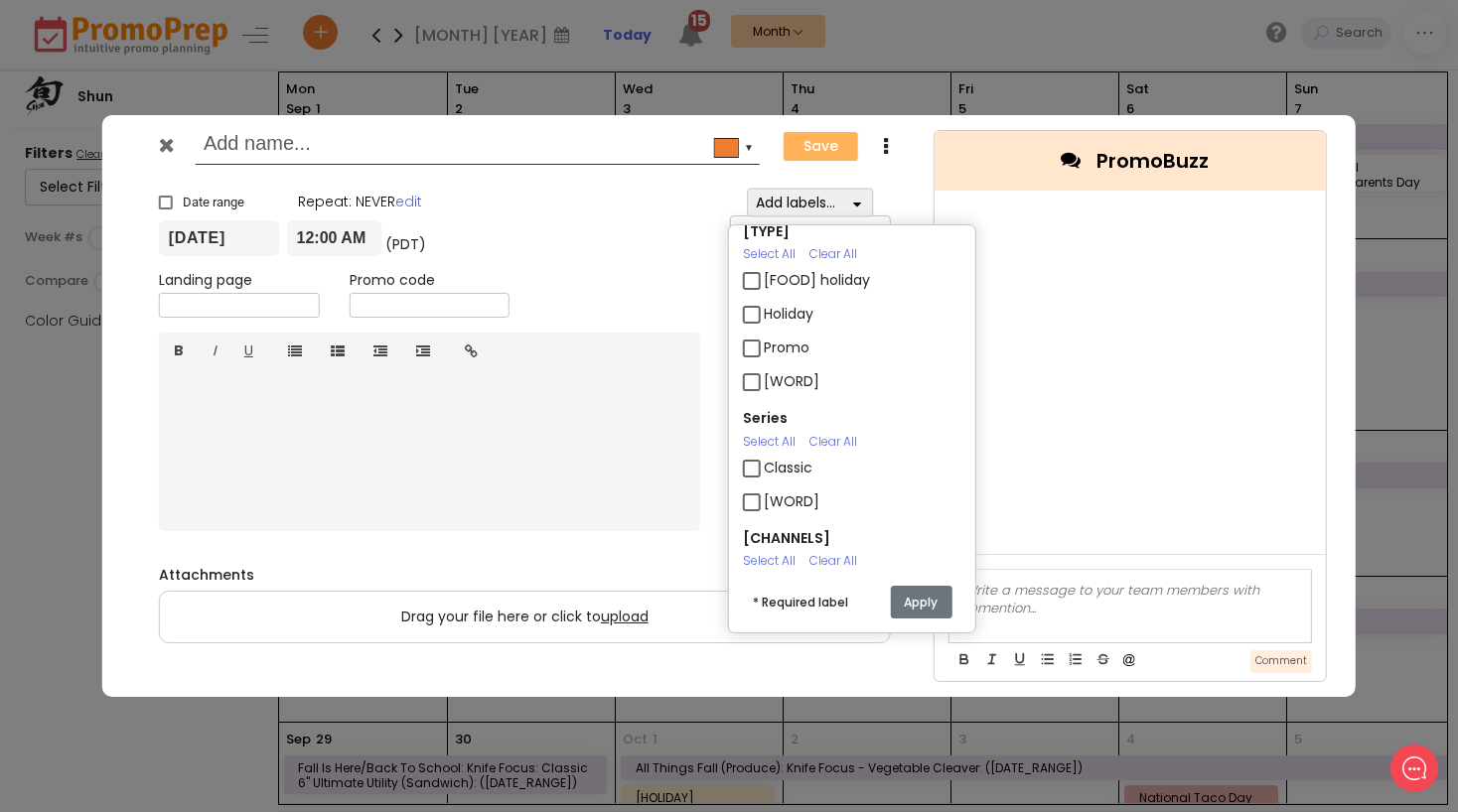 scroll, scrollTop: 99, scrollLeft: 0, axis: vertical 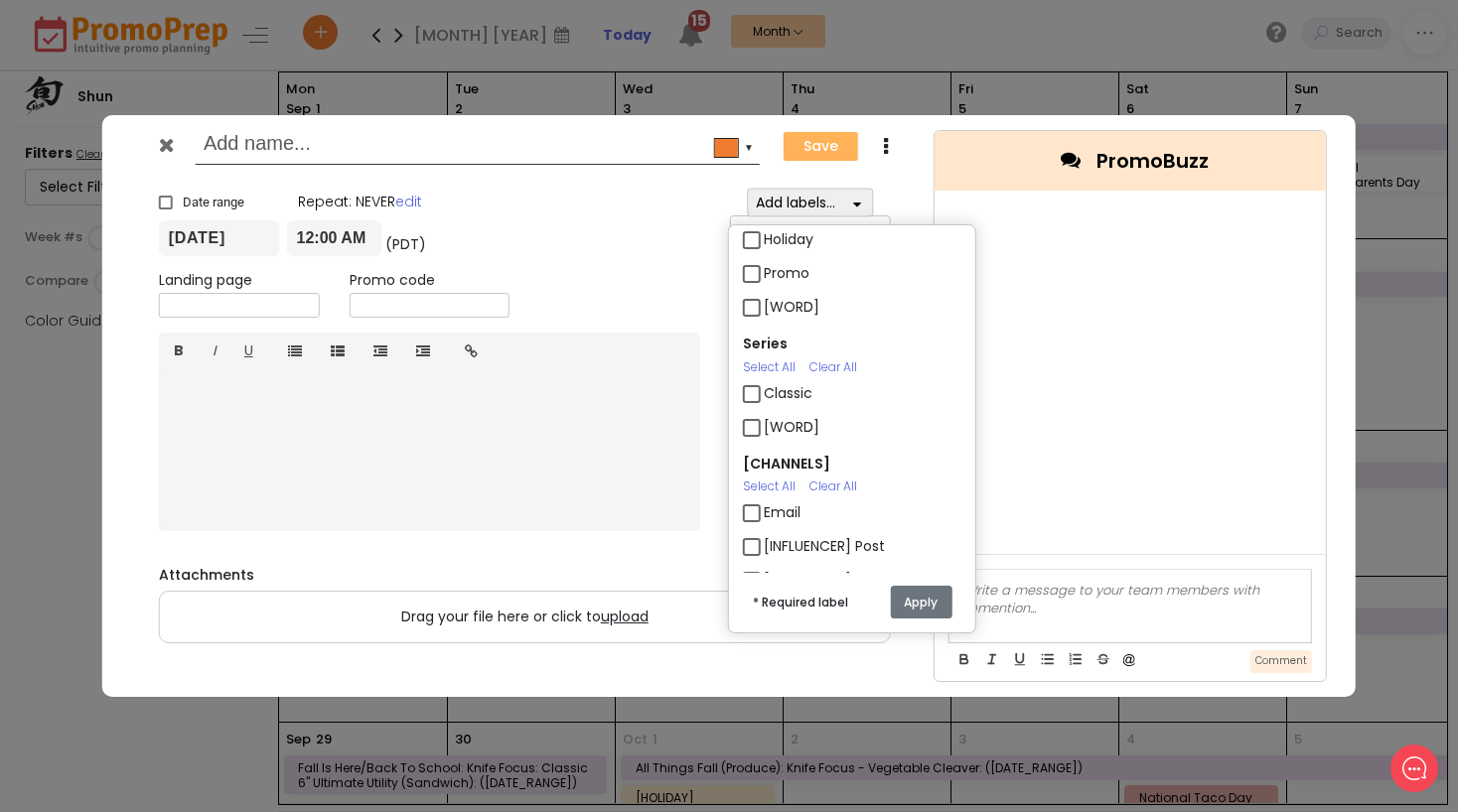 click on "Email" at bounding box center [782, 512] 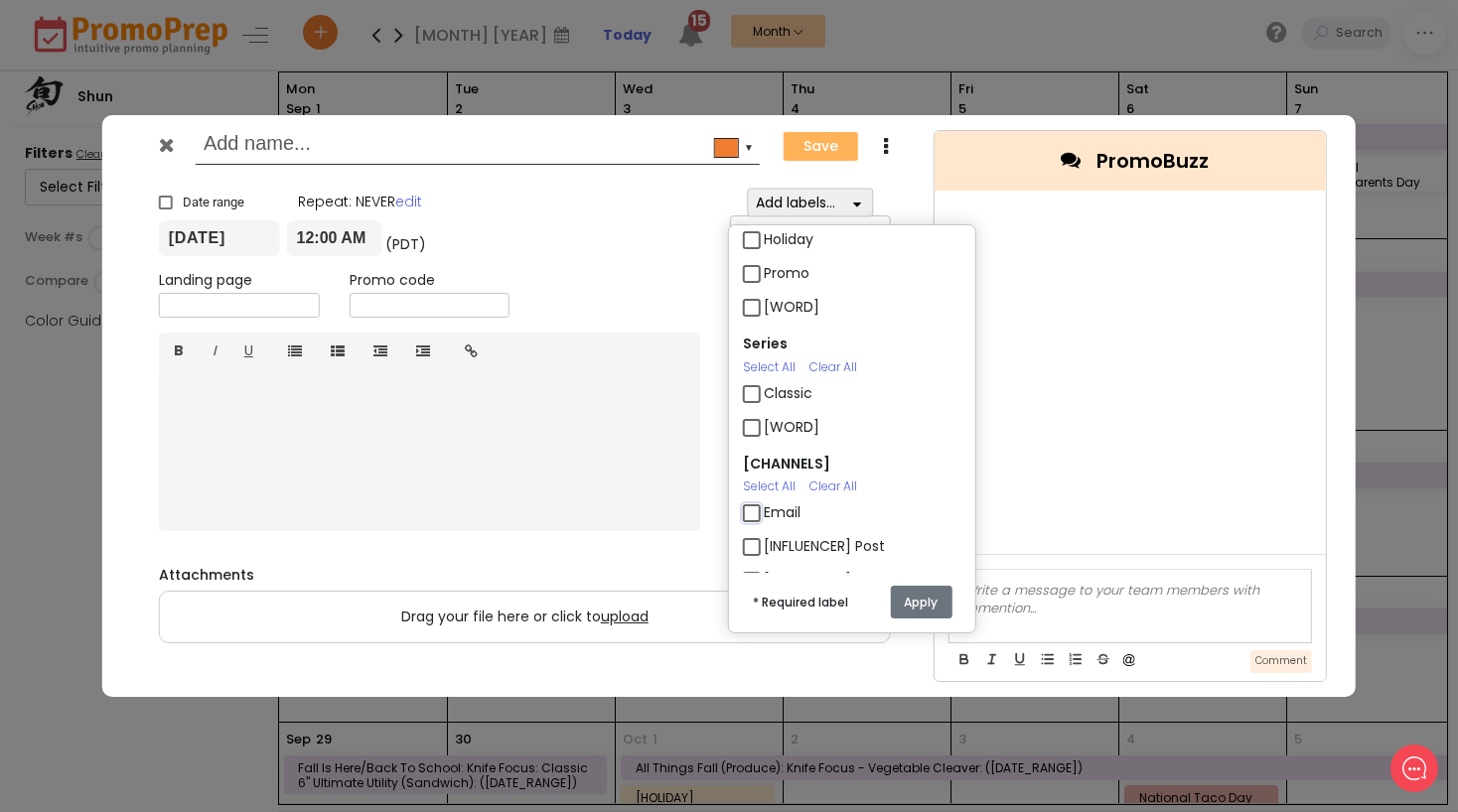 click on "Email" at bounding box center [770, 504] 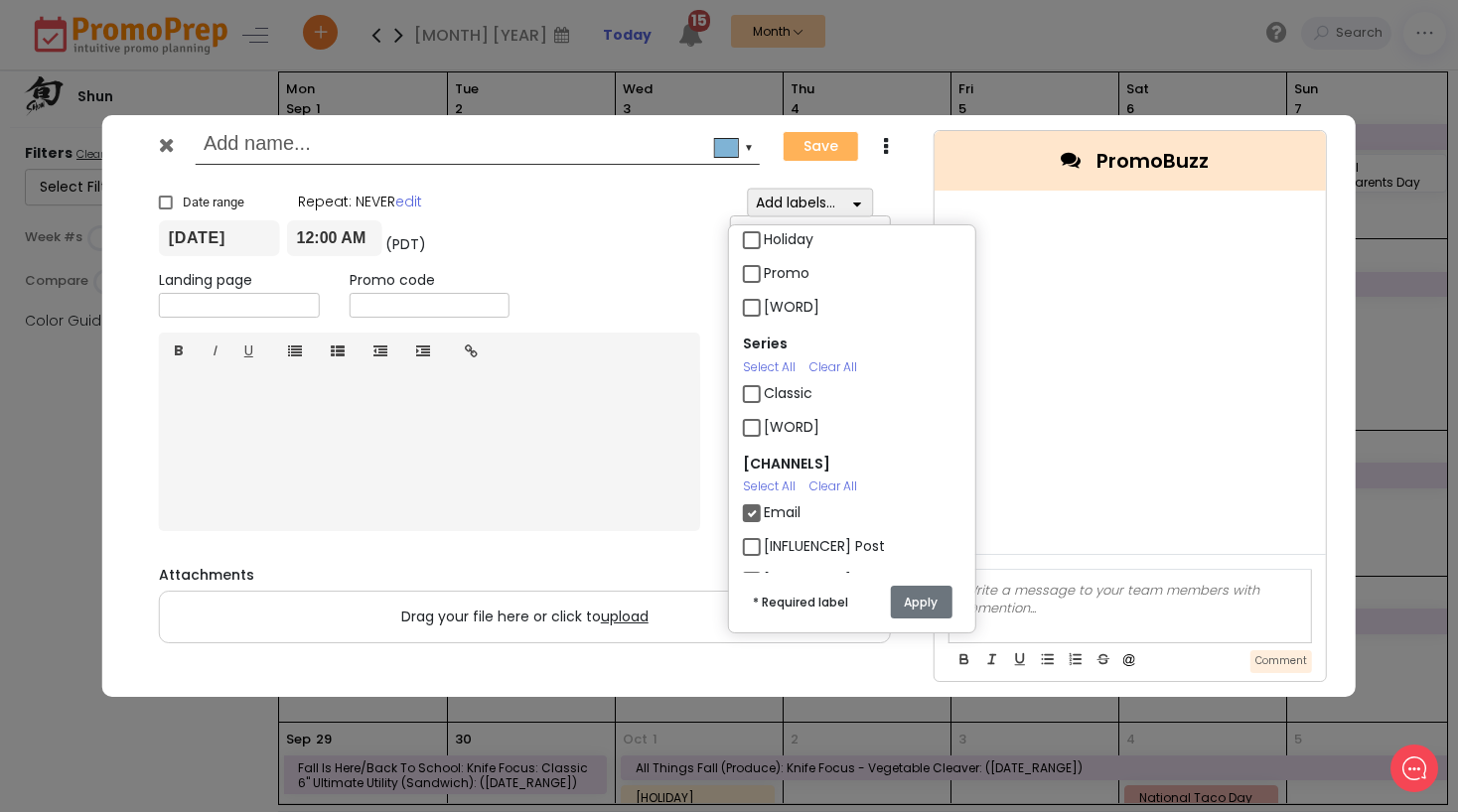 click on "Apply" at bounding box center [921, 602] 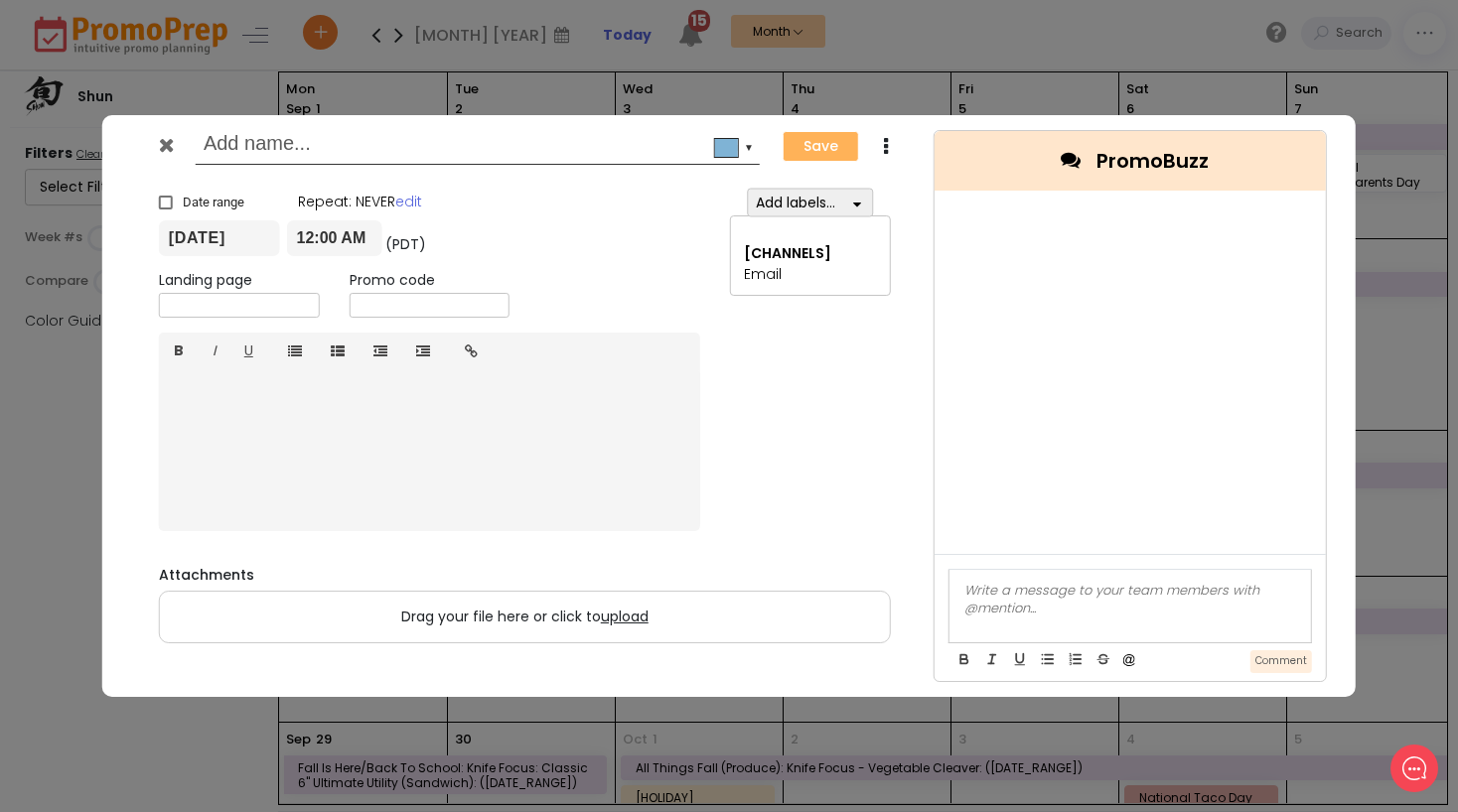 click at bounding box center [474, 146] 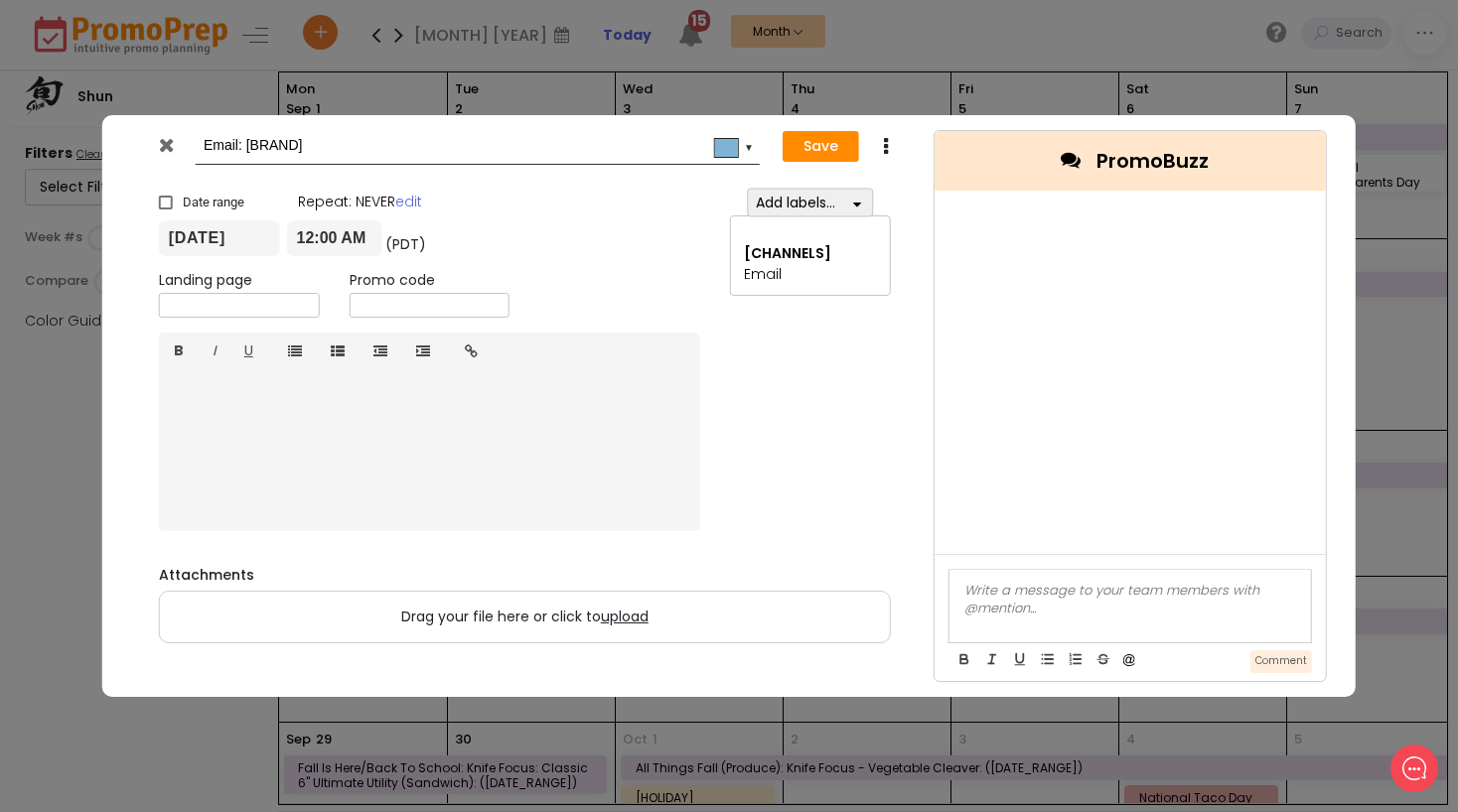 type on "Email: [BRAND]" 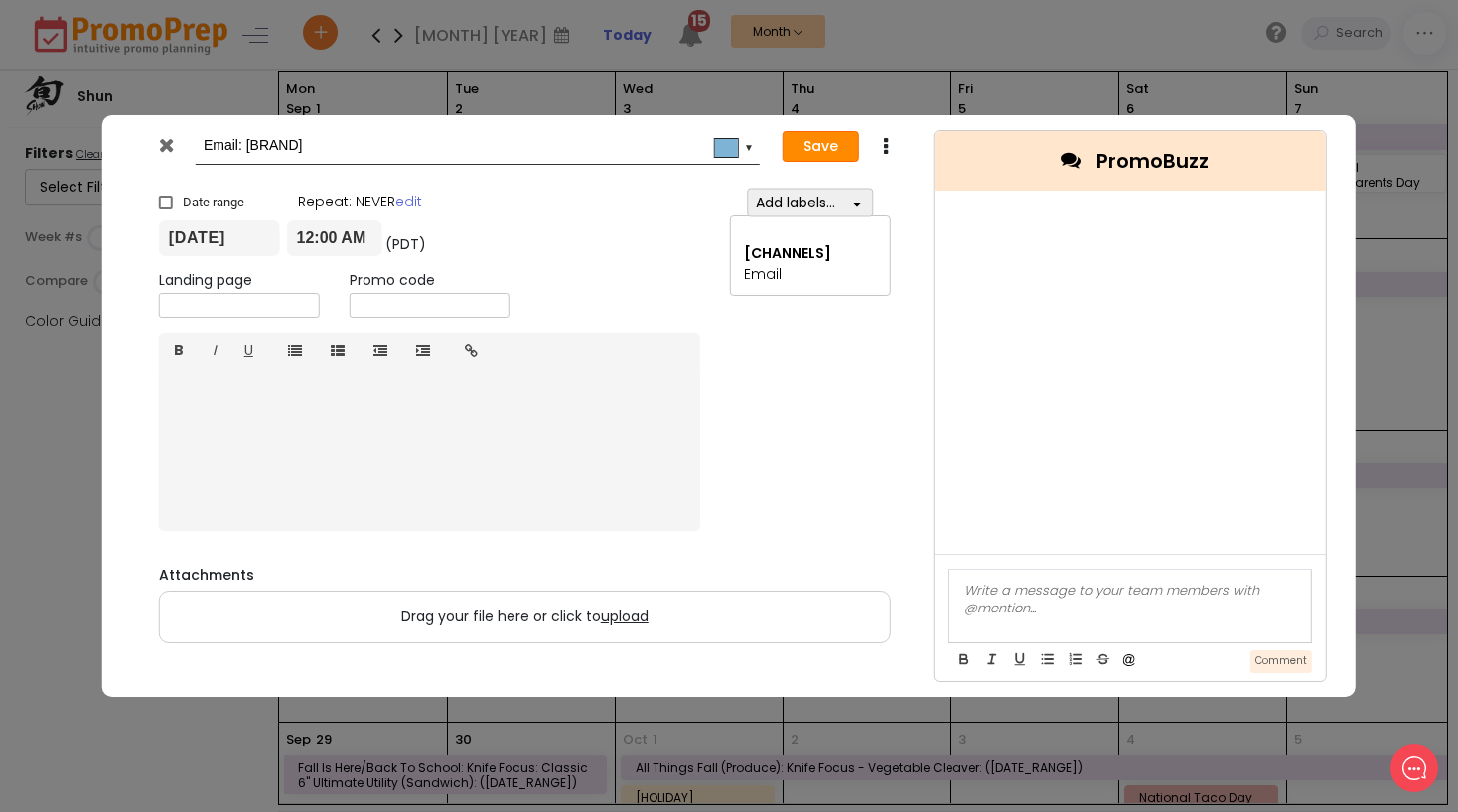 click on "Save" at bounding box center [820, 147] 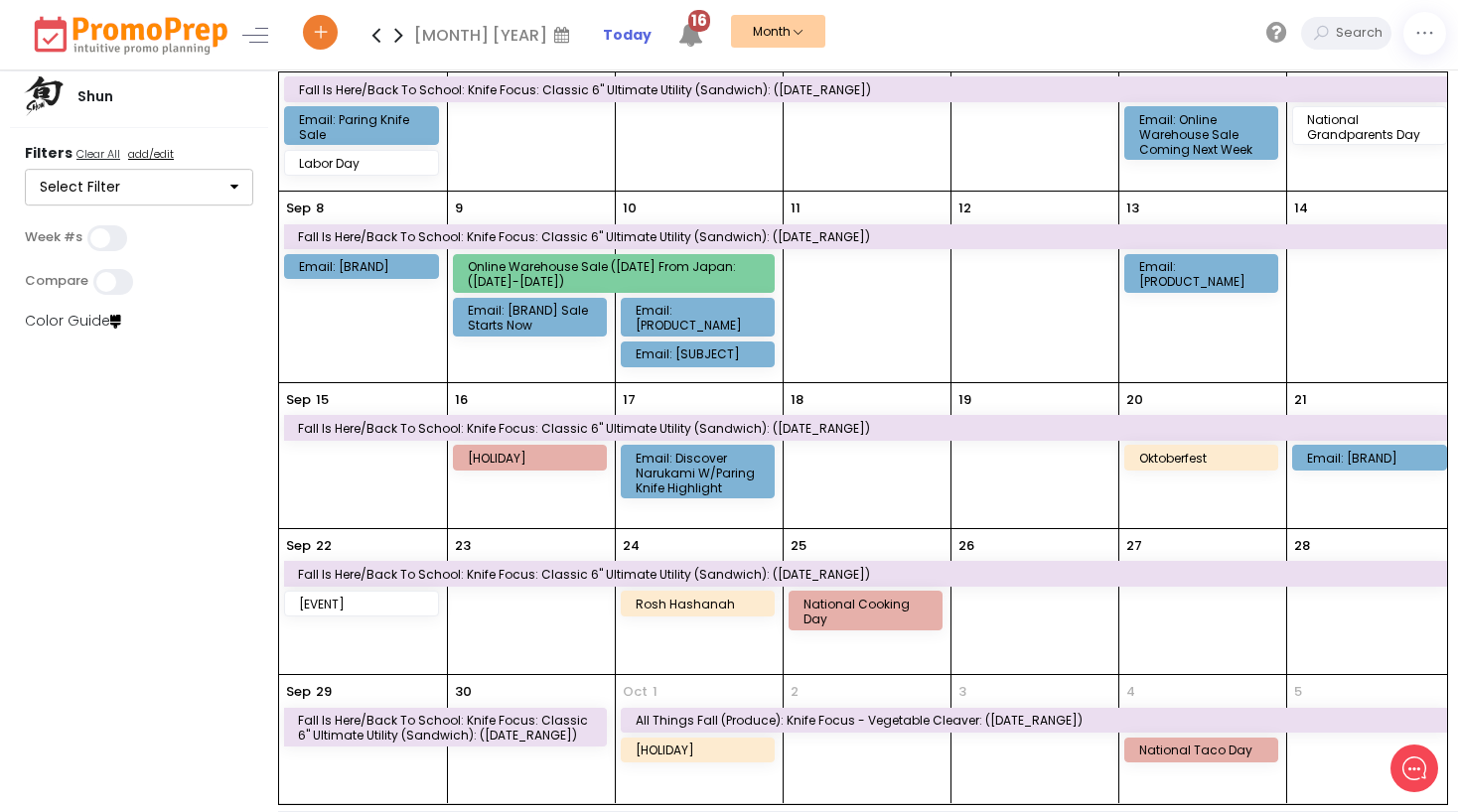 scroll, scrollTop: 99, scrollLeft: 0, axis: vertical 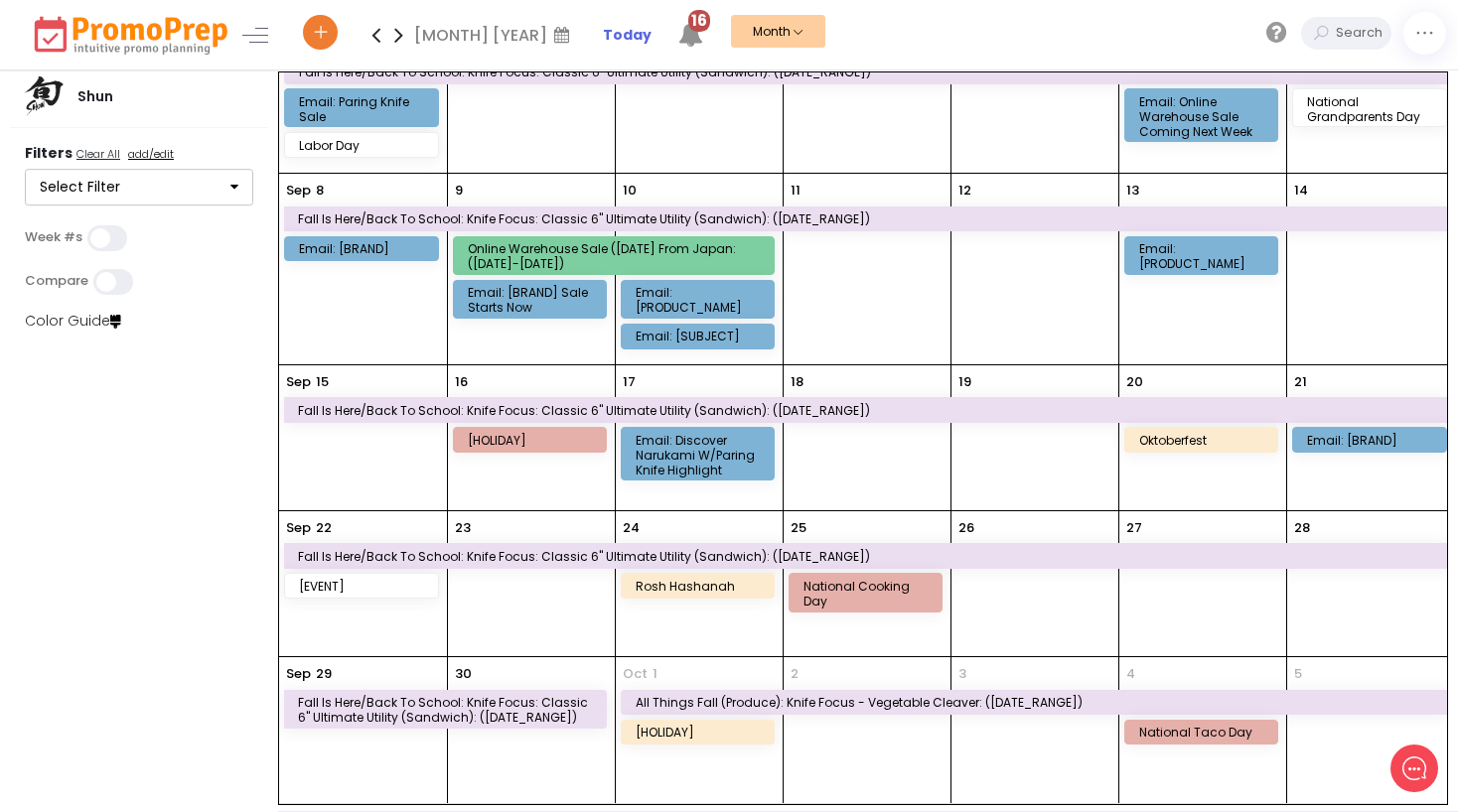 click on "23" at bounding box center [531, 584] 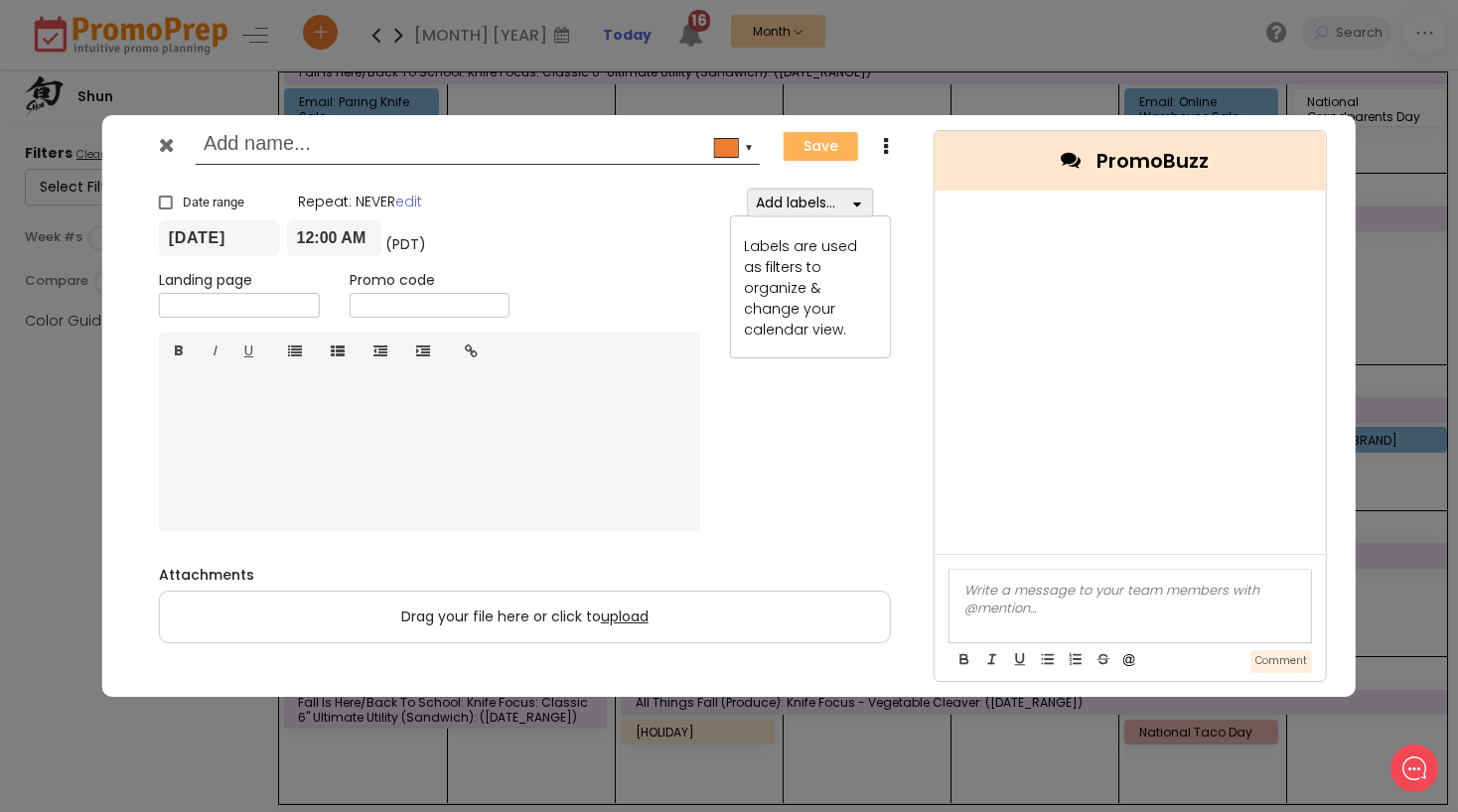 click on "Add labels..." at bounding box center [809, 203] 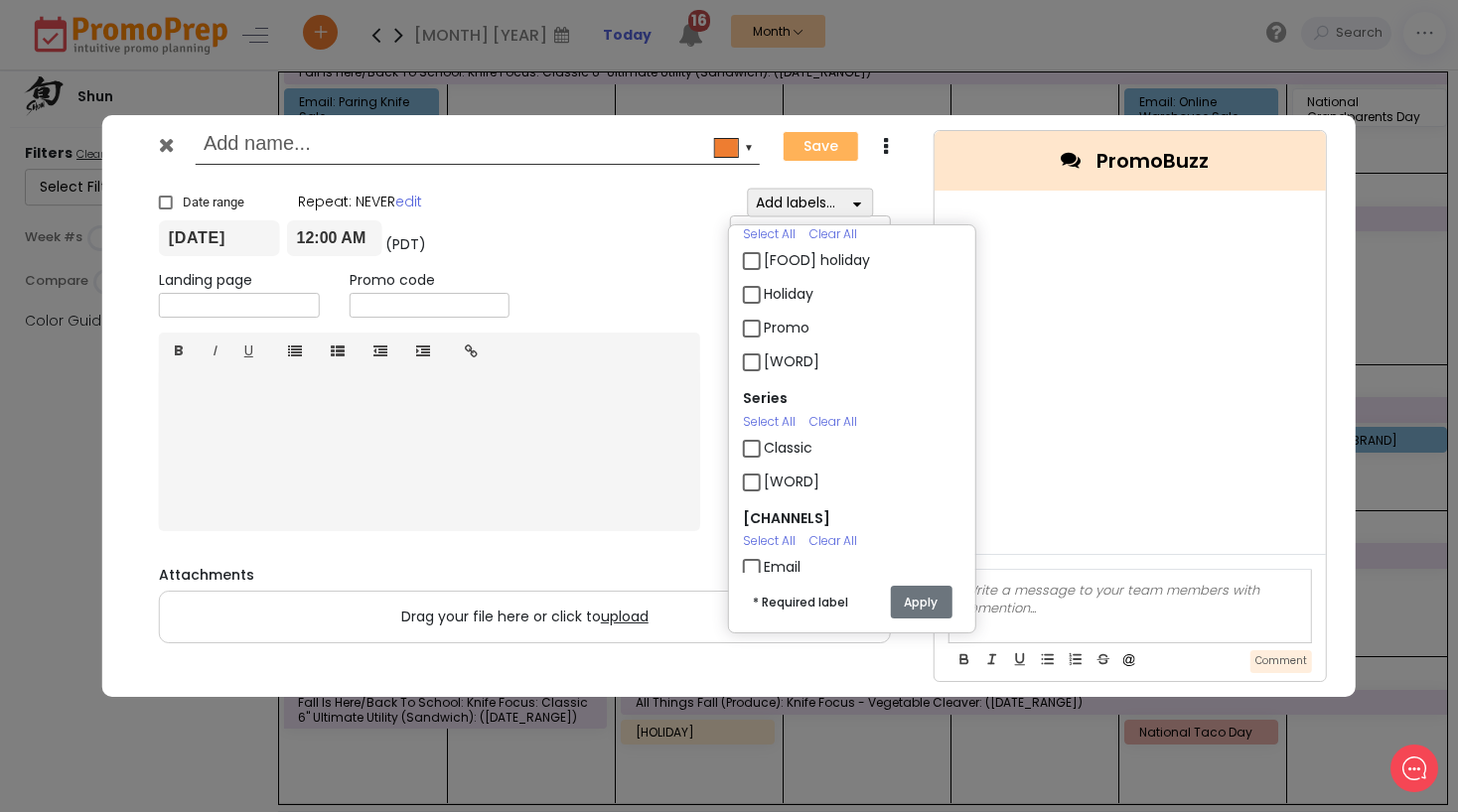 scroll, scrollTop: 99, scrollLeft: 0, axis: vertical 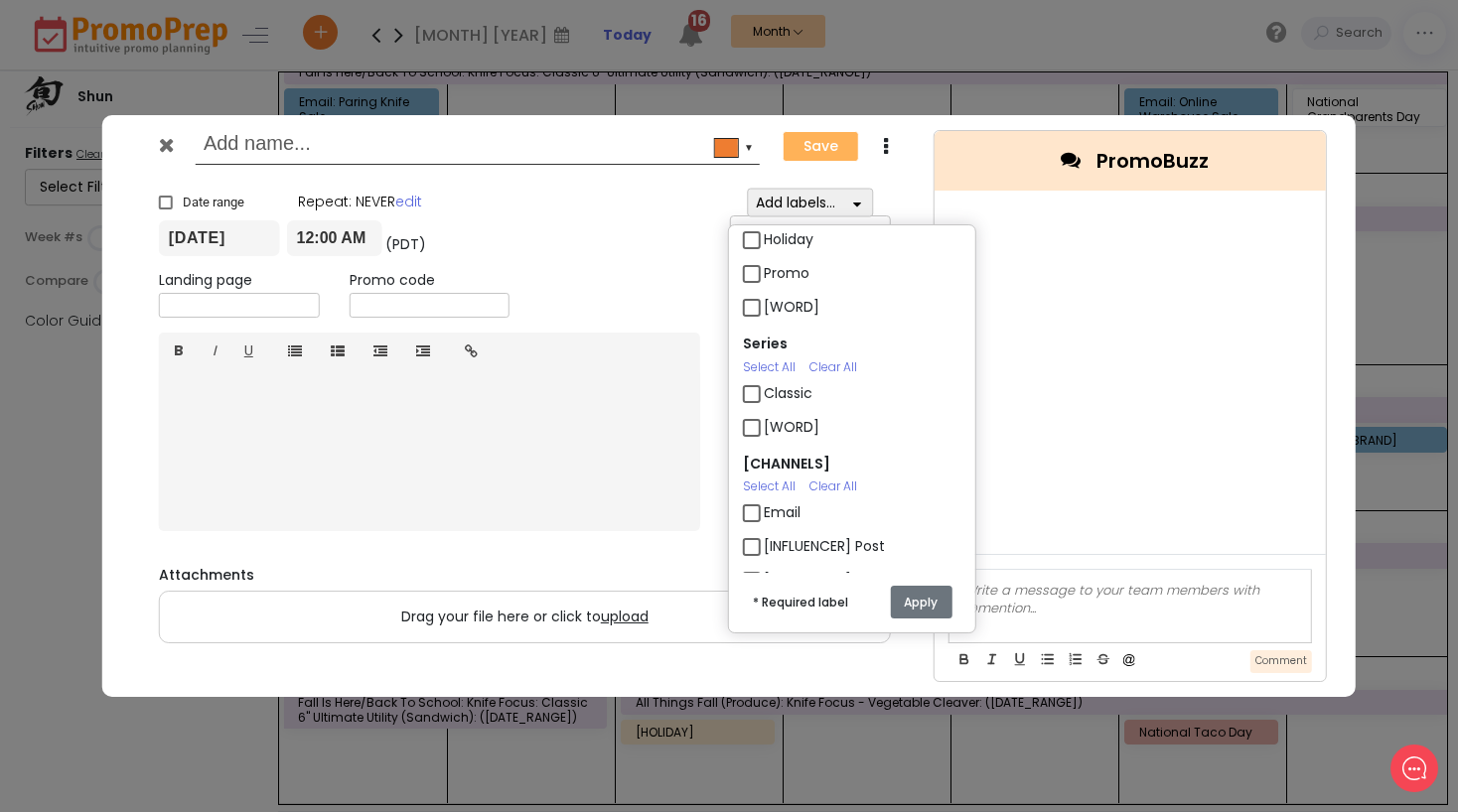 click on "Email" at bounding box center (782, 512) 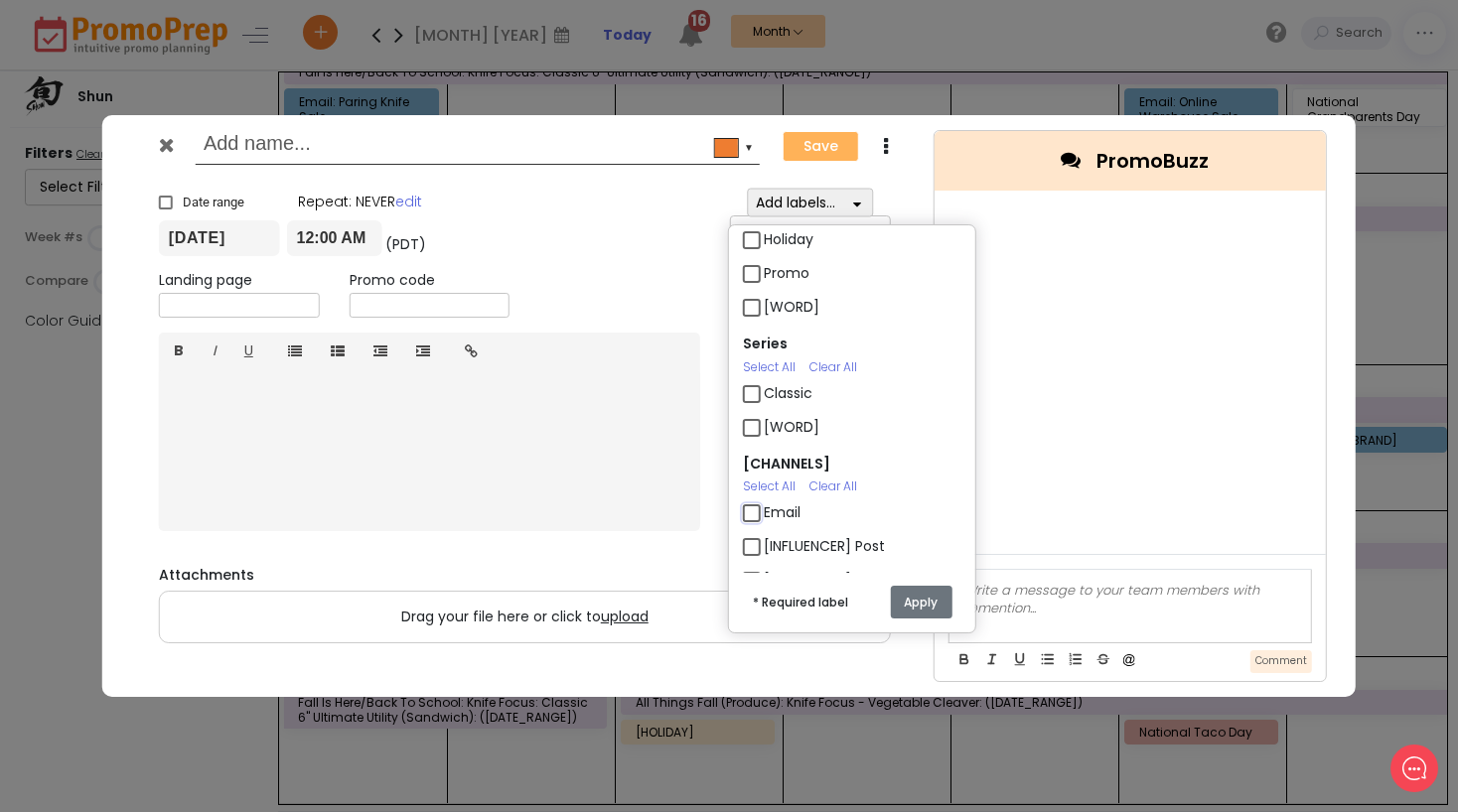 click on "Email" at bounding box center [770, 504] 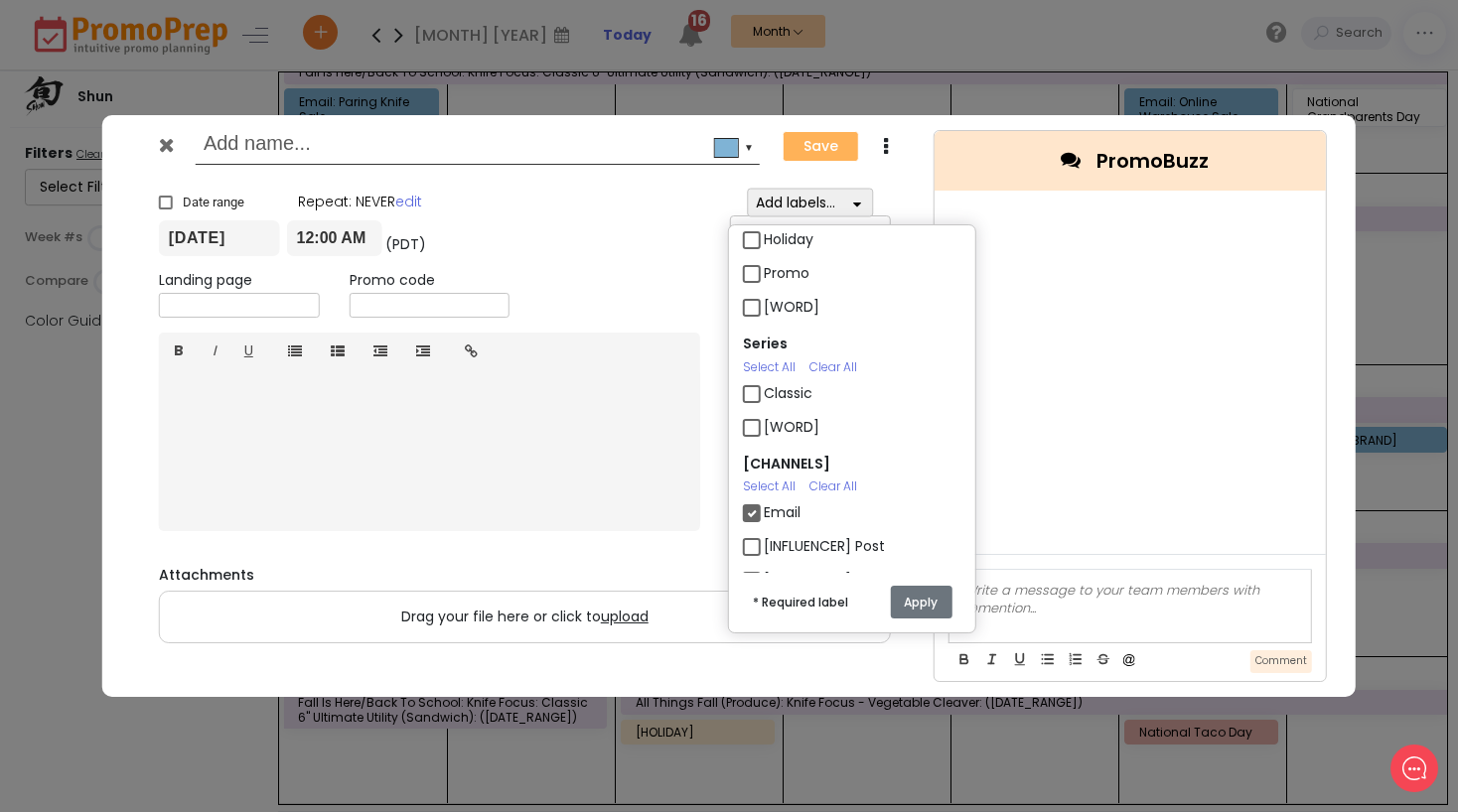 click at bounding box center [474, 146] 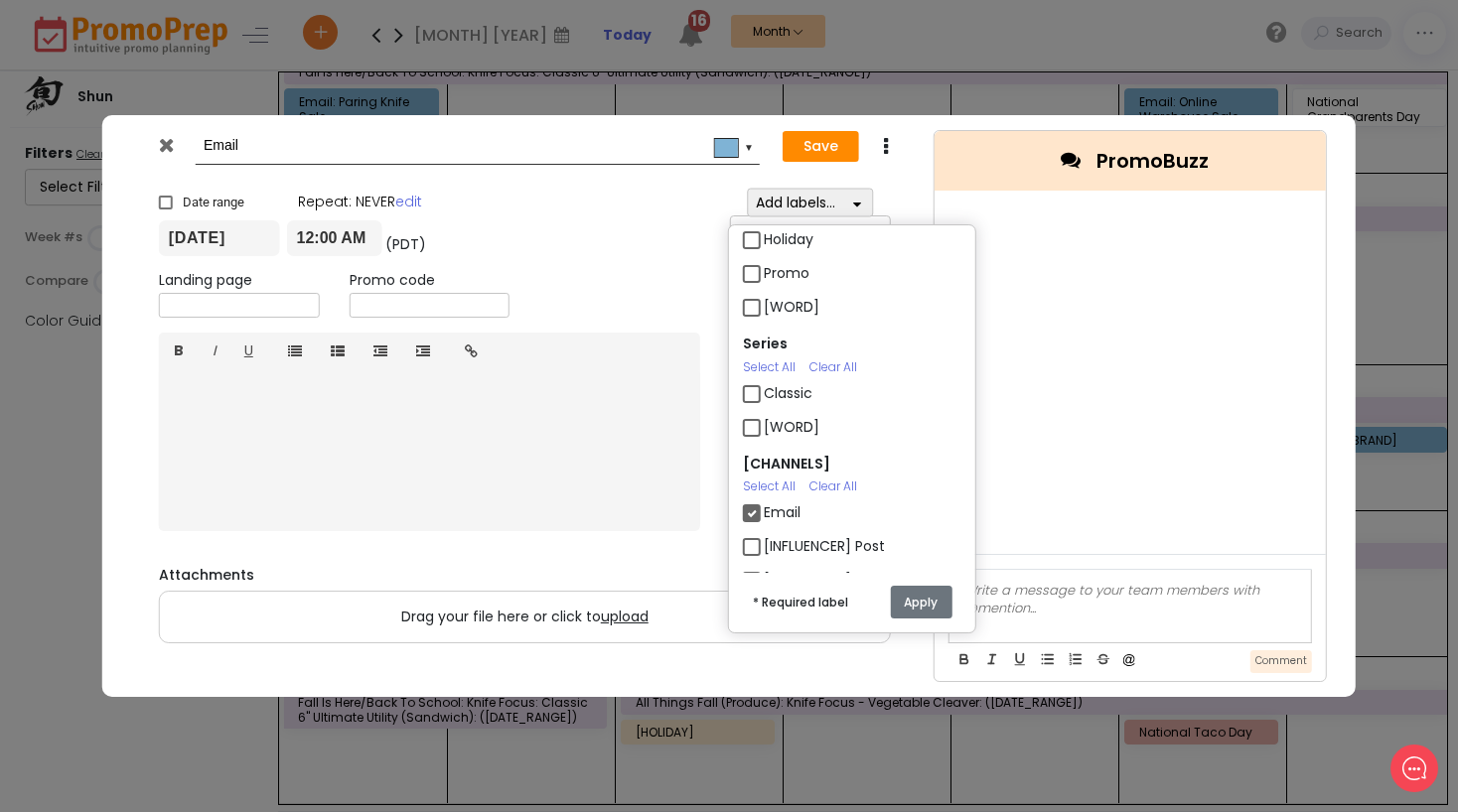 click on "Apply" at bounding box center (921, 602) 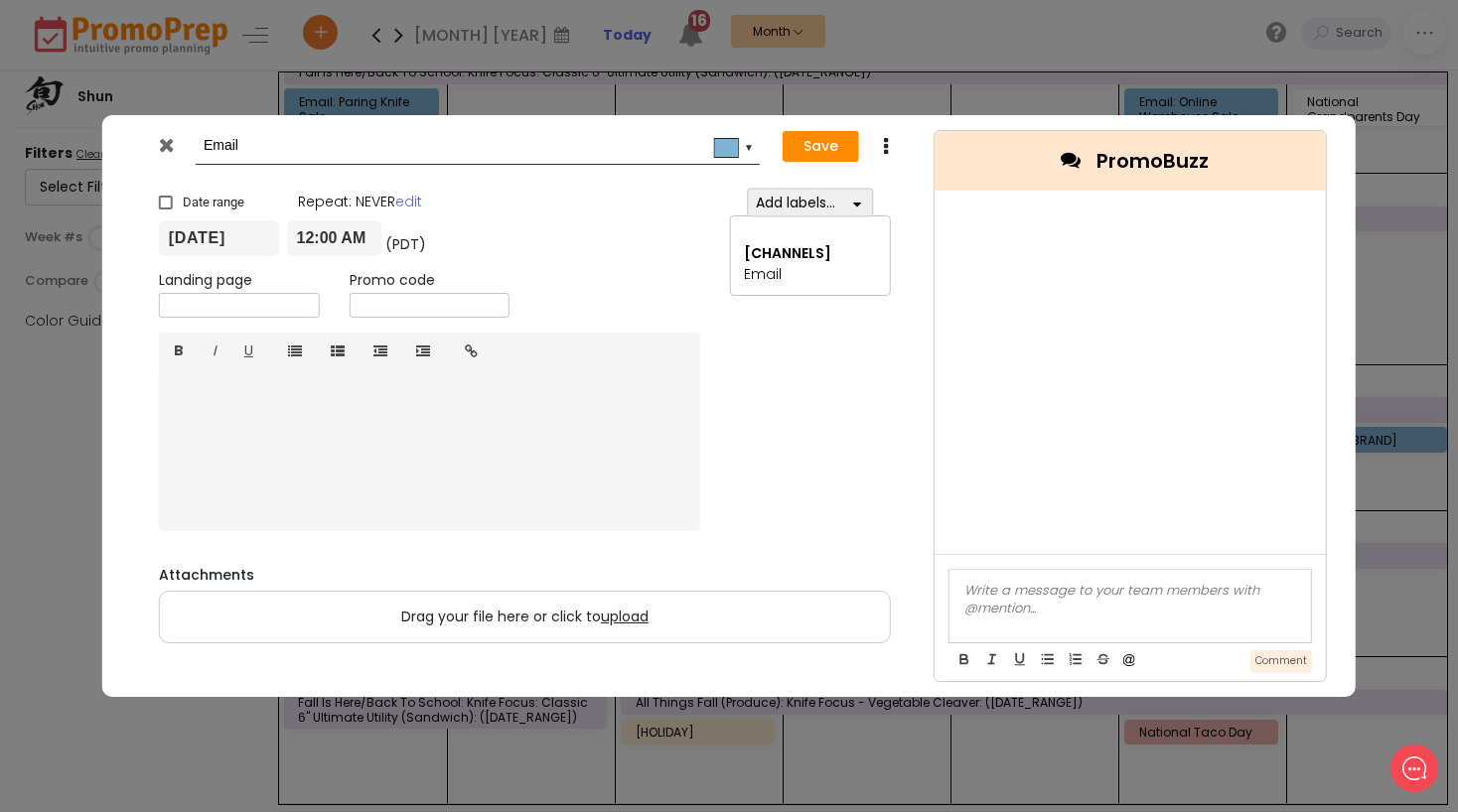 click on "Email" at bounding box center (474, 146) 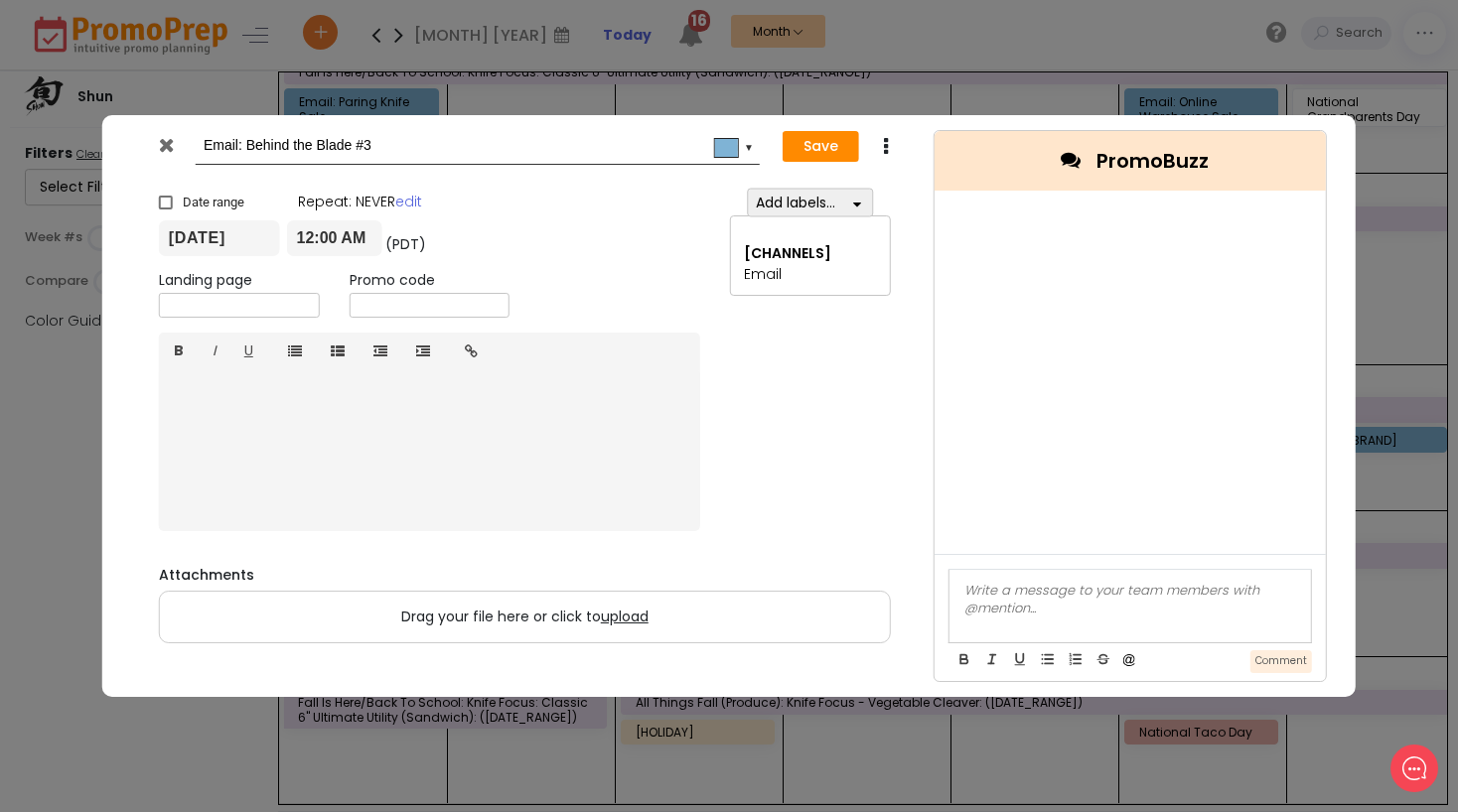 type on "Email: Behind the Blade #3" 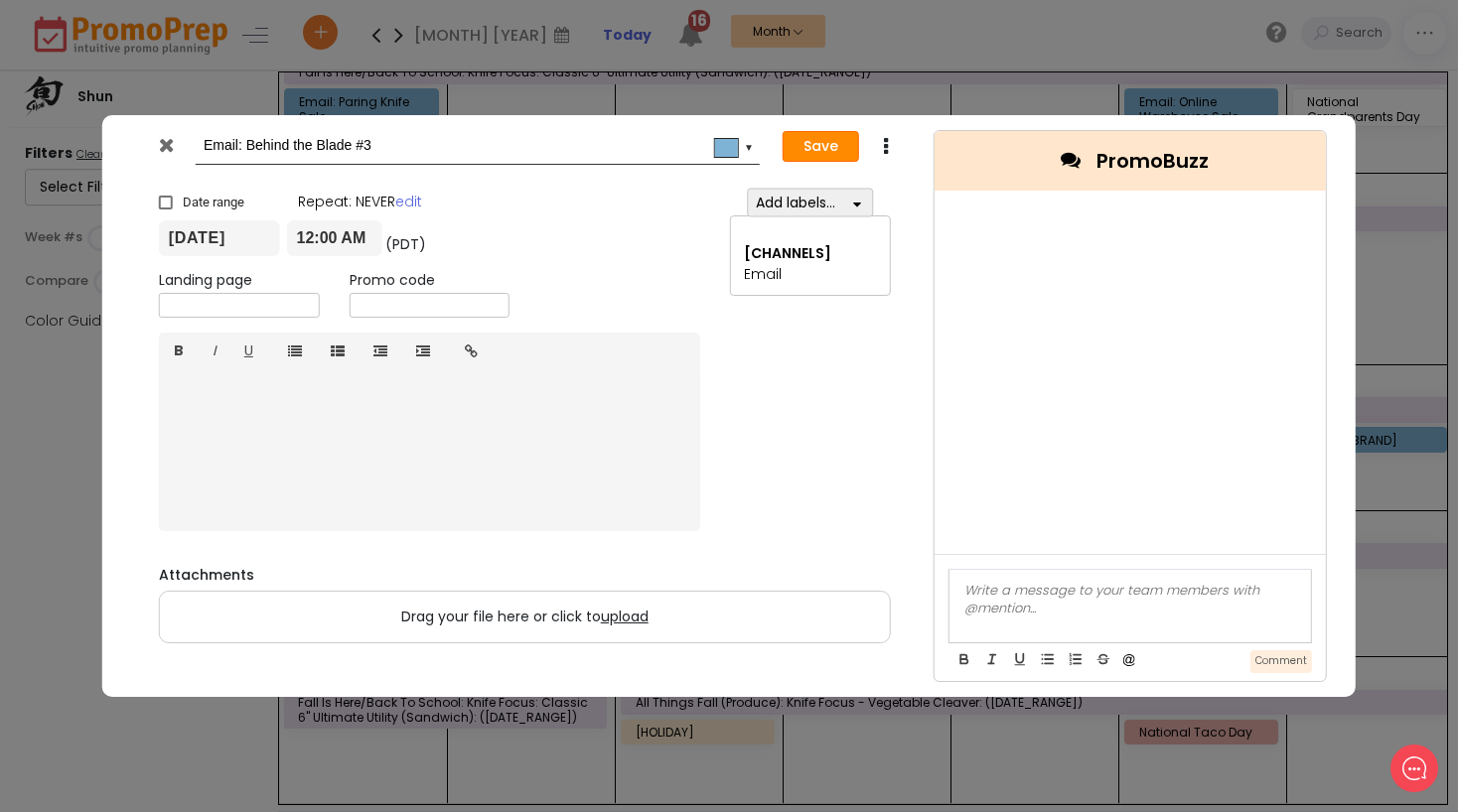 click on "Save" at bounding box center [820, 147] 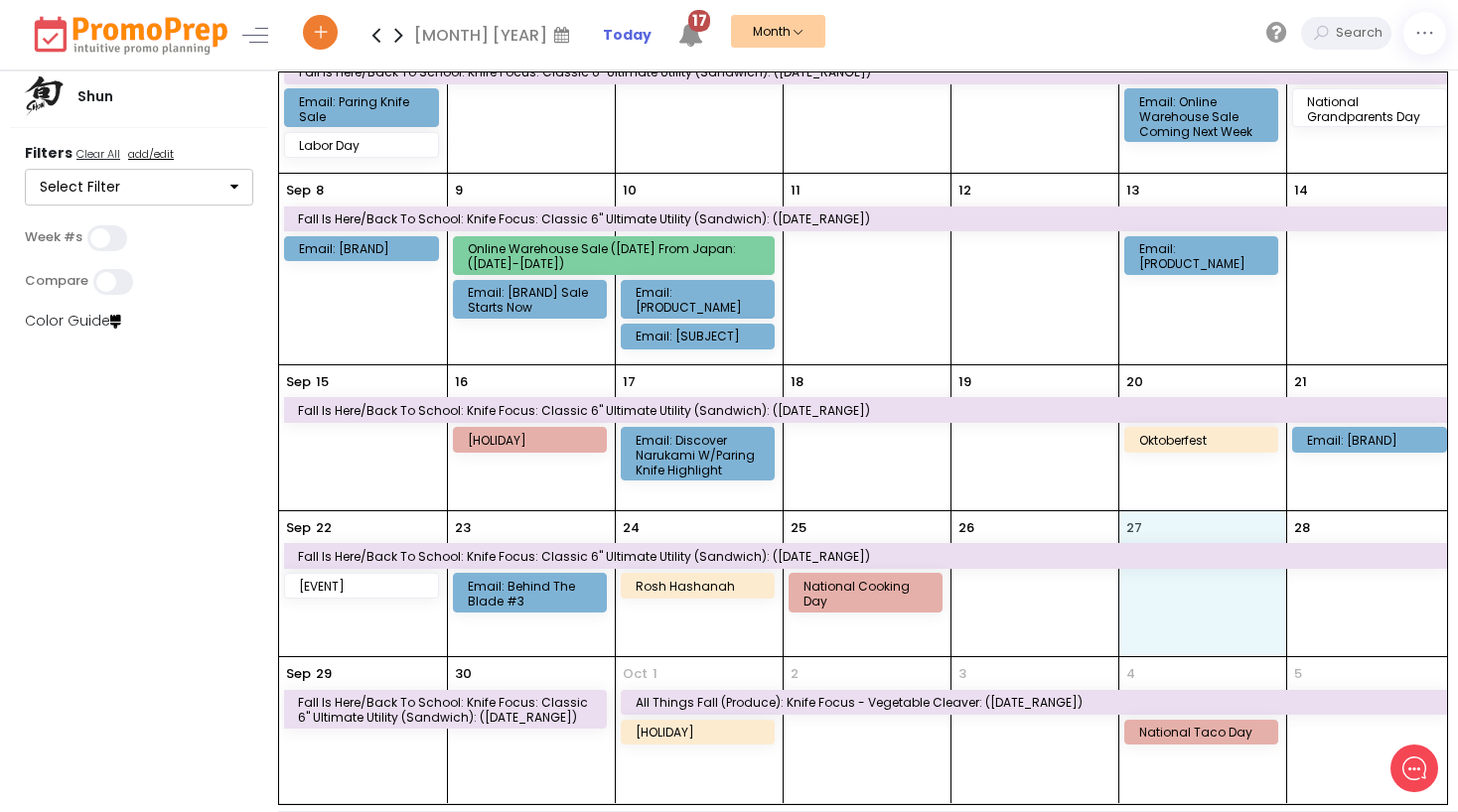 click on "27" at bounding box center [1203, 584] 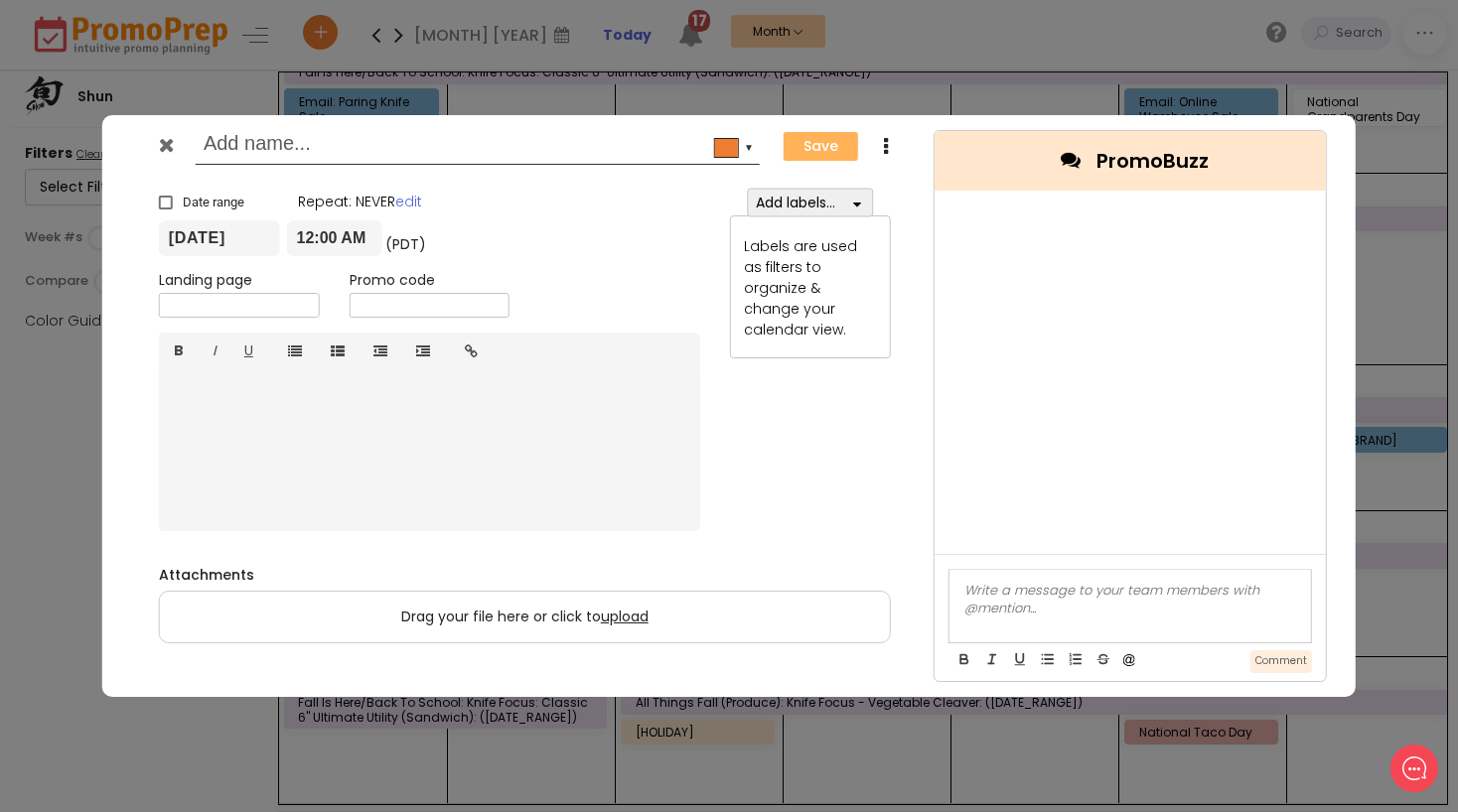 click on "Add labels..." at bounding box center [809, 203] 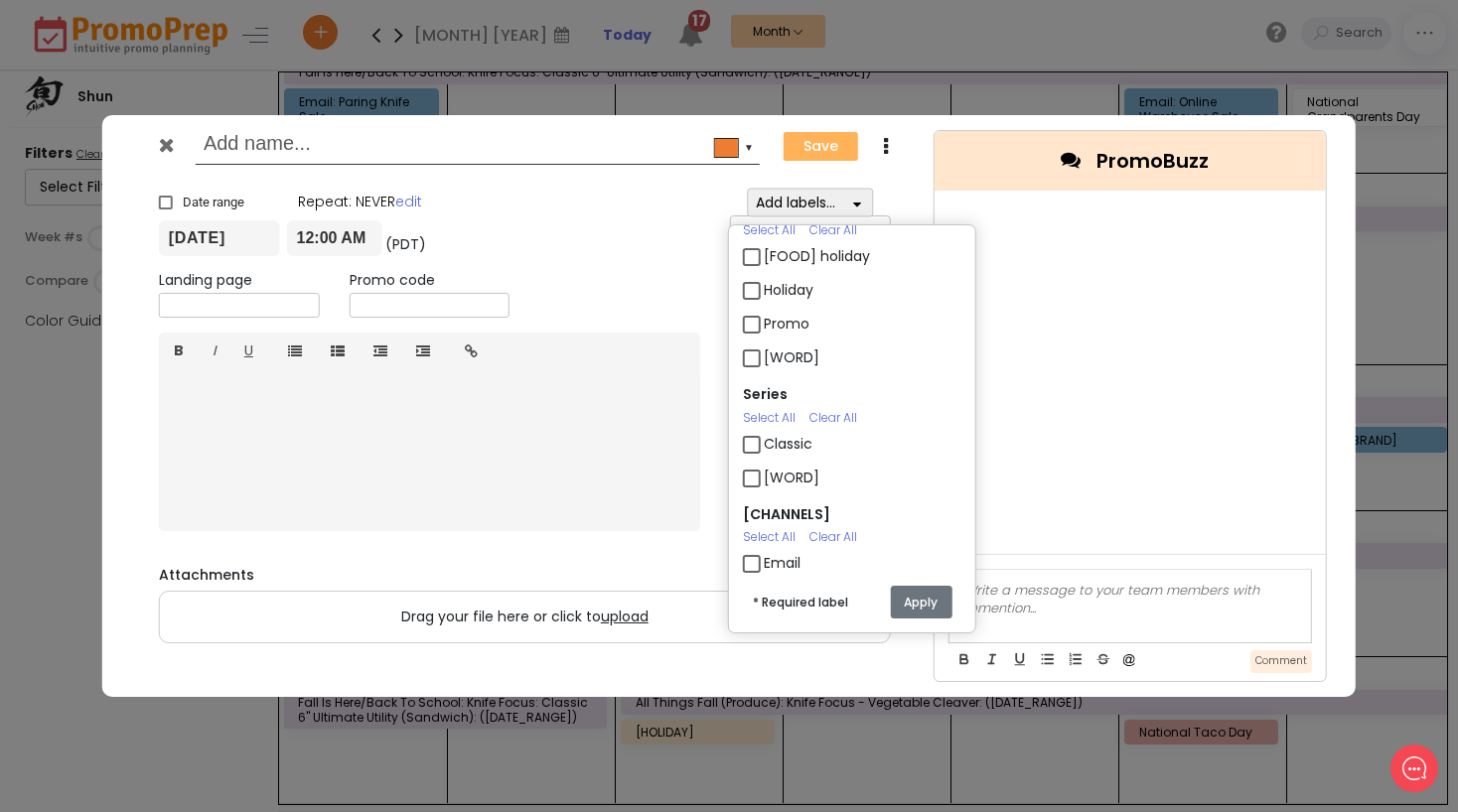 scroll, scrollTop: 167, scrollLeft: 0, axis: vertical 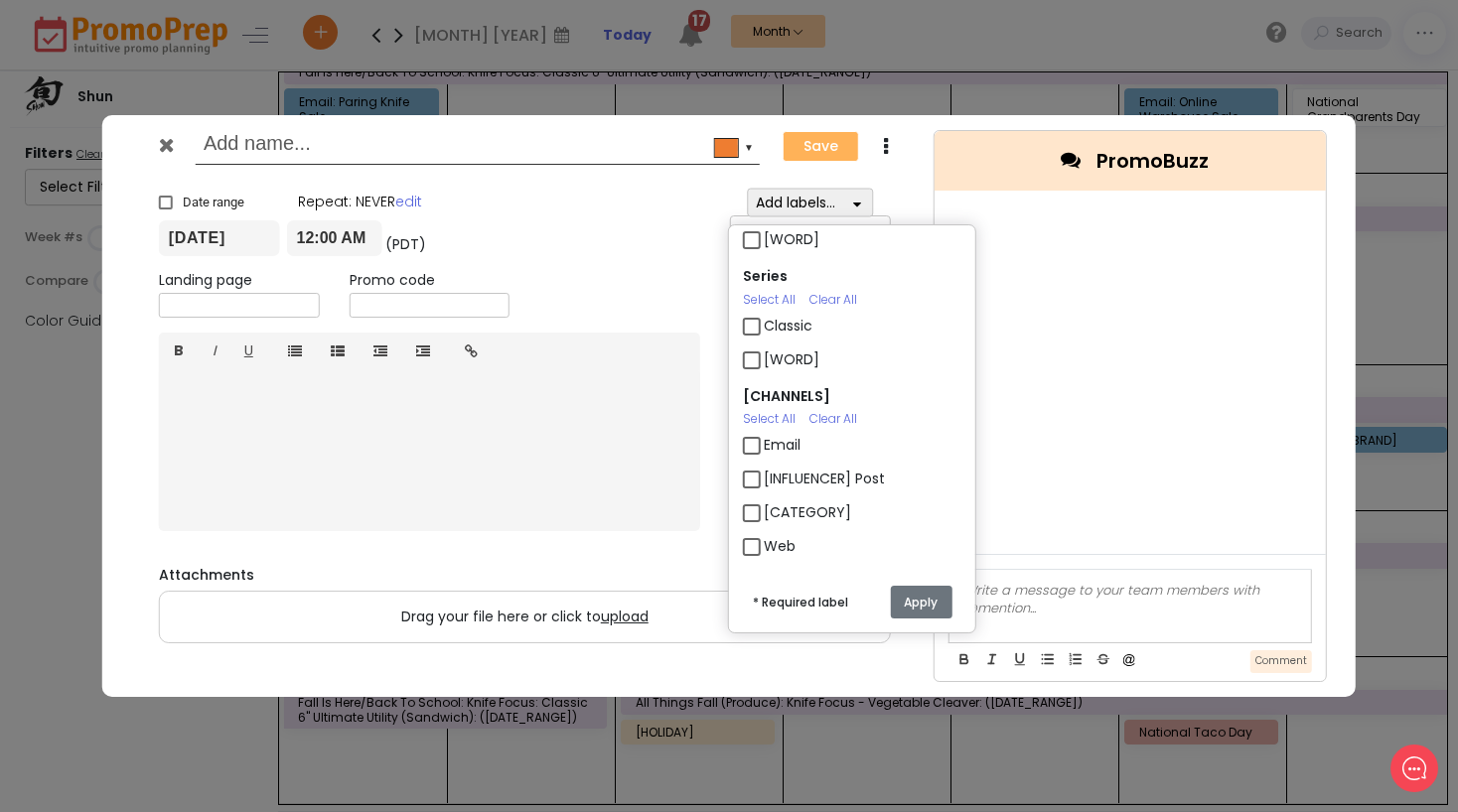click on "Email" at bounding box center [782, 445] 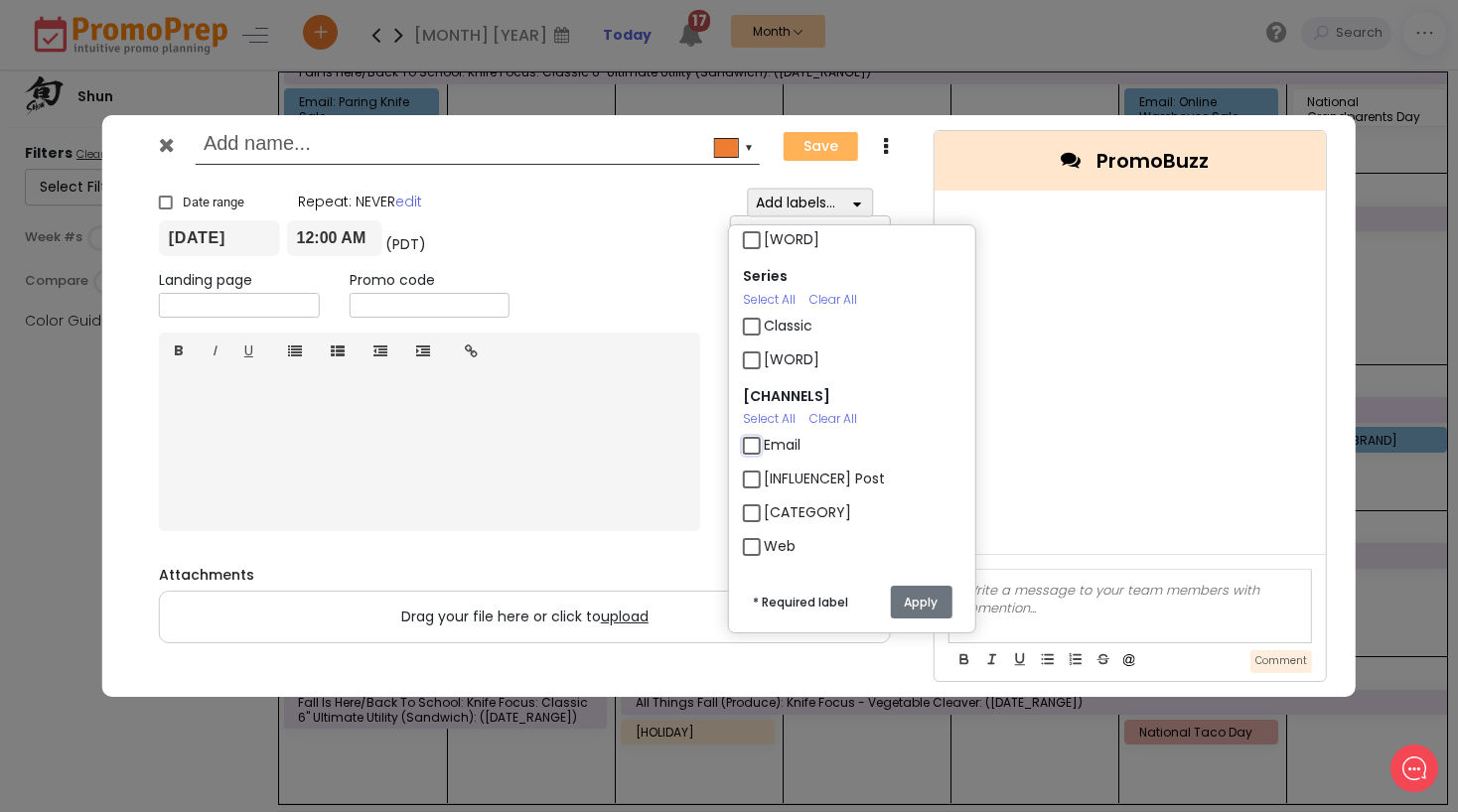 click on "Email" at bounding box center [770, 437] 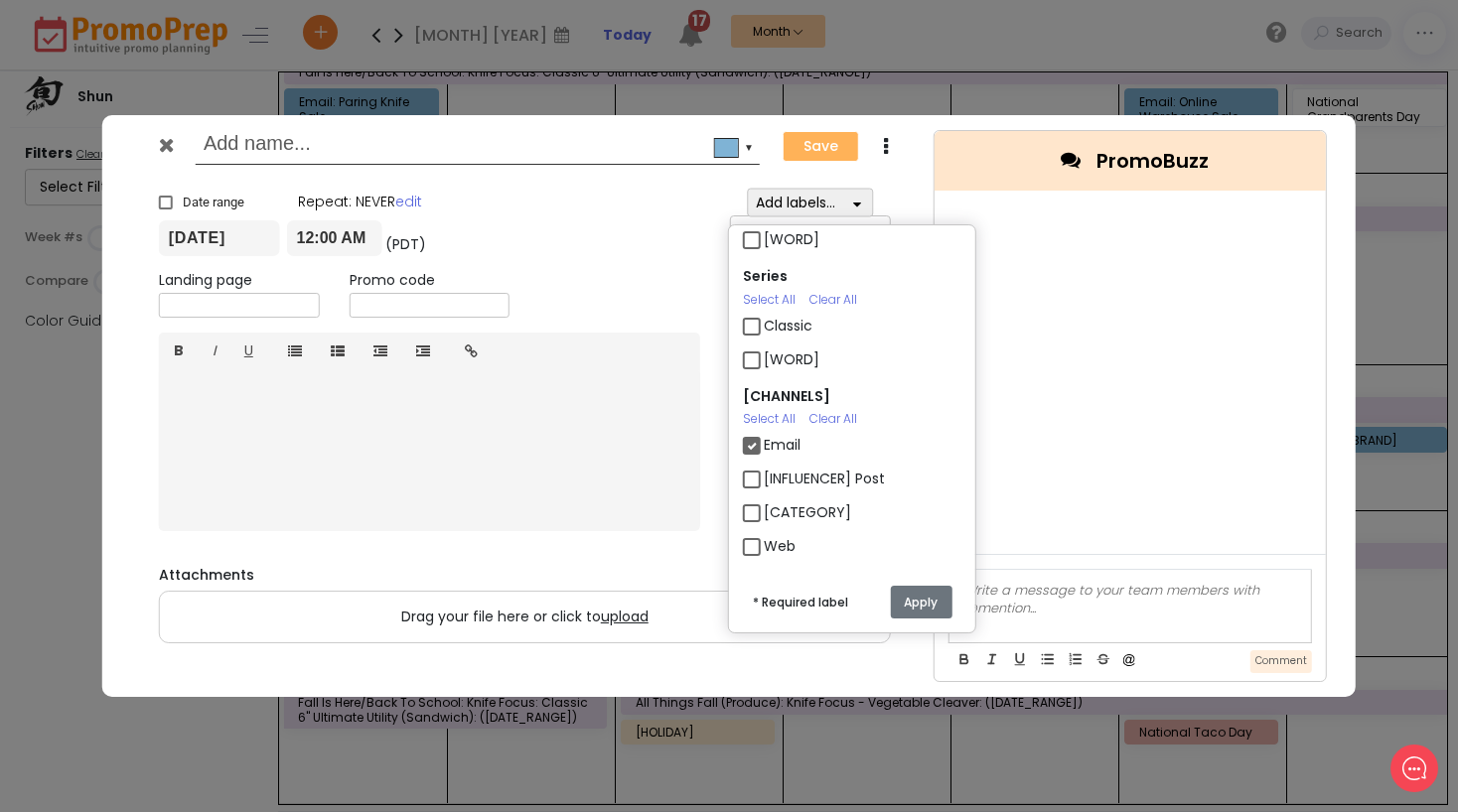 click on "Apply" at bounding box center [921, 602] 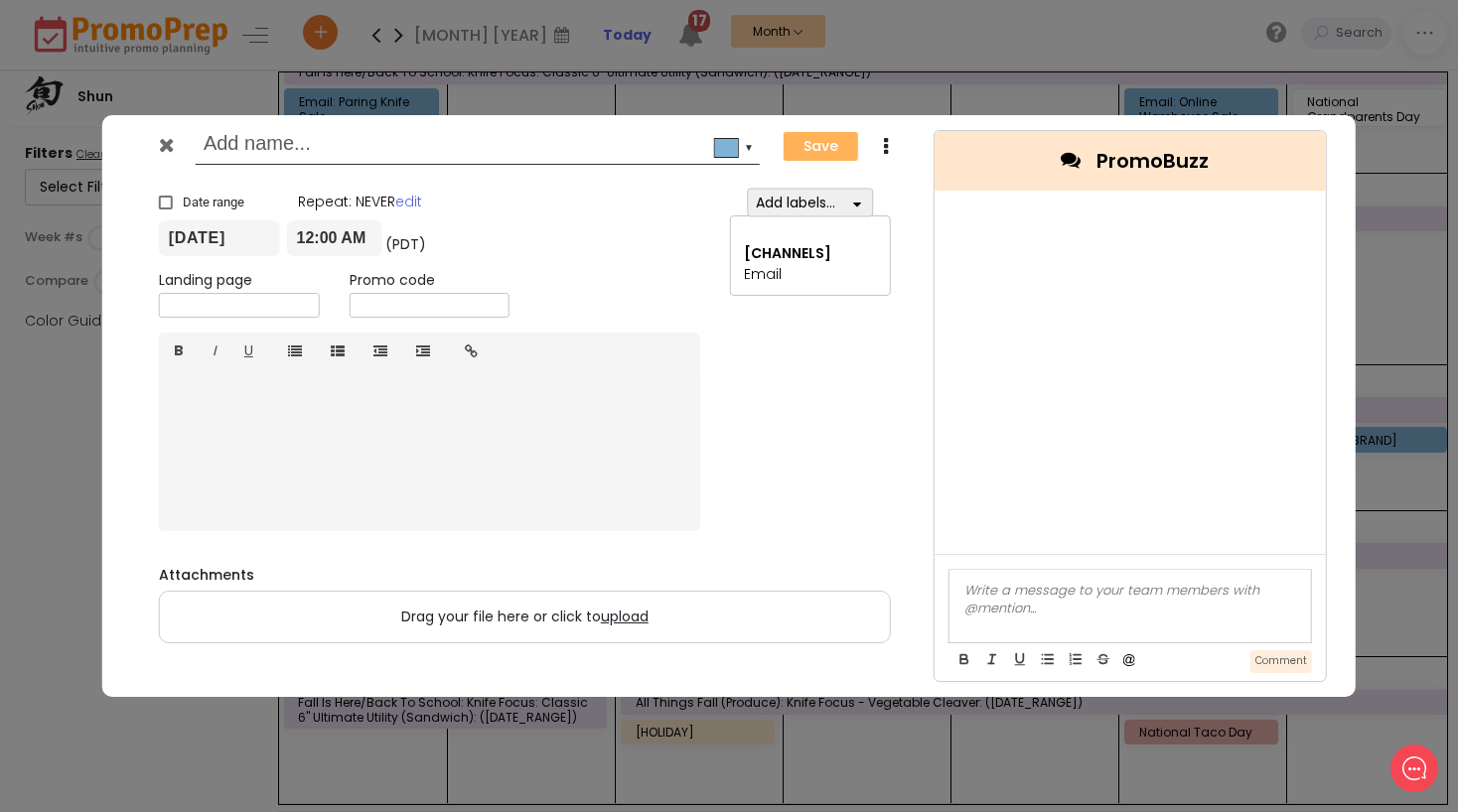 click at bounding box center [474, 146] 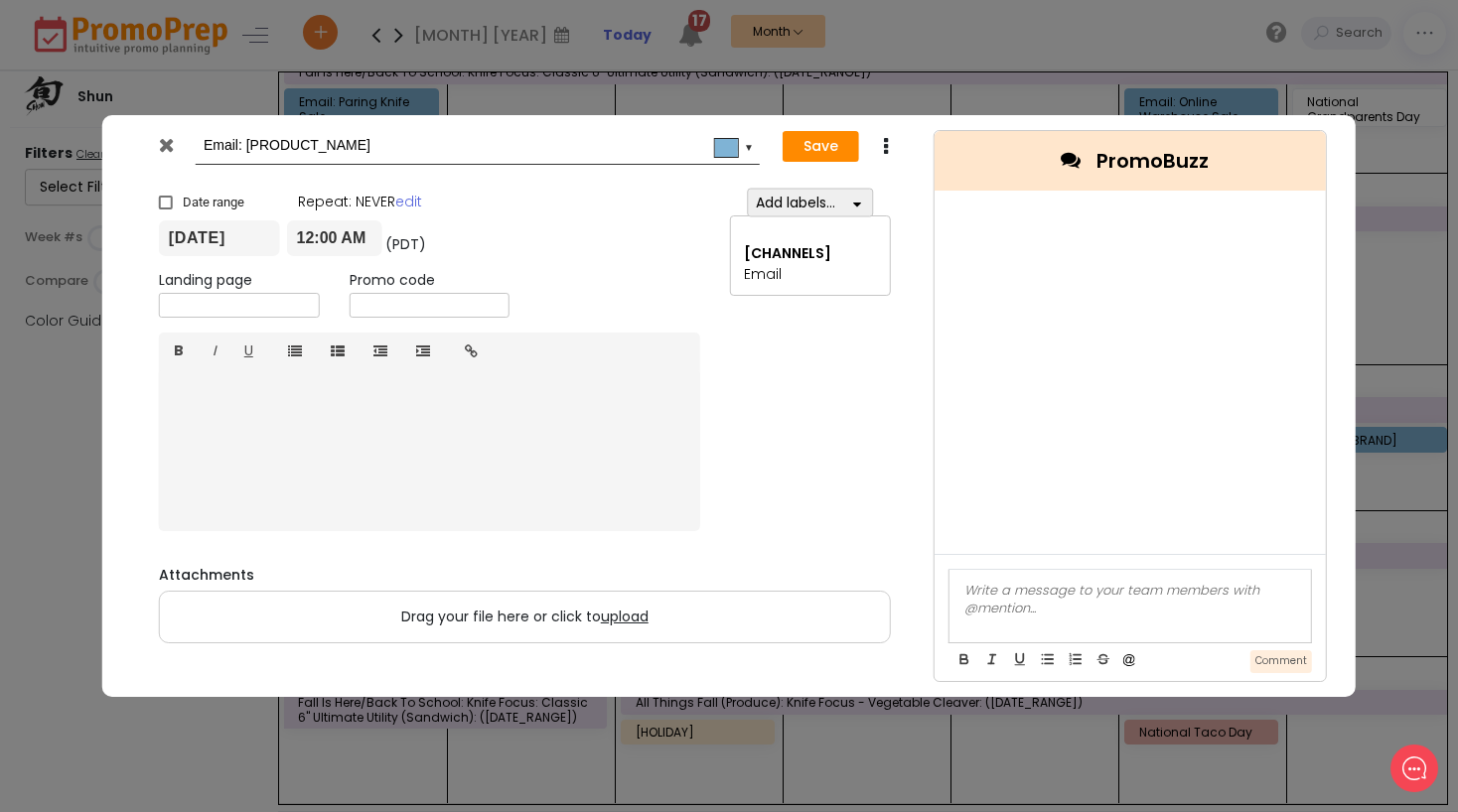 type on "Email: [PRODUCT_NAME]" 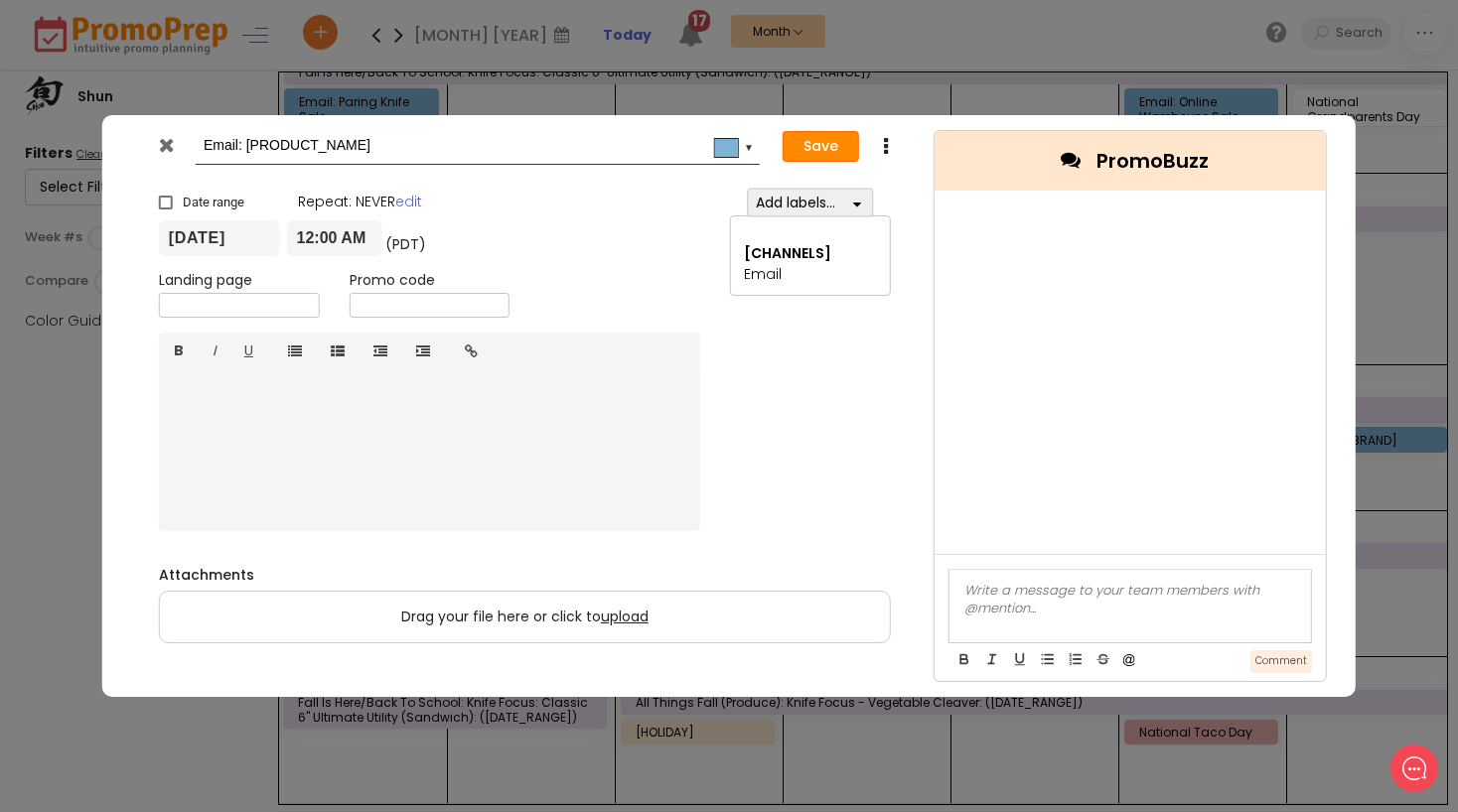 click on "Save" at bounding box center (820, 147) 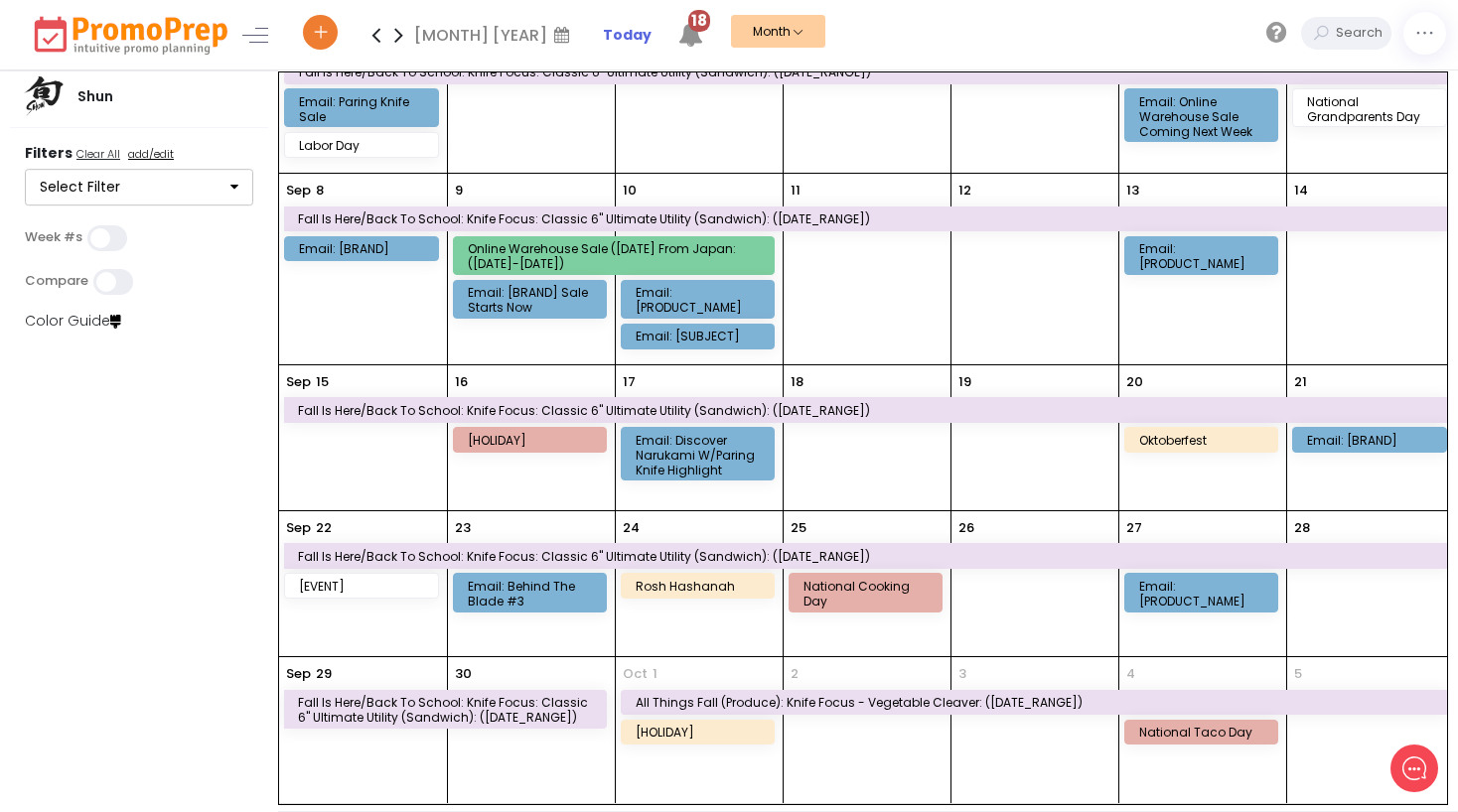 click on "29 Sep Fall is here/Back to school: Knife Focus: Classic 6" Ultimate Utility (sandwich):  (9/1-9/30)" at bounding box center [363, 730] 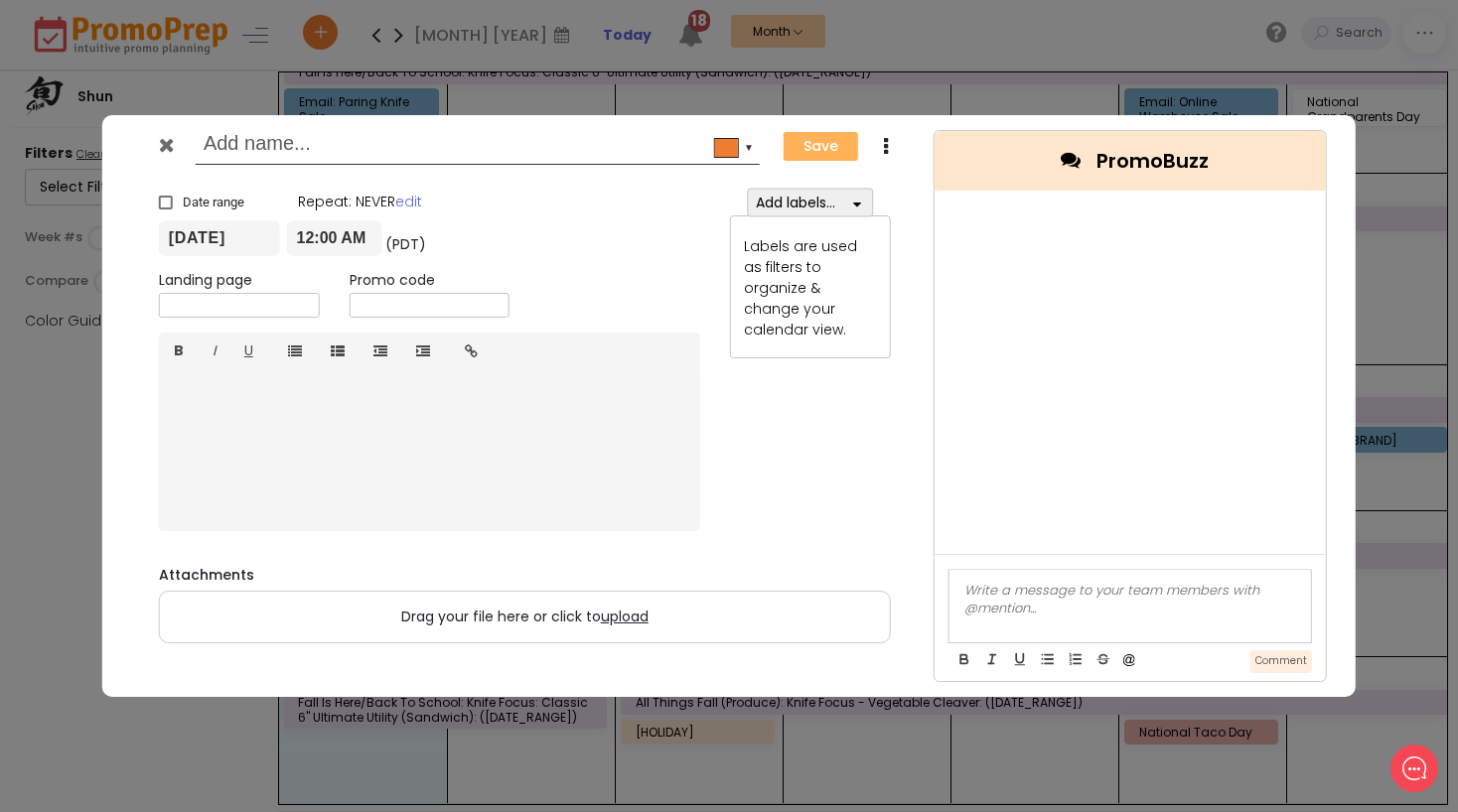 click at bounding box center (856, 203) 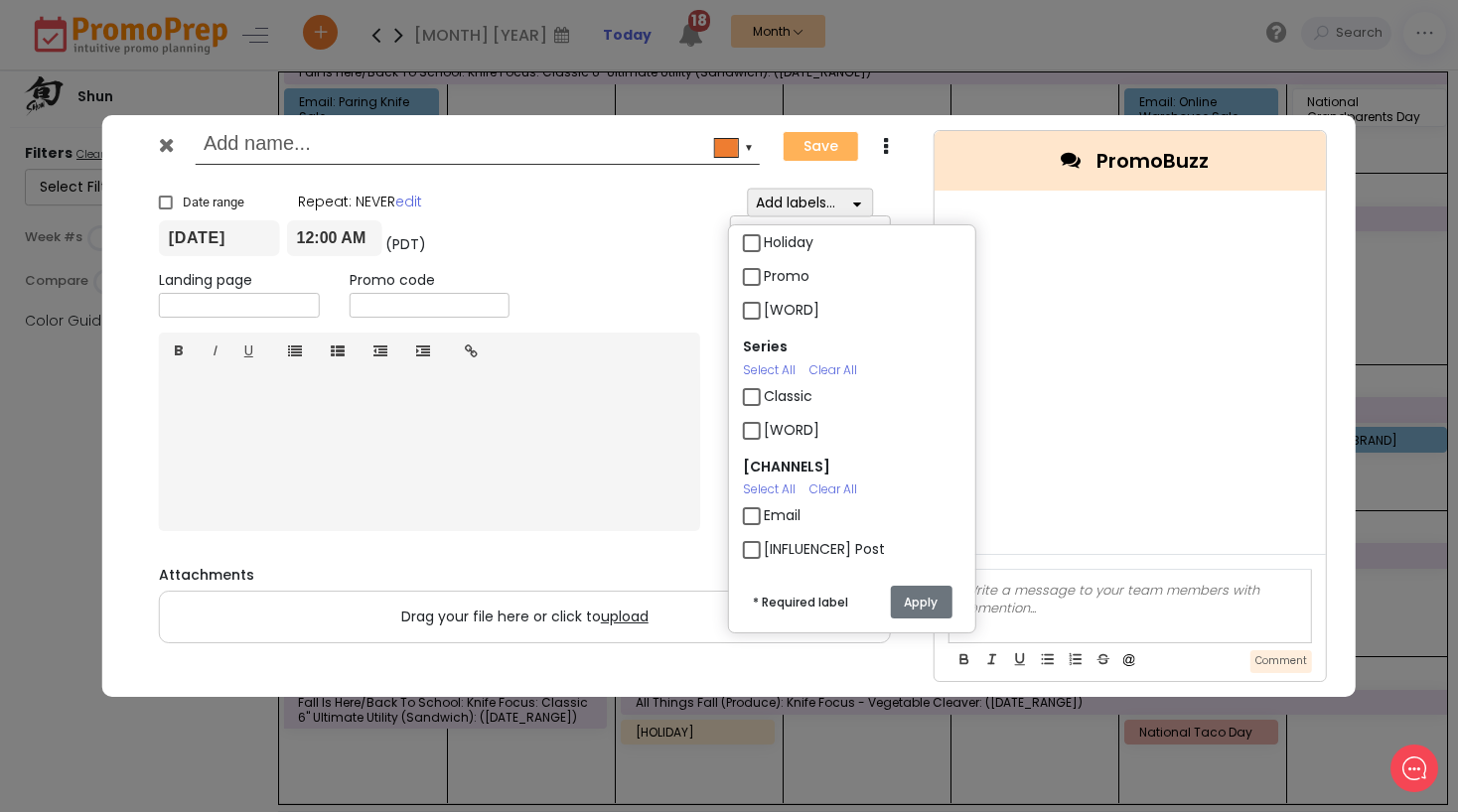 scroll, scrollTop: 99, scrollLeft: 0, axis: vertical 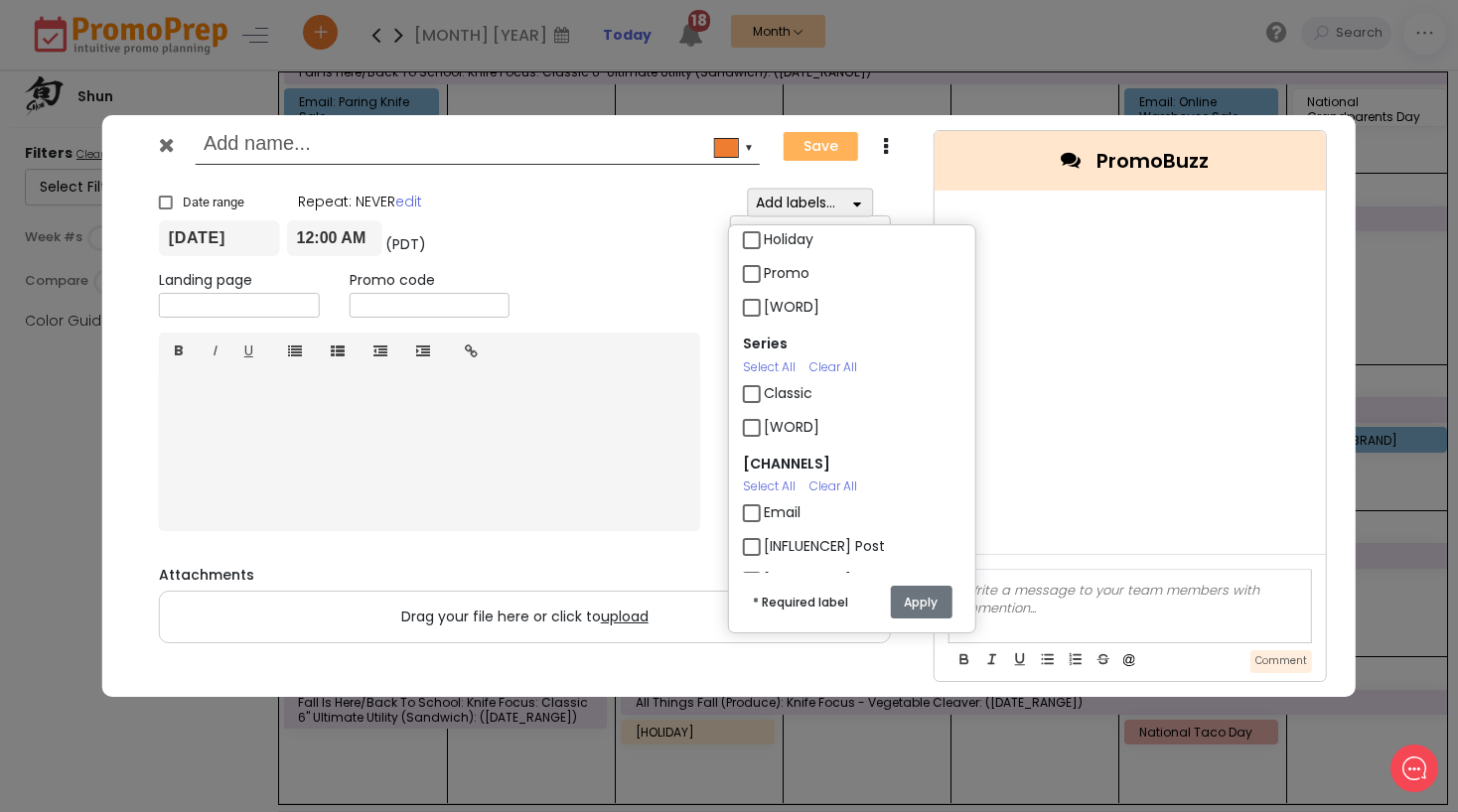 drag, startPoint x: 791, startPoint y: 503, endPoint x: 834, endPoint y: 548, distance: 62.241465 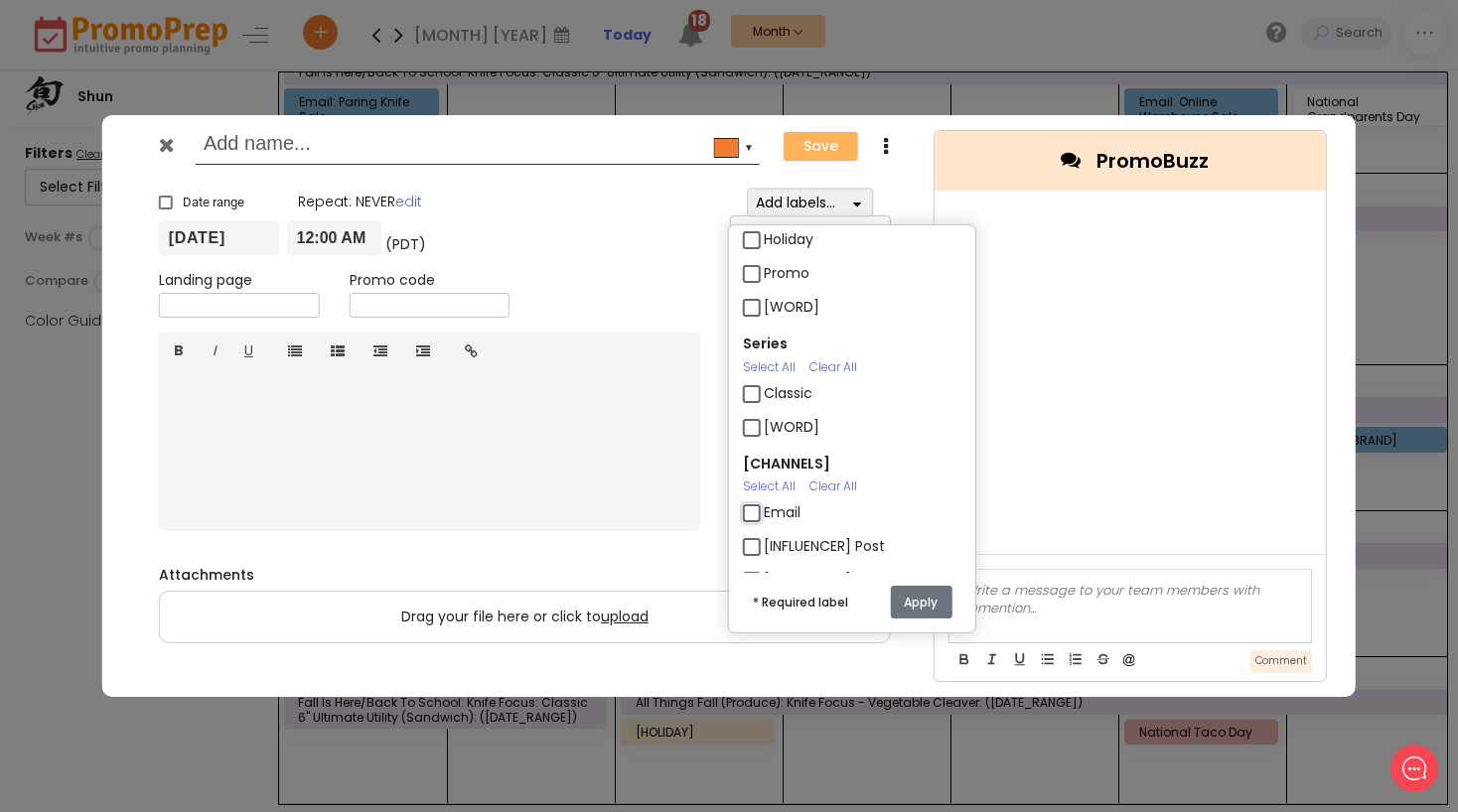 click on "Email" at bounding box center (770, 504) 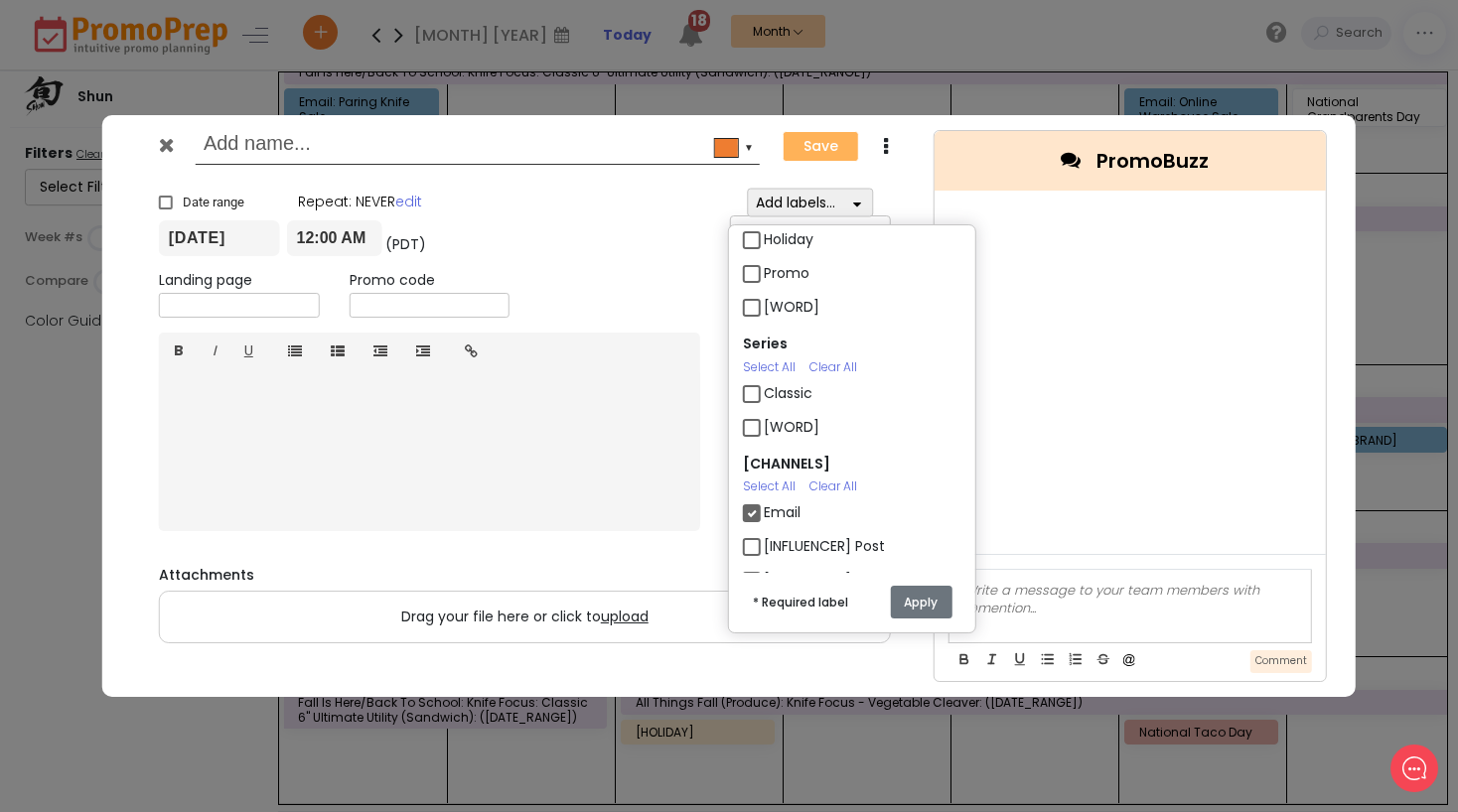 click on "Apply" at bounding box center [921, 602] 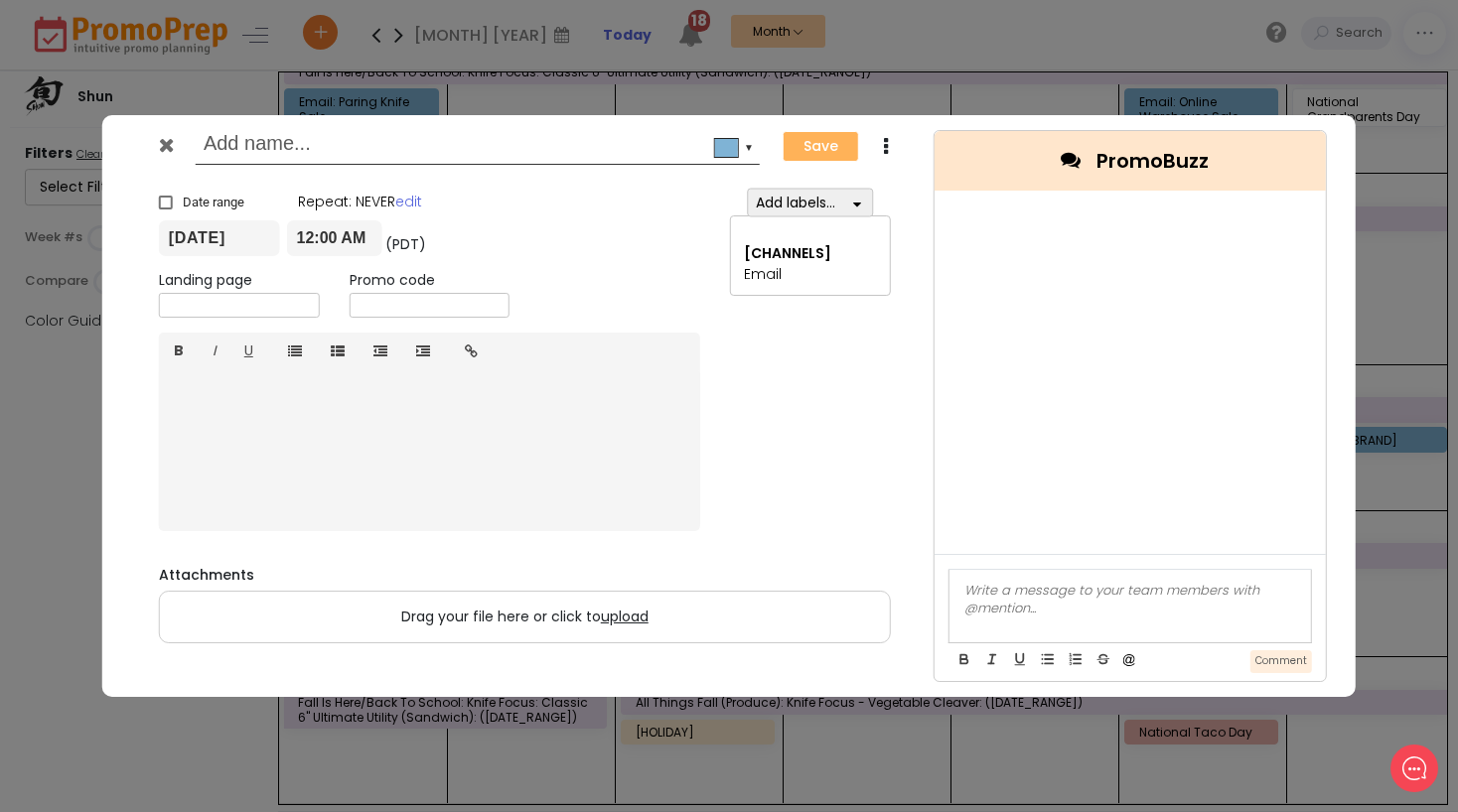 click at bounding box center (474, 146) 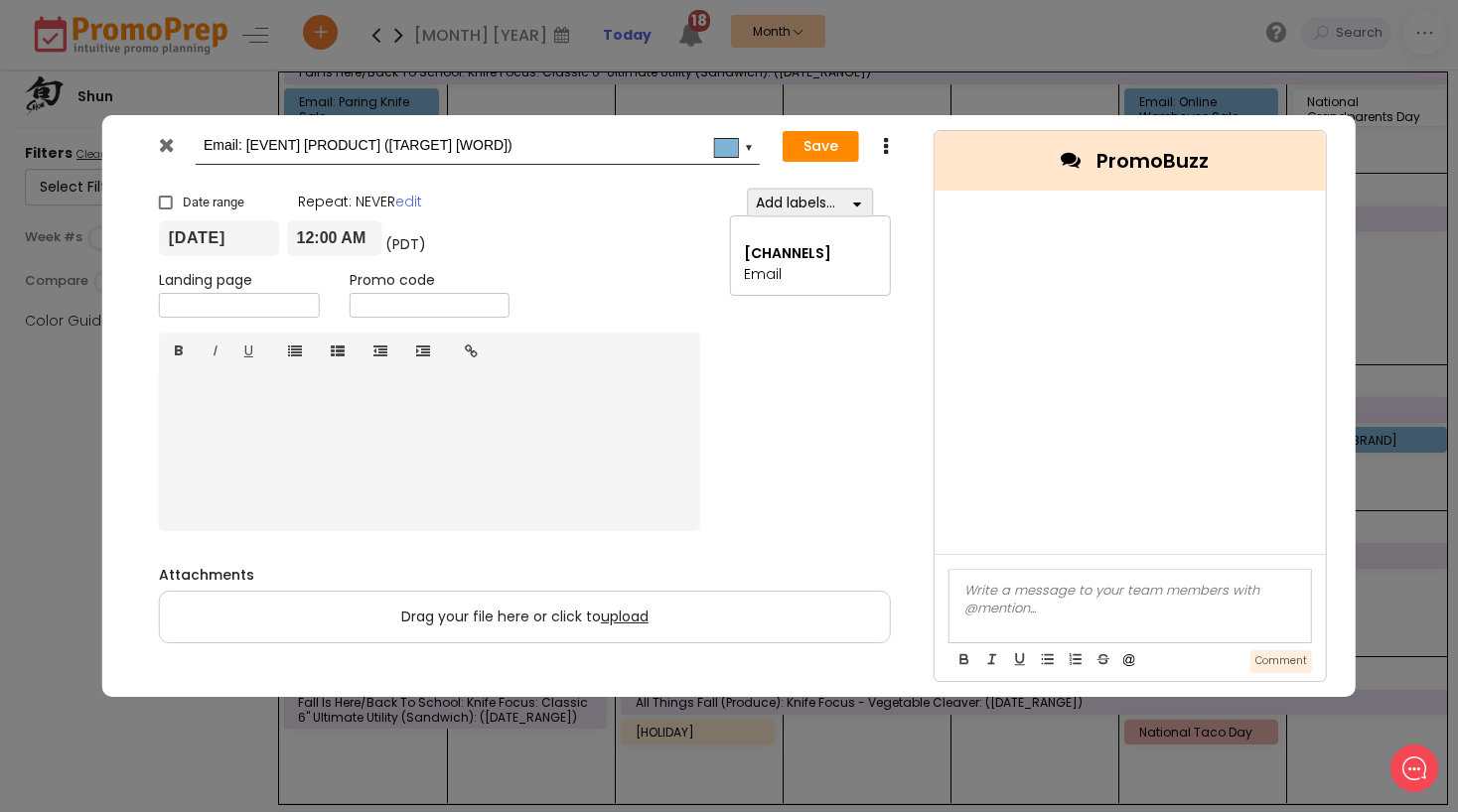 type on "Email: [EVENT] [PRODUCT] ([TARGET] [WORD])" 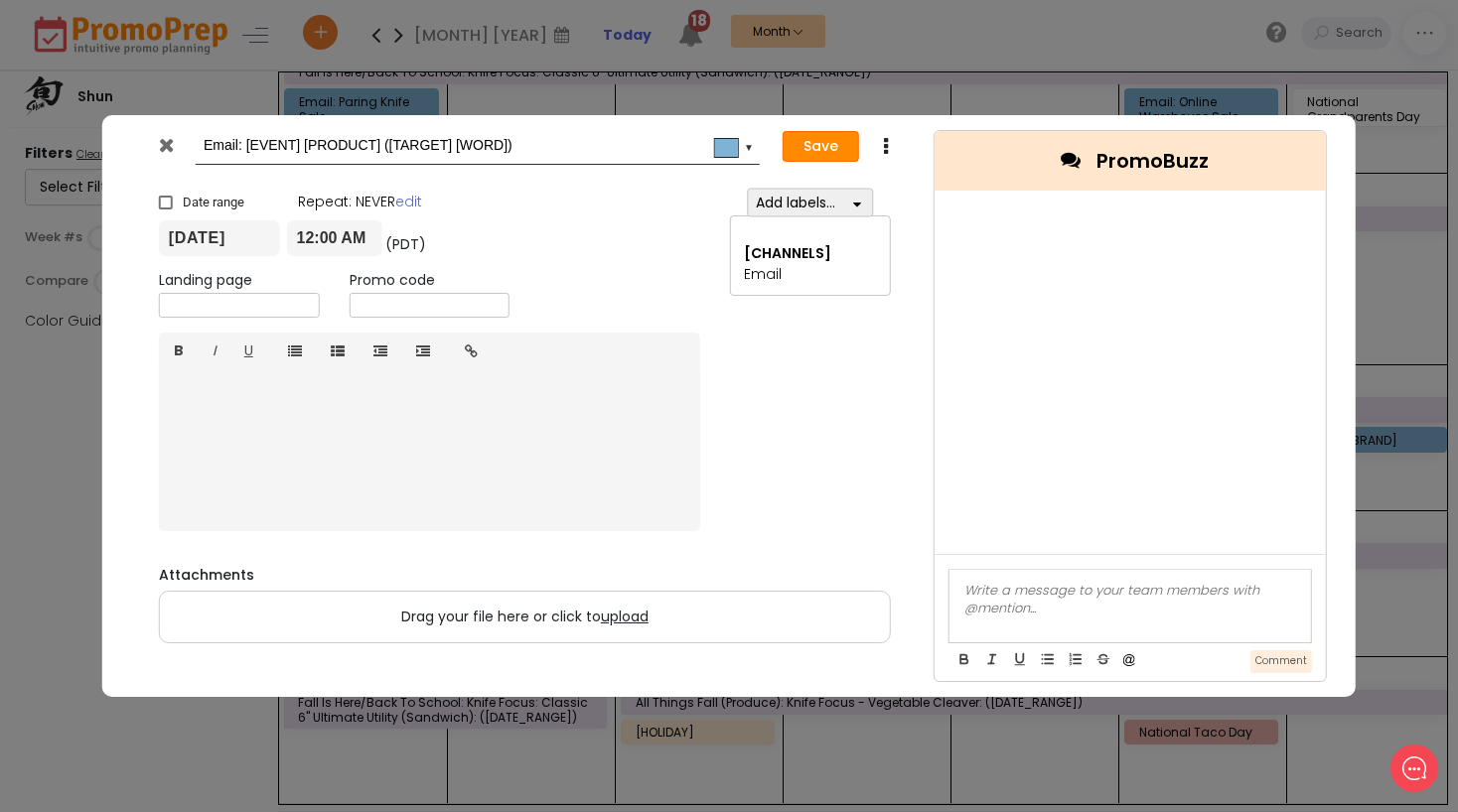 click on "Save" at bounding box center [820, 147] 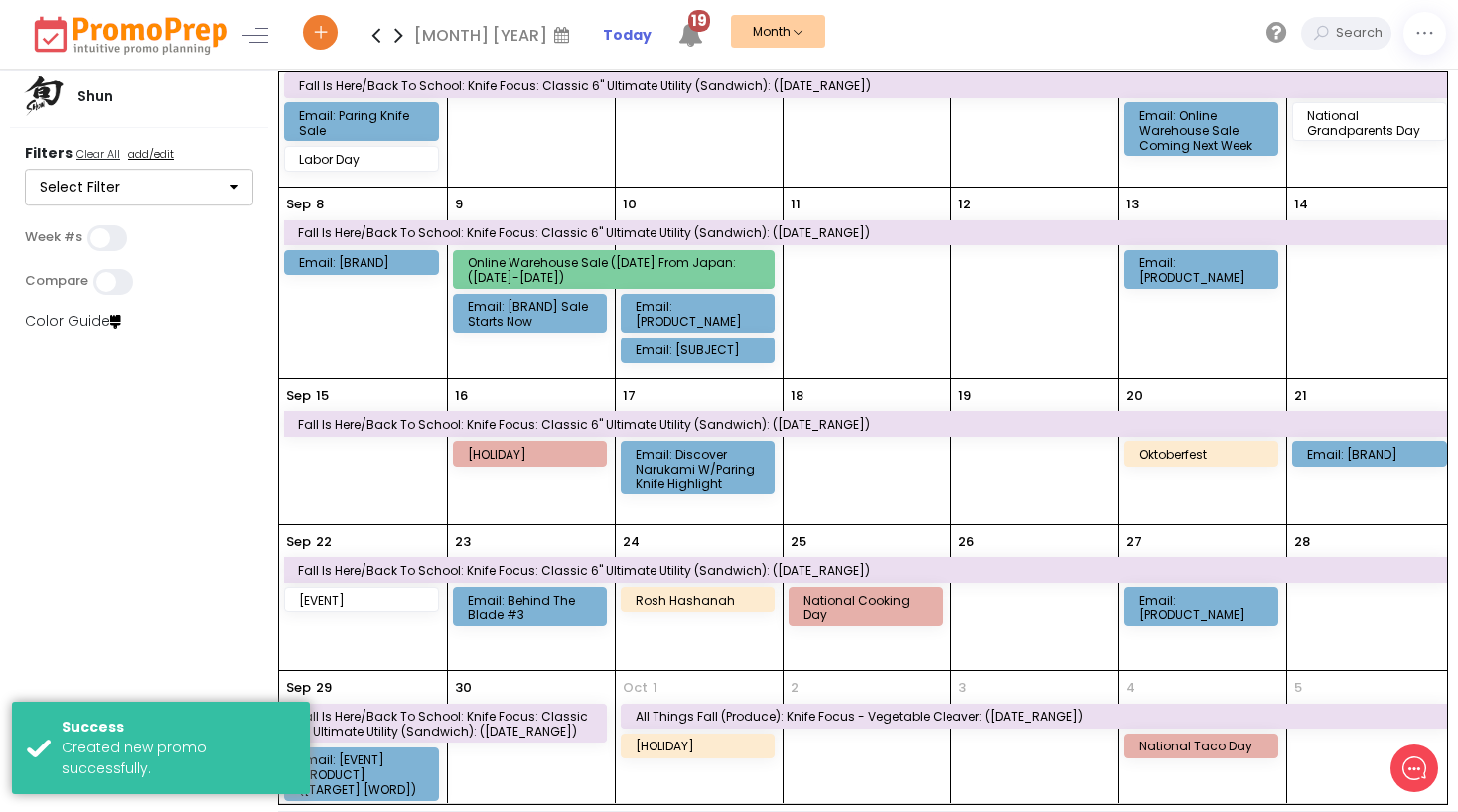 scroll, scrollTop: 0, scrollLeft: 0, axis: both 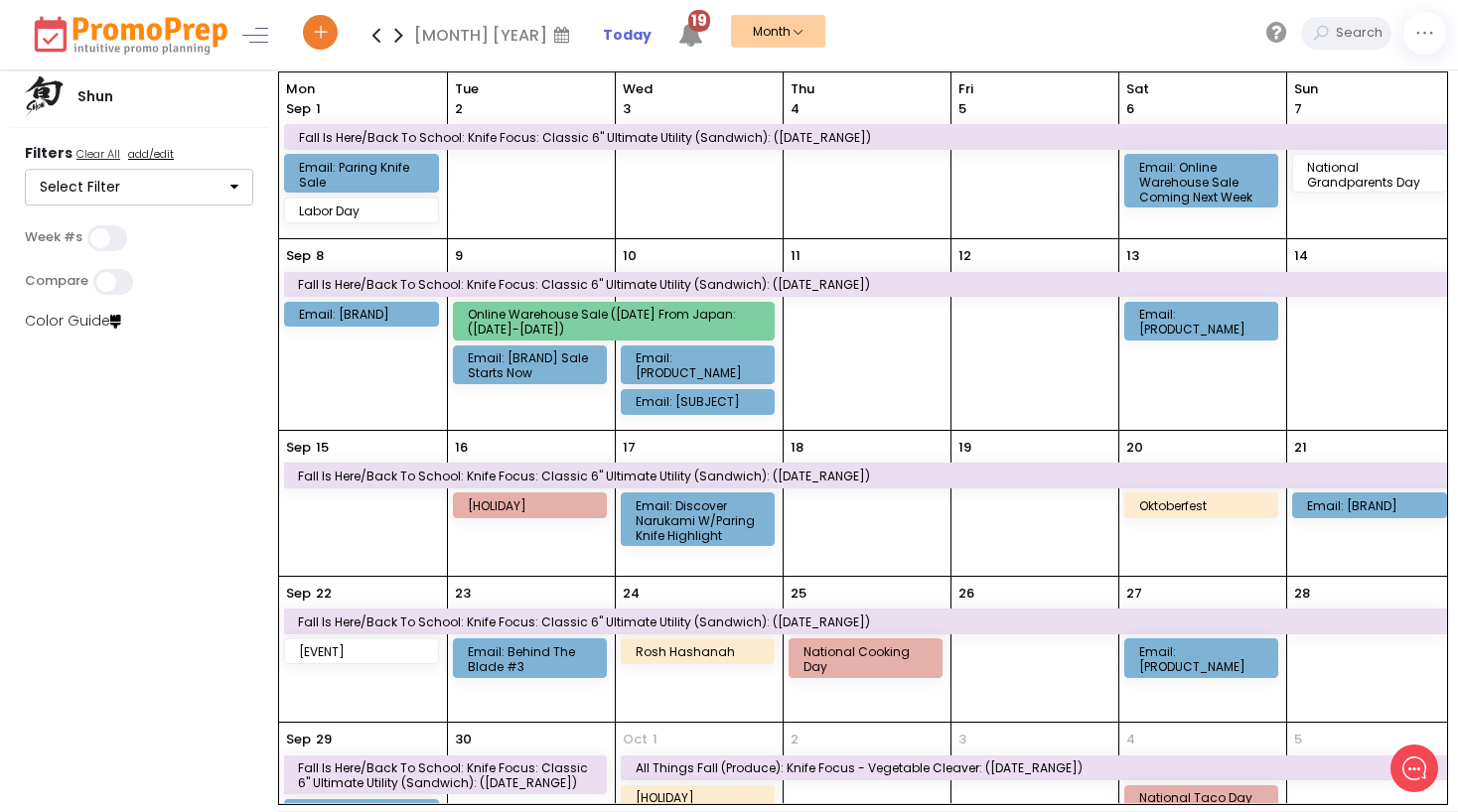 click at bounding box center [375, 35] 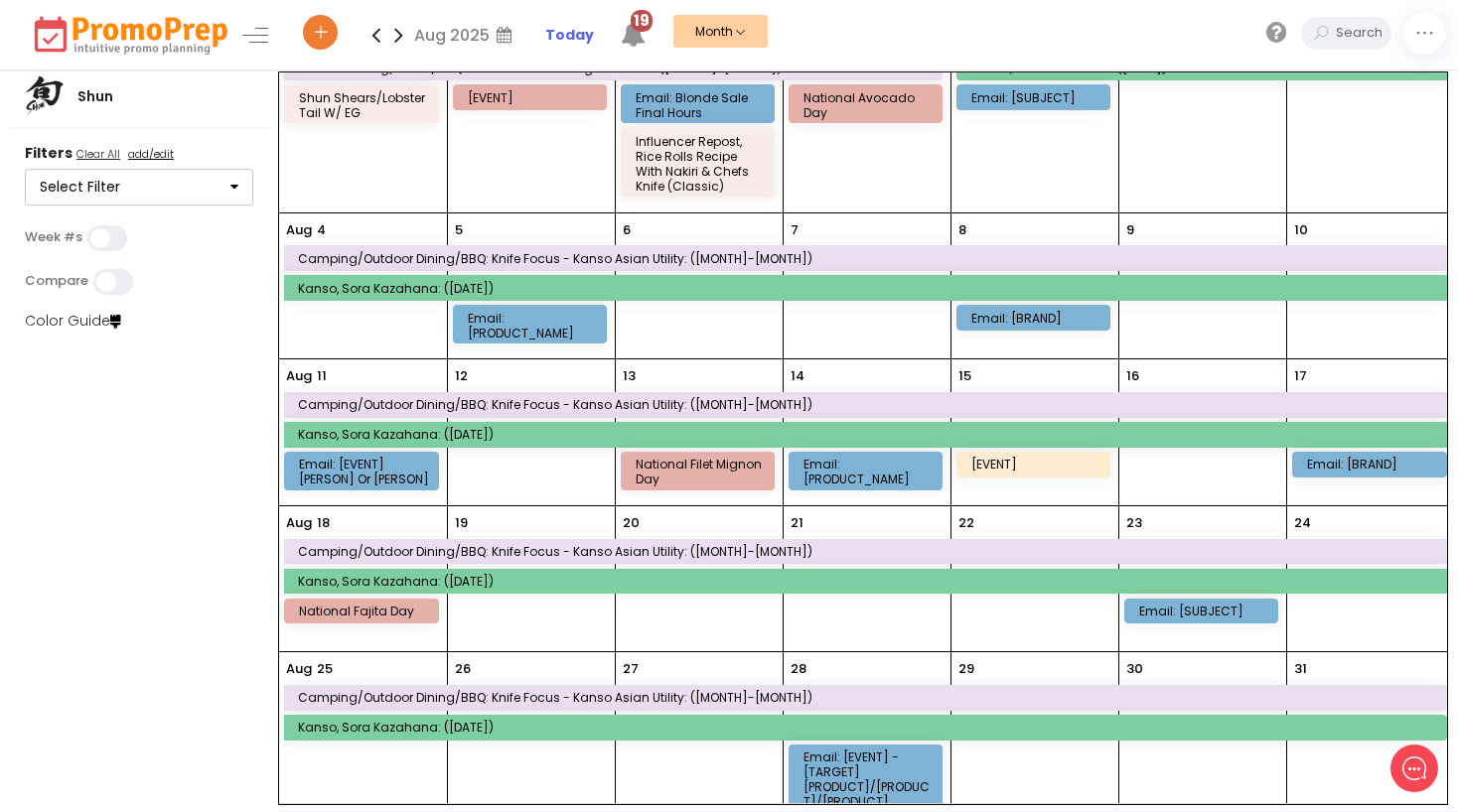 scroll, scrollTop: 0, scrollLeft: 0, axis: both 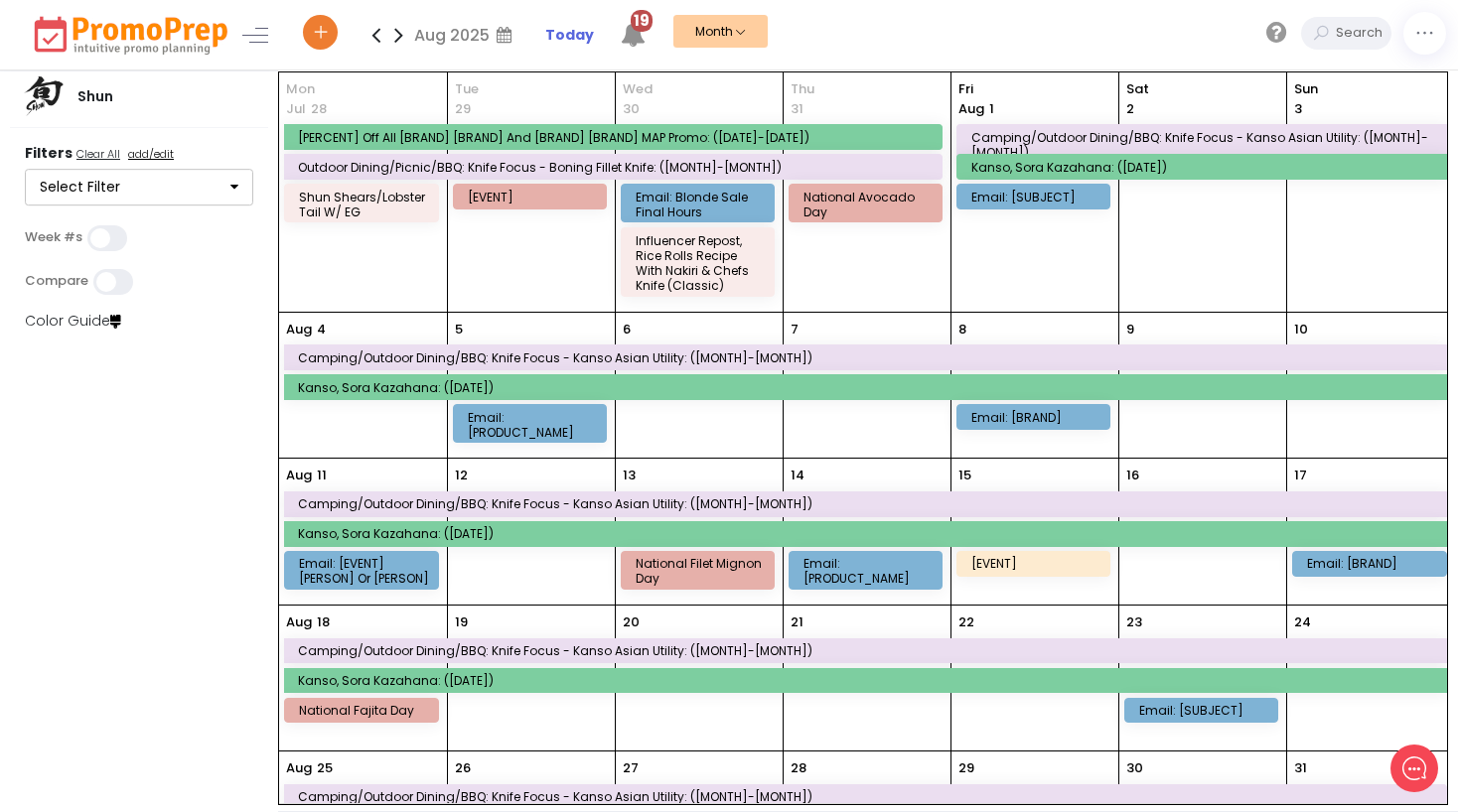 click at bounding box center (375, 35) 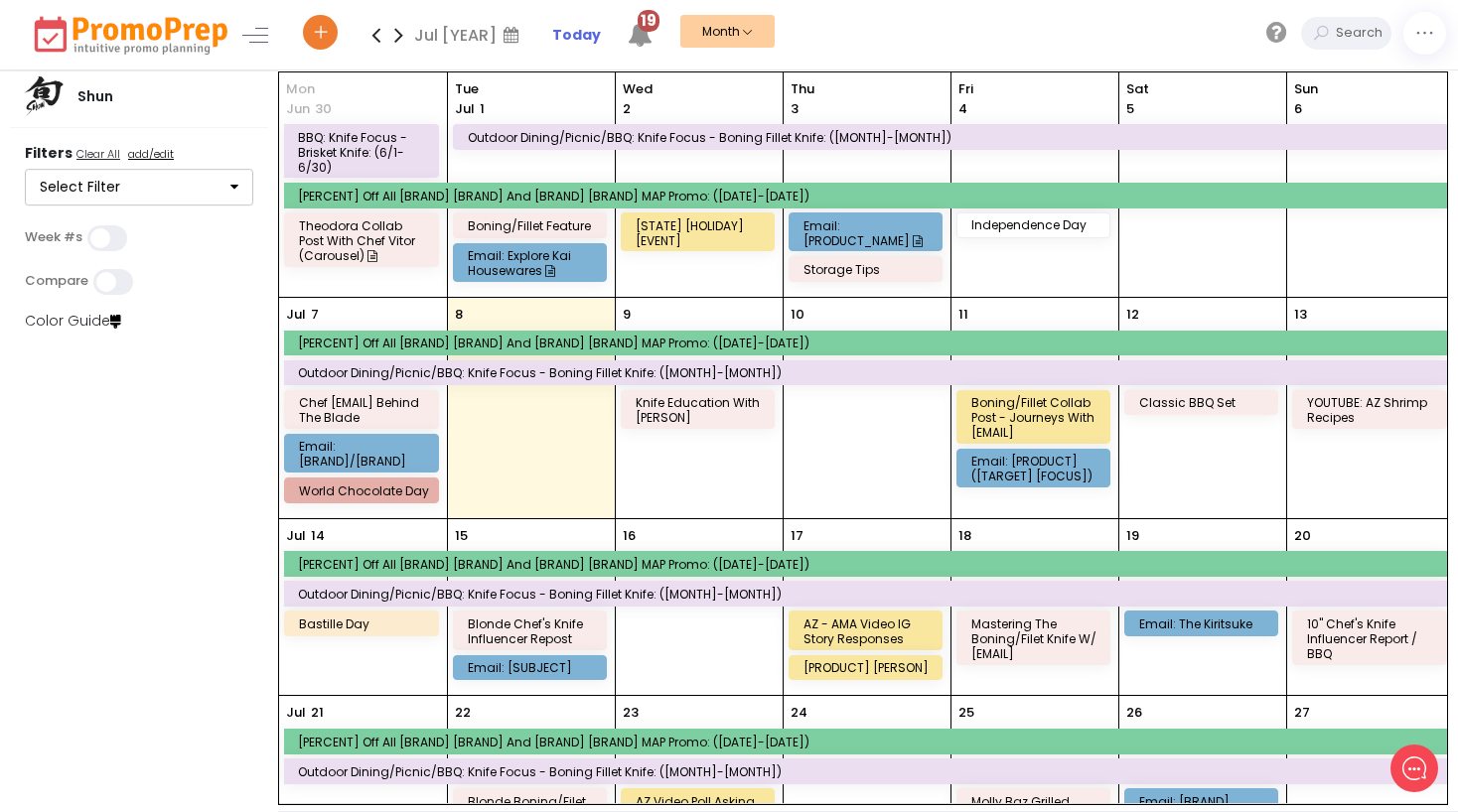 click at bounding box center (398, 35) 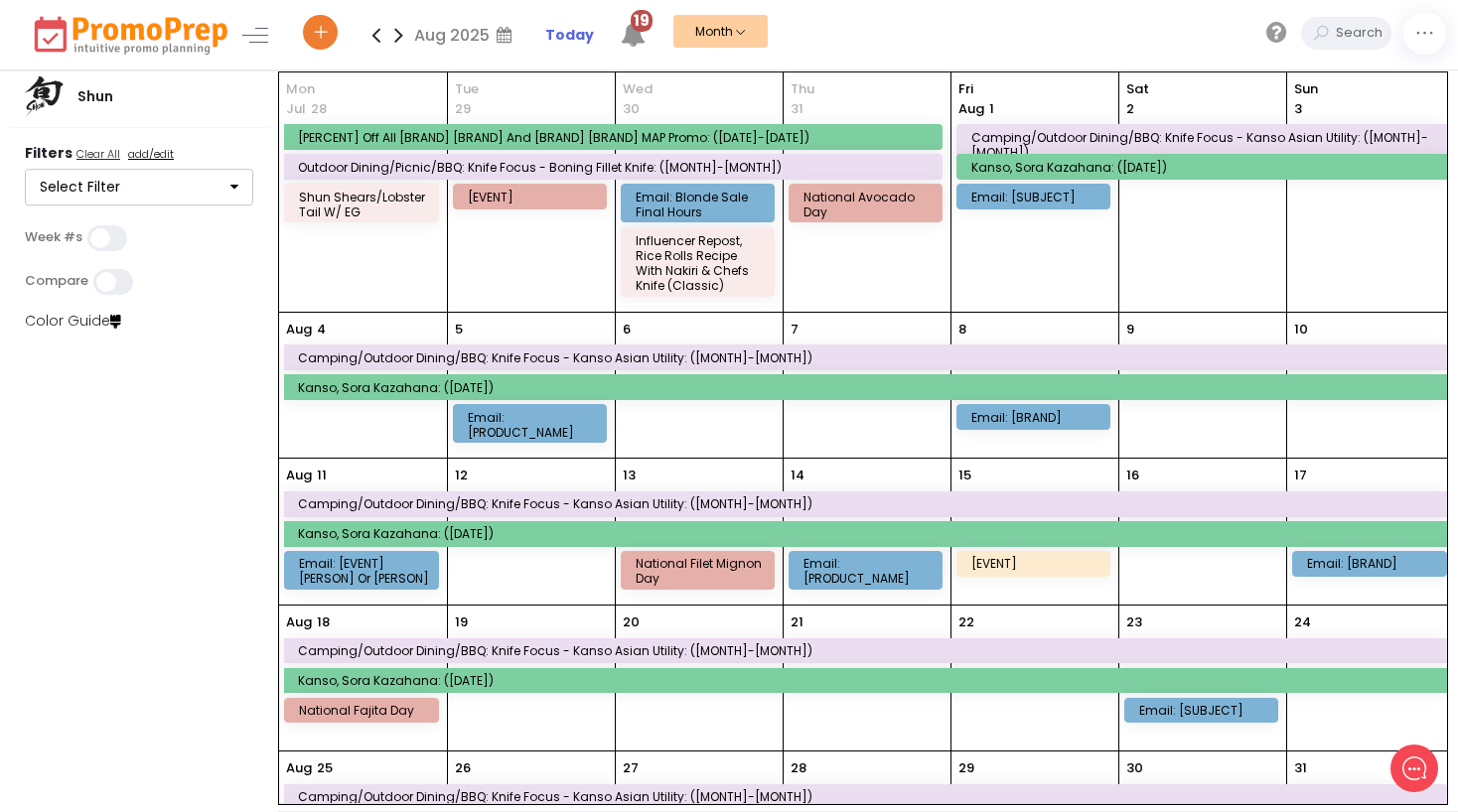 click at bounding box center [398, 35] 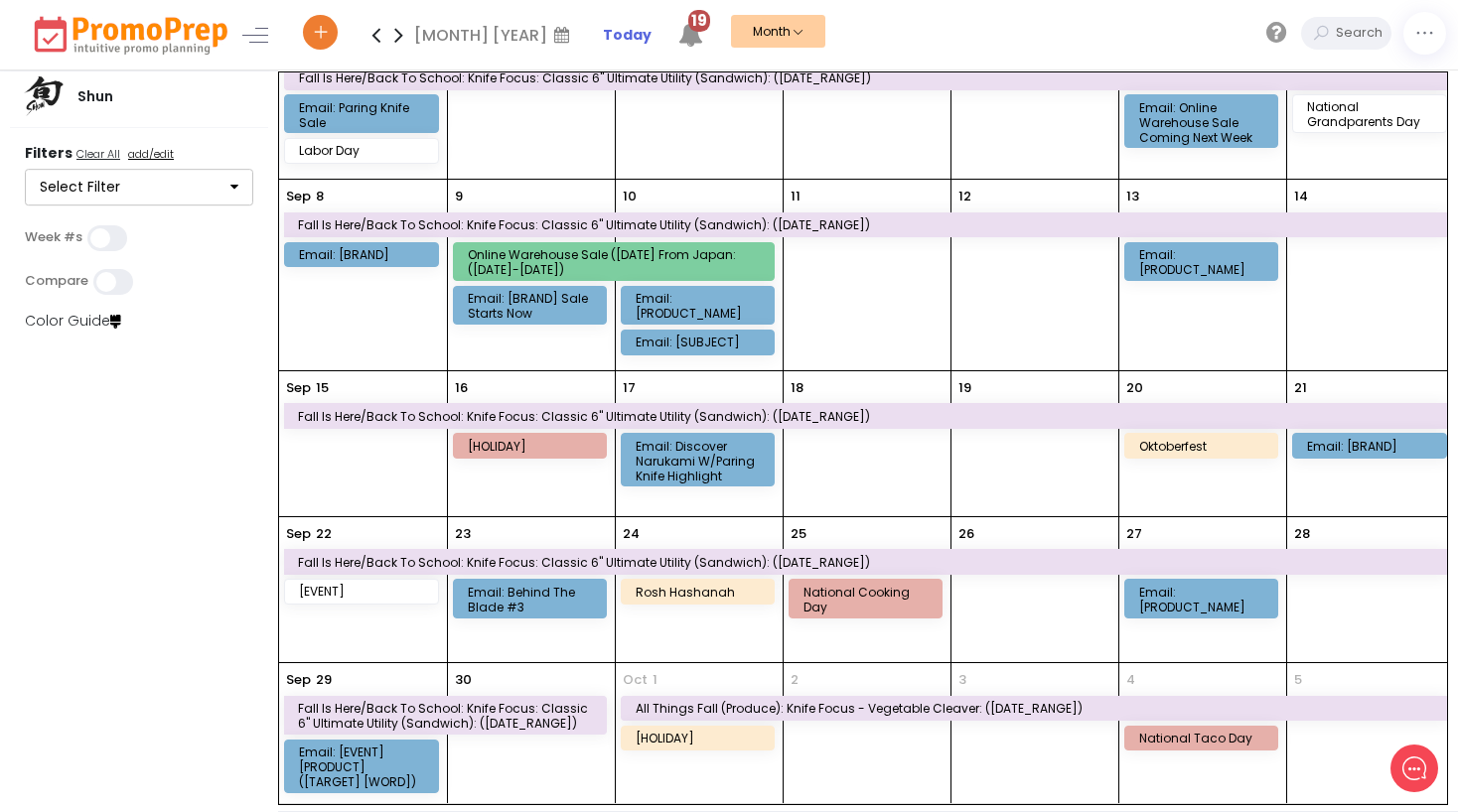 scroll, scrollTop: 7, scrollLeft: 0, axis: vertical 